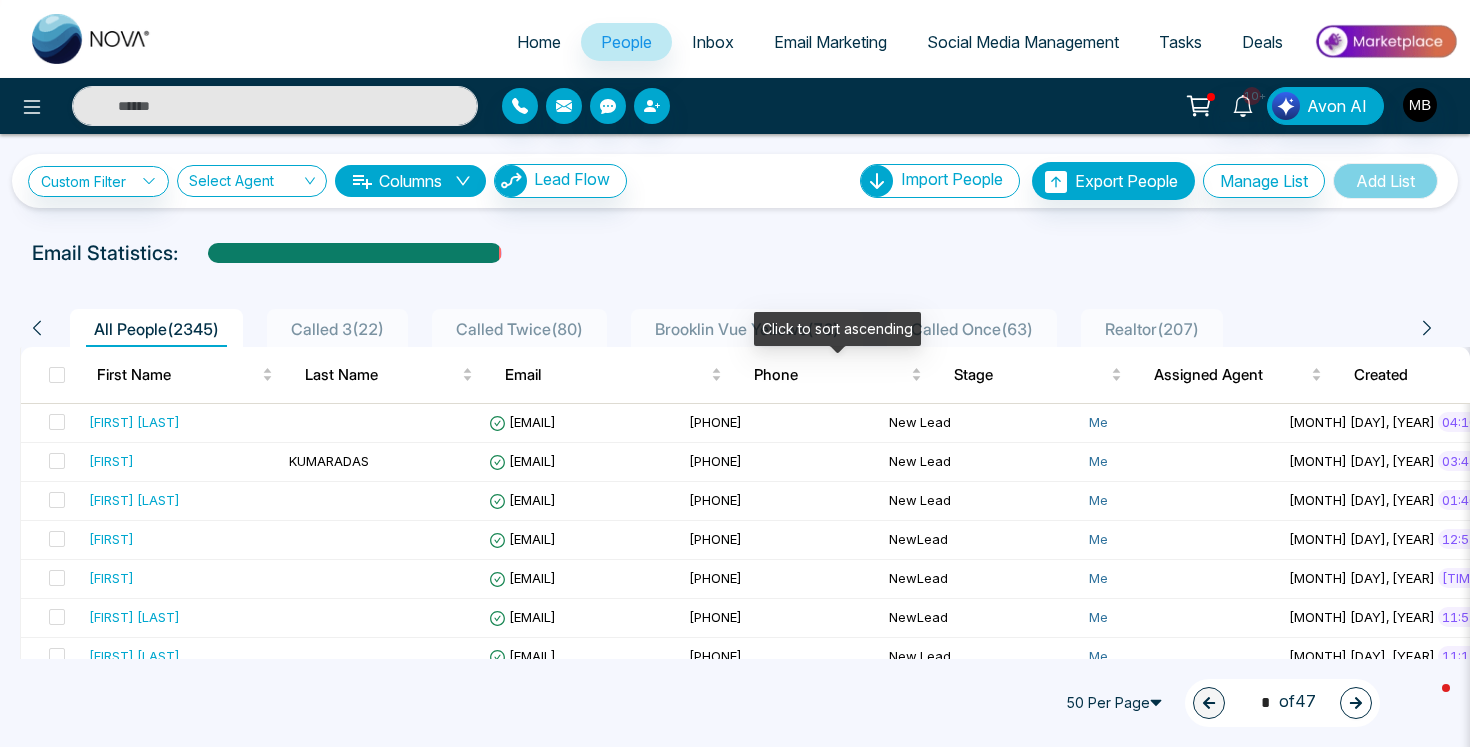scroll, scrollTop: 0, scrollLeft: 0, axis: both 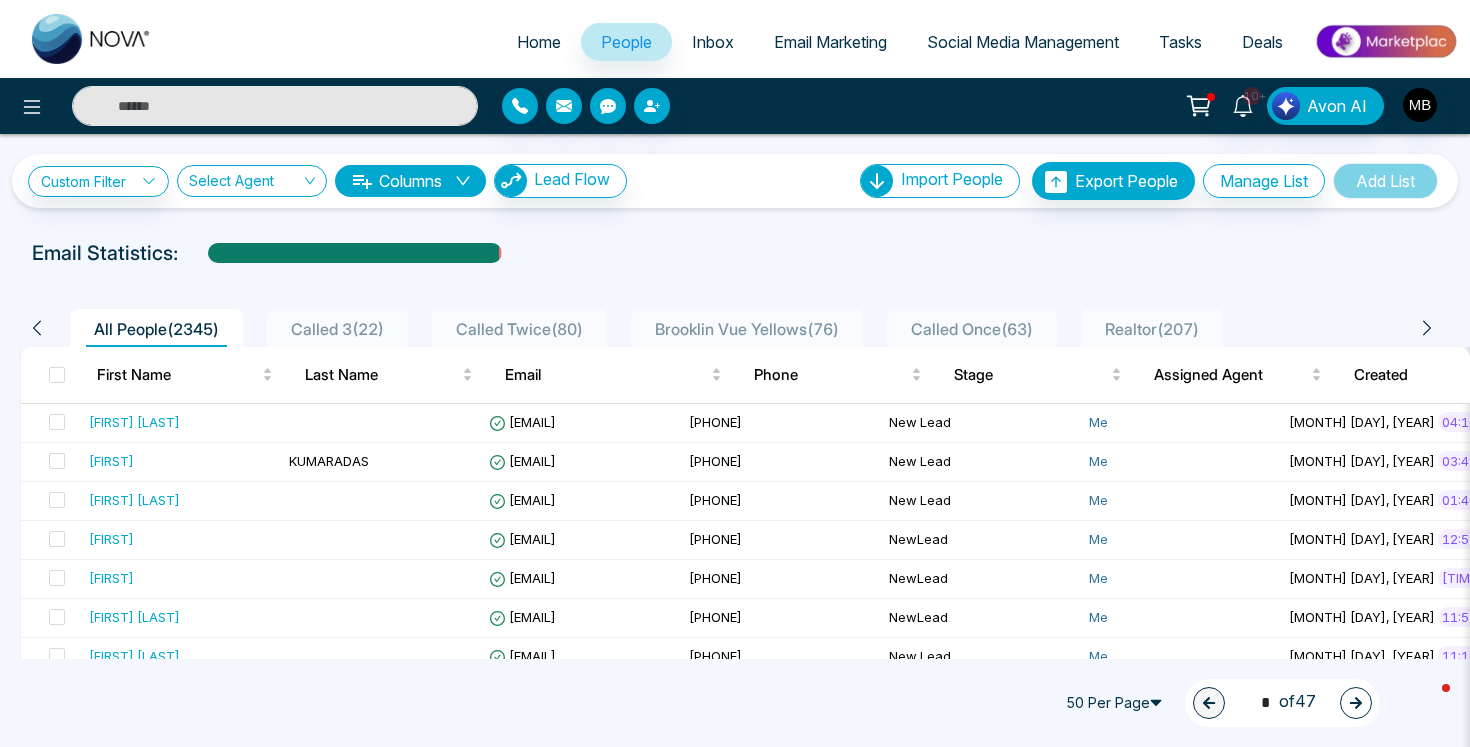 click at bounding box center [275, 106] 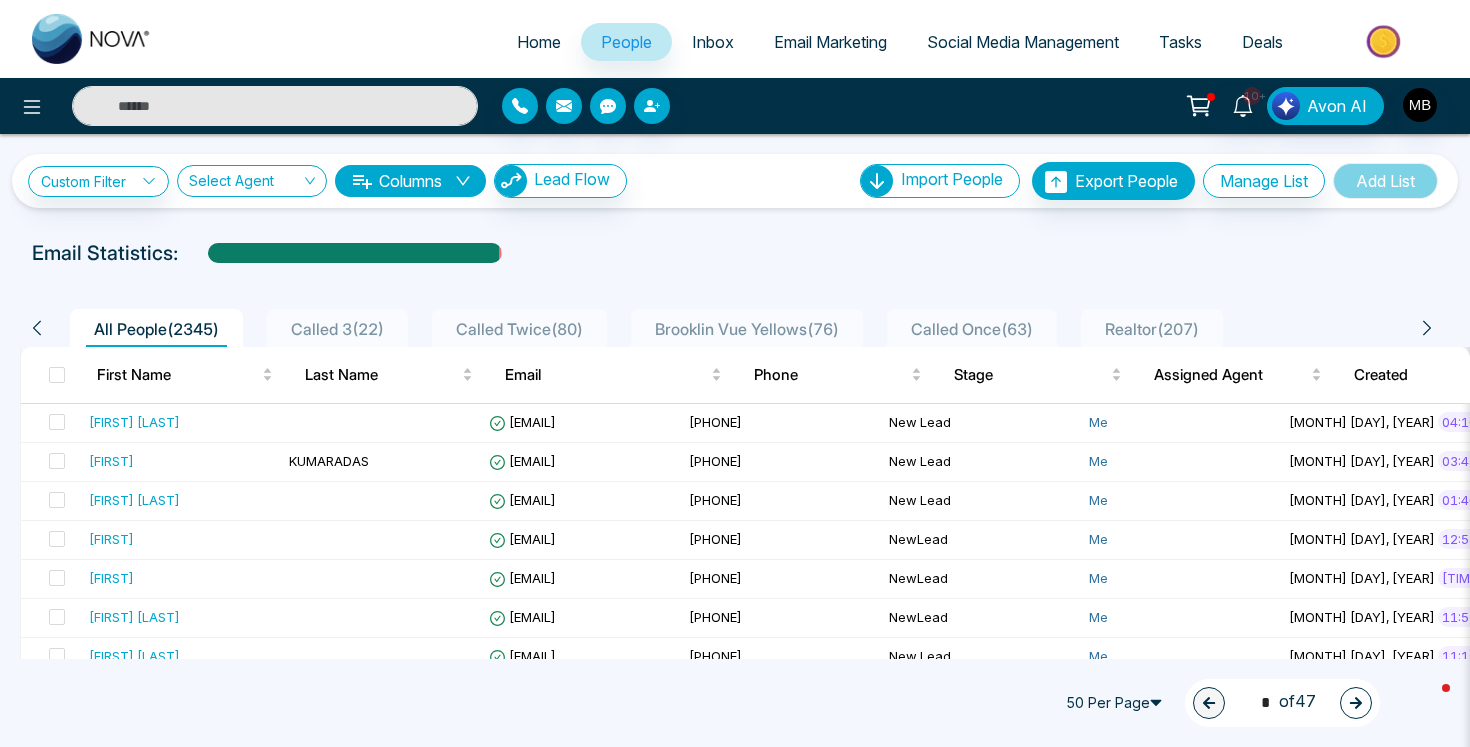 paste on "**********" 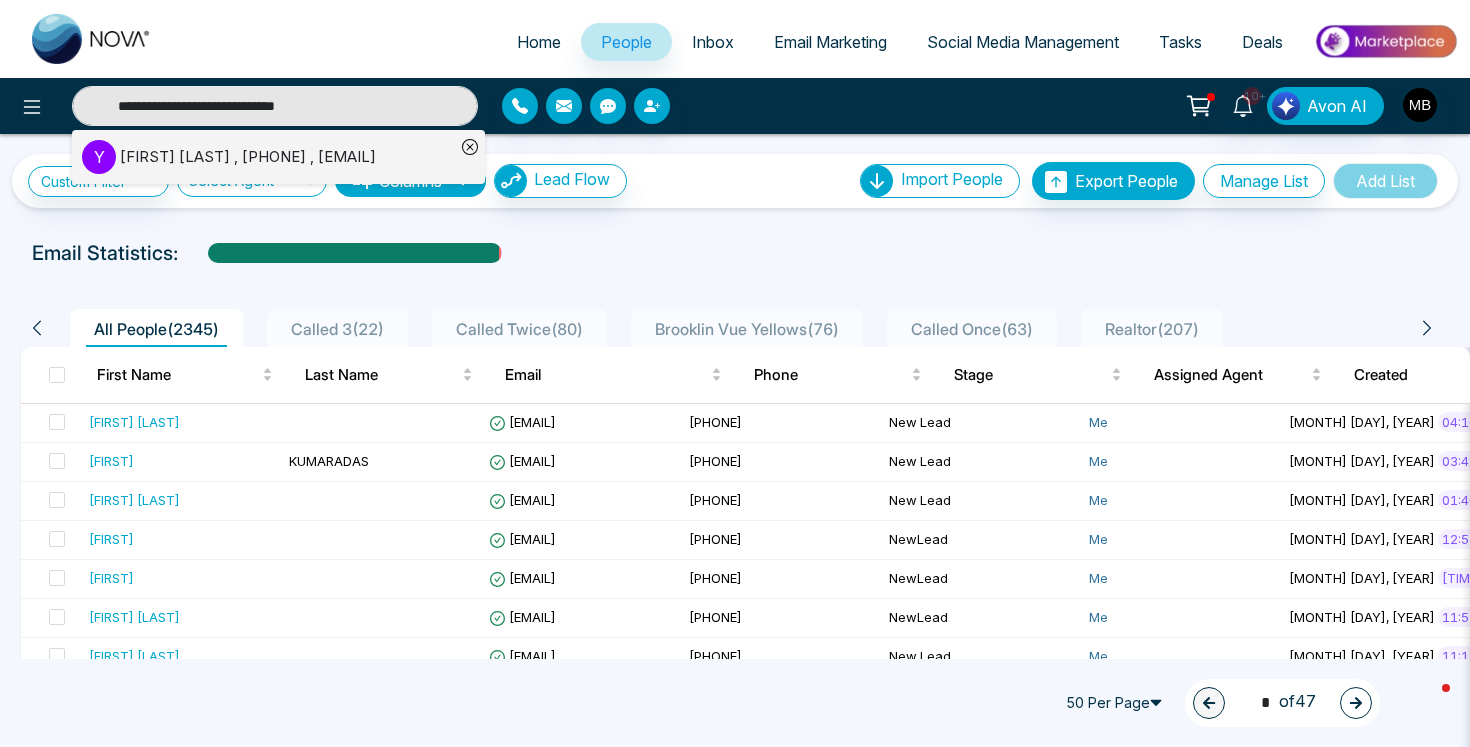 type on "**********" 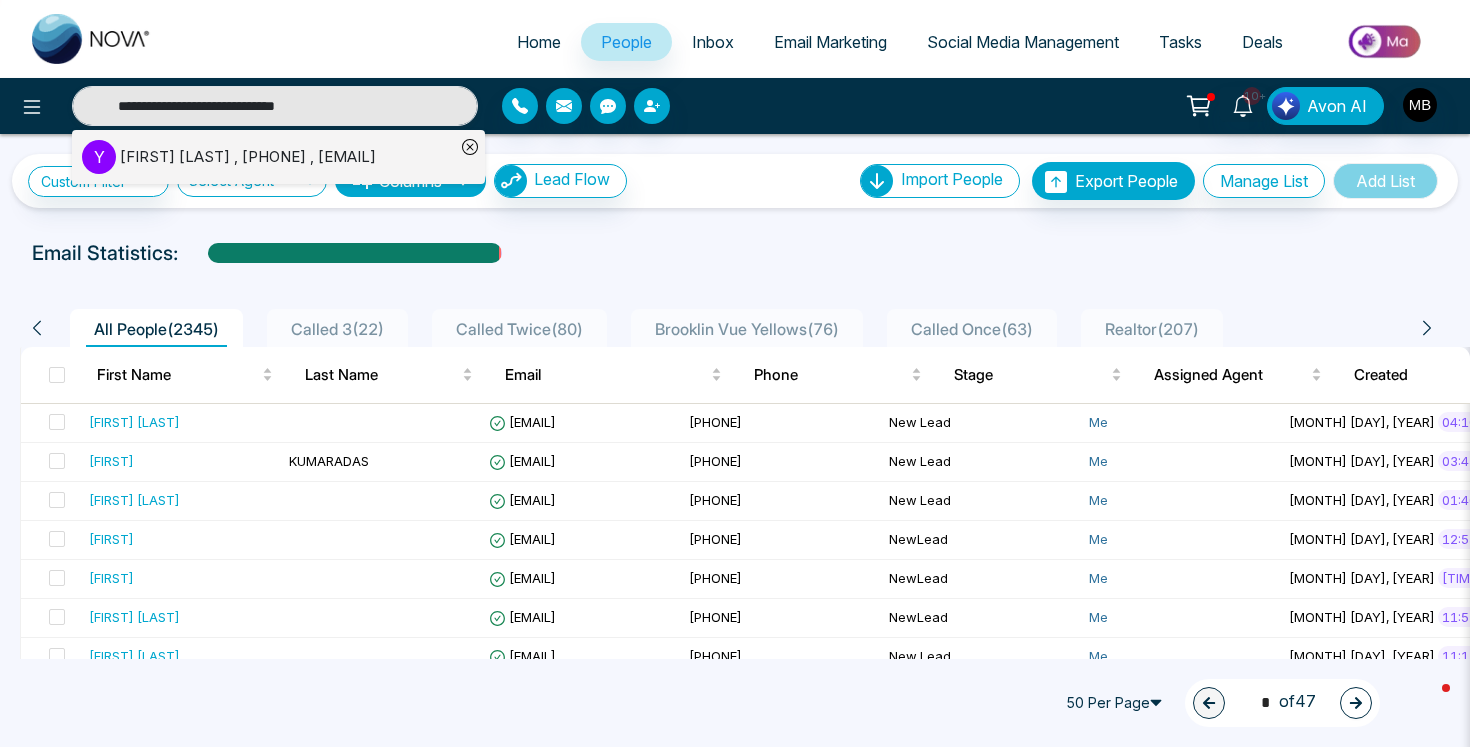 click on "[FIRST] [LAST] , [PHONE] , [EMAIL]" at bounding box center [248, 157] 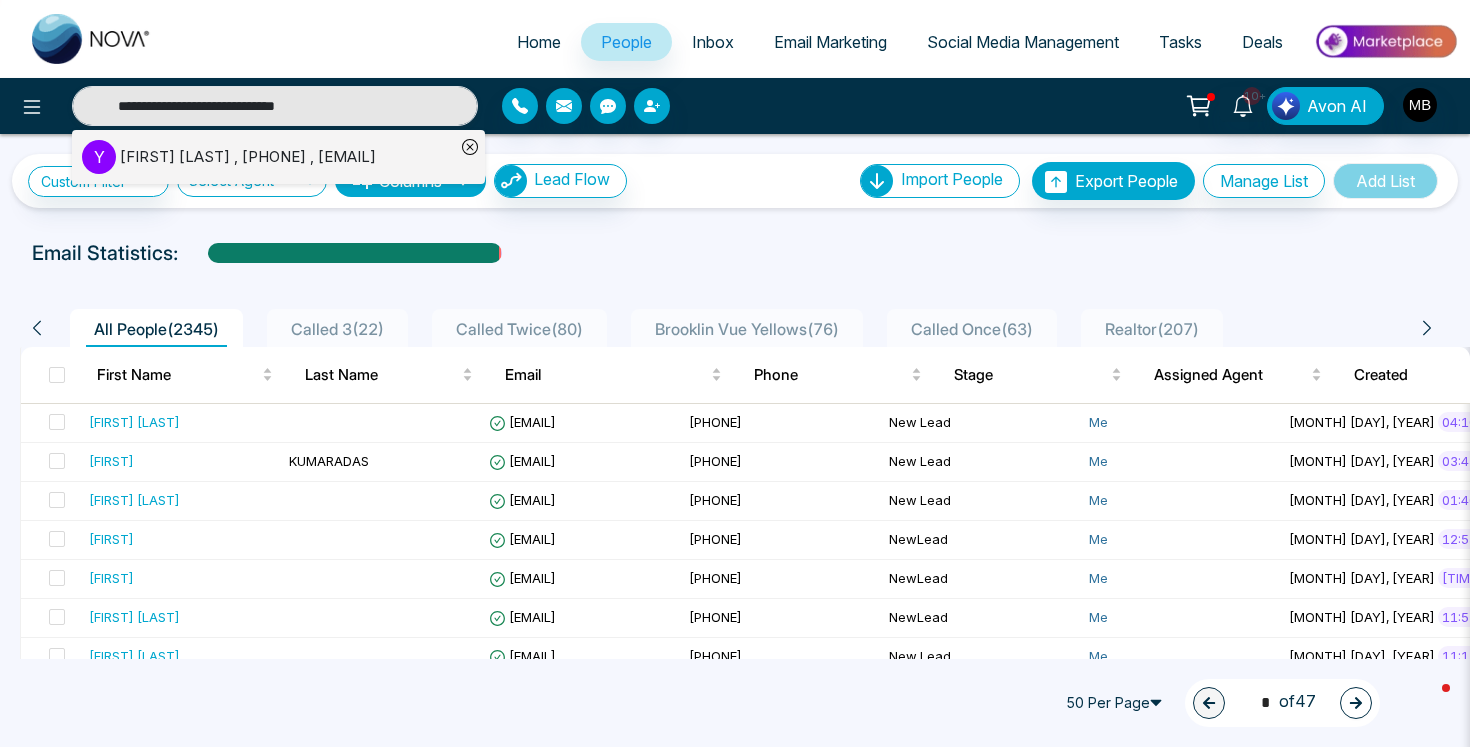 type 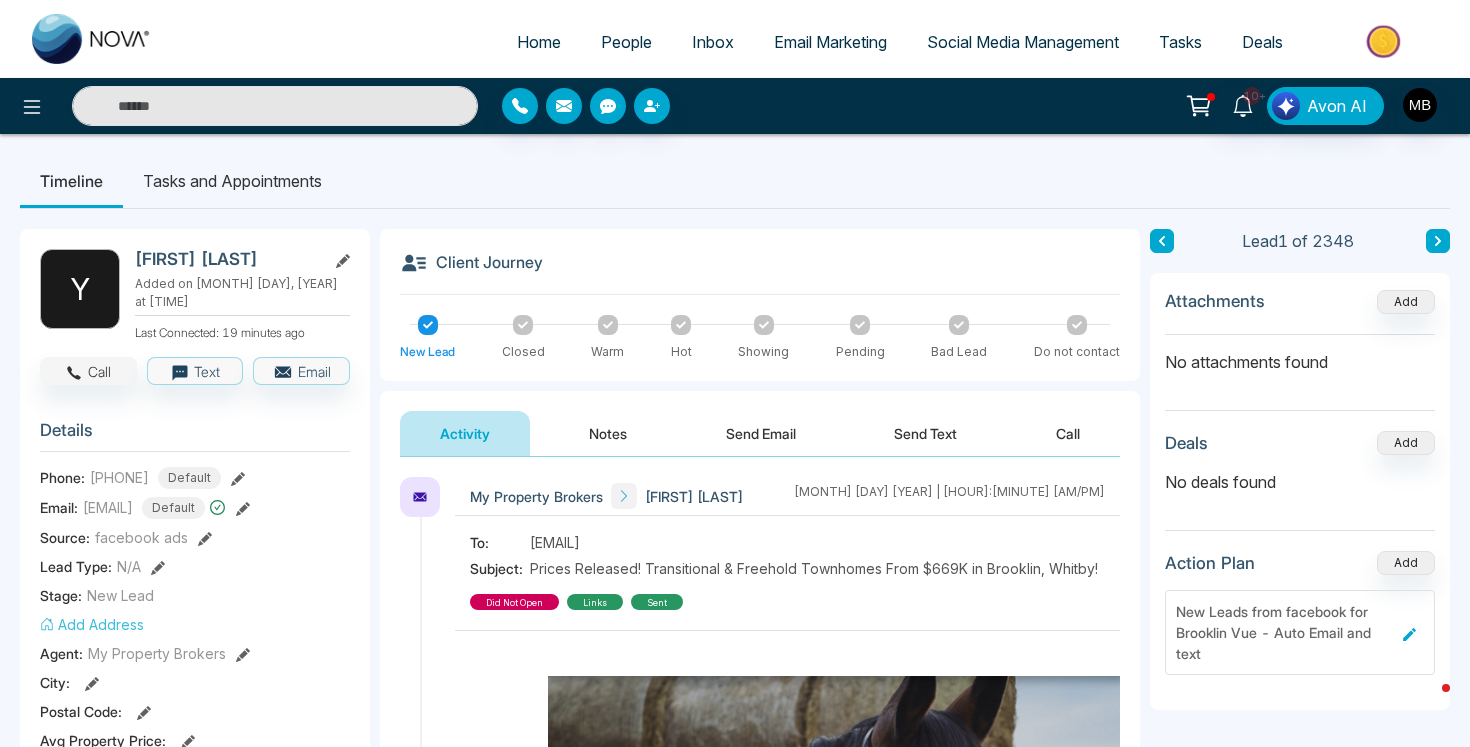 click on "Call" at bounding box center (88, 371) 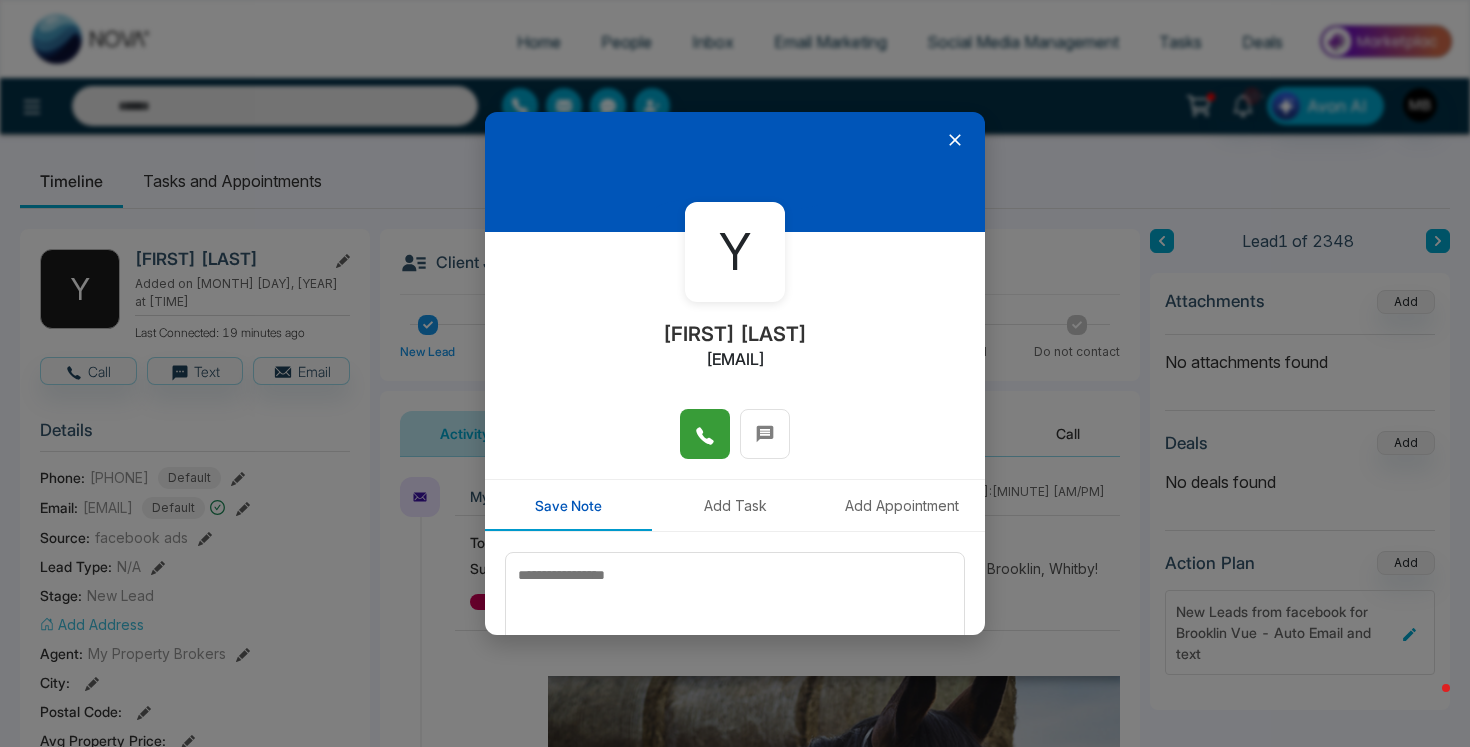 click 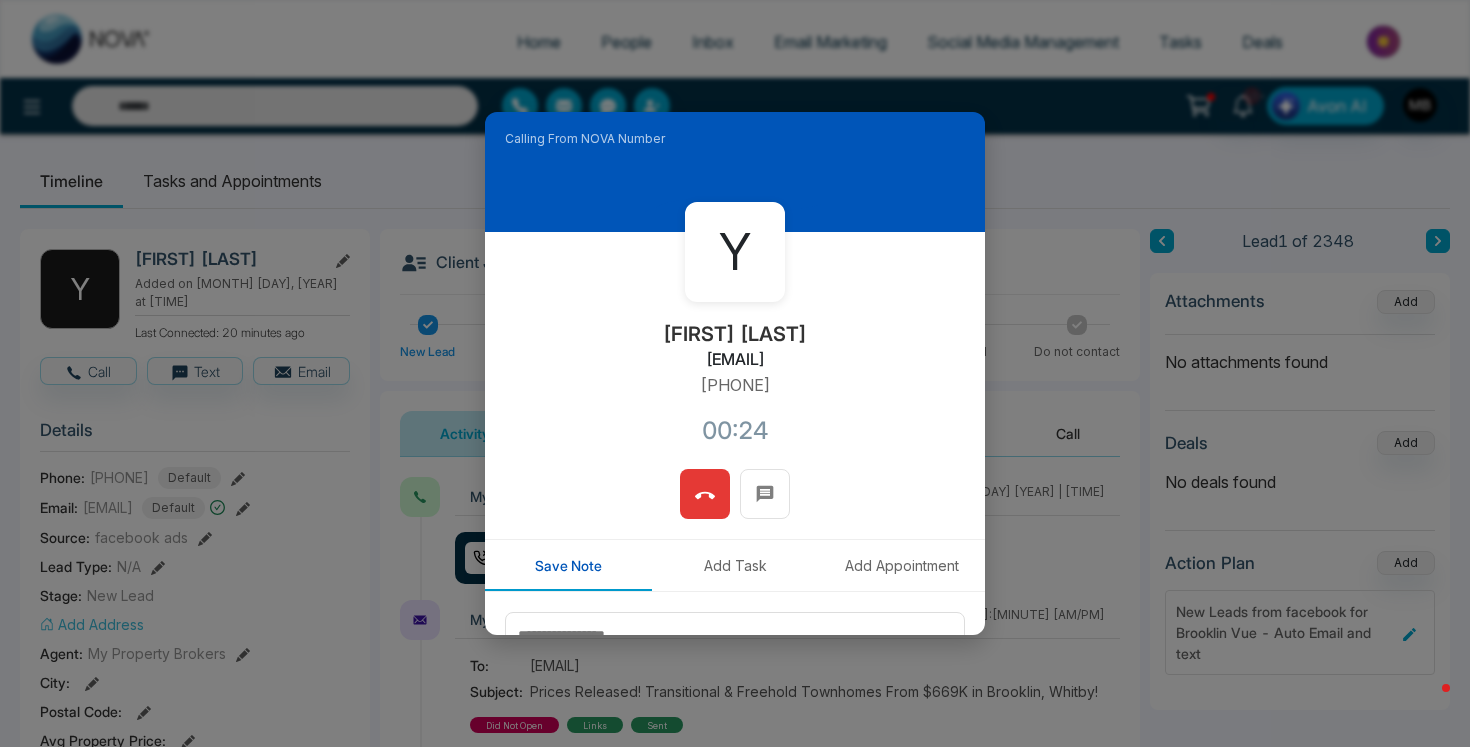 click 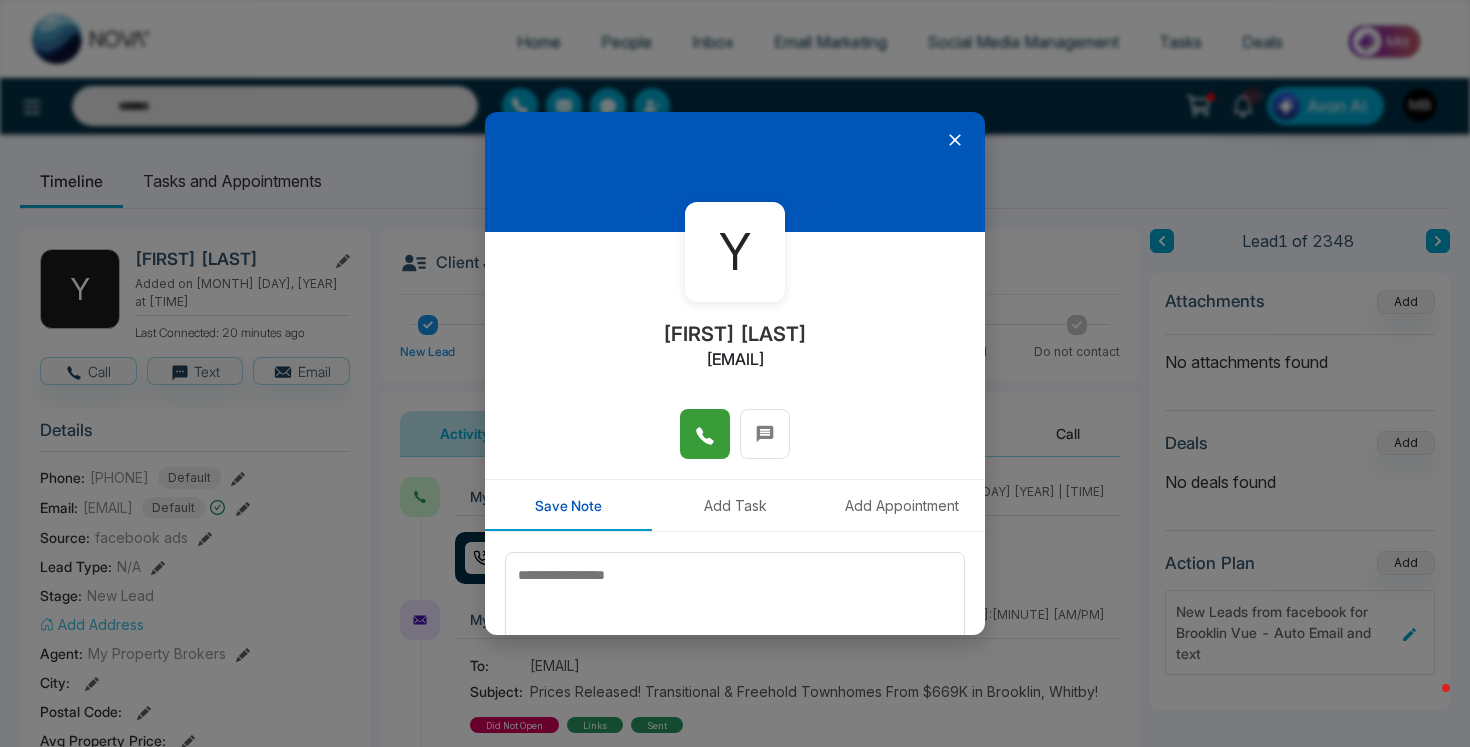 click 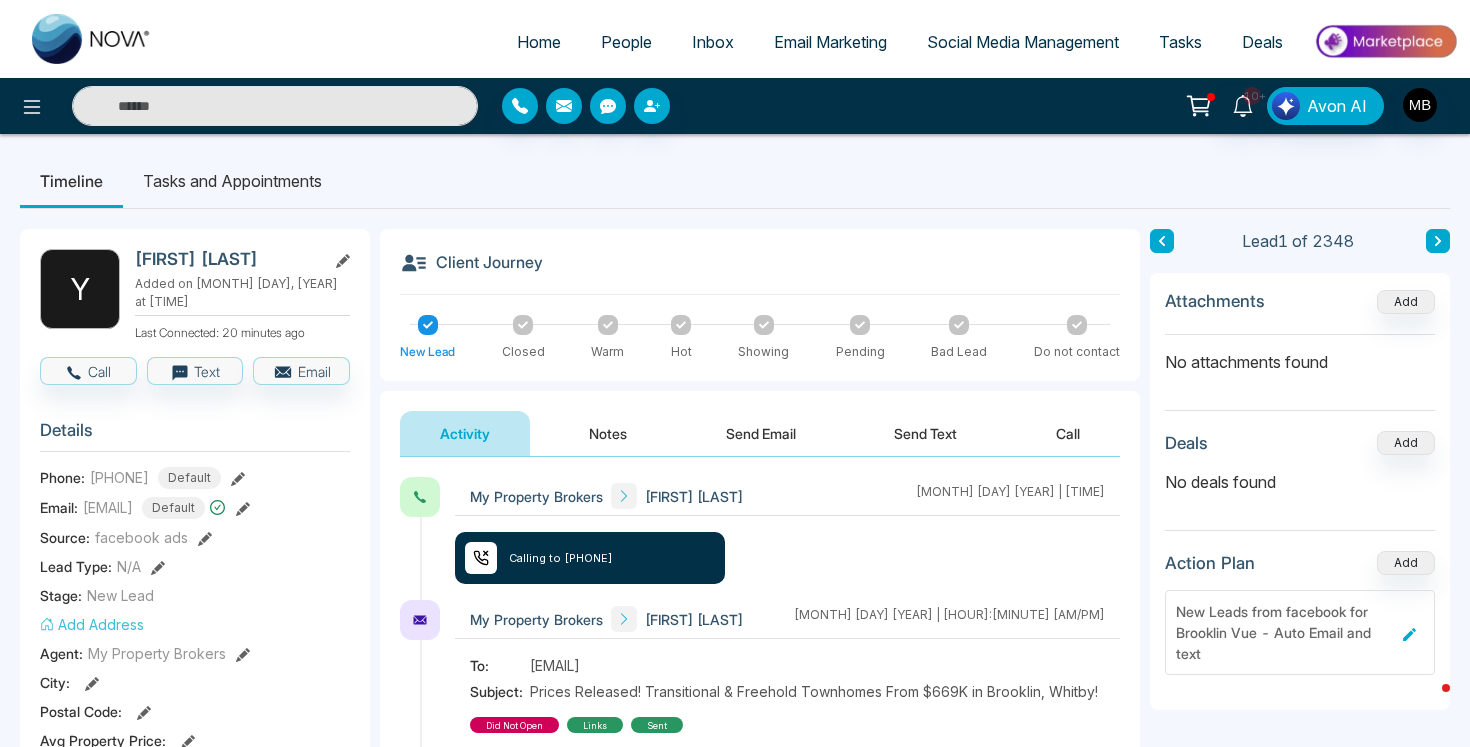 scroll, scrollTop: 0, scrollLeft: 0, axis: both 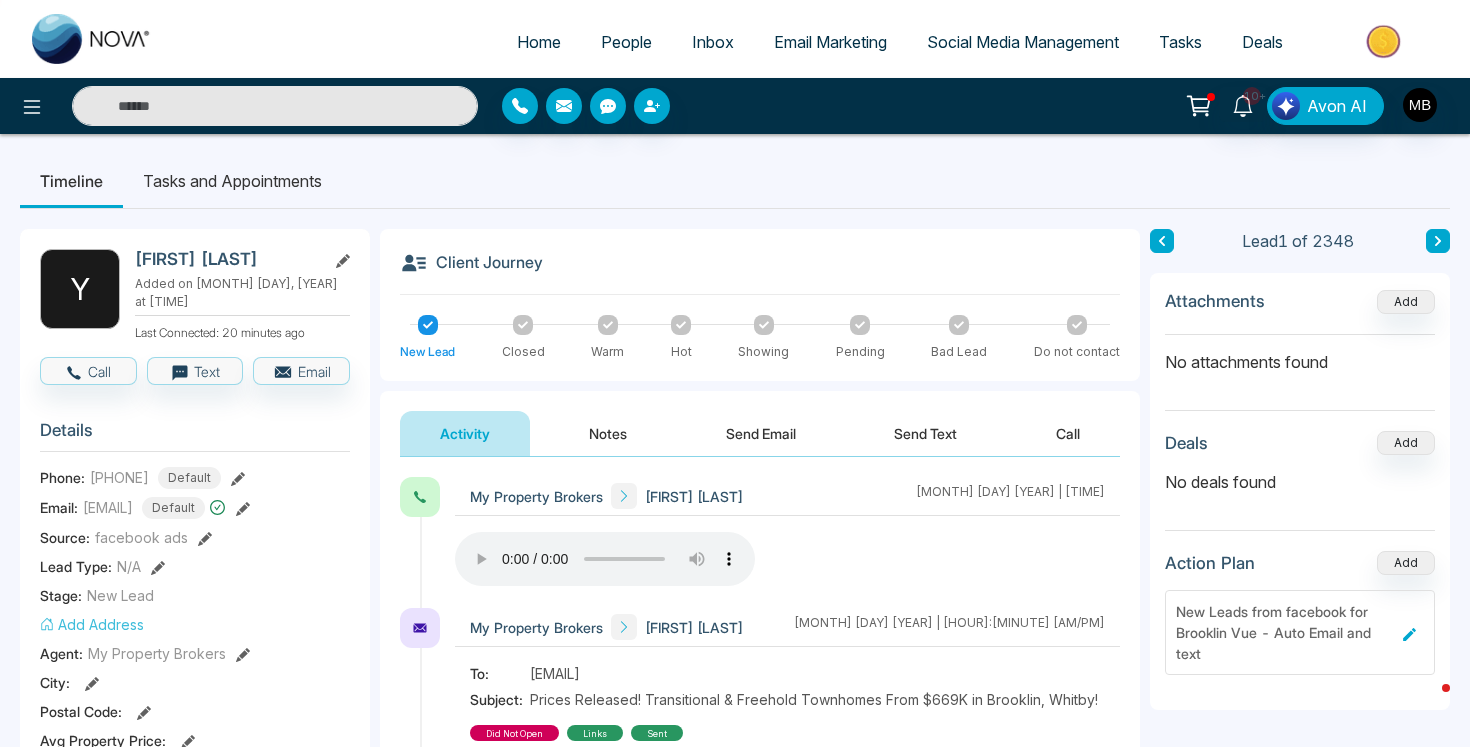 click at bounding box center (275, 106) 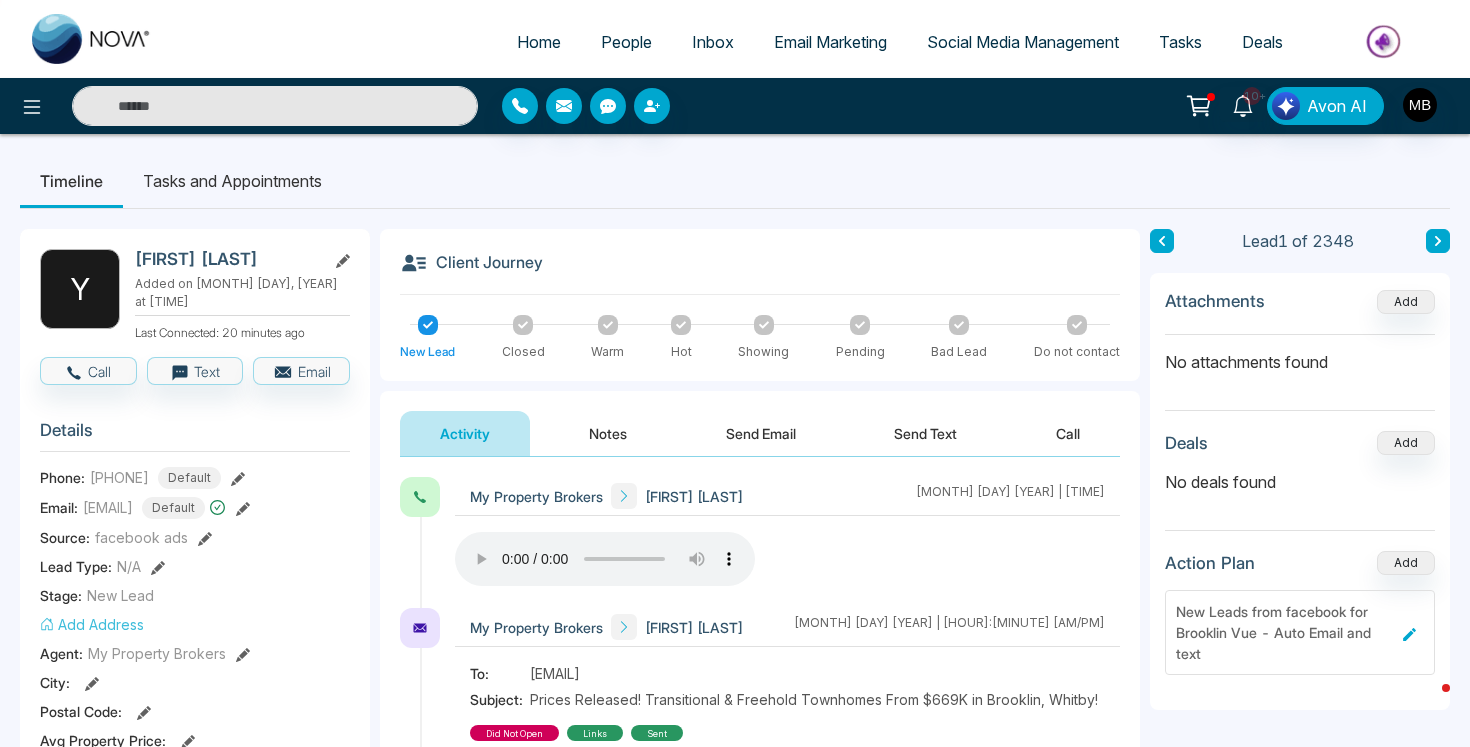 paste on "**********" 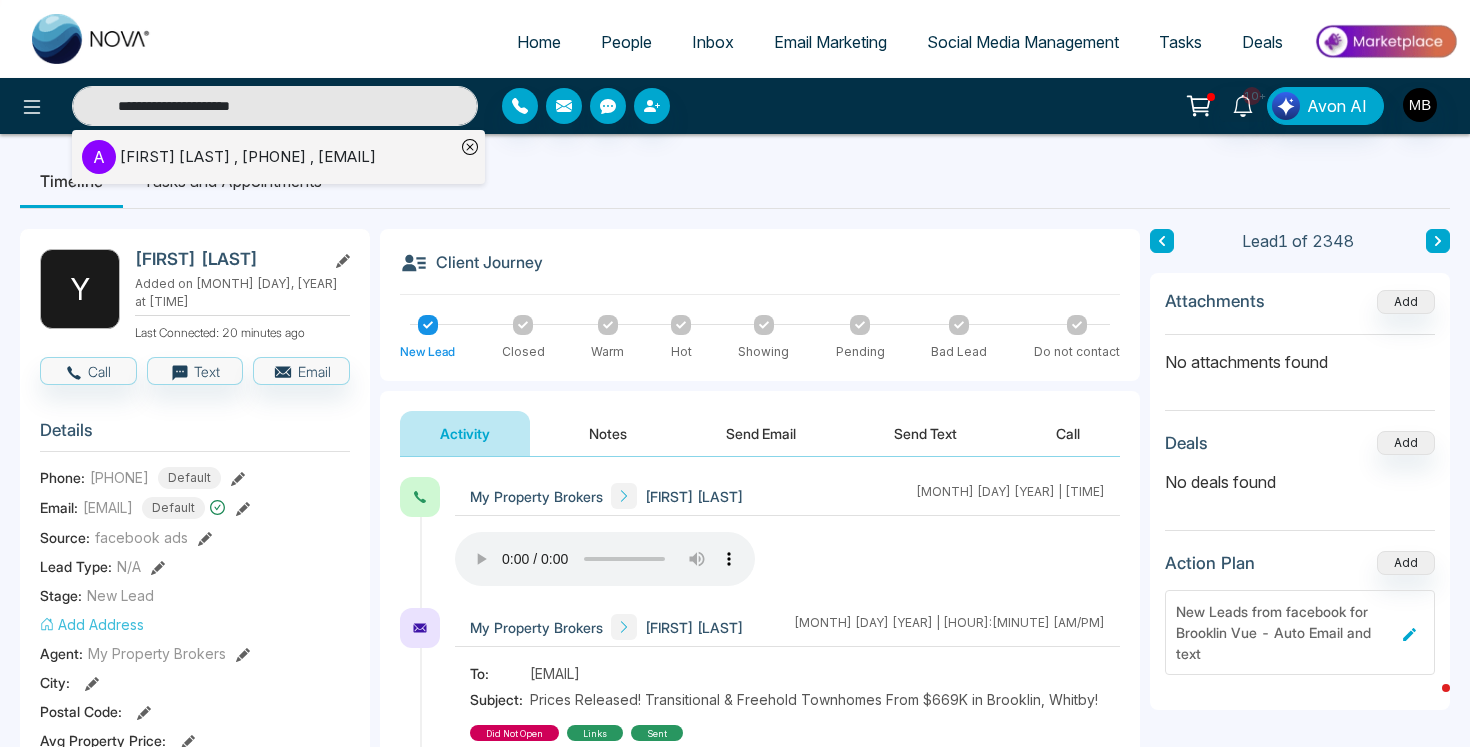 type on "**********" 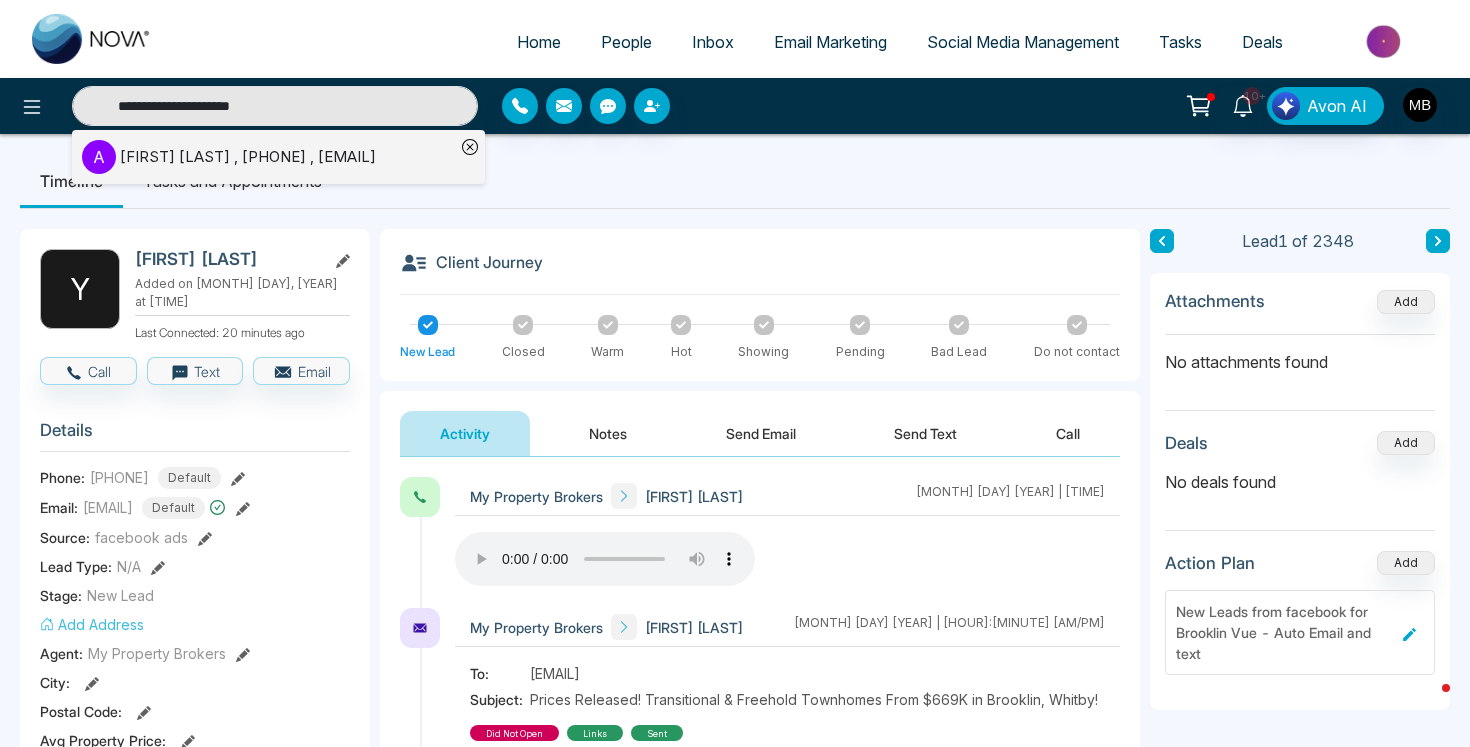 click on "[FIRST] [LAST] , [PHONE] , [EMAIL]" at bounding box center (248, 157) 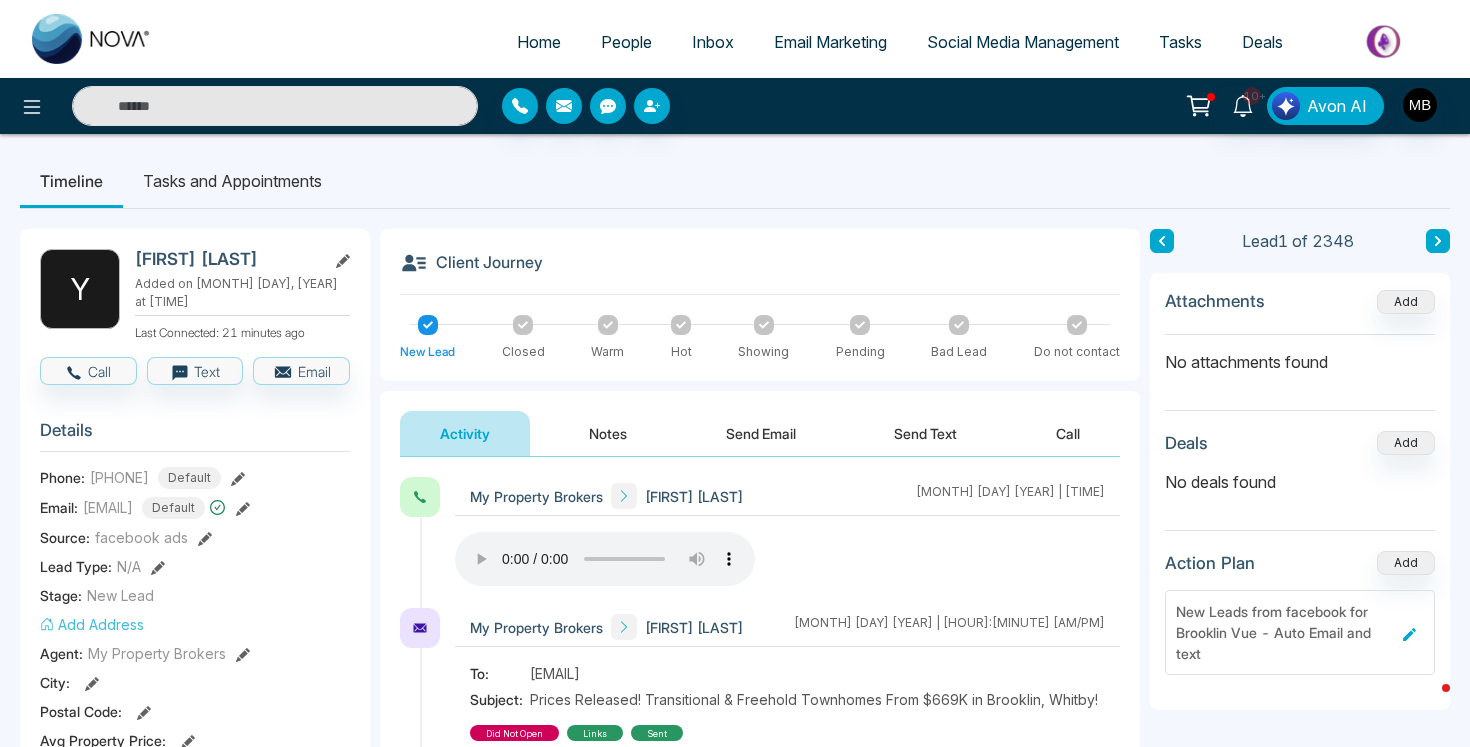 type on "**********" 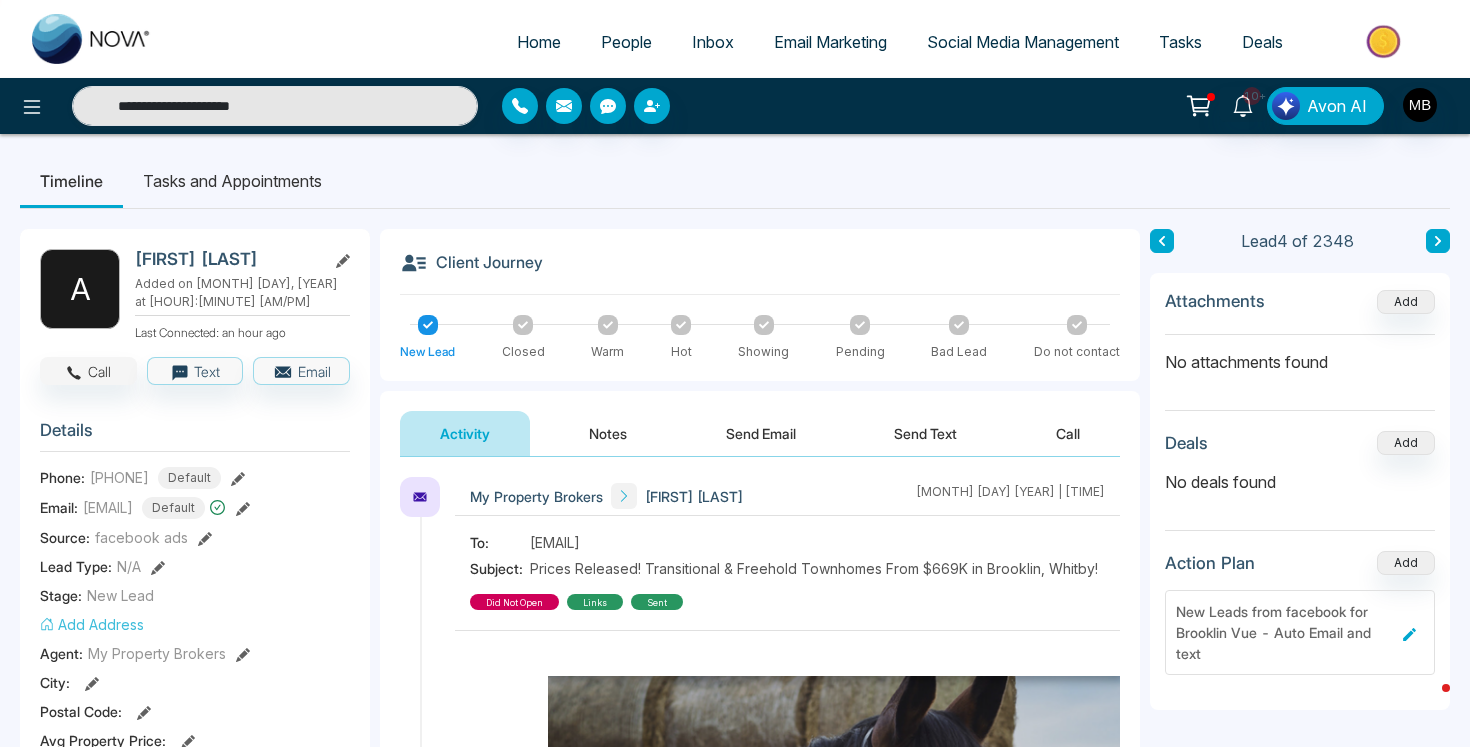 click on "Call" at bounding box center [88, 371] 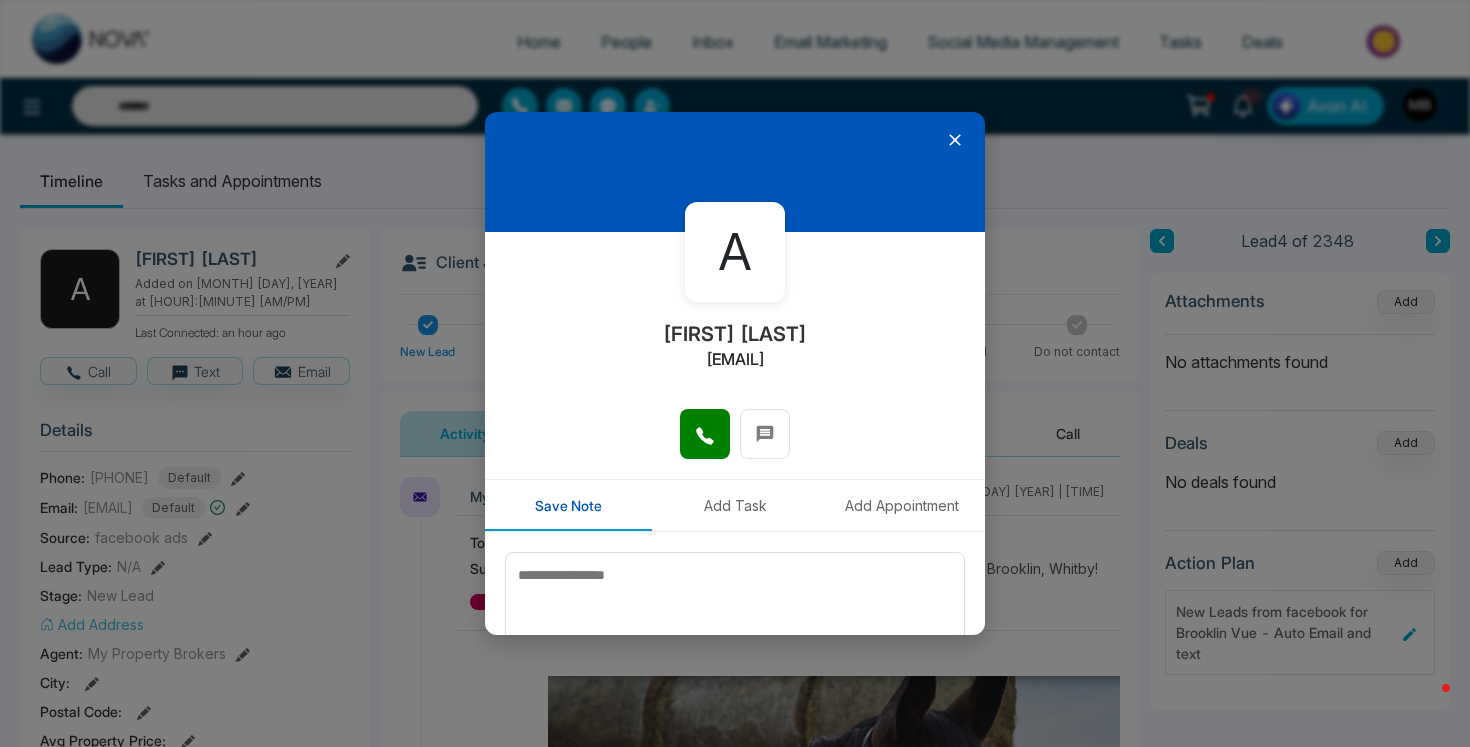type on "**********" 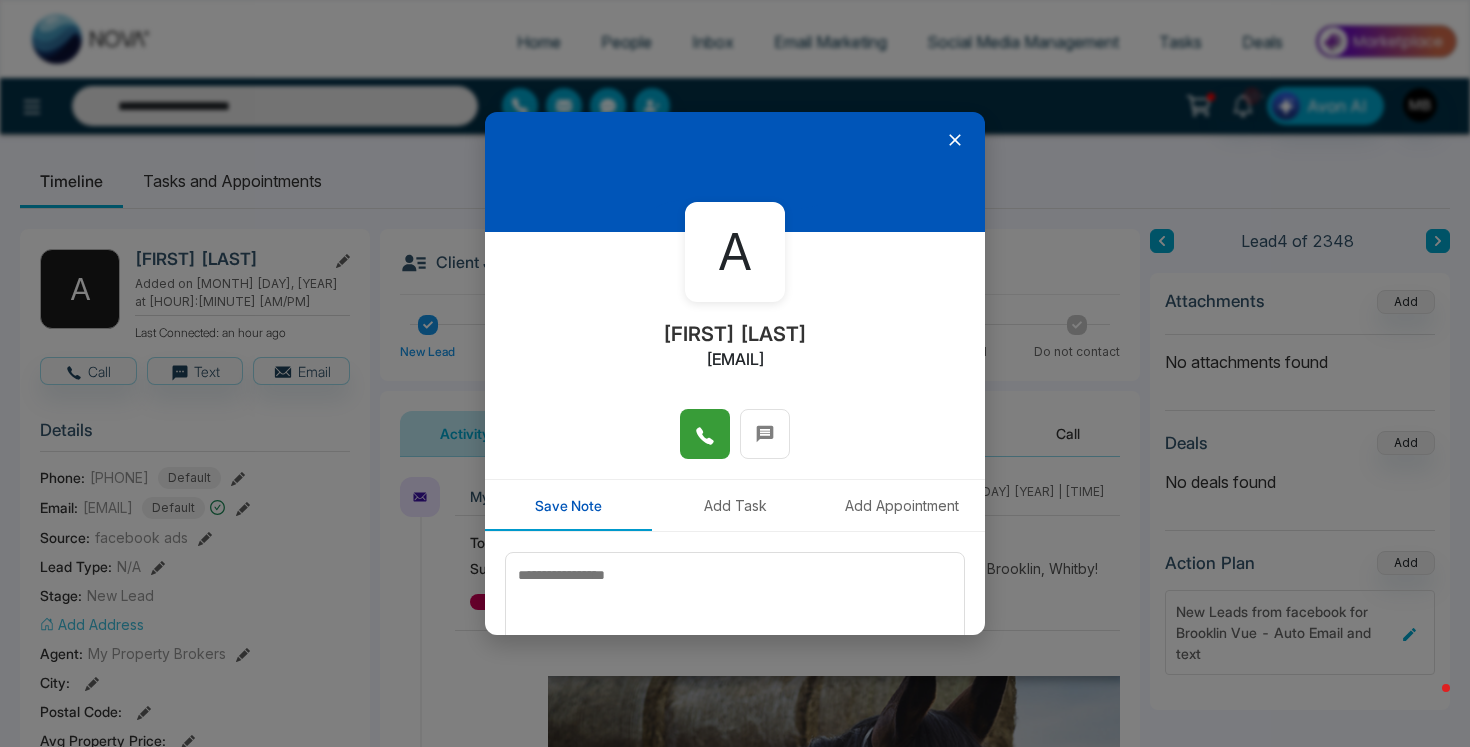 click 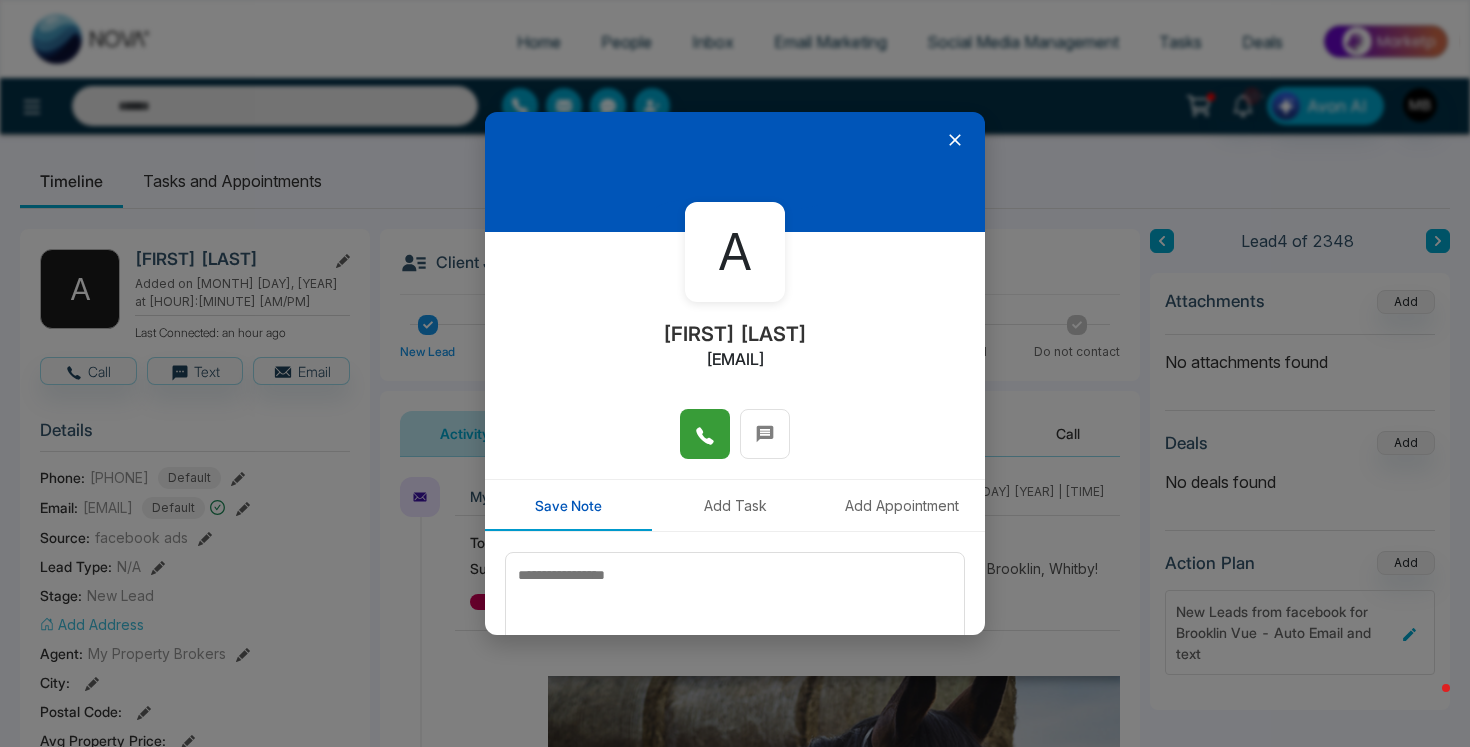type on "**********" 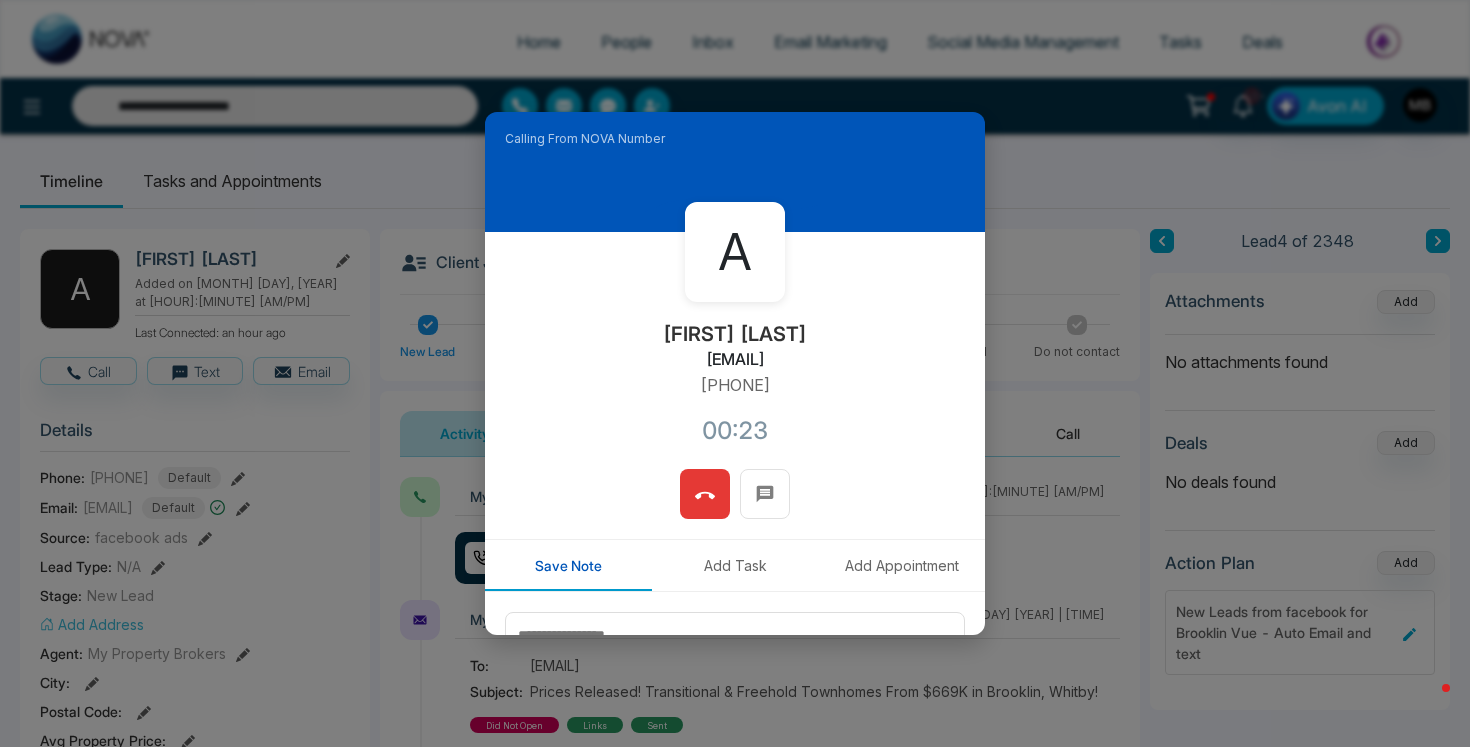 click 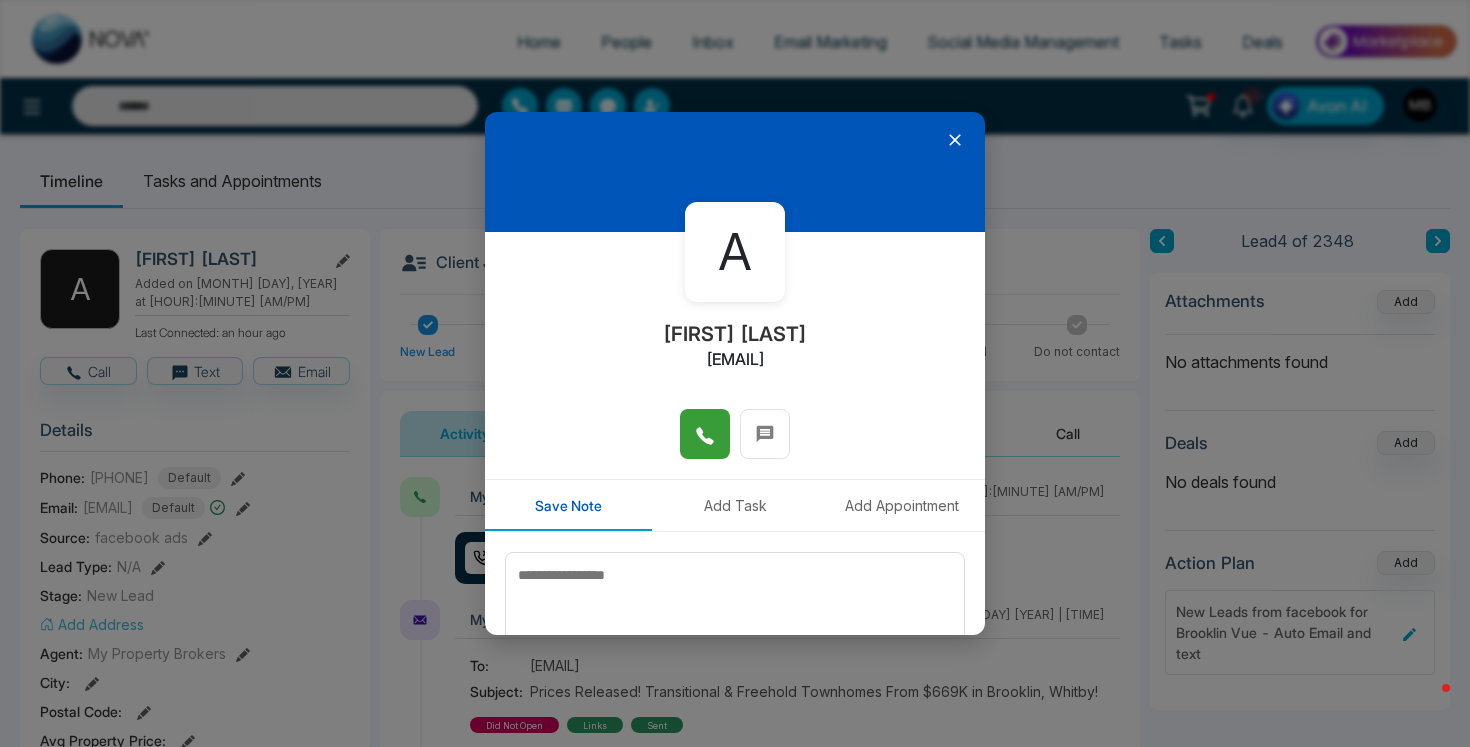 type on "**********" 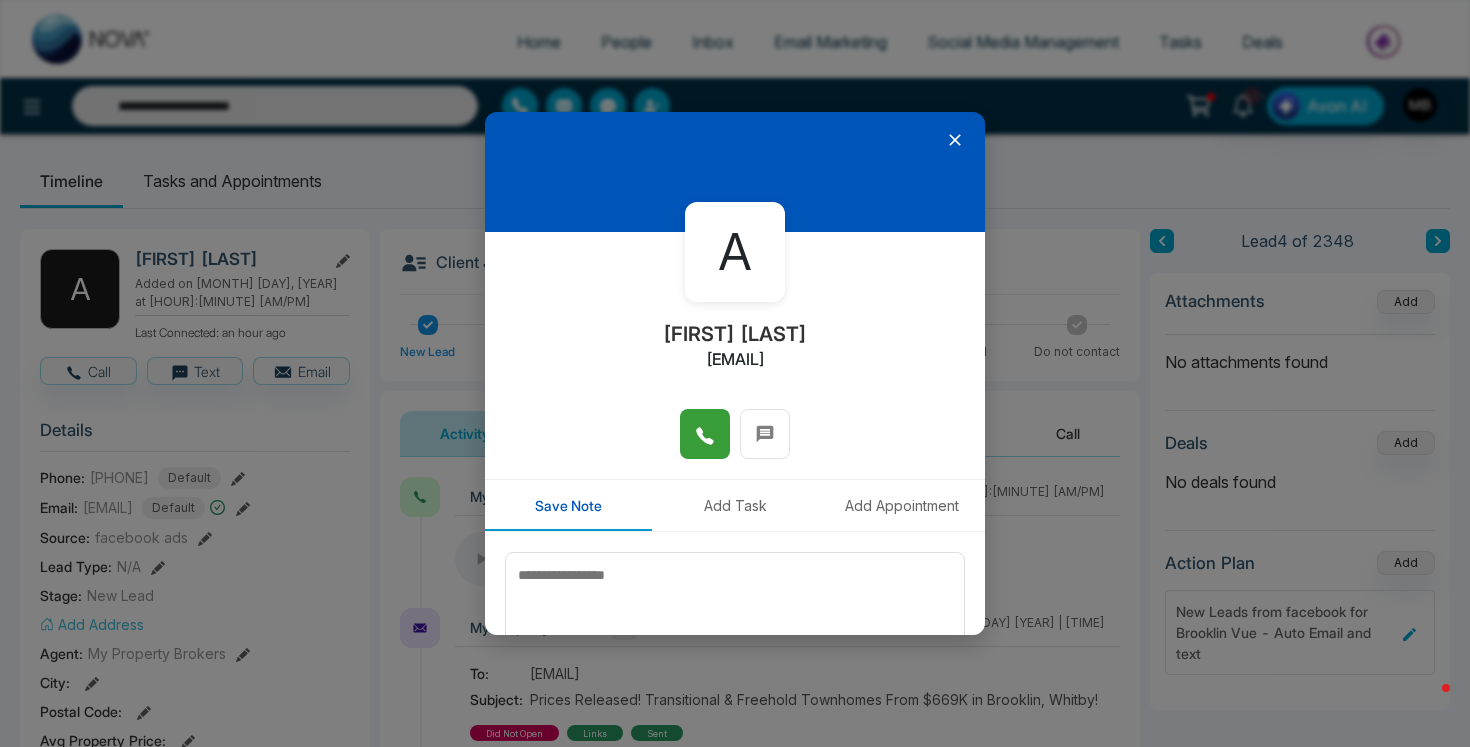 click 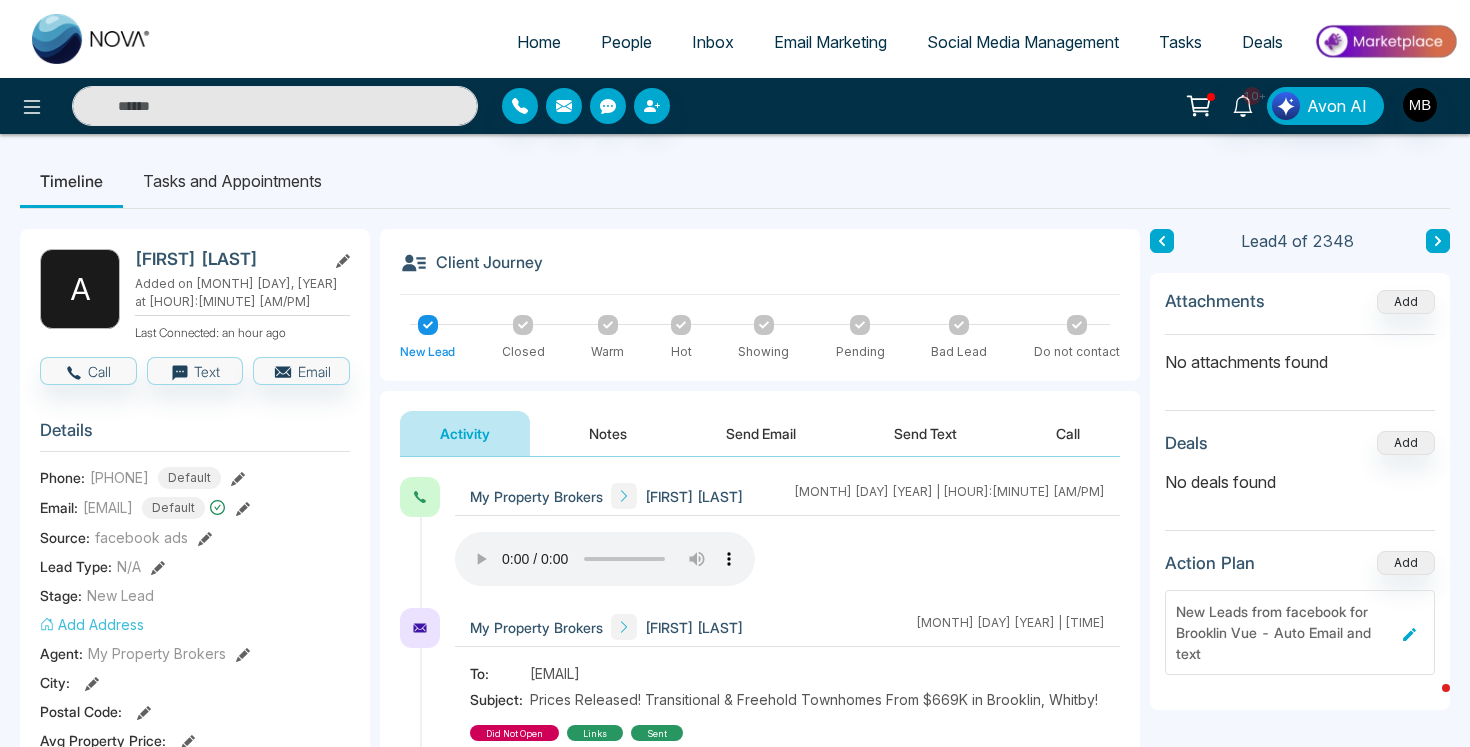 type on "**********" 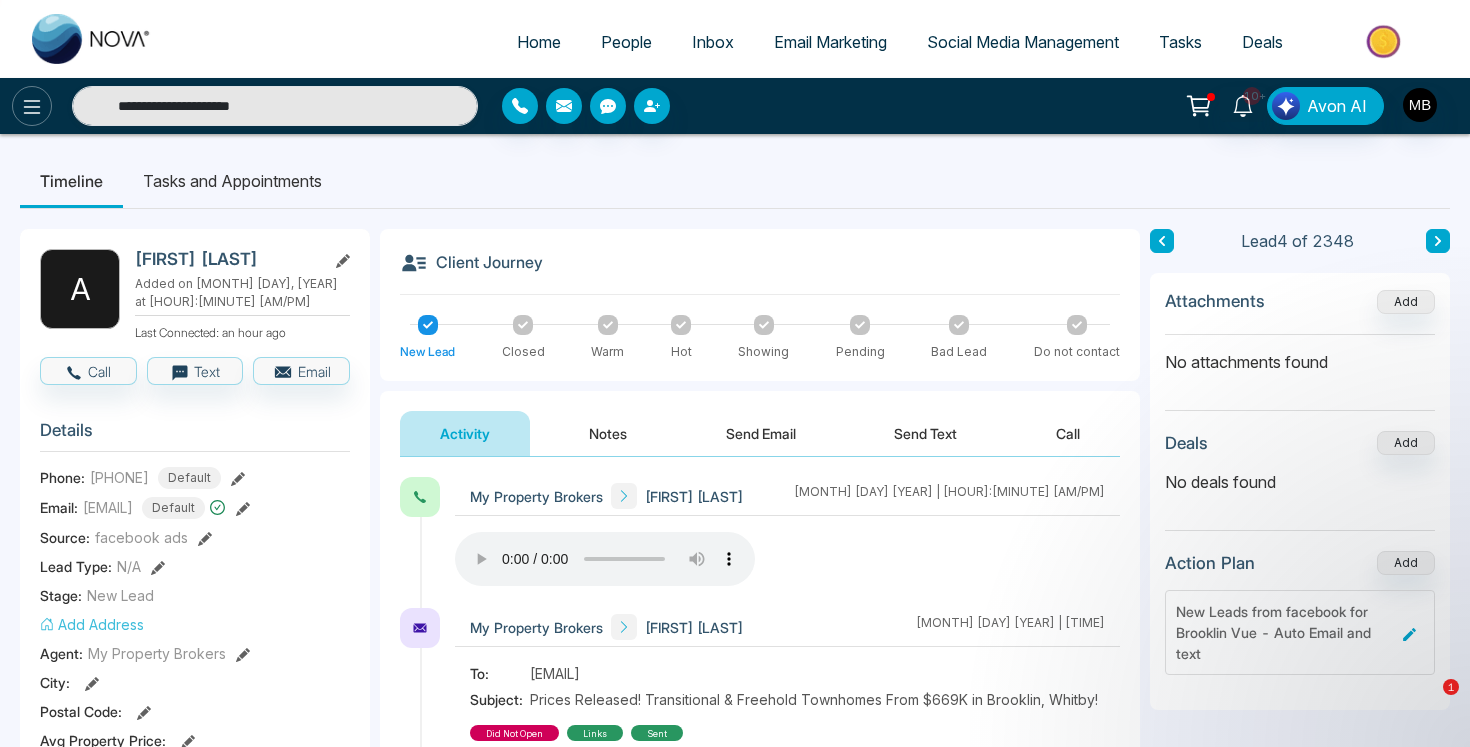 click 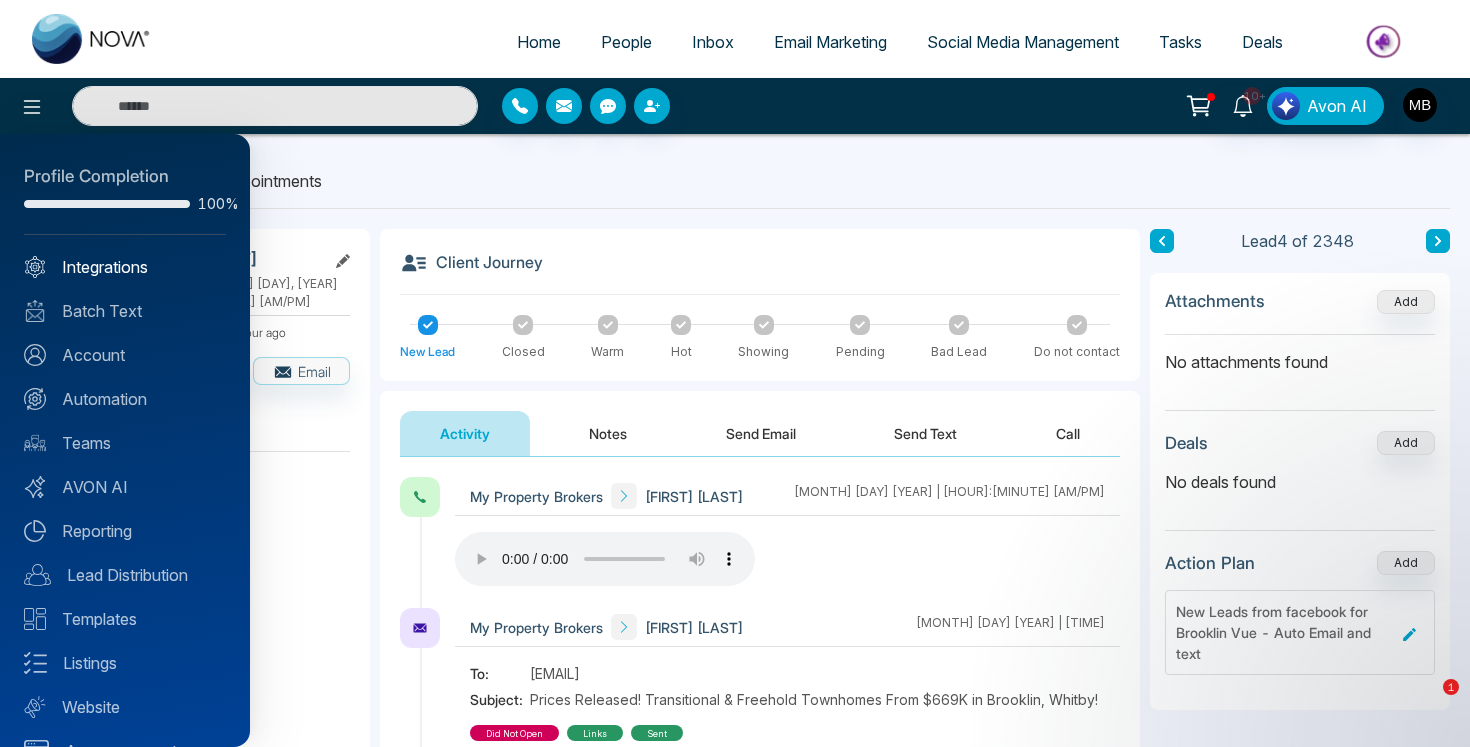 type on "**********" 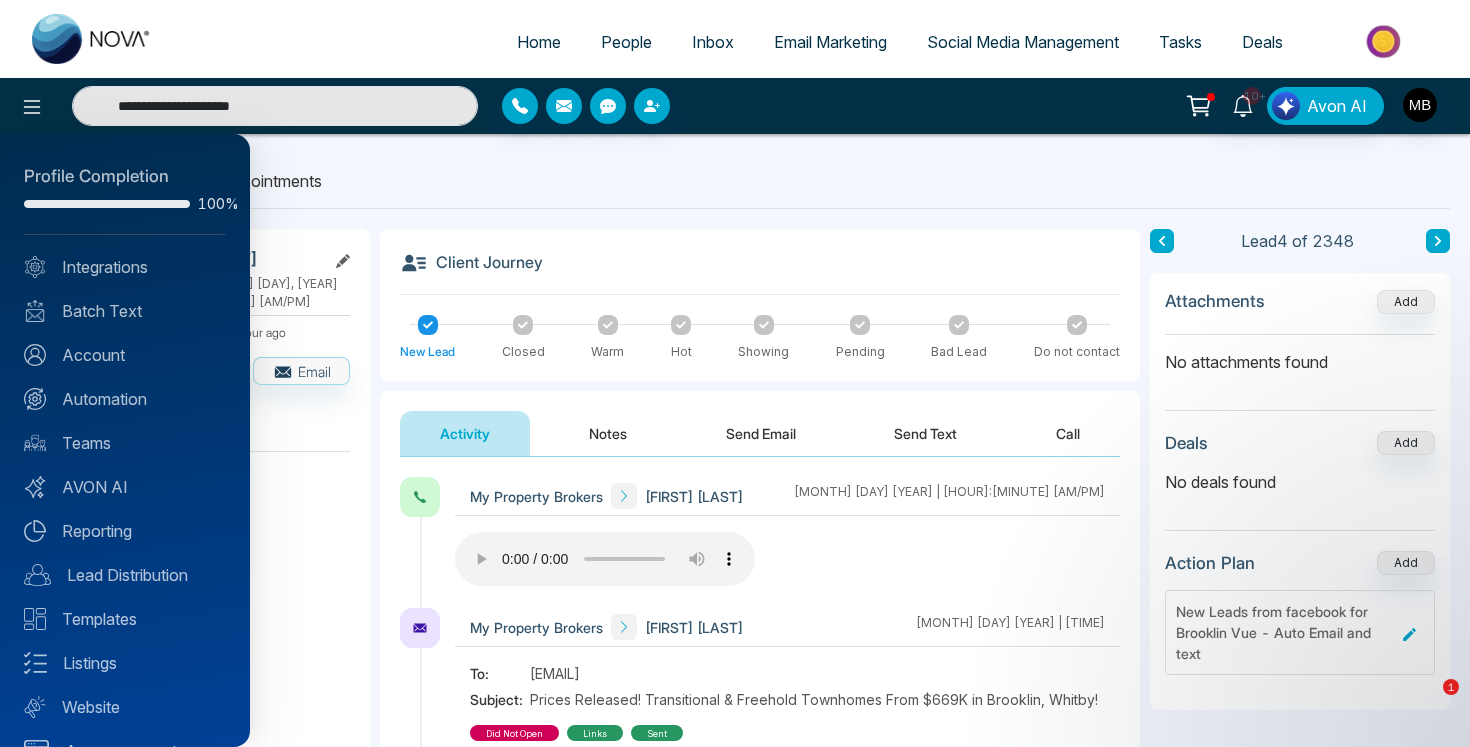 click at bounding box center [735, 373] 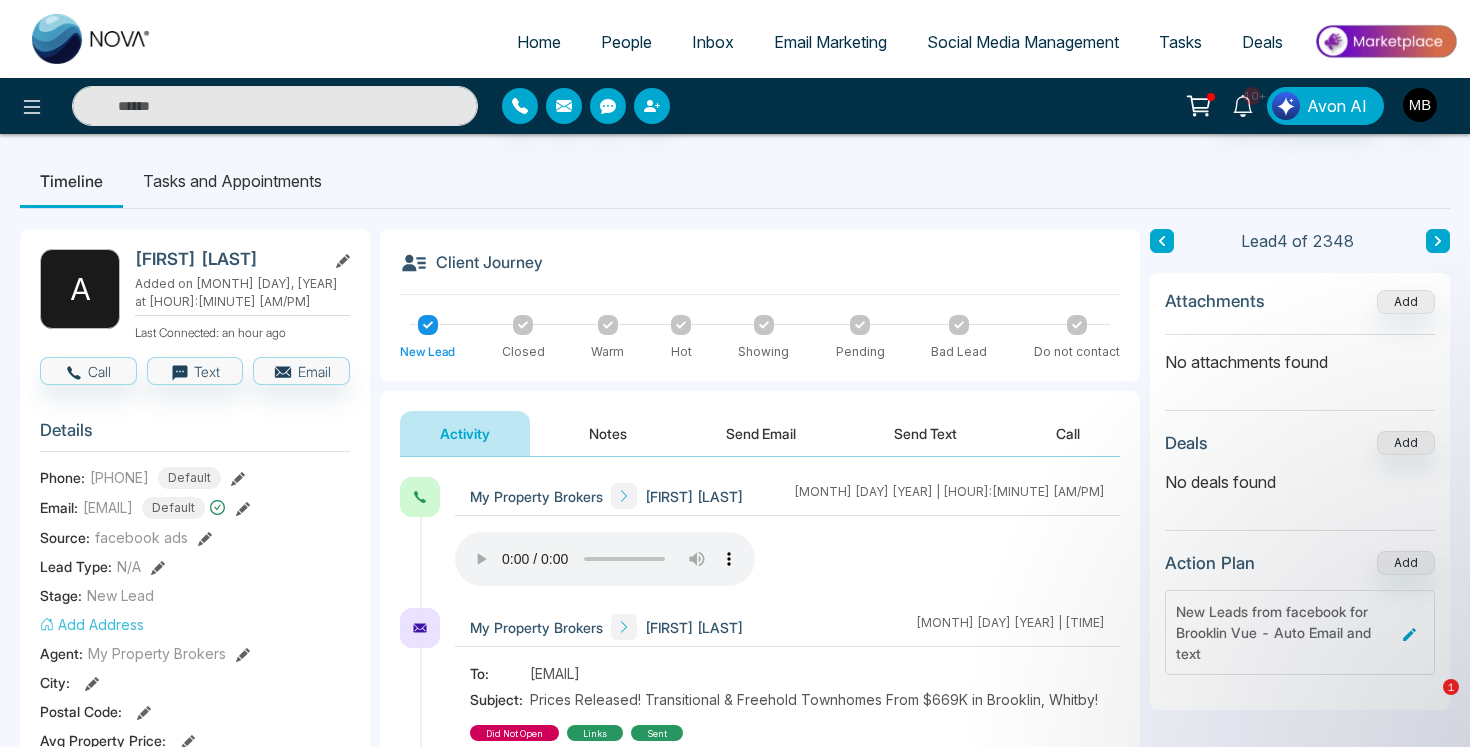 click 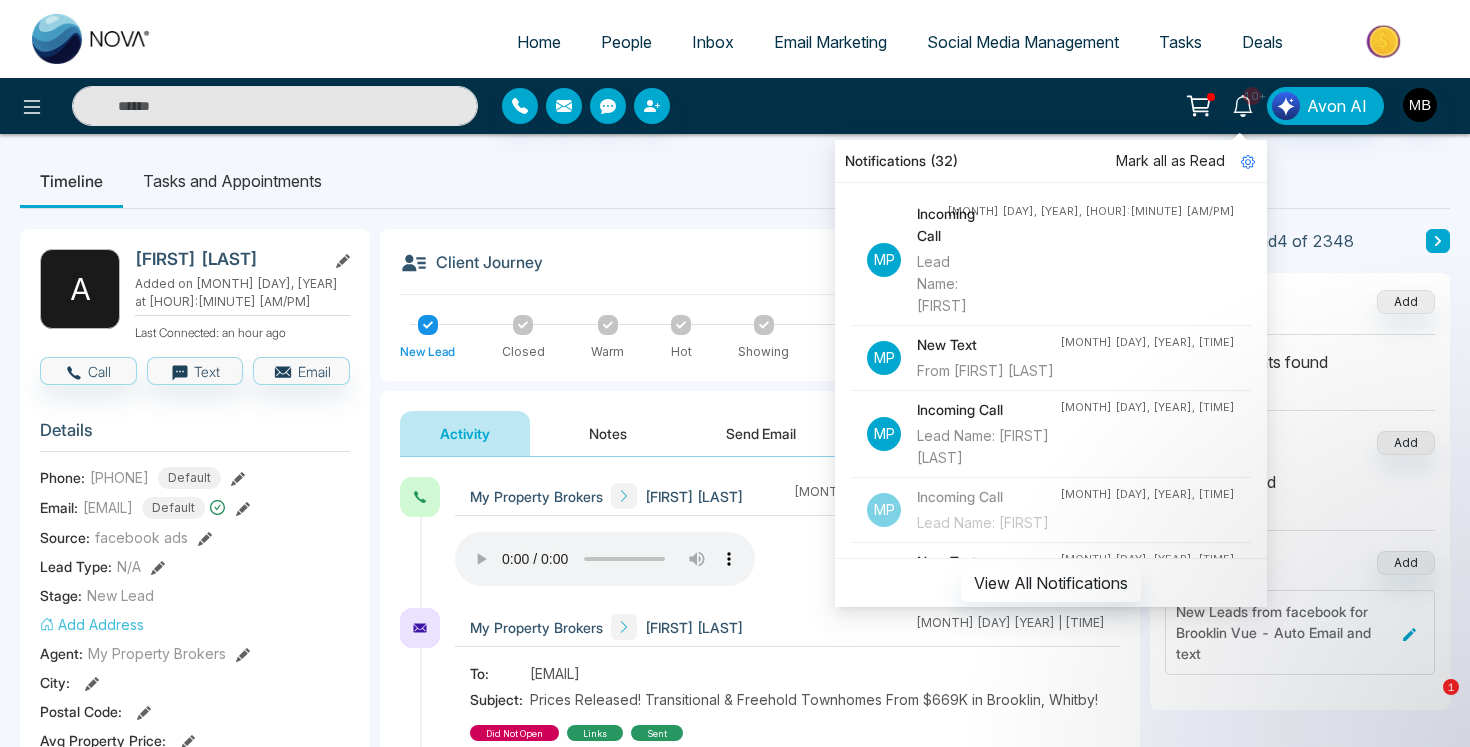 type on "**********" 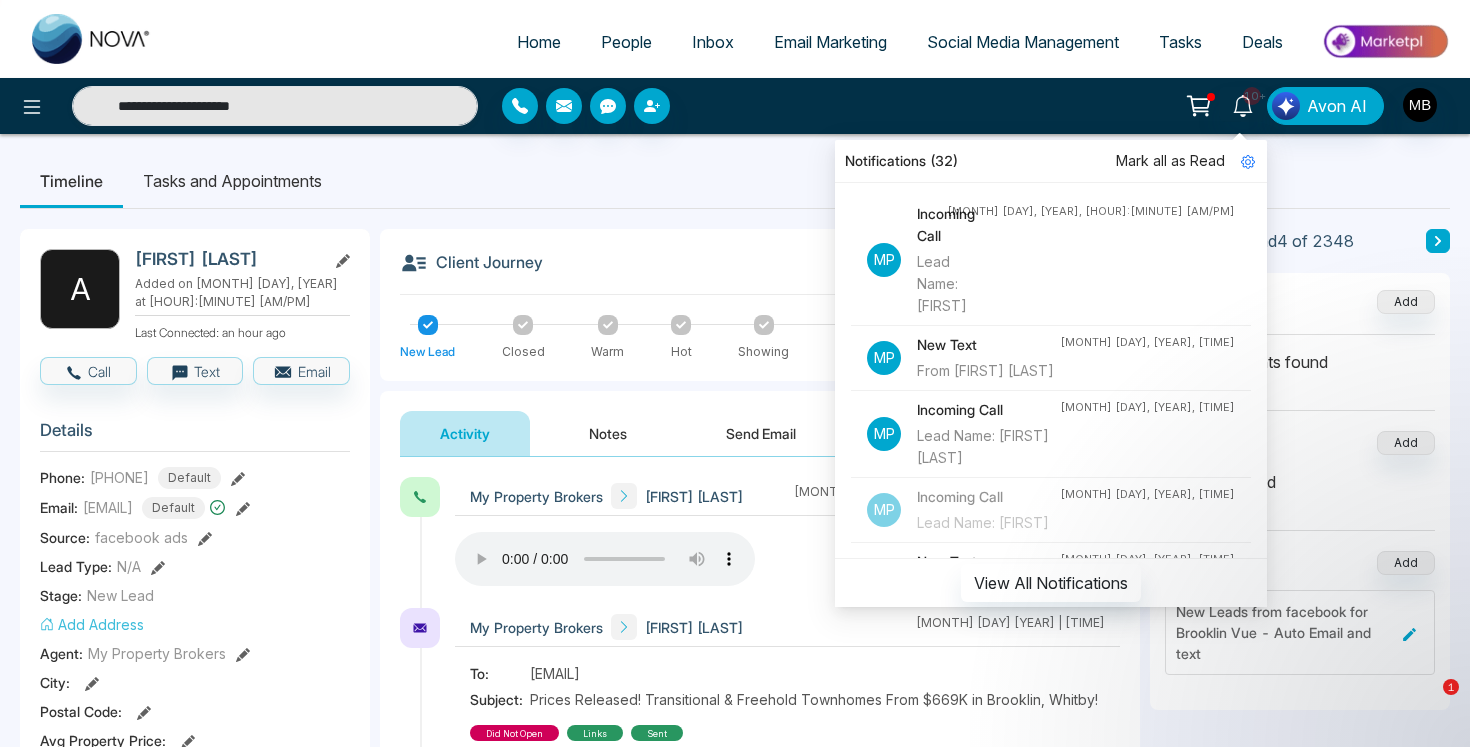 click on "From [FIRST] [LAST]" at bounding box center (988, 371) 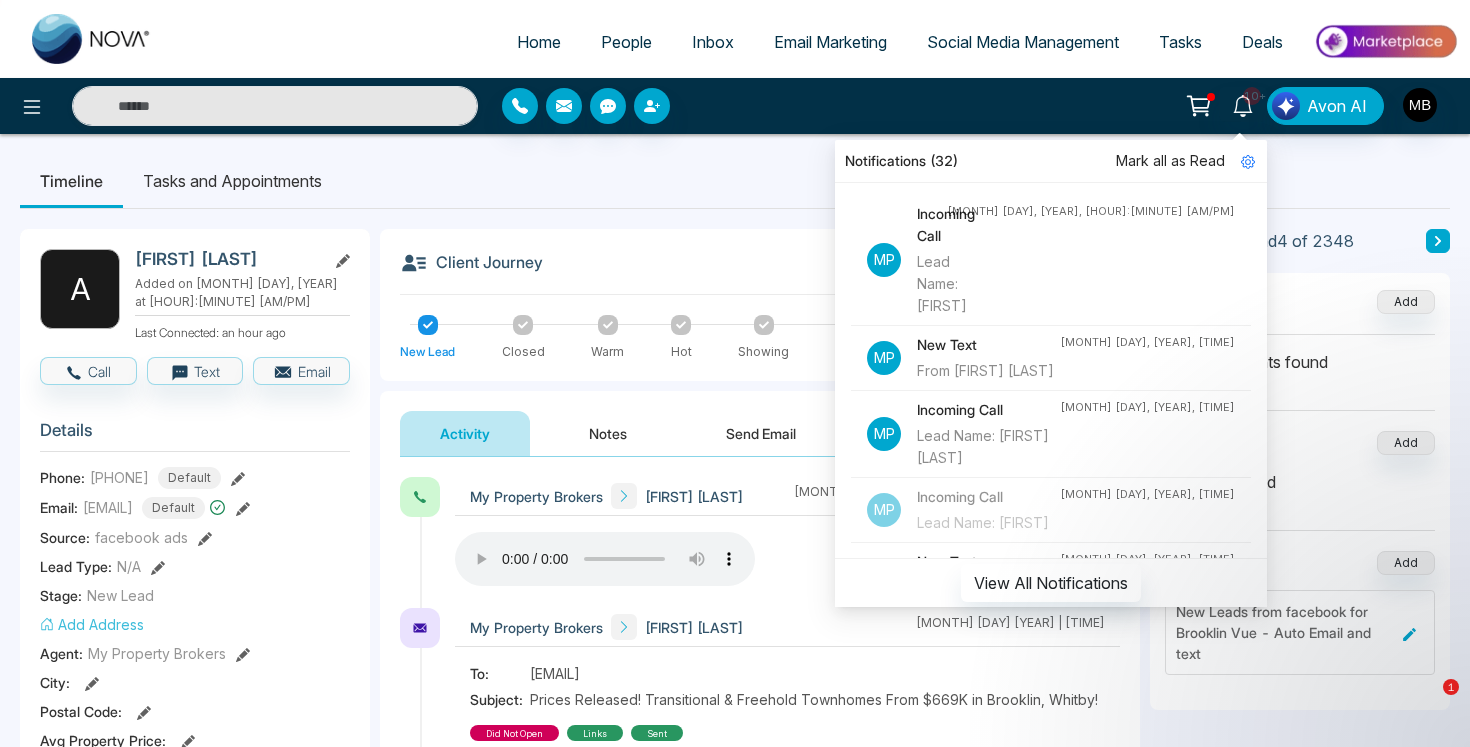 type on "**********" 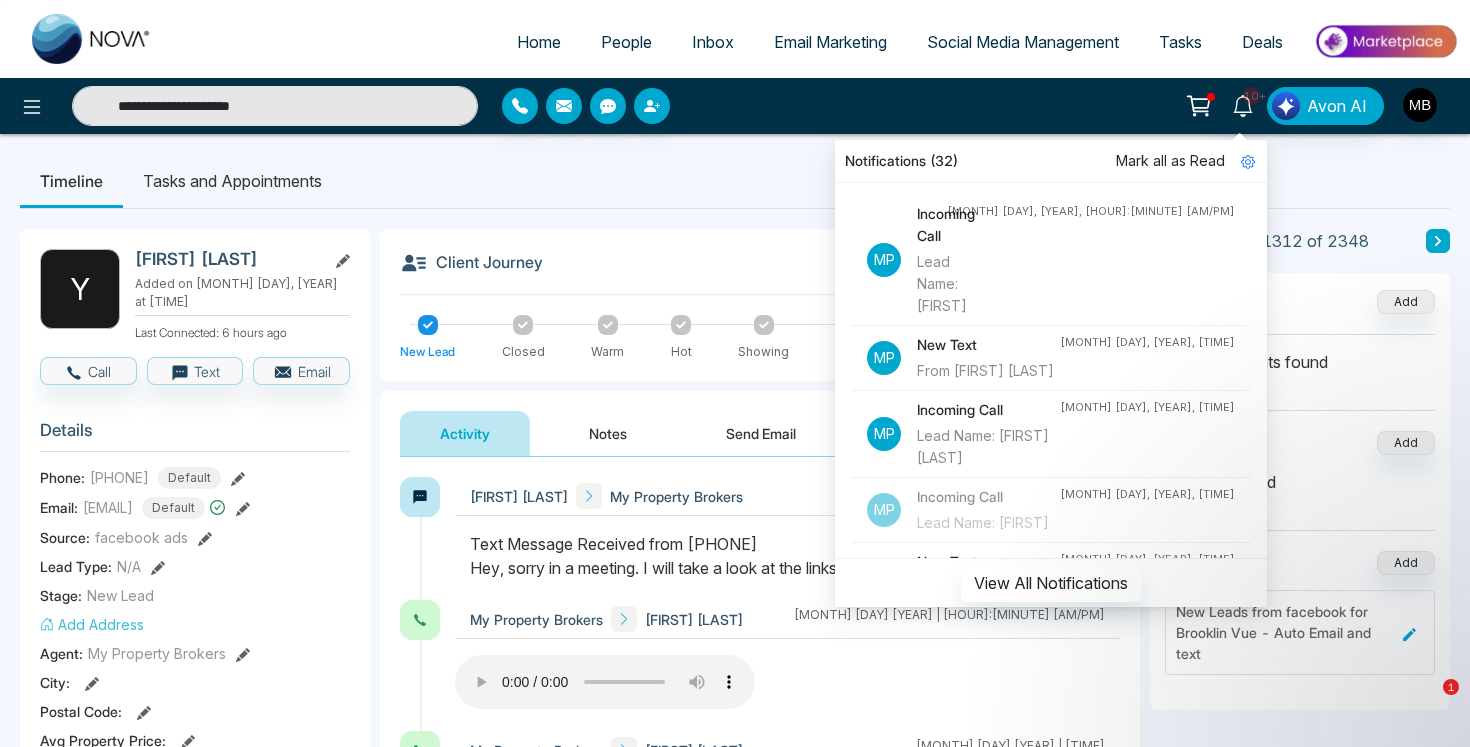 click on "From [FIRST] [LAST]" at bounding box center [988, 588] 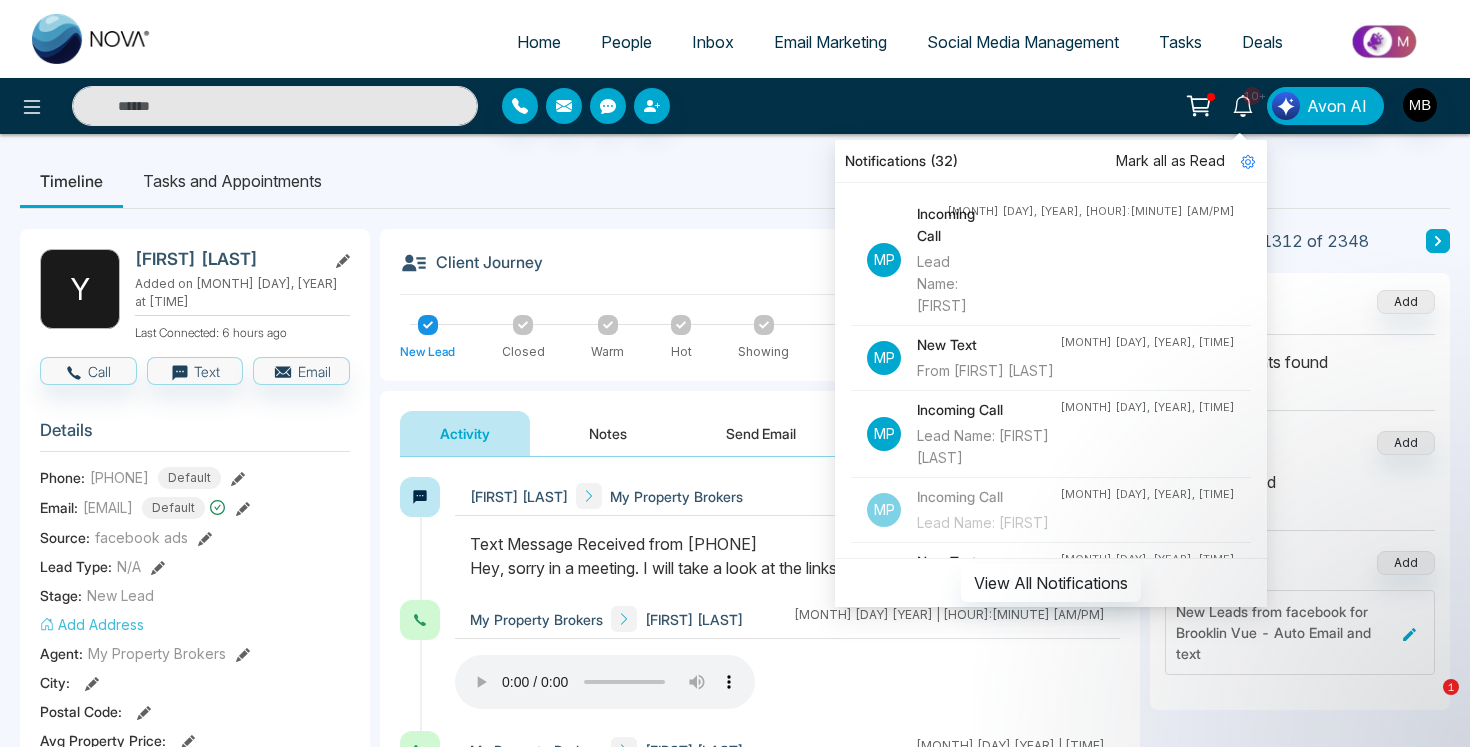 type on "**********" 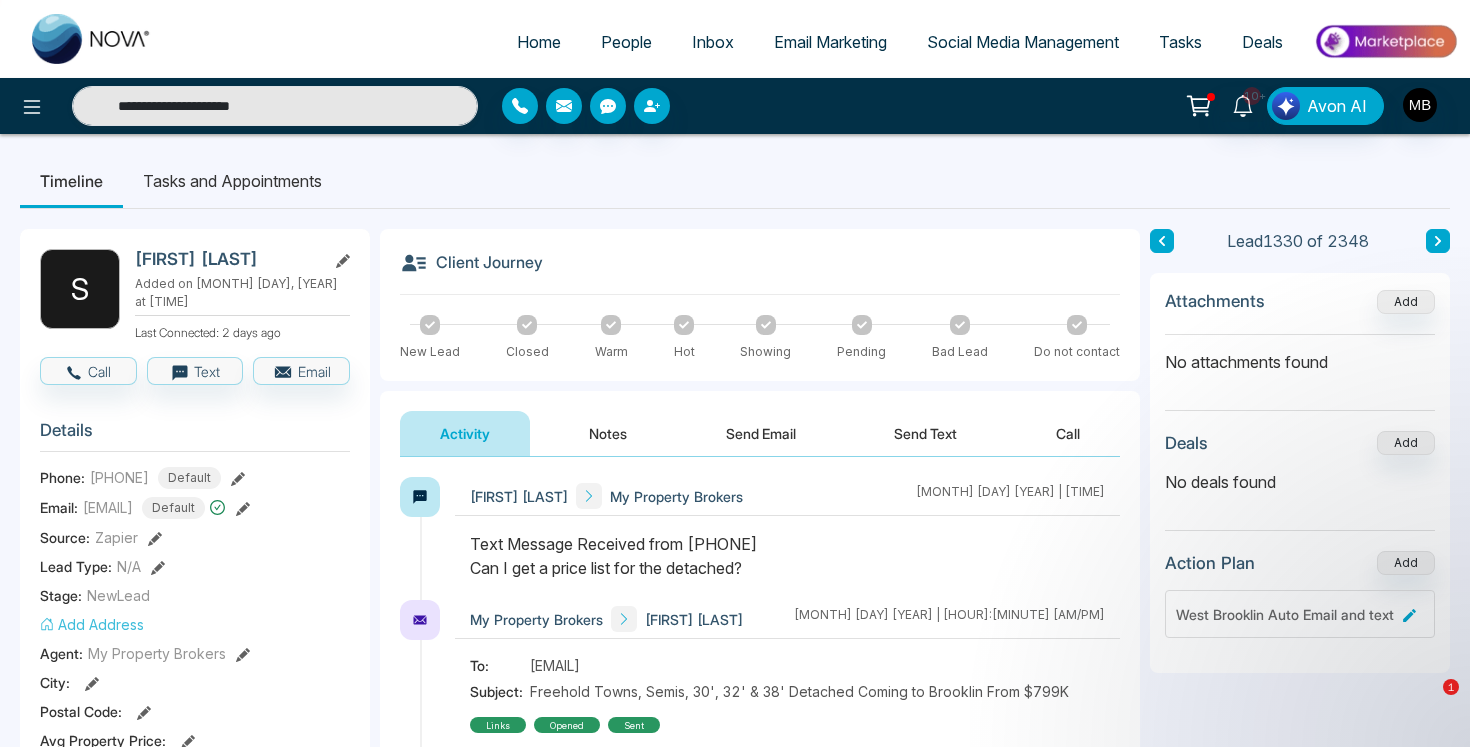 click on "Text Message Received from [PHONE] Can I get a price list for the detached?" at bounding box center [787, 556] 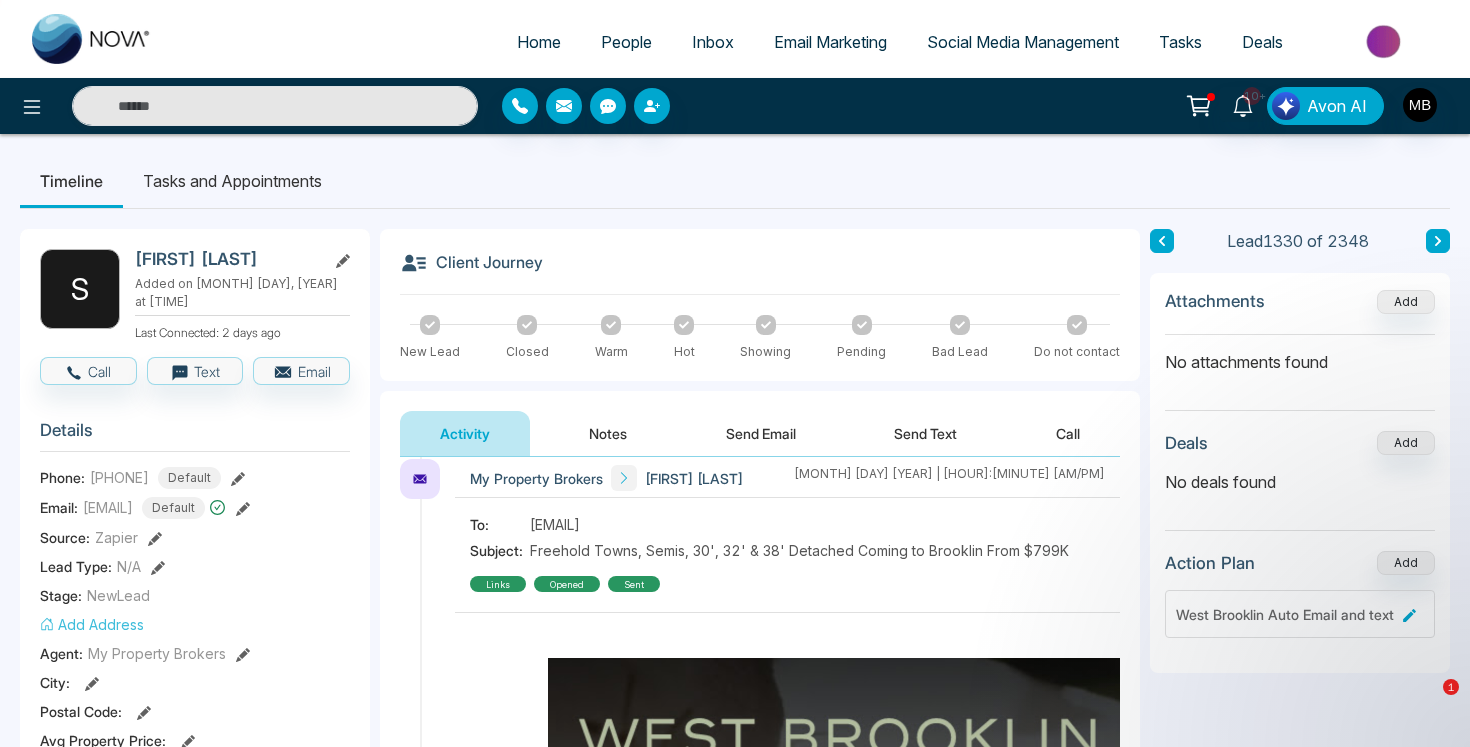 scroll, scrollTop: 192, scrollLeft: 0, axis: vertical 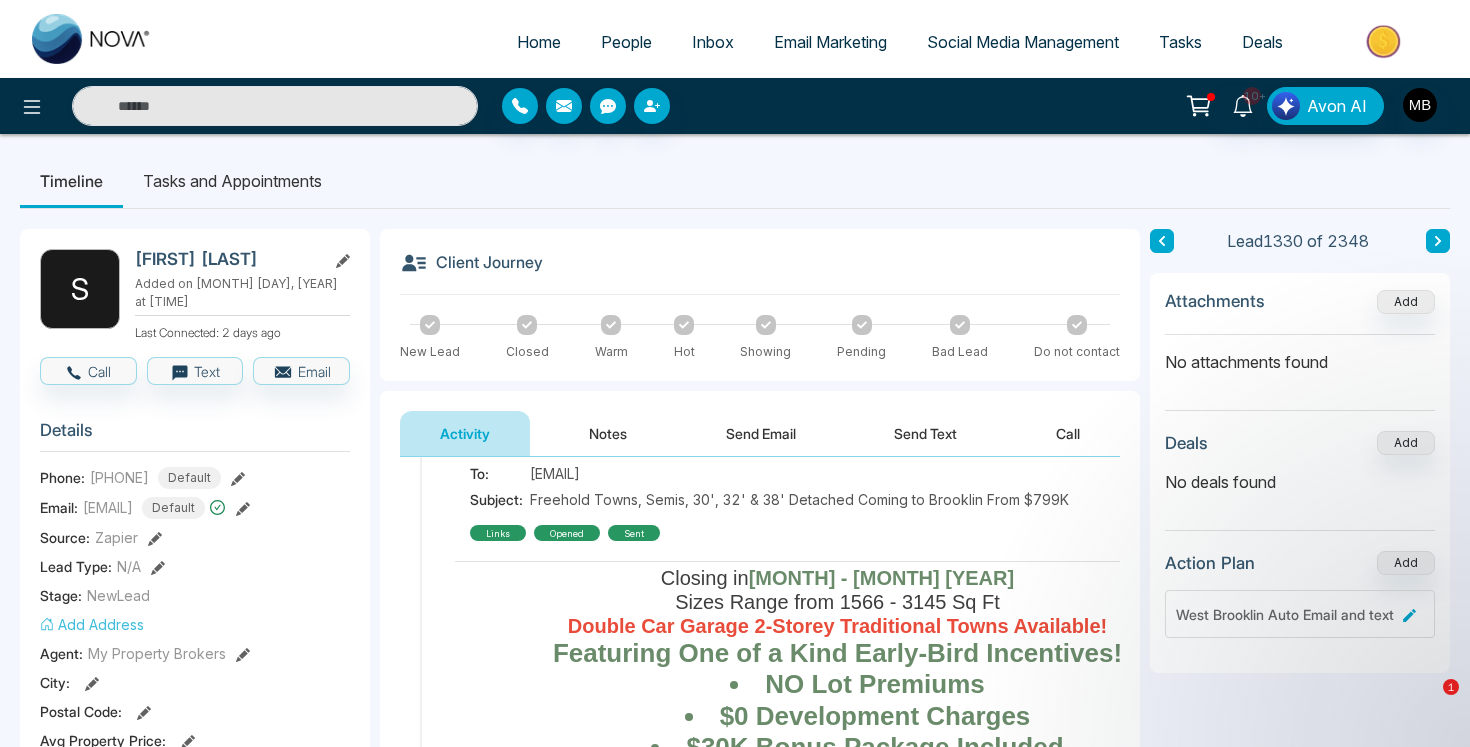 type on "**********" 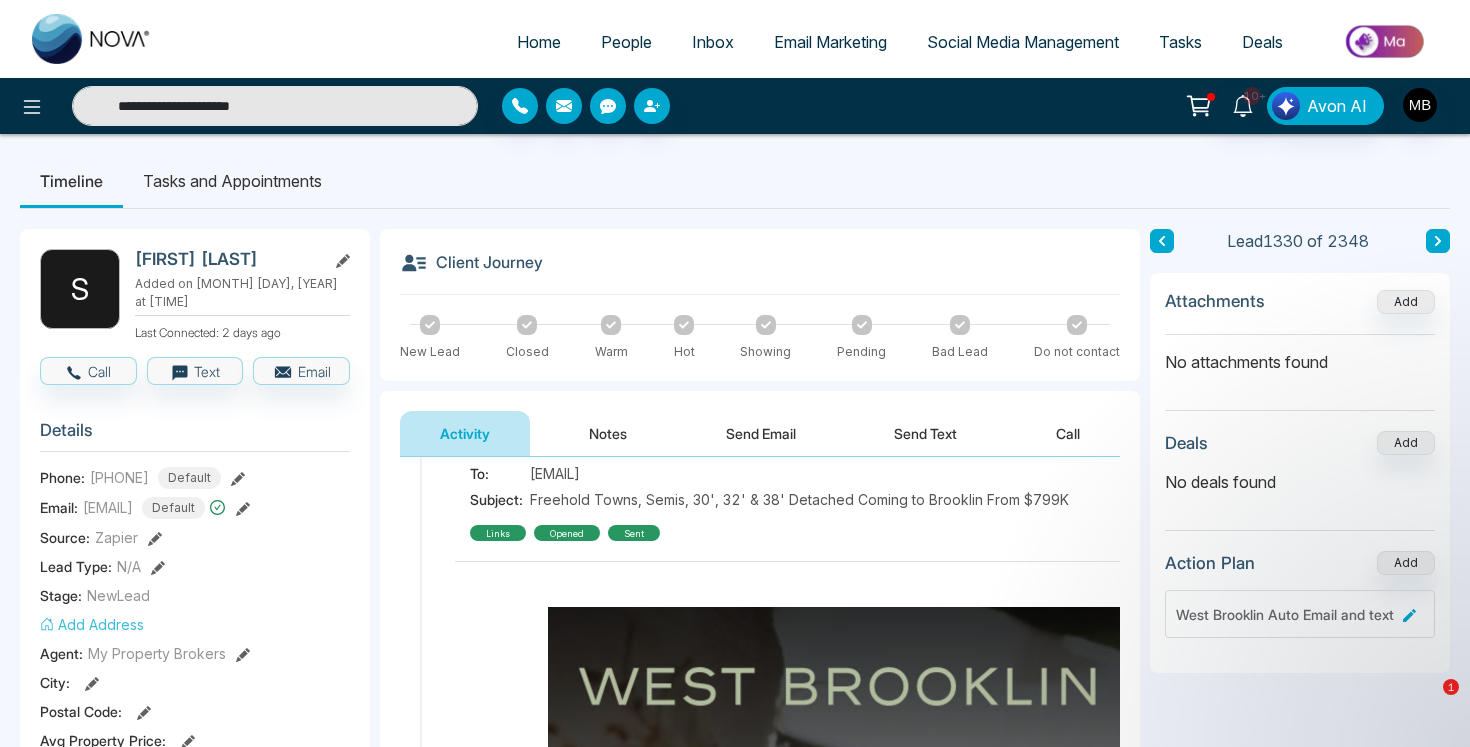 scroll, scrollTop: -7, scrollLeft: 0, axis: vertical 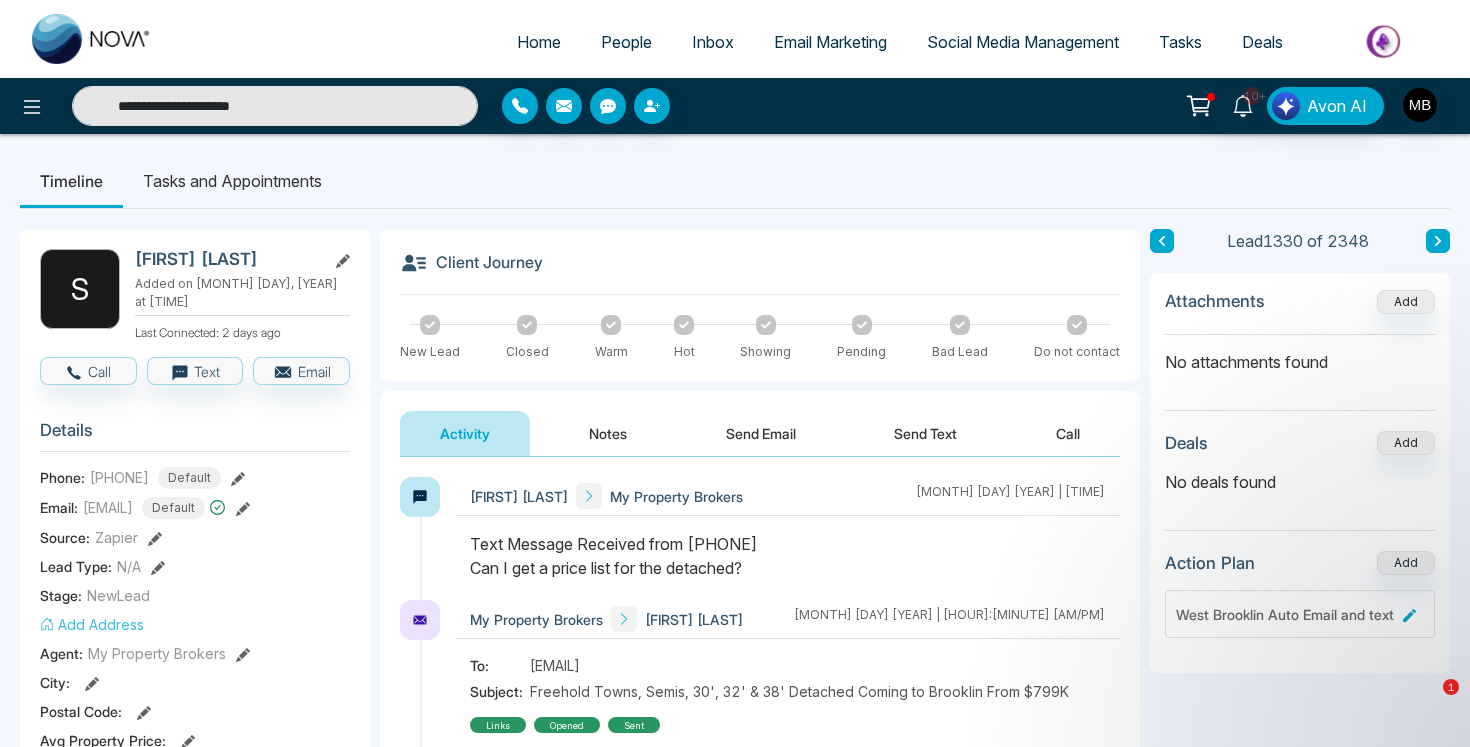 click on "Send Text" at bounding box center [925, 433] 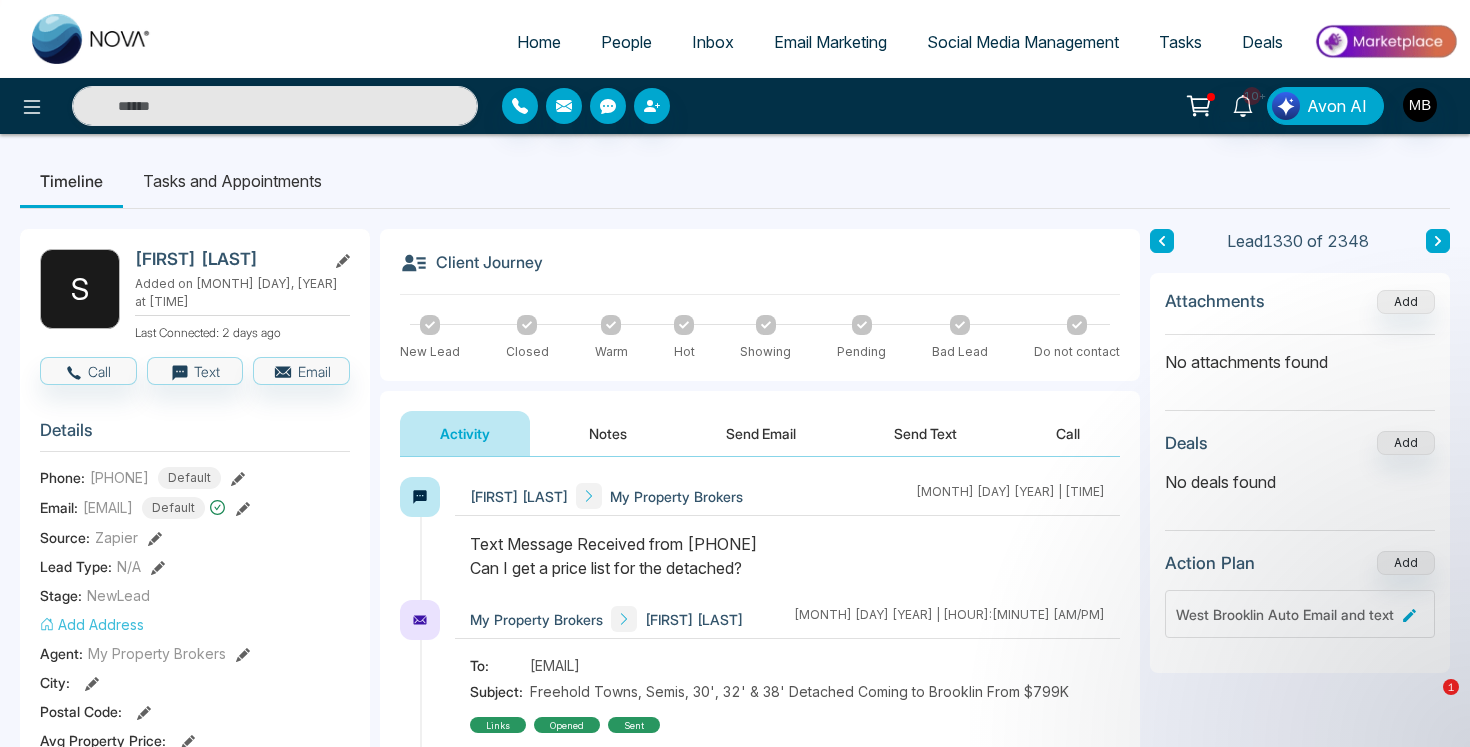 type on "**********" 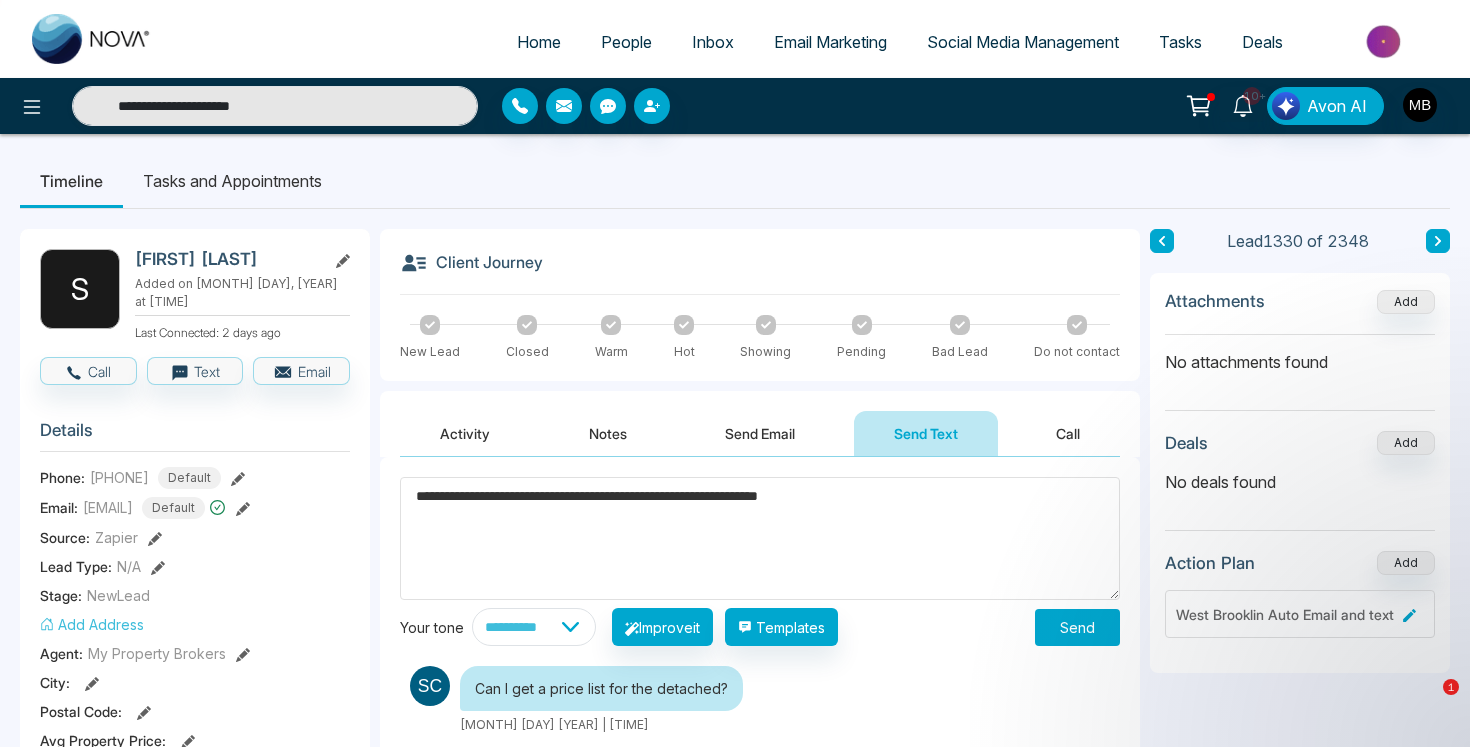 type on "**********" 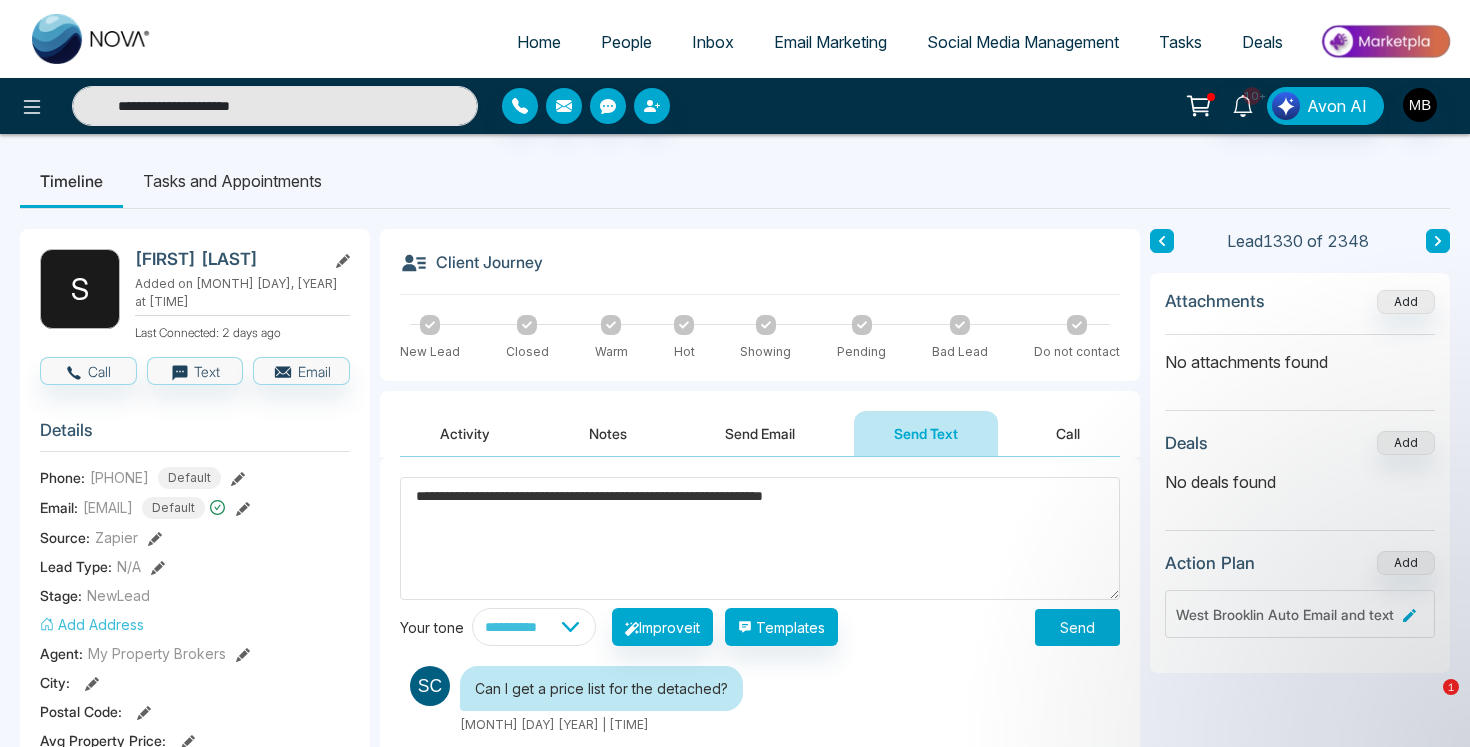 click on "**********" at bounding box center (760, 538) 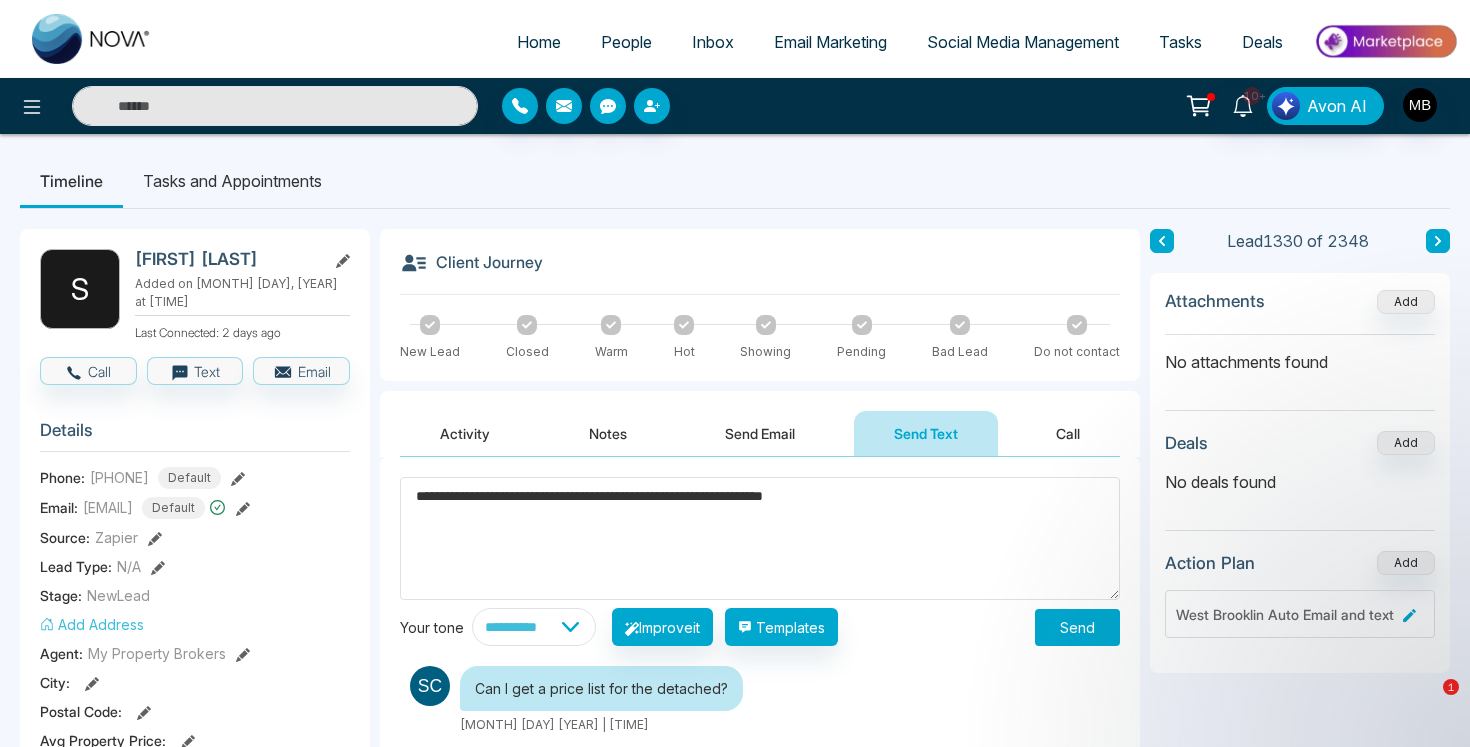 type on "**********" 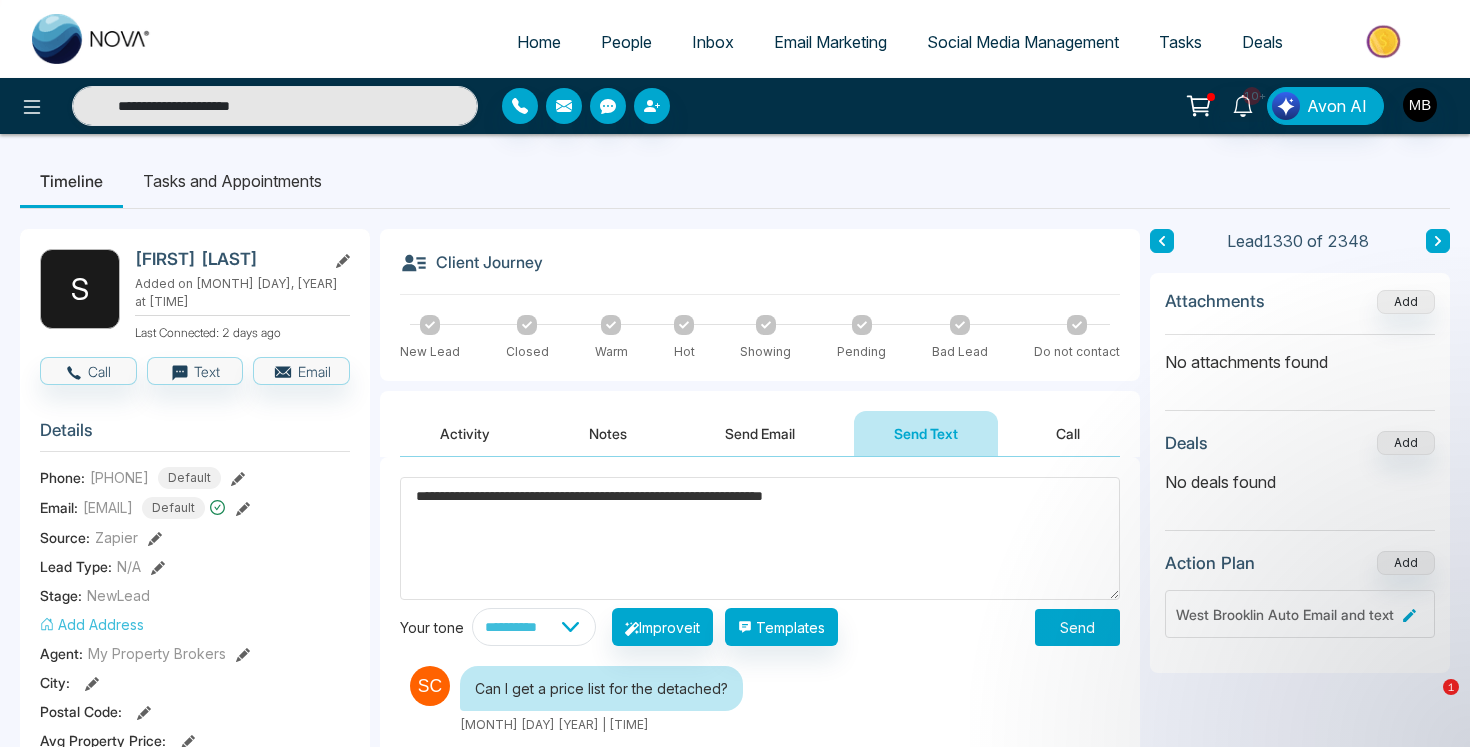 paste on "**********" 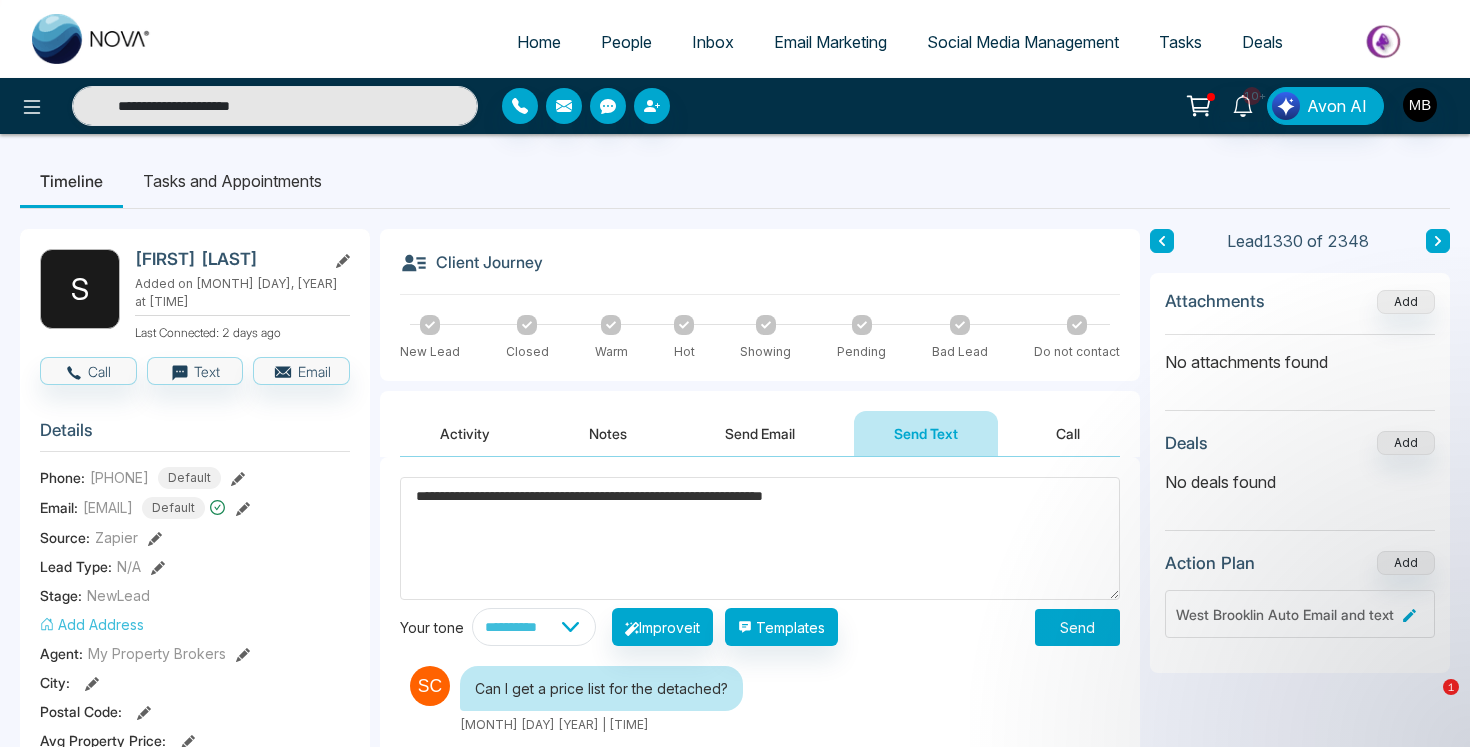 type on "**********" 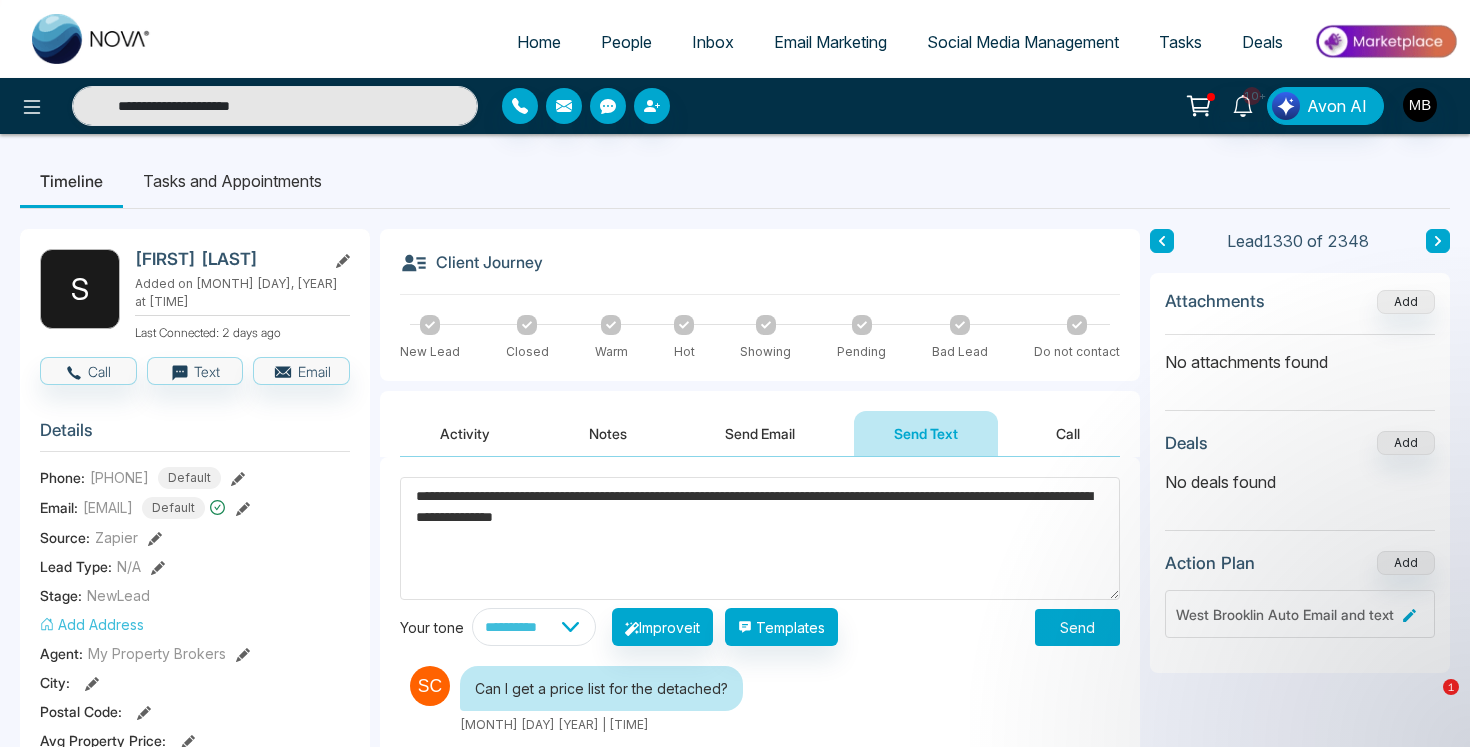 click on "**********" at bounding box center [760, 538] 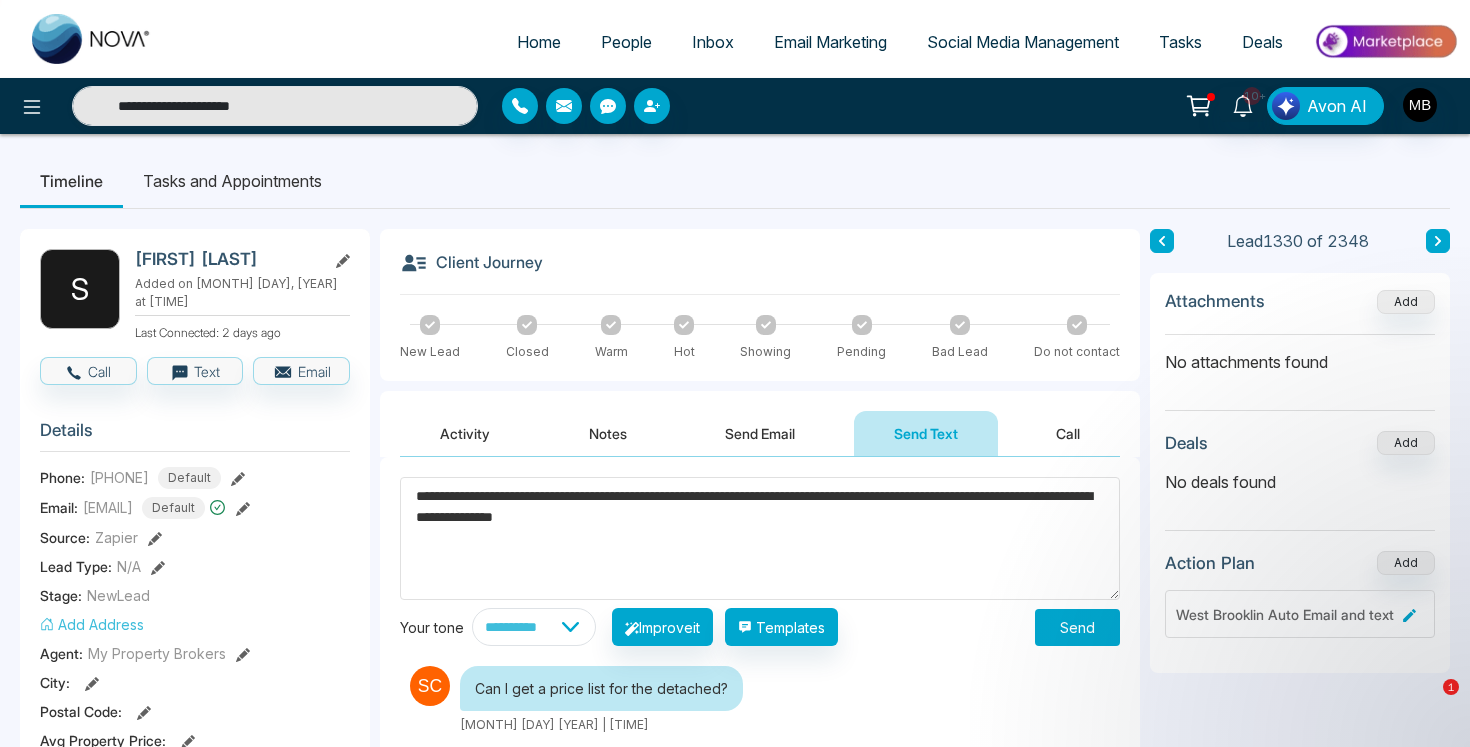 type 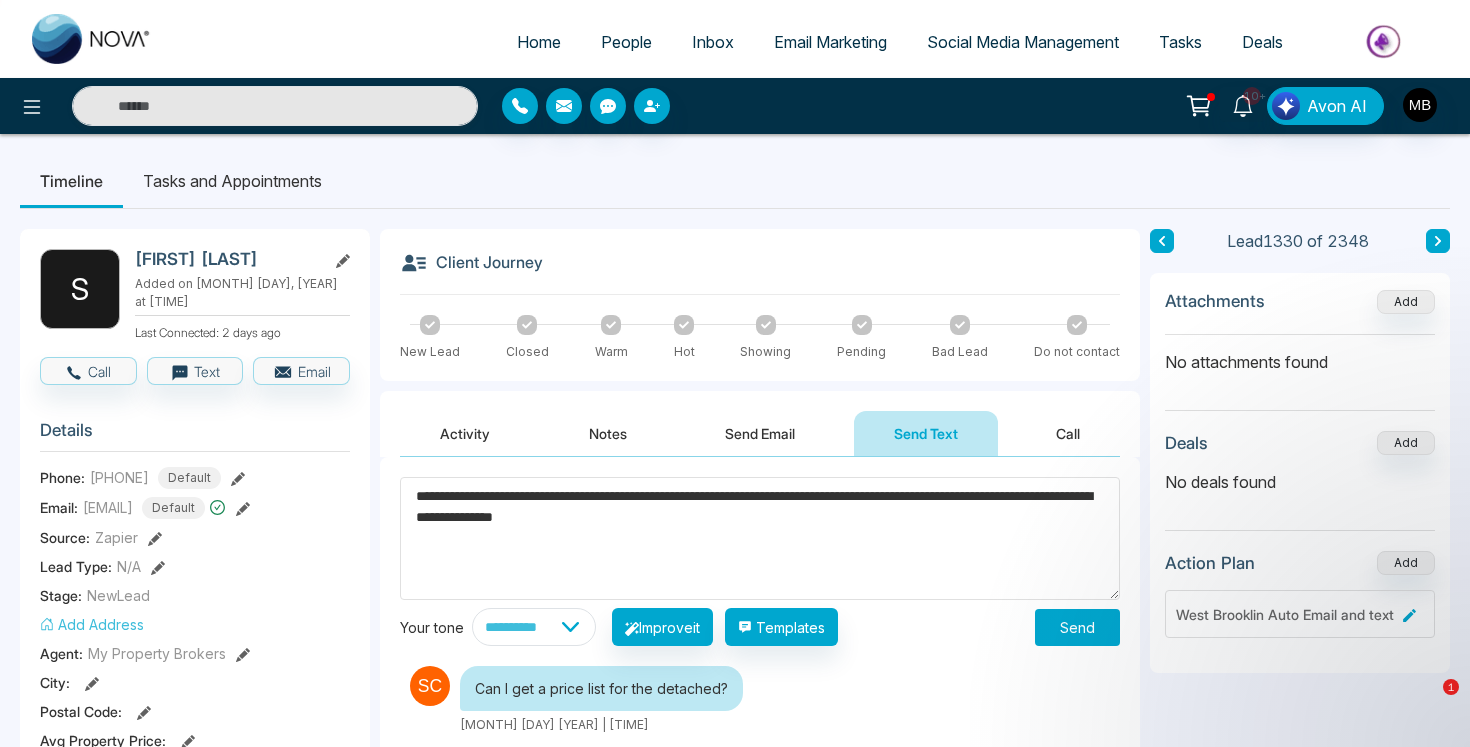 click on "**********" at bounding box center (760, 538) 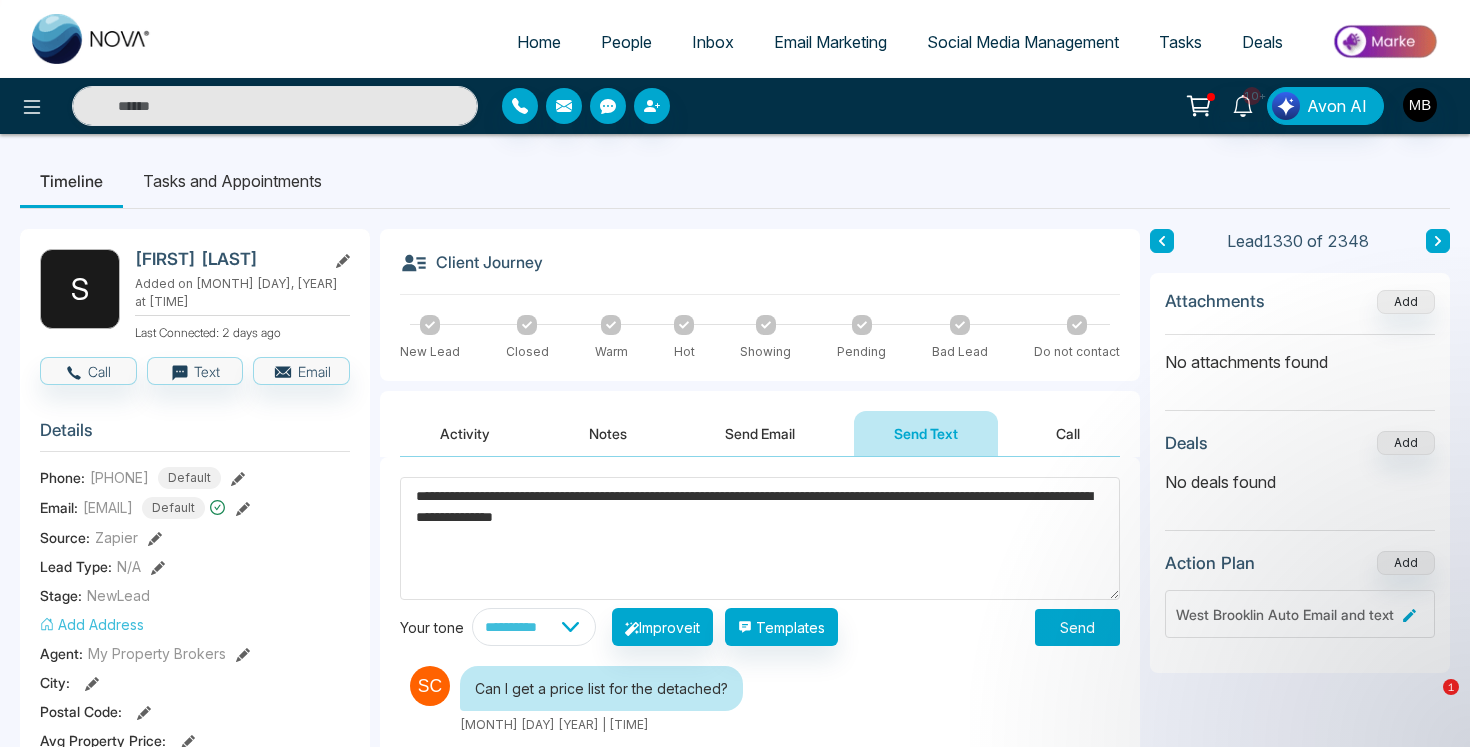 type on "**********" 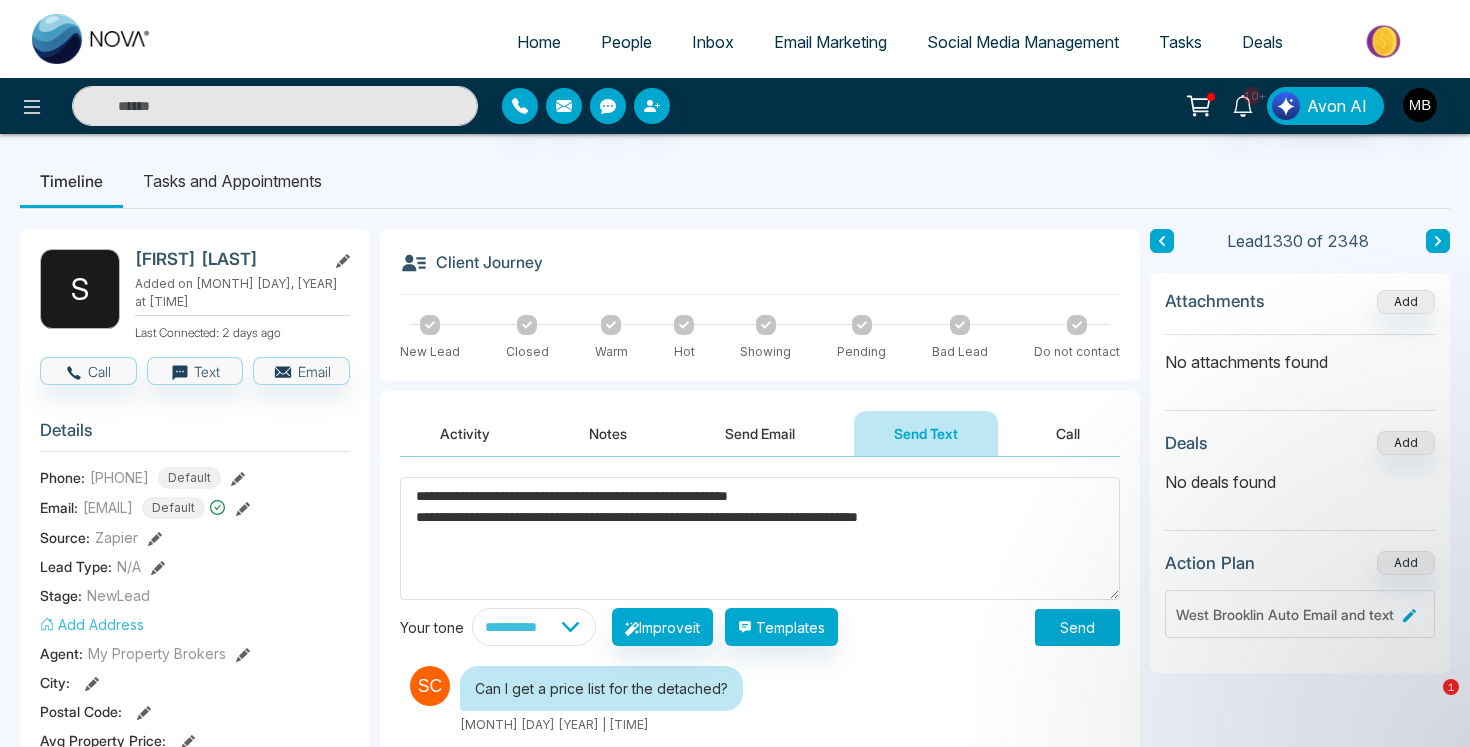 click on "**********" at bounding box center (760, 538) 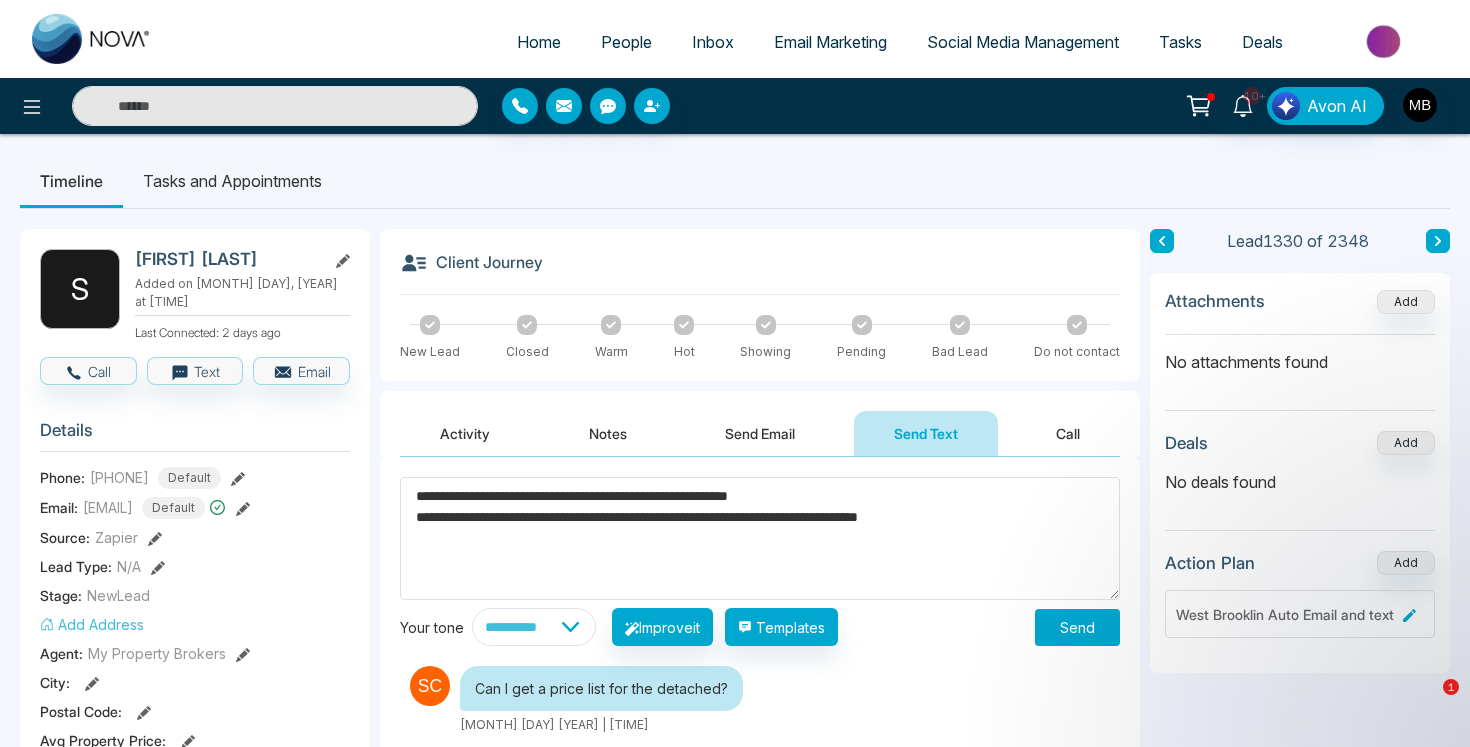 type on "**********" 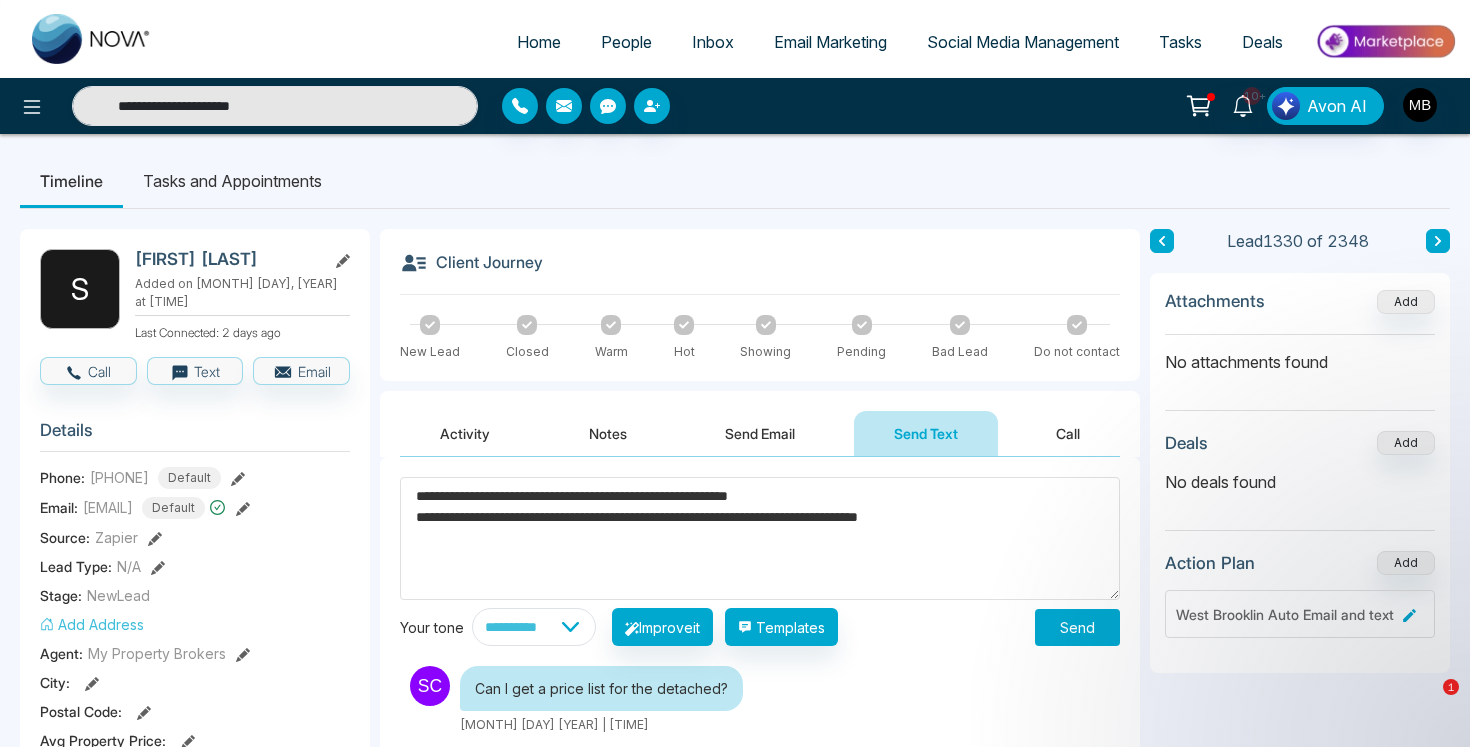 click on "**********" at bounding box center (760, 538) 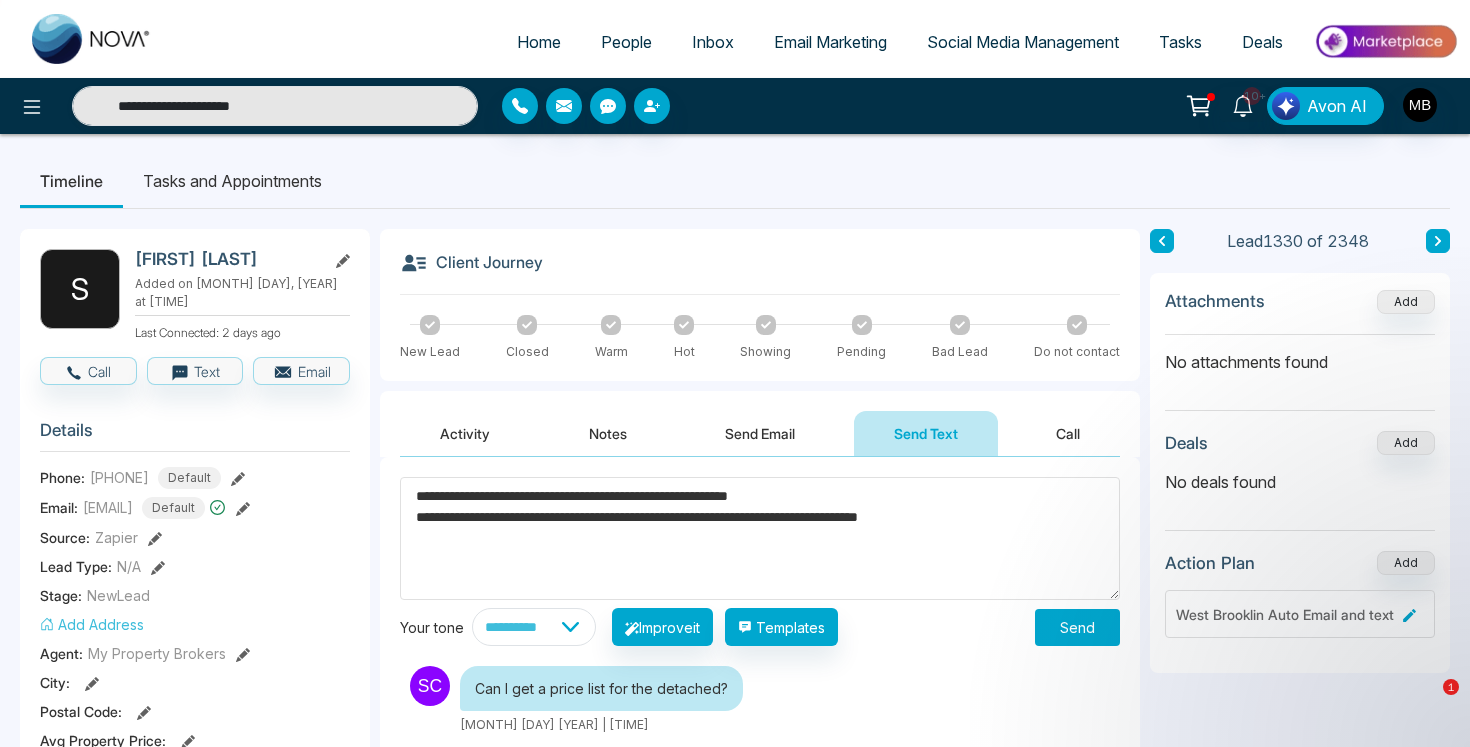 type 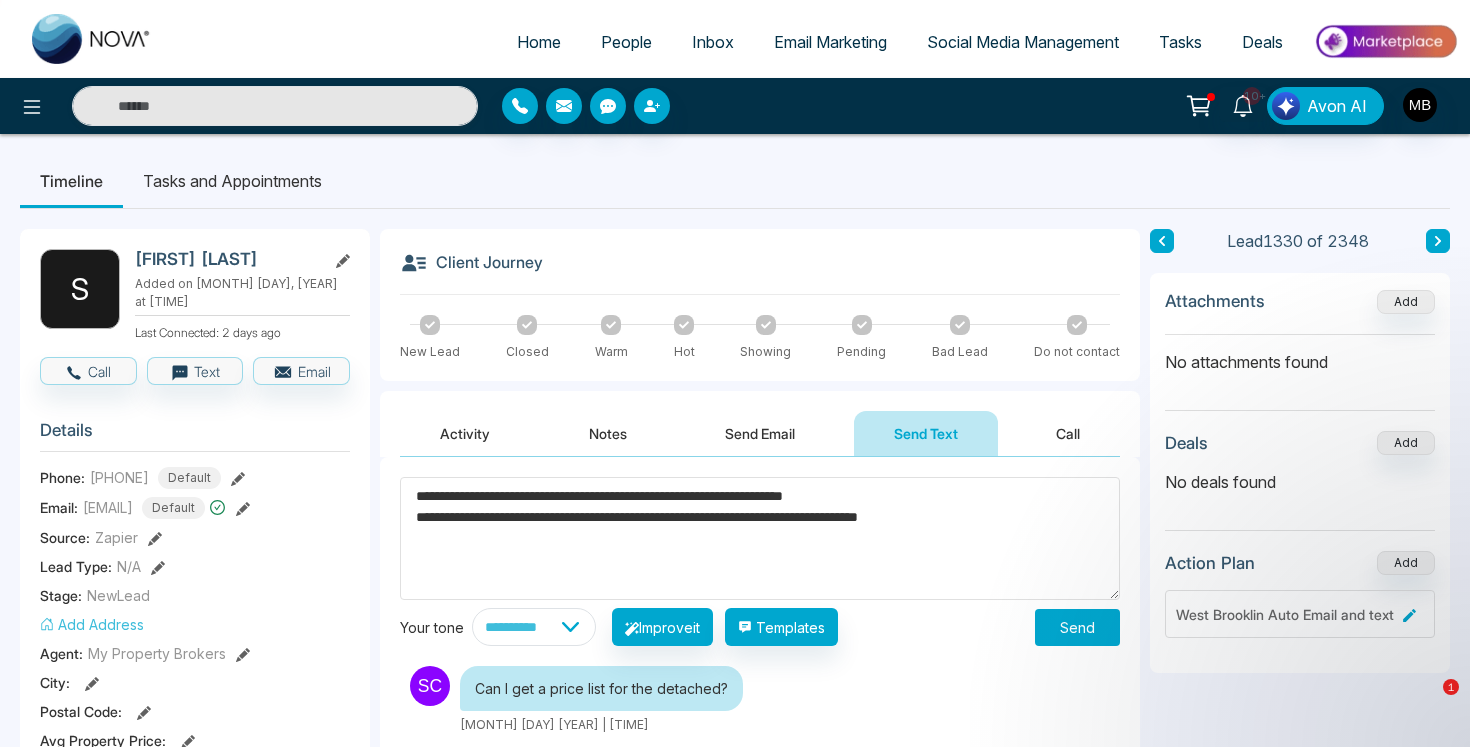 type on "**********" 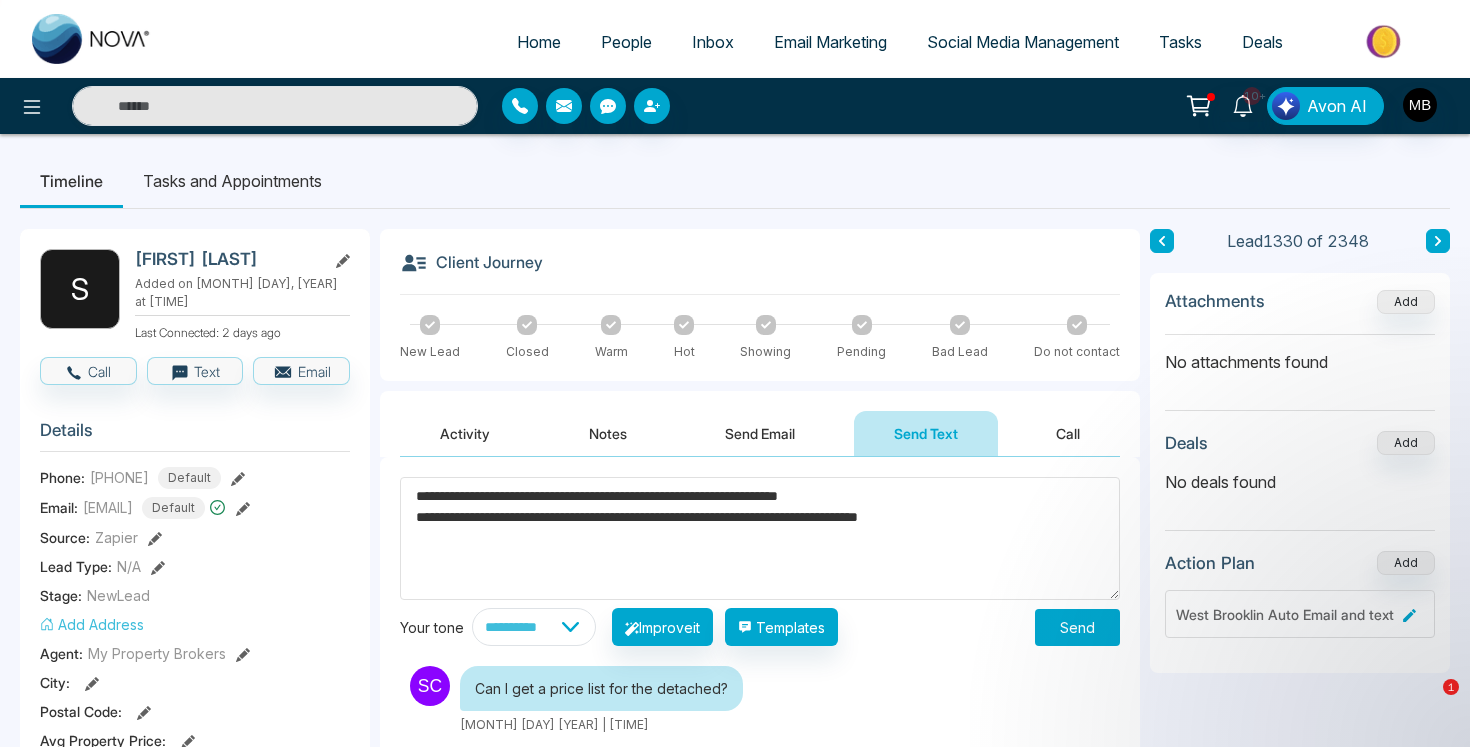 type on "**********" 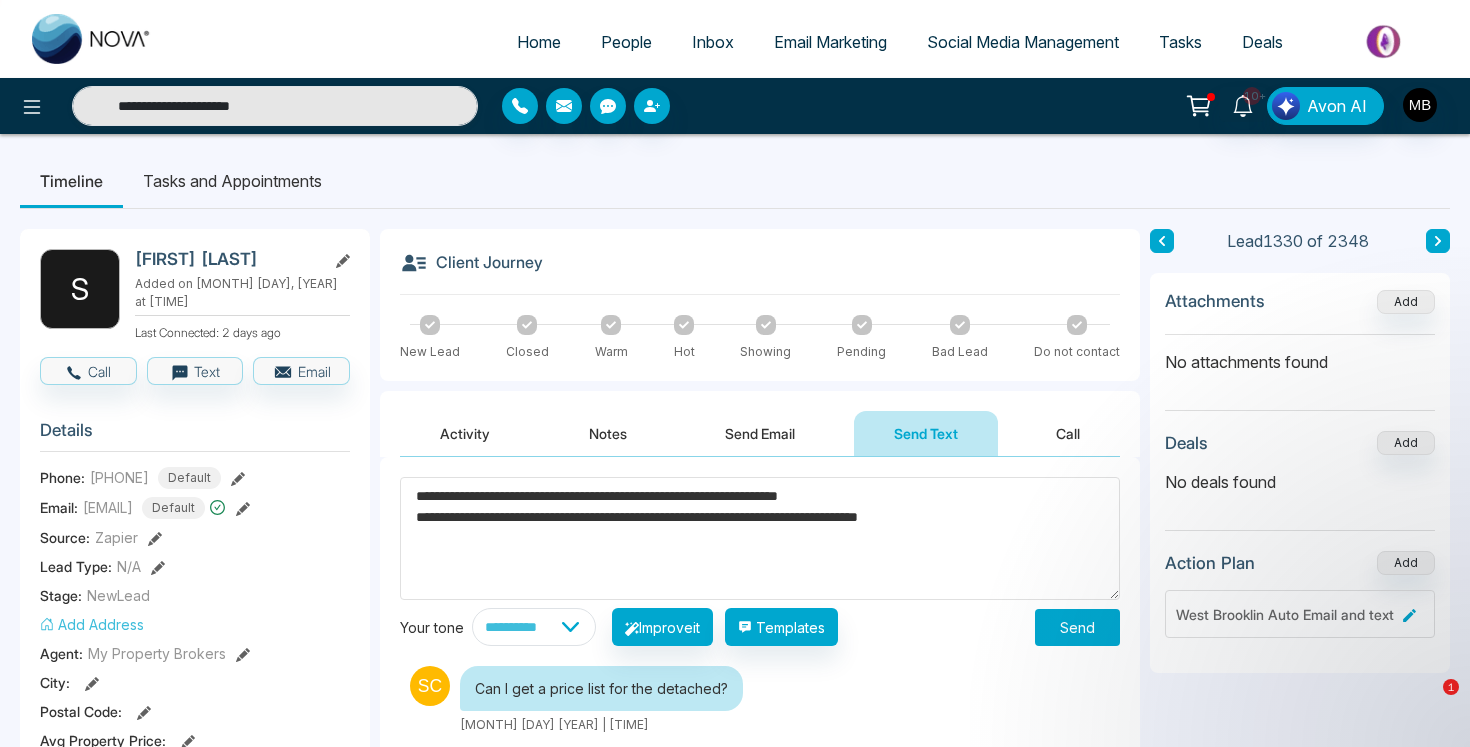 click on "**********" at bounding box center (760, 538) 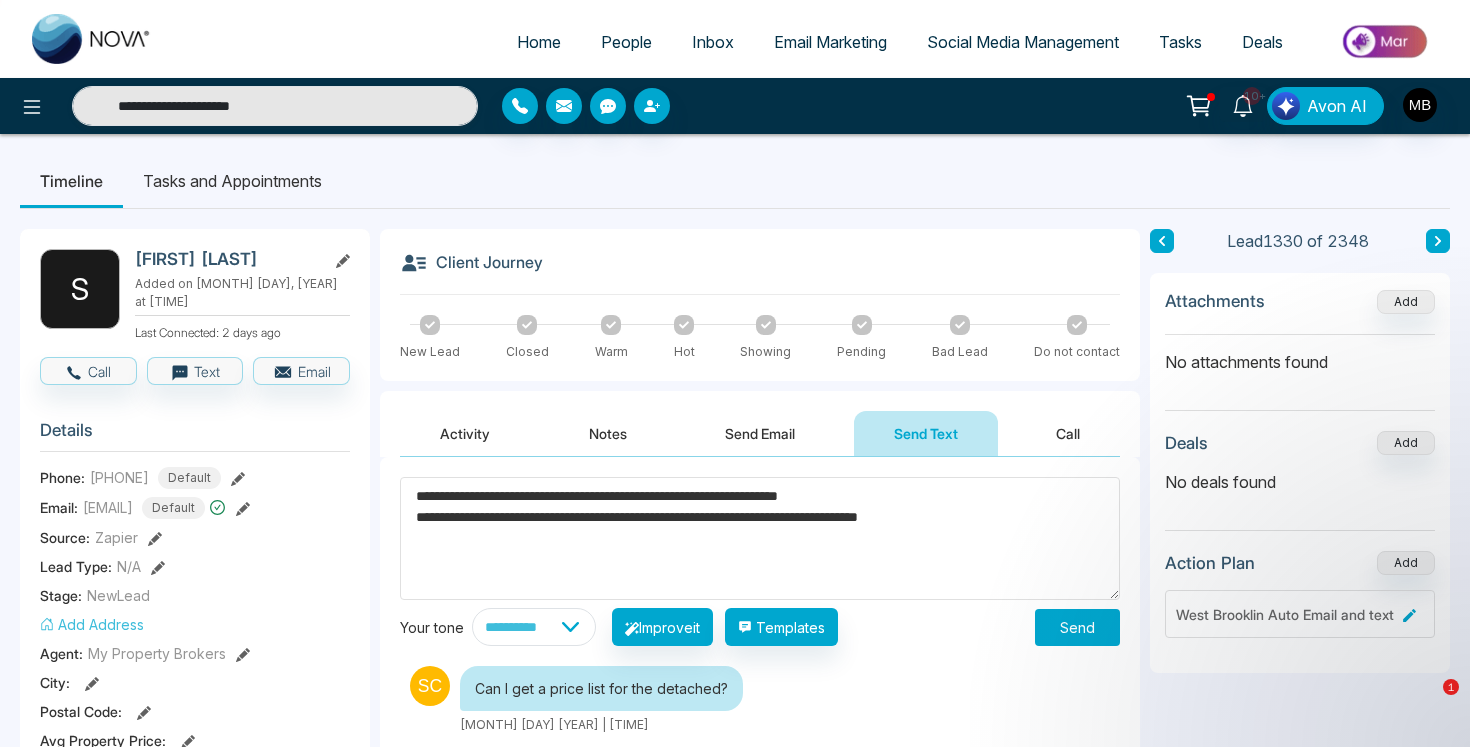 type 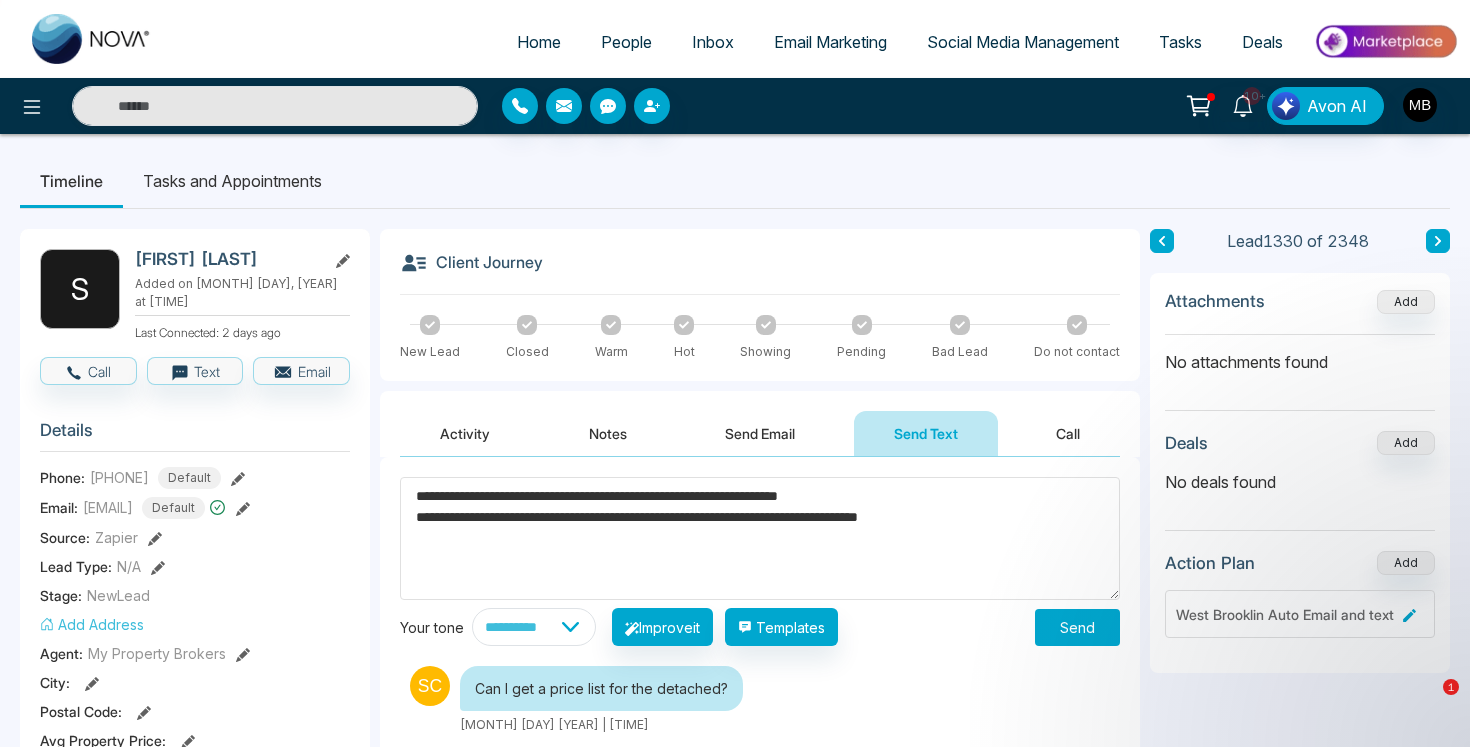type on "**********" 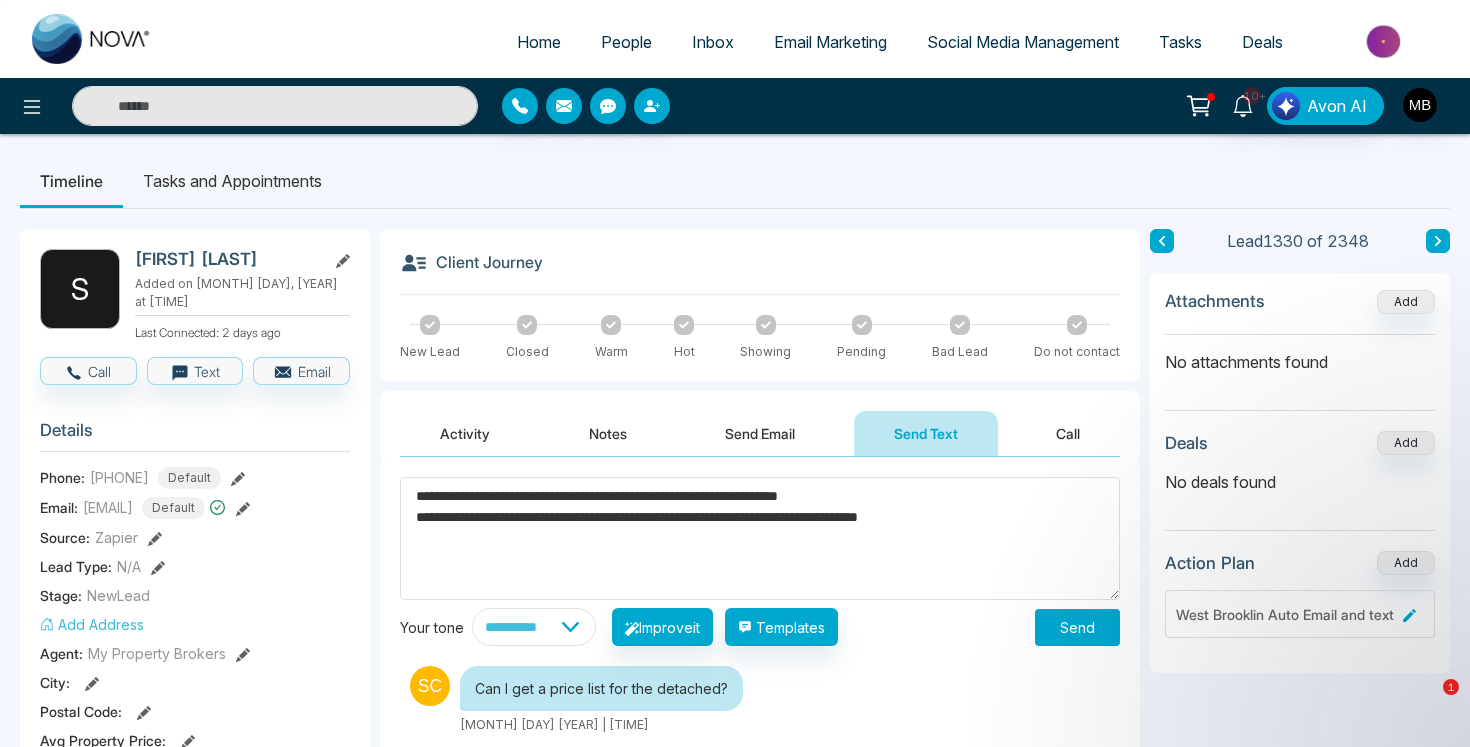 click on "Send" at bounding box center (1077, 627) 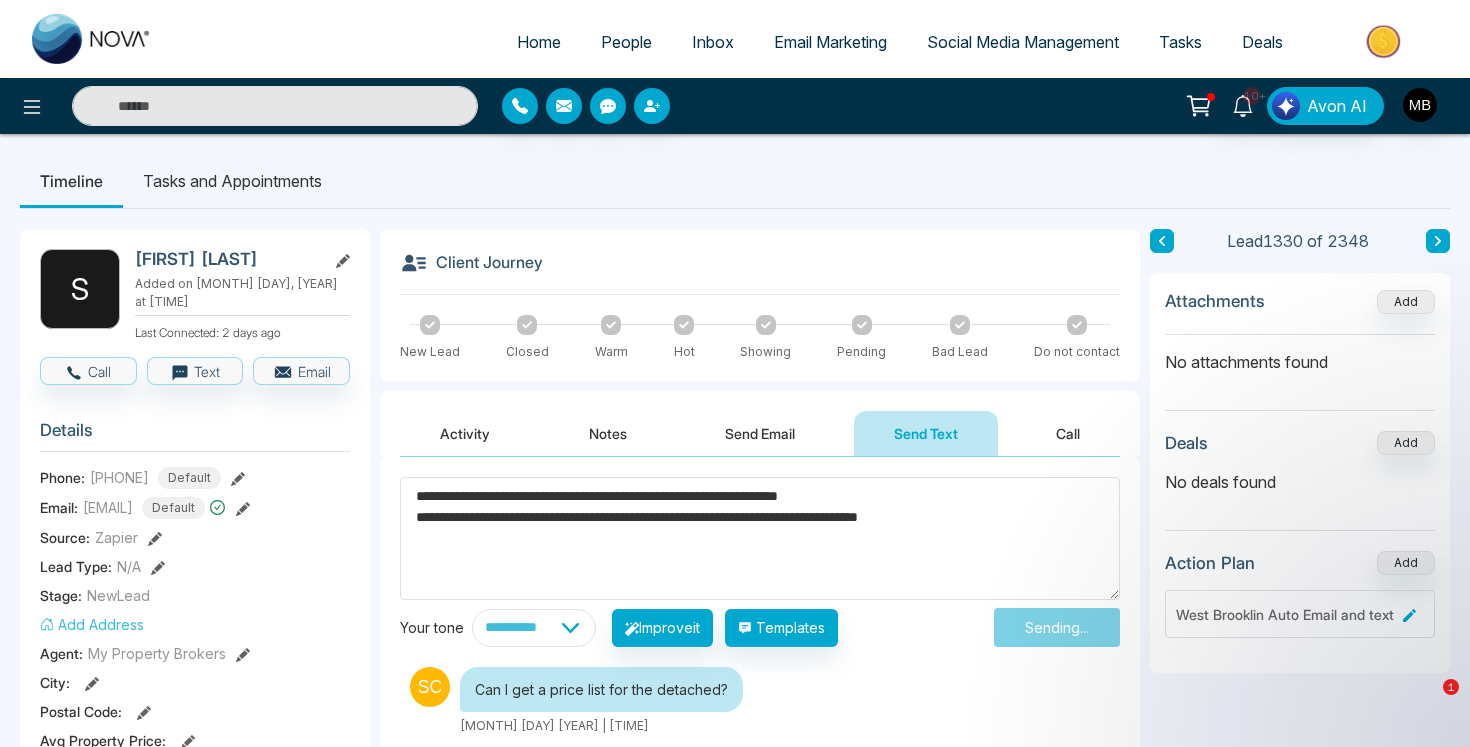 type on "**********" 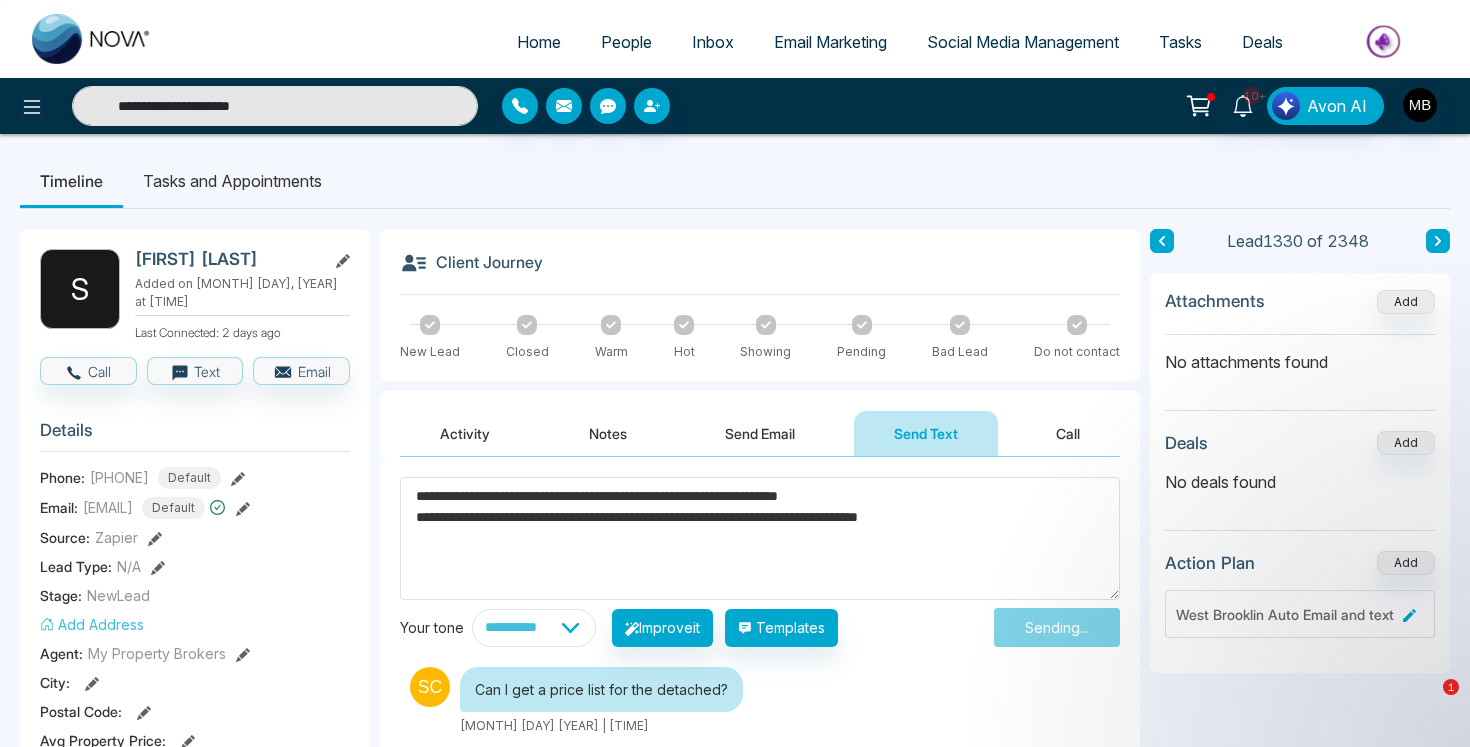 type 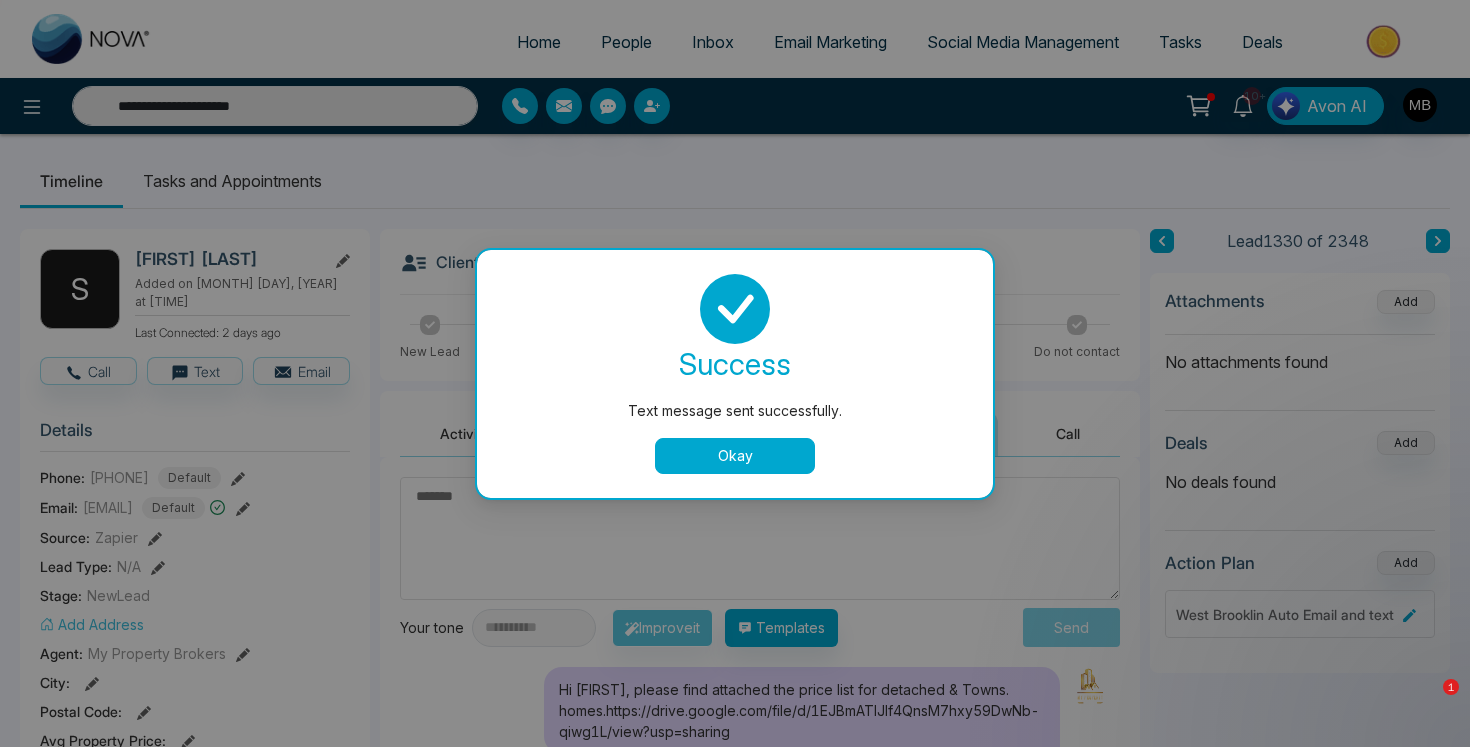 click on "Okay" at bounding box center [735, 456] 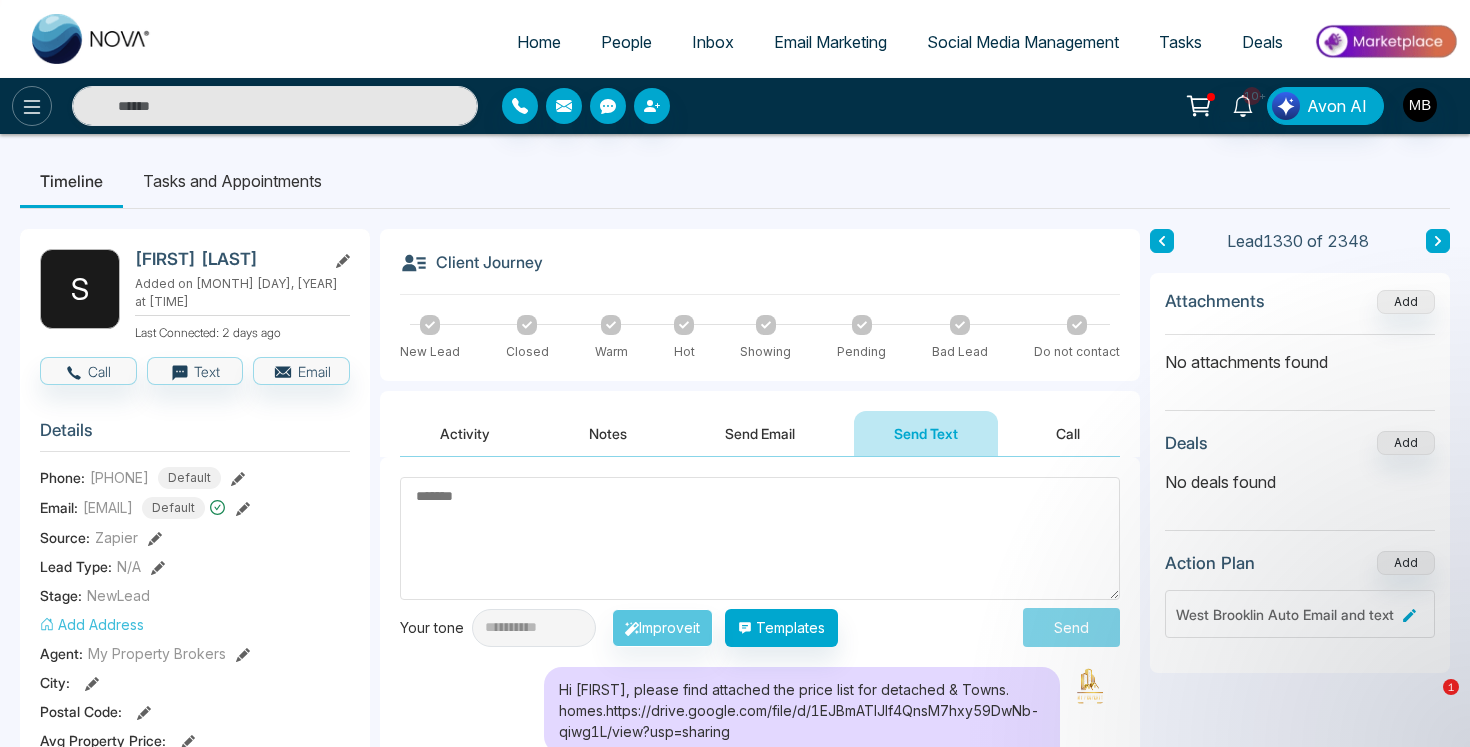 click 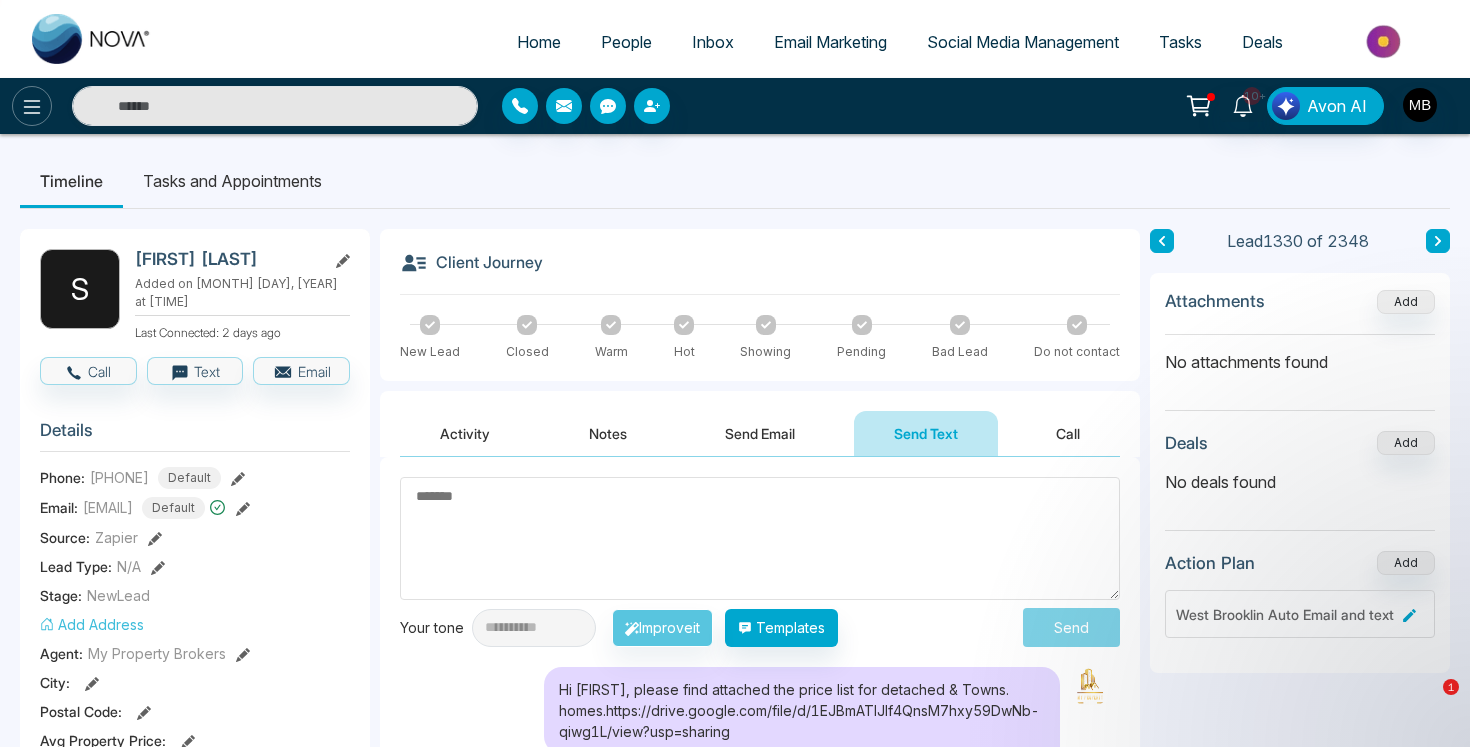 type 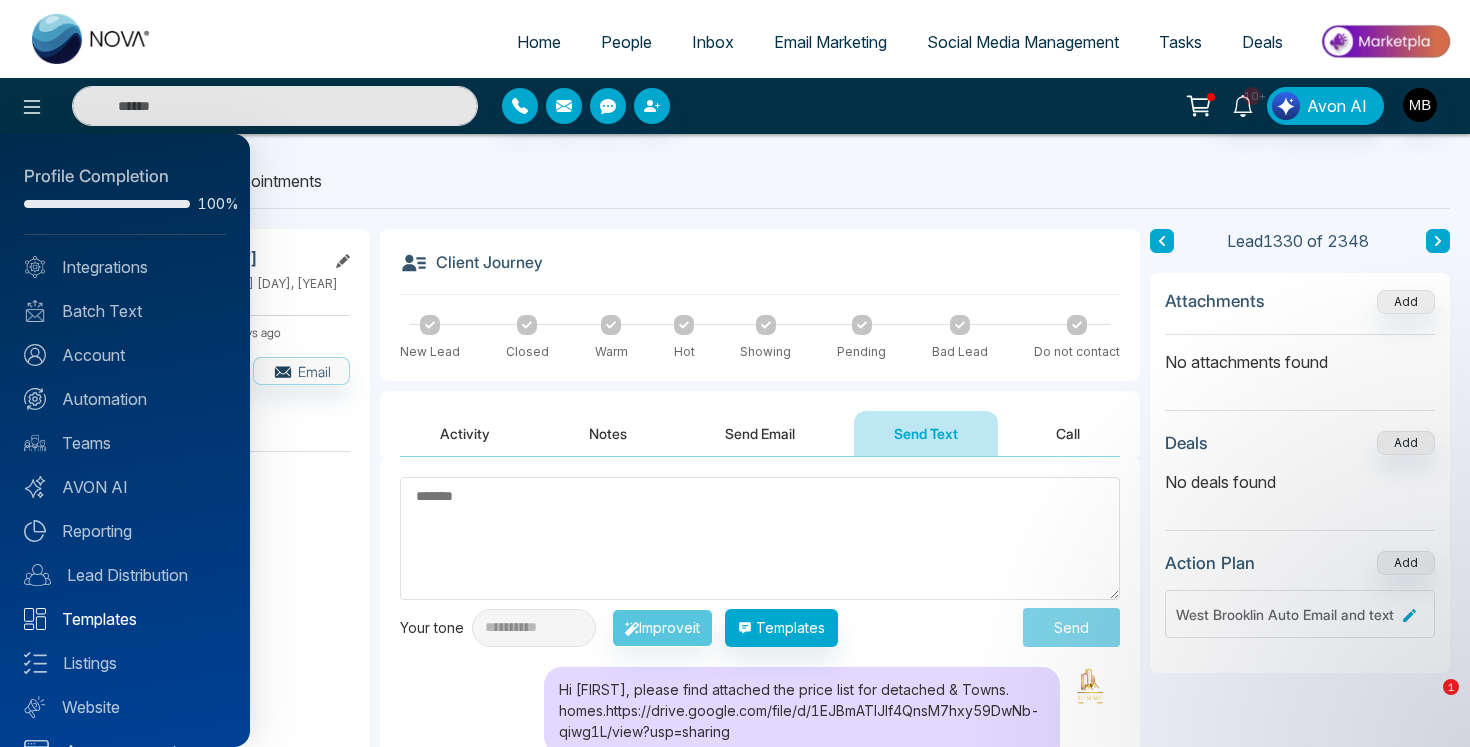 click on "Templates" at bounding box center [125, 619] 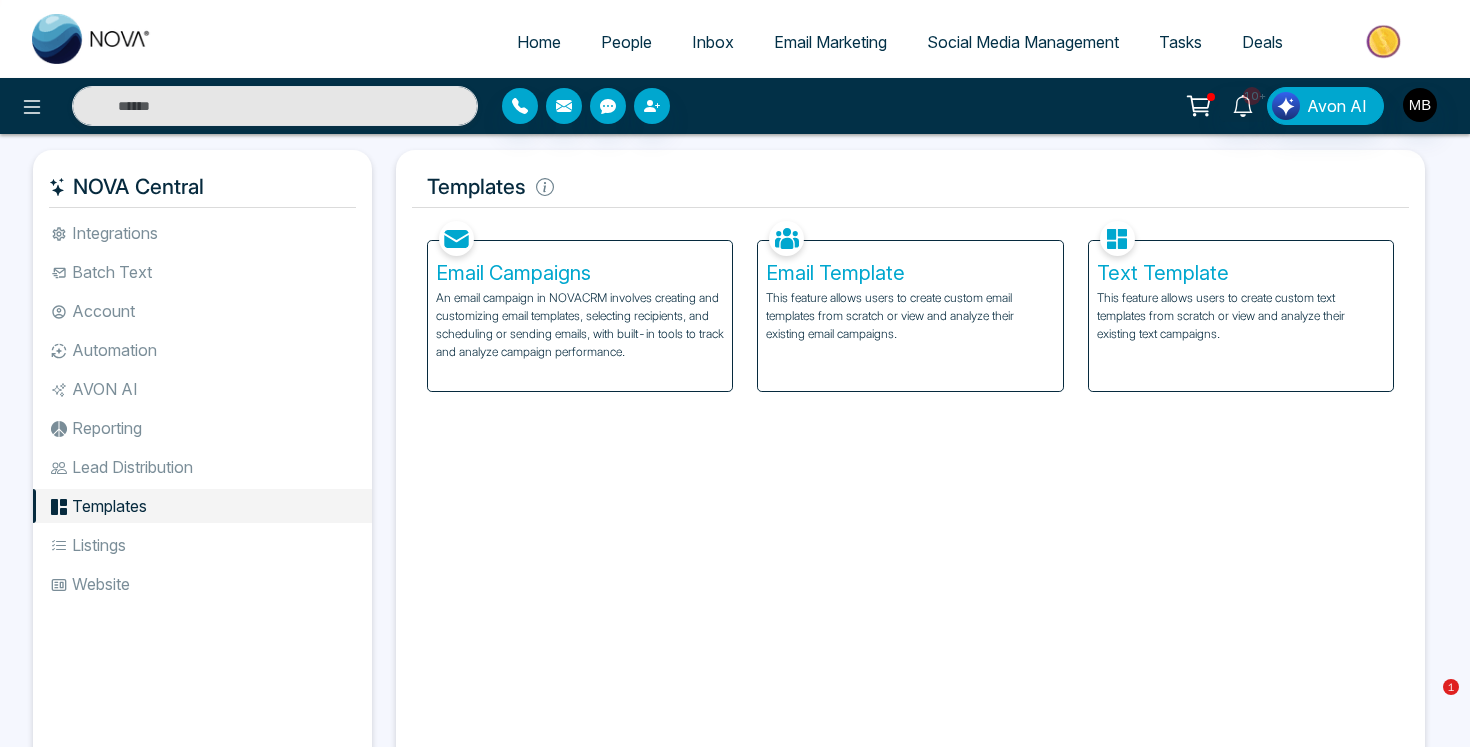 click on "This feature allows users to create custom email templates from scratch or view and analyze their existing email campaigns." at bounding box center [910, 316] 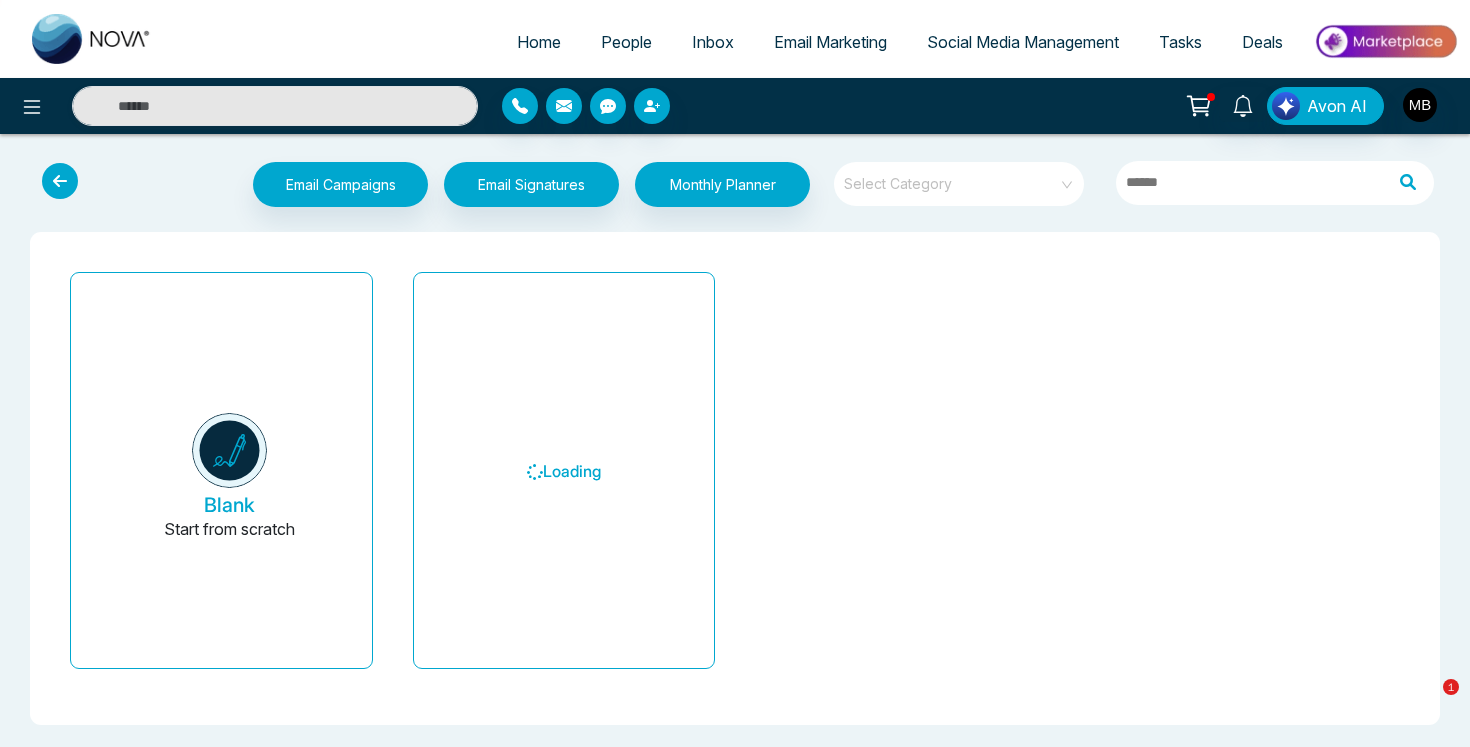 click at bounding box center [952, 177] 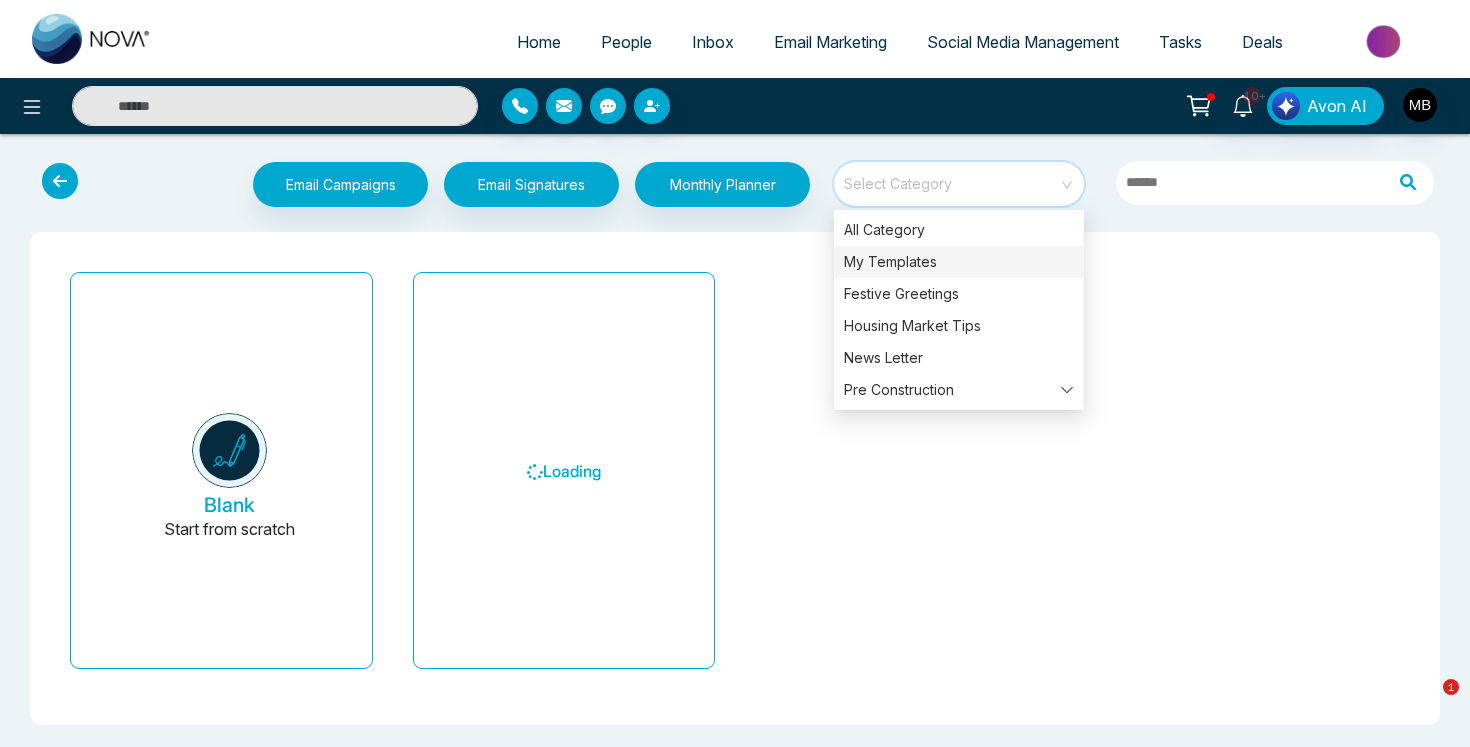 click on "My Templates" at bounding box center (959, 262) 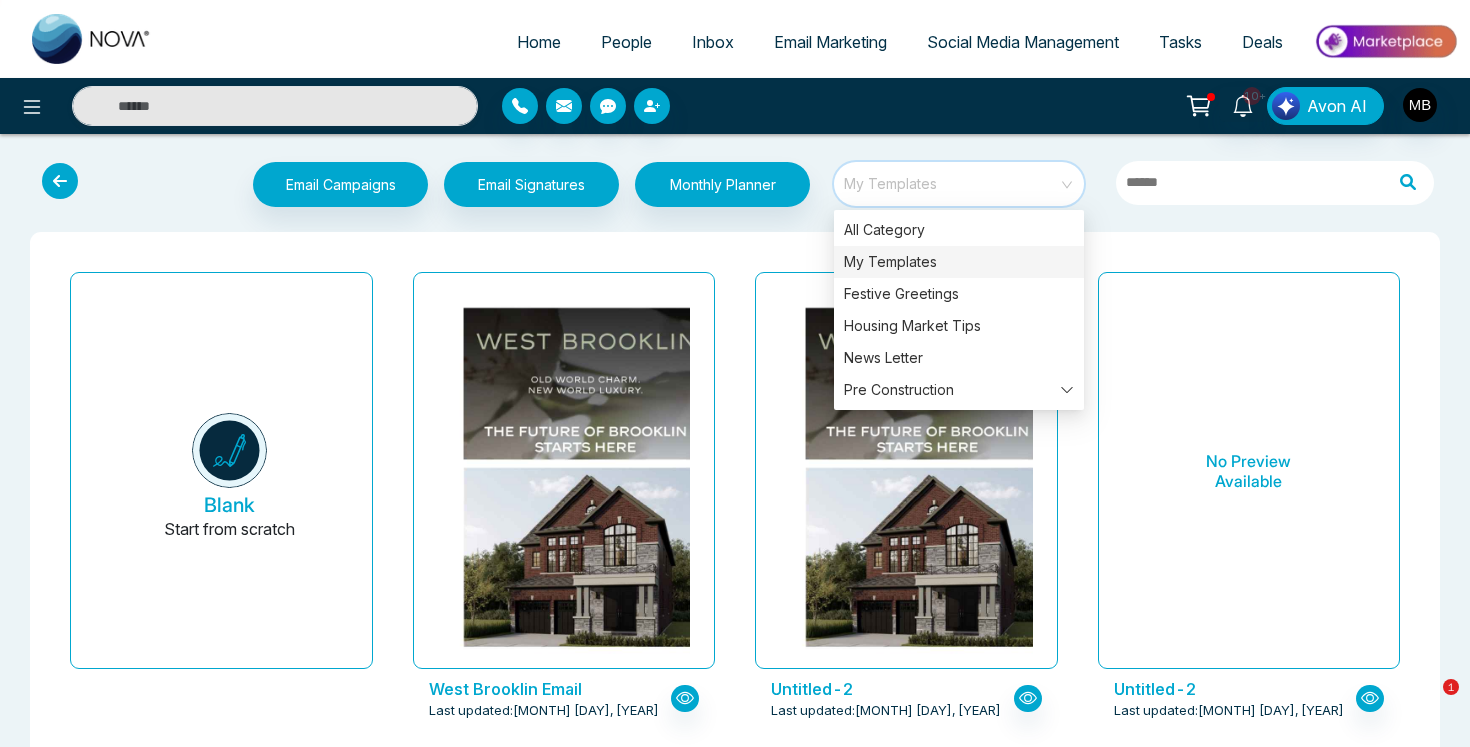 click on "My Templates" at bounding box center [959, 262] 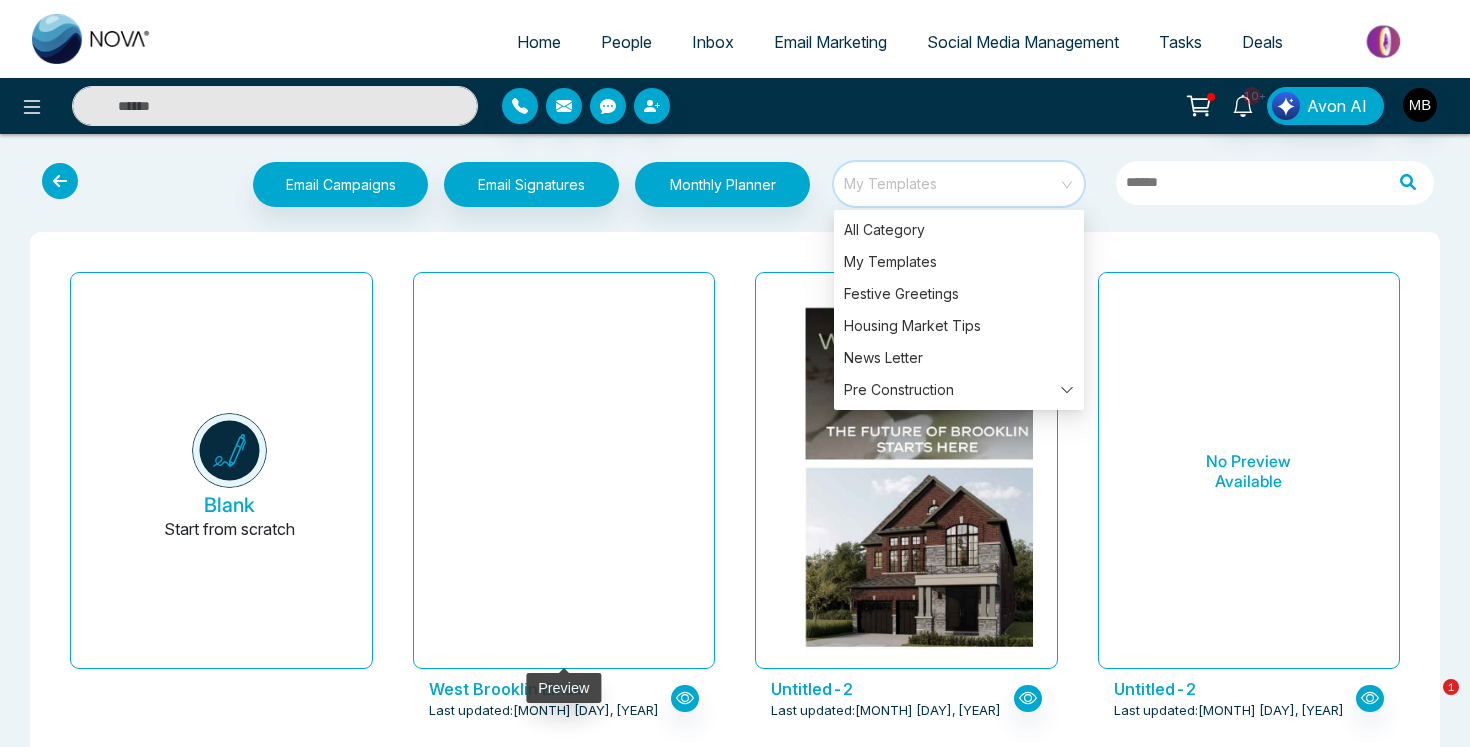 click at bounding box center [563, -1952] 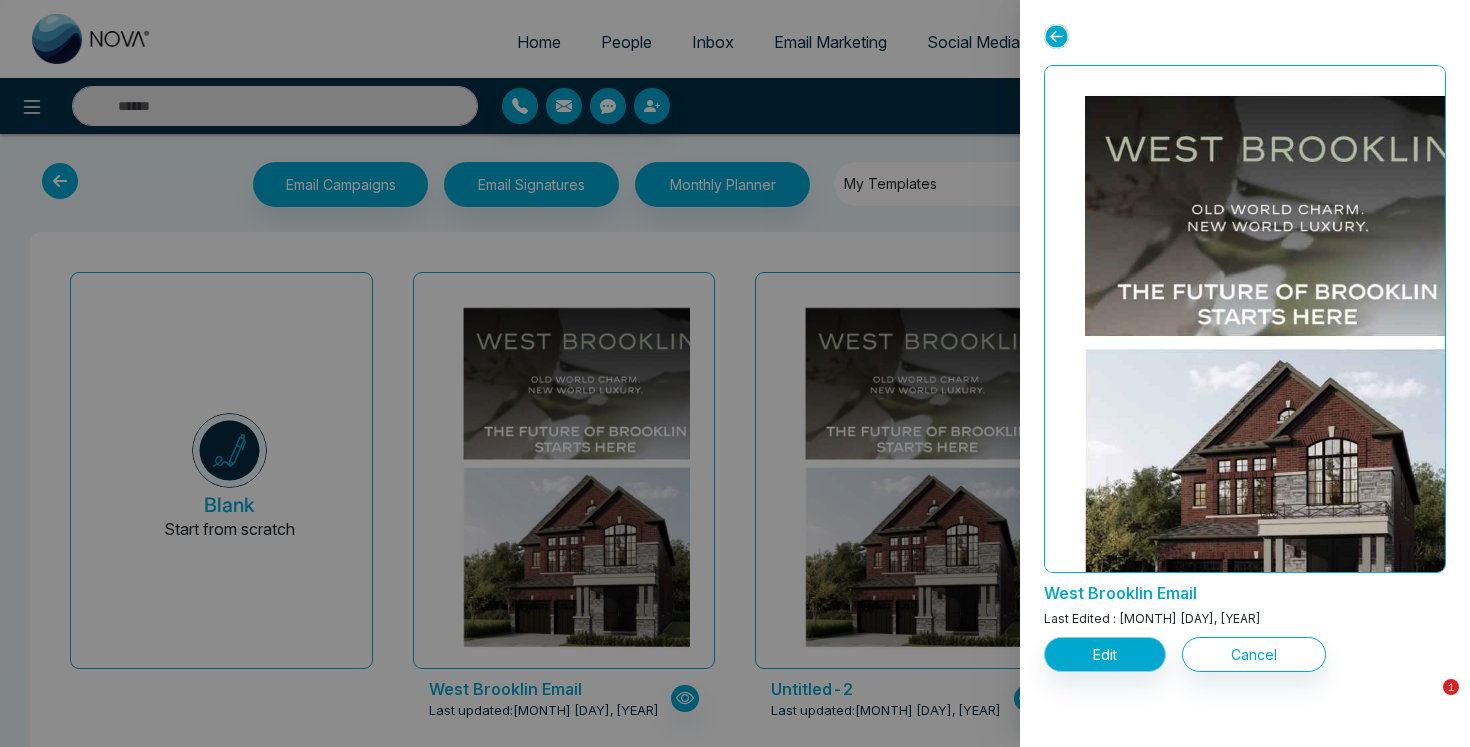 click on "Edit" at bounding box center (1105, 654) 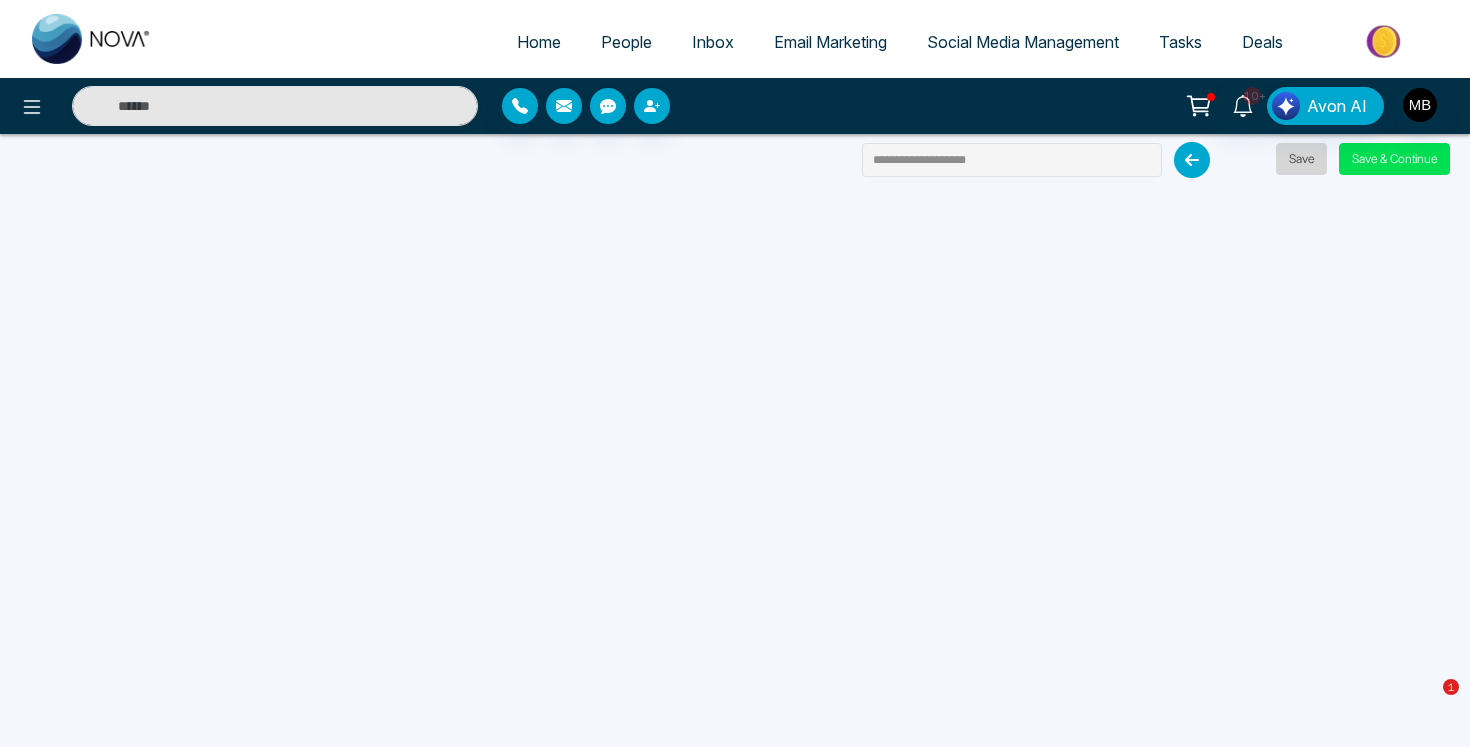 click on "Save" at bounding box center [1301, 159] 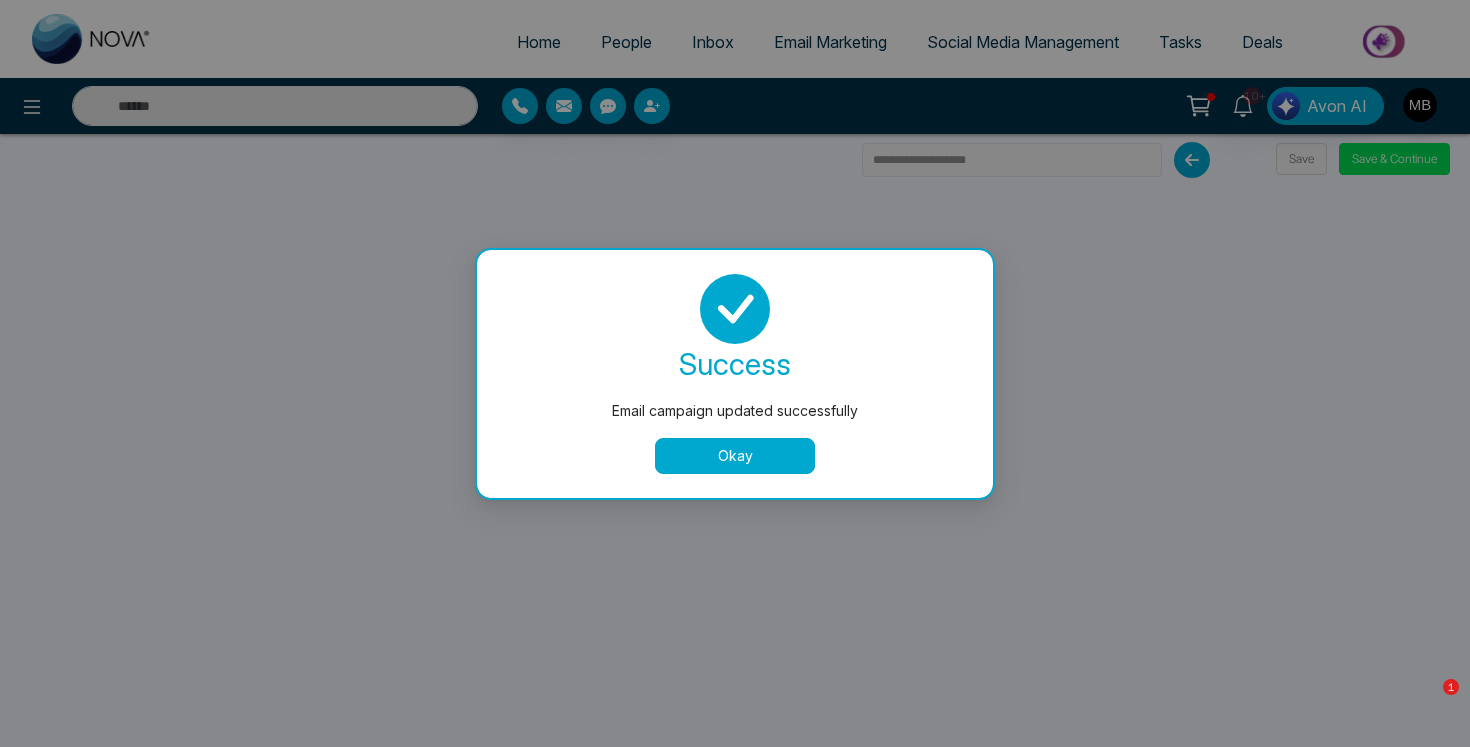 click on "Okay" at bounding box center (735, 456) 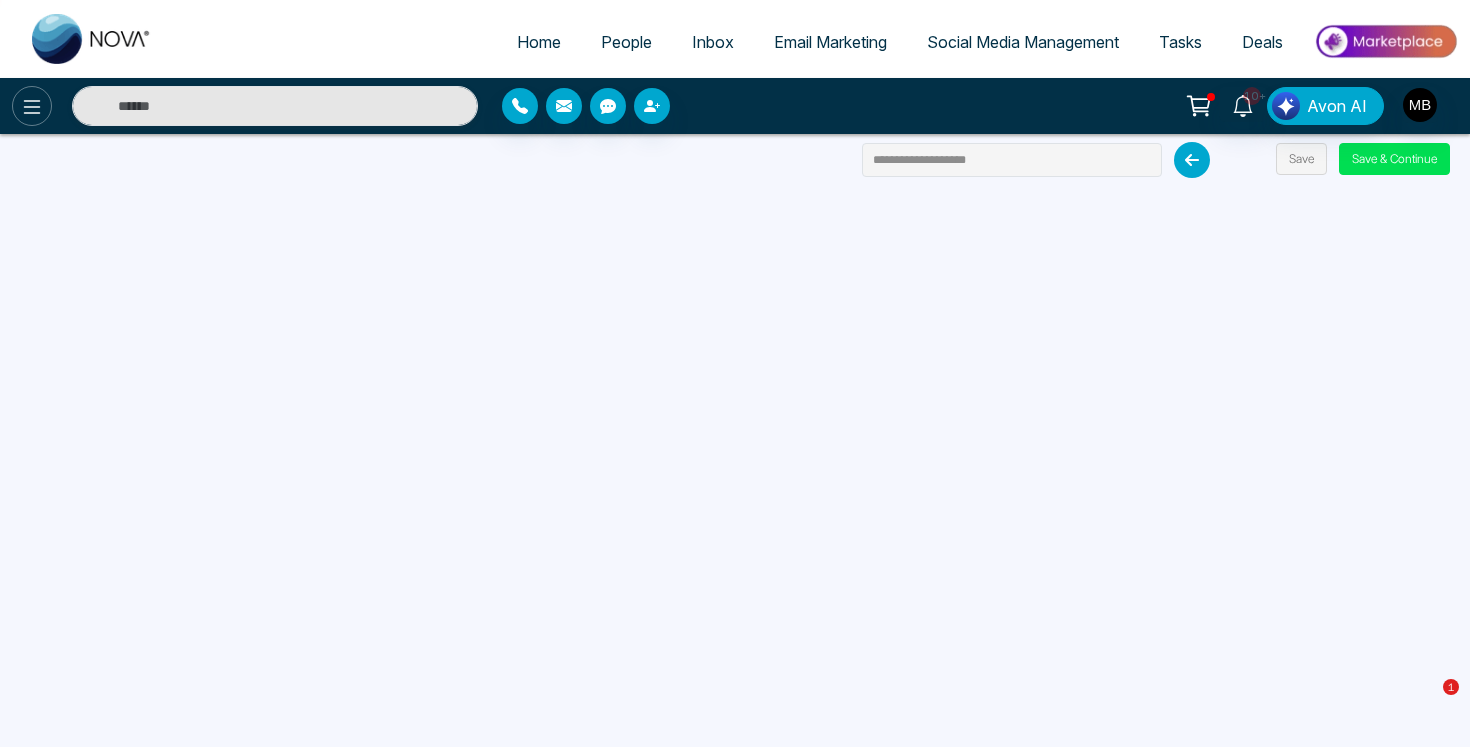 click 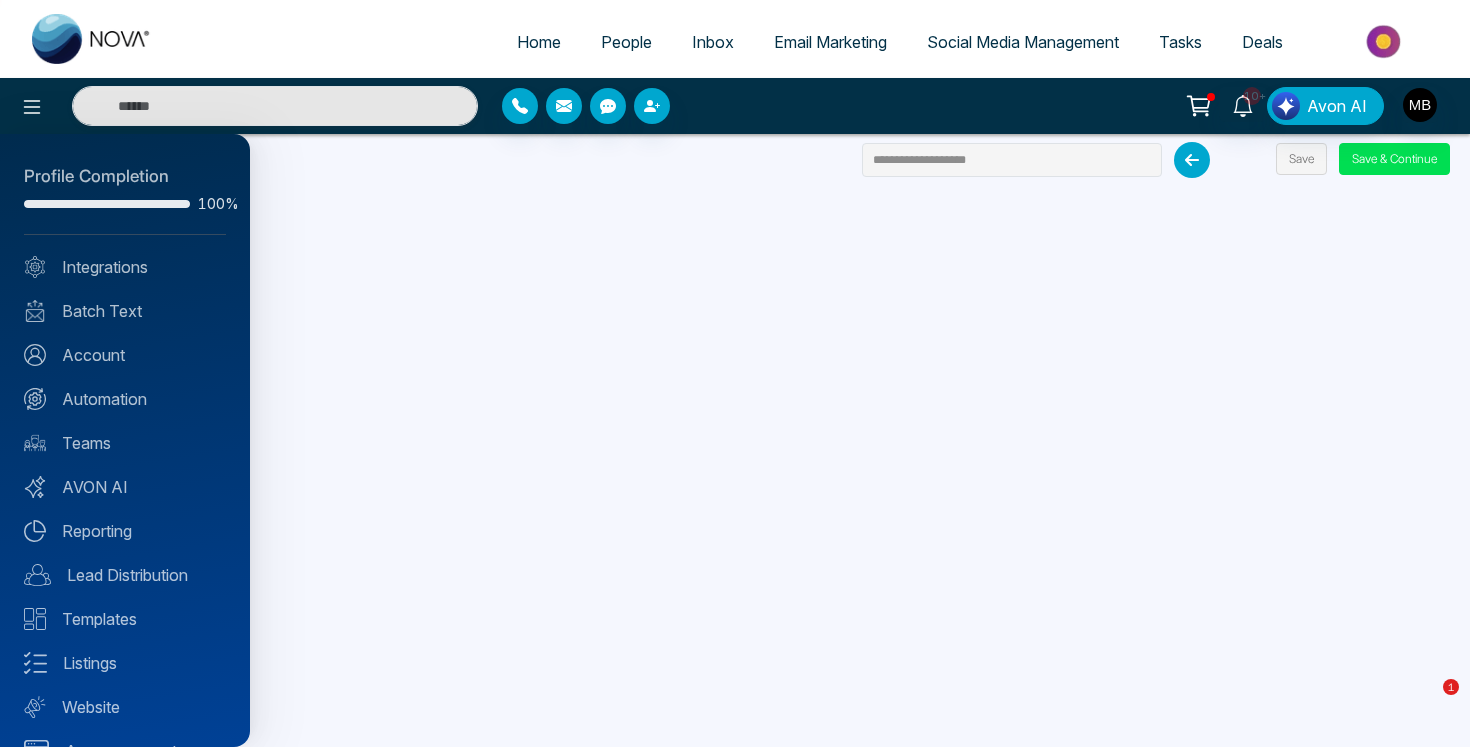click at bounding box center [735, 373] 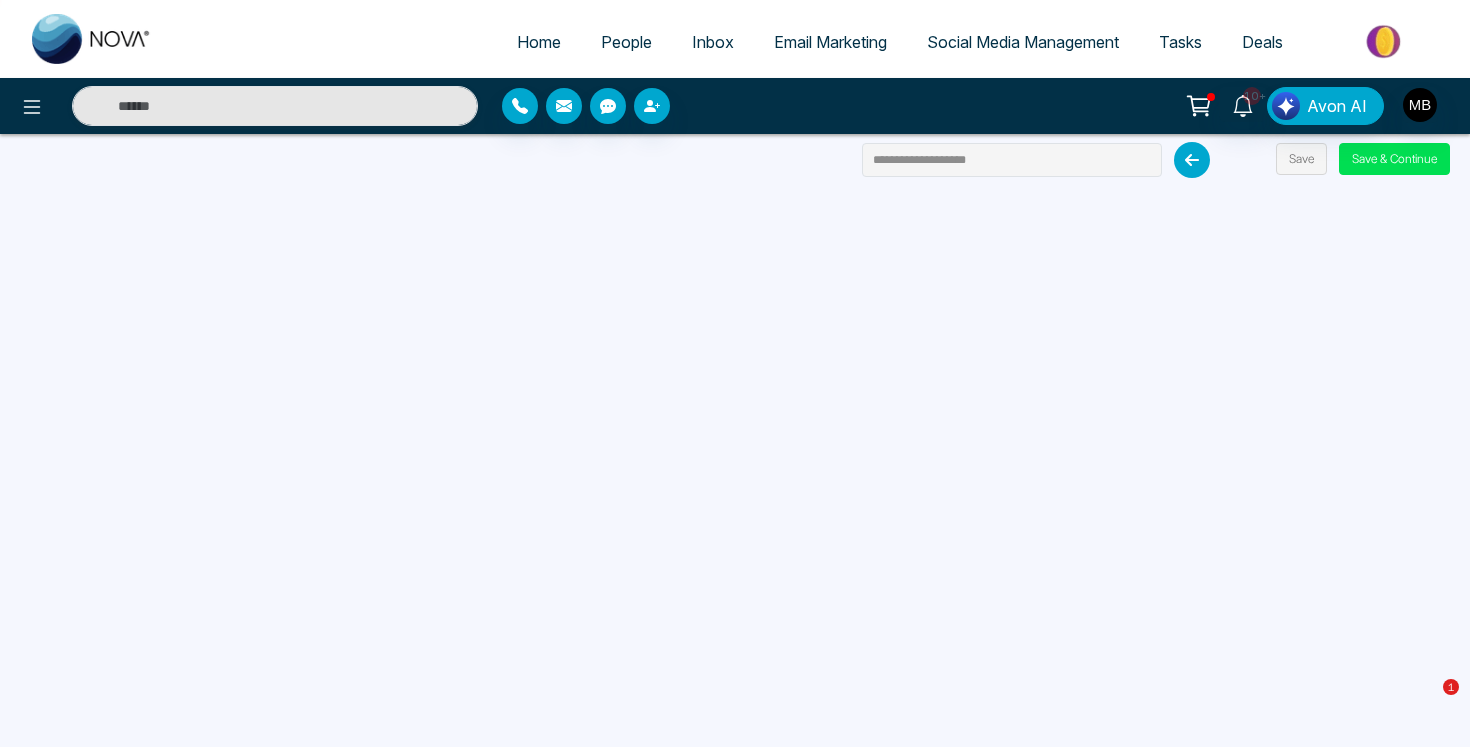 click on "Home" at bounding box center (539, 42) 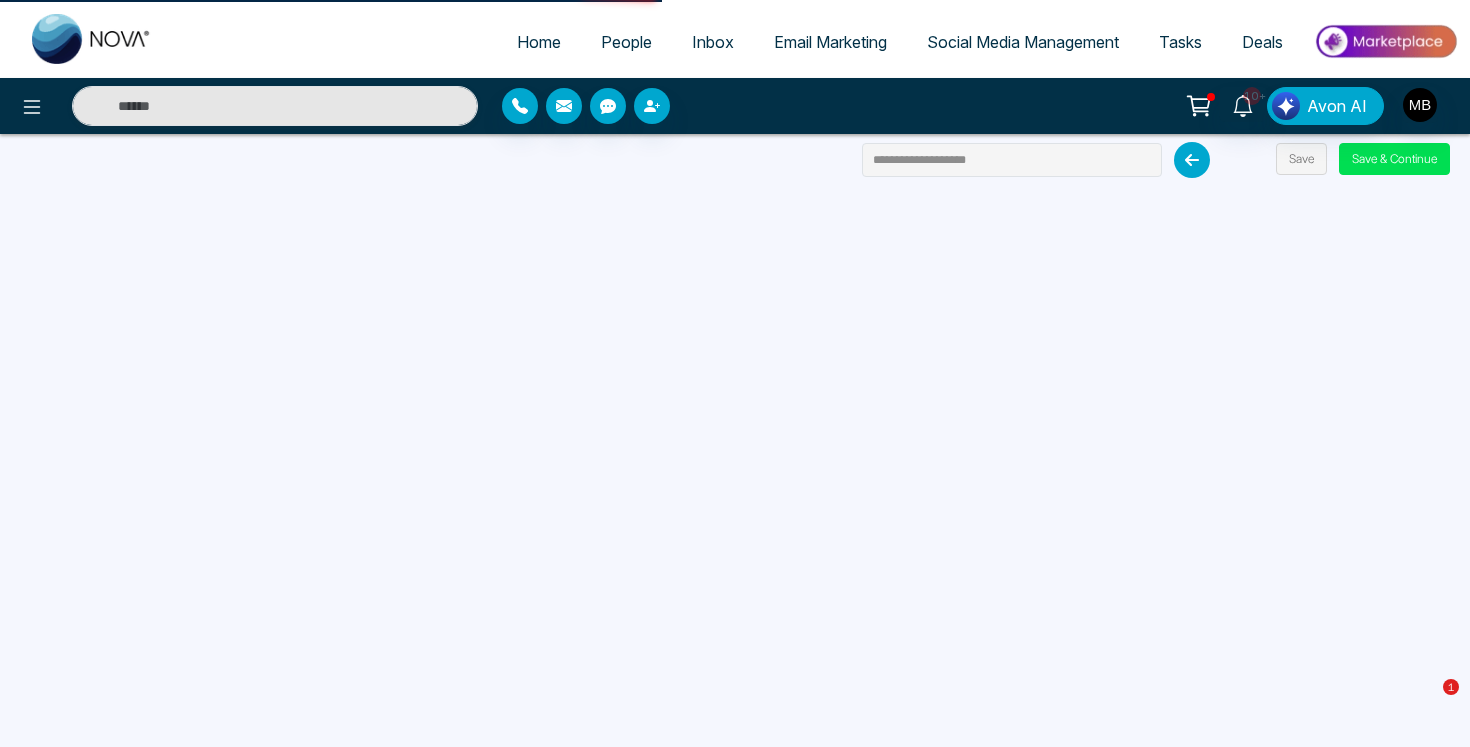 select on "*" 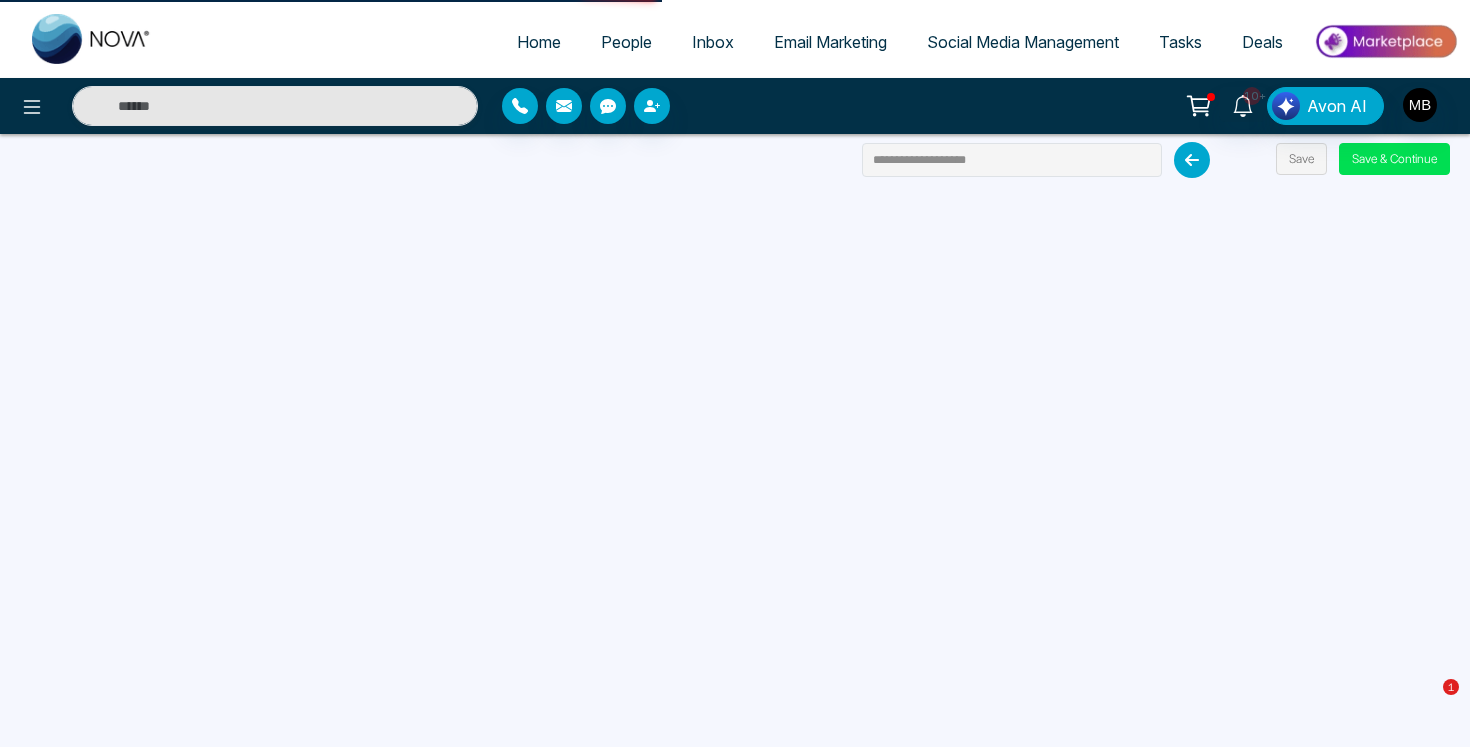 select on "*" 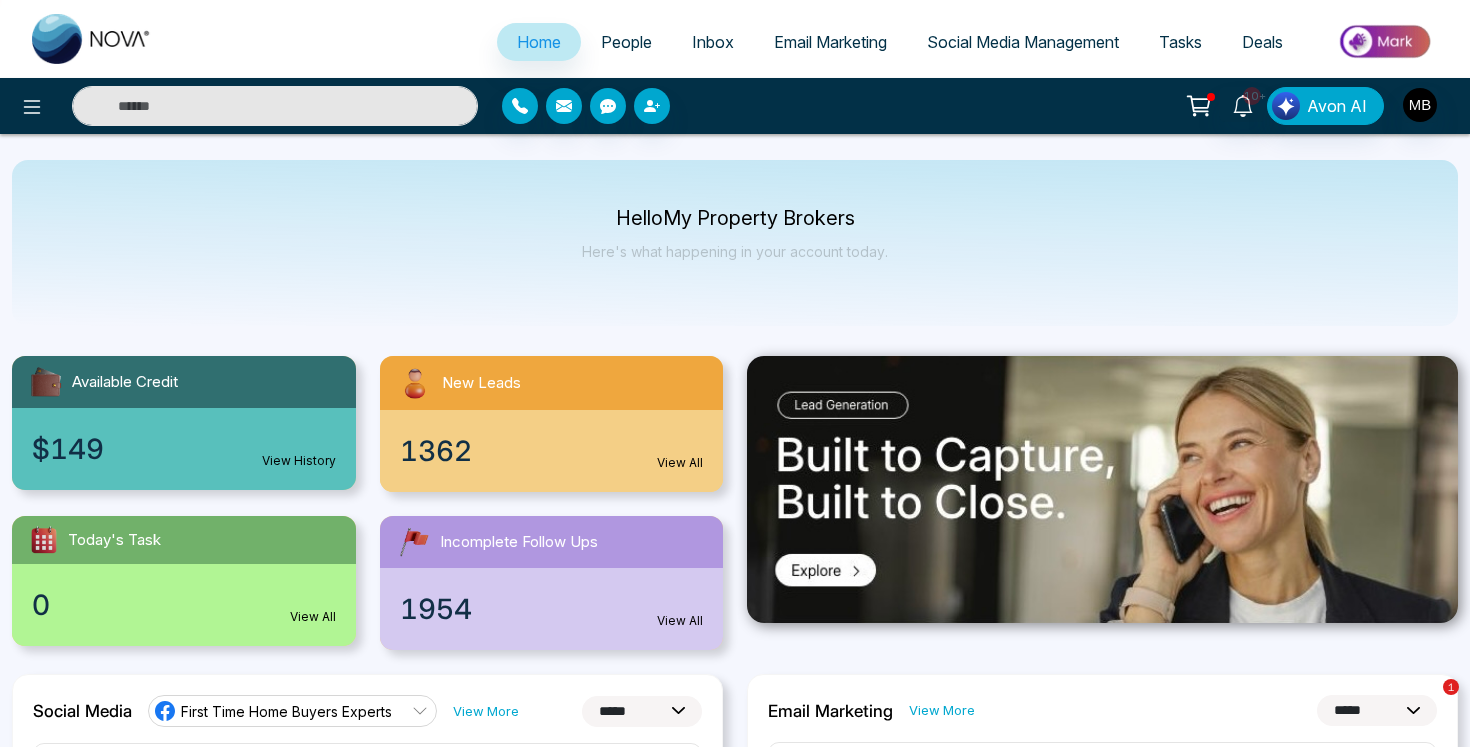 click at bounding box center [275, 106] 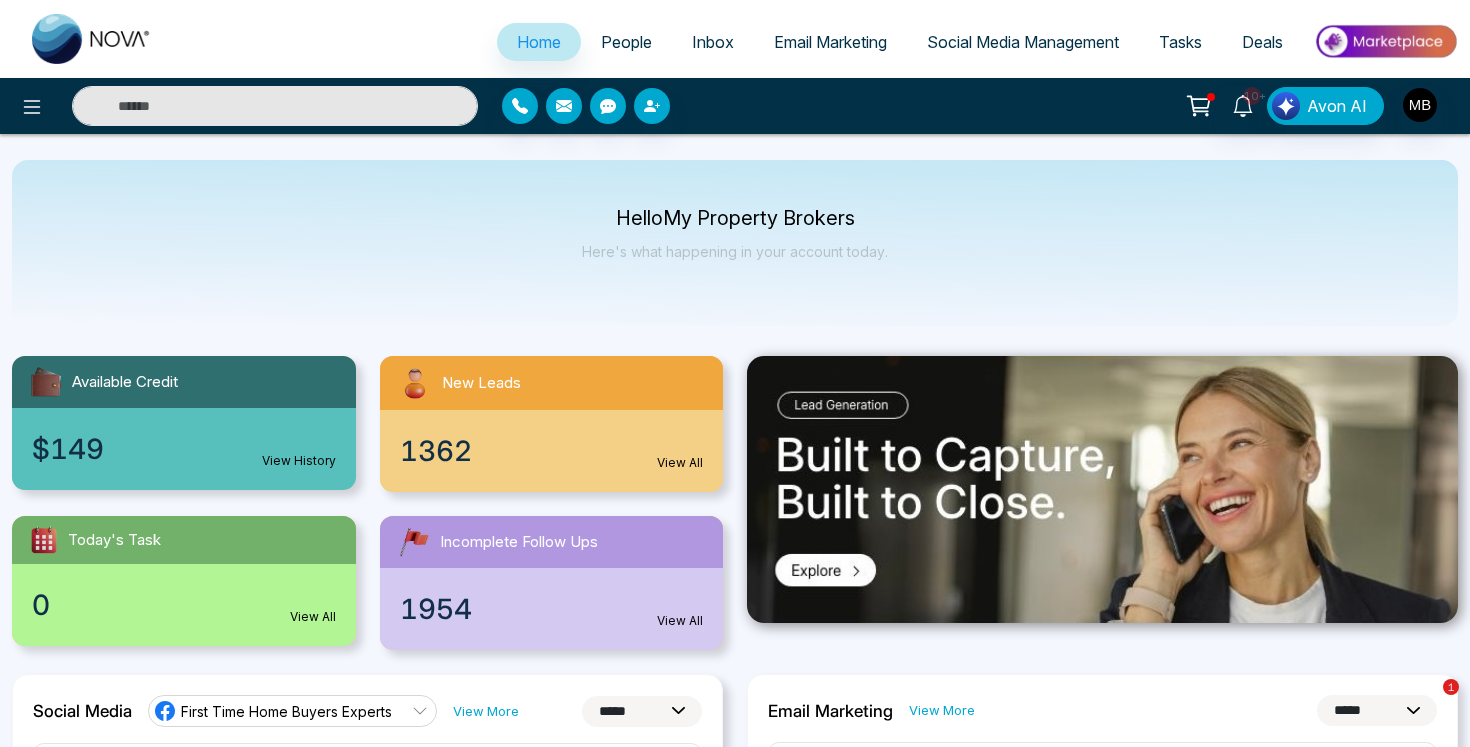 paste on "**********" 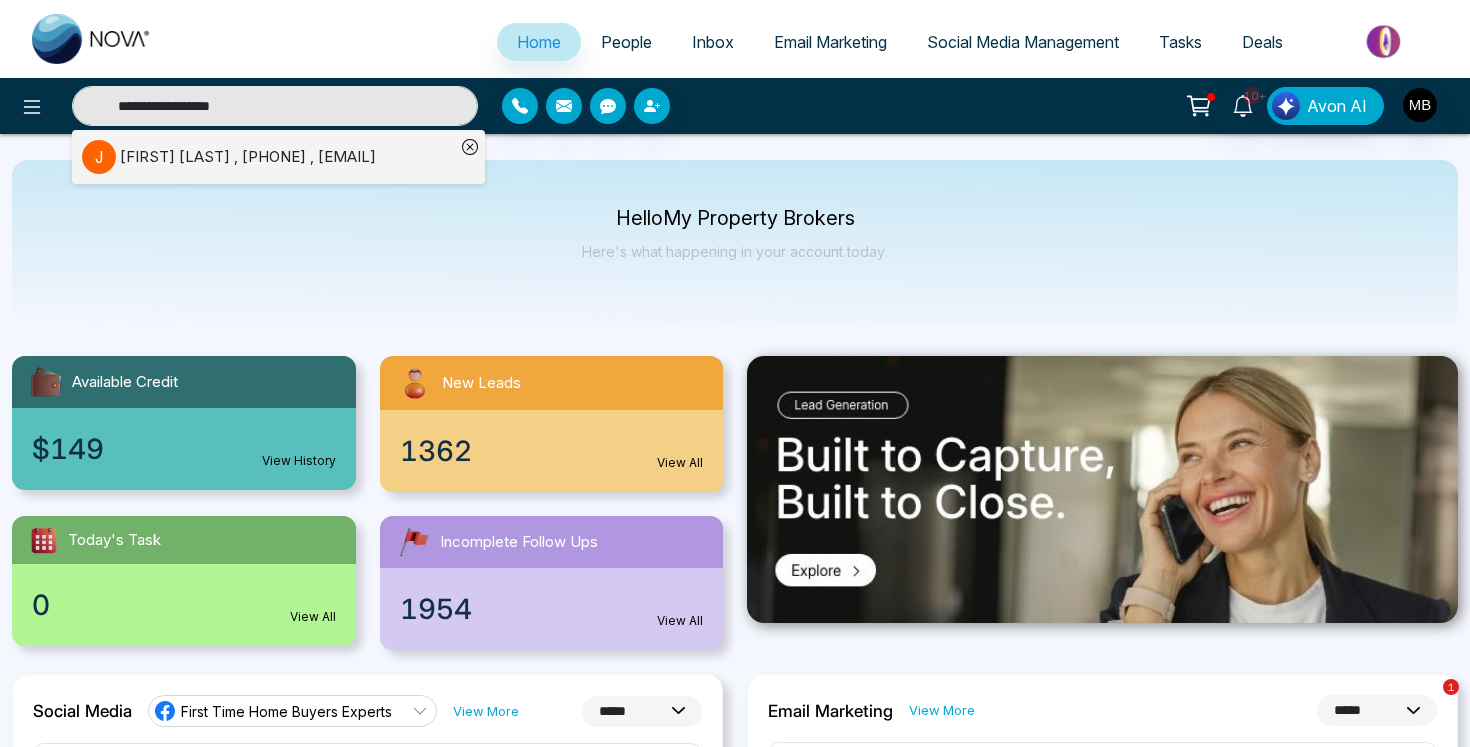 type on "**********" 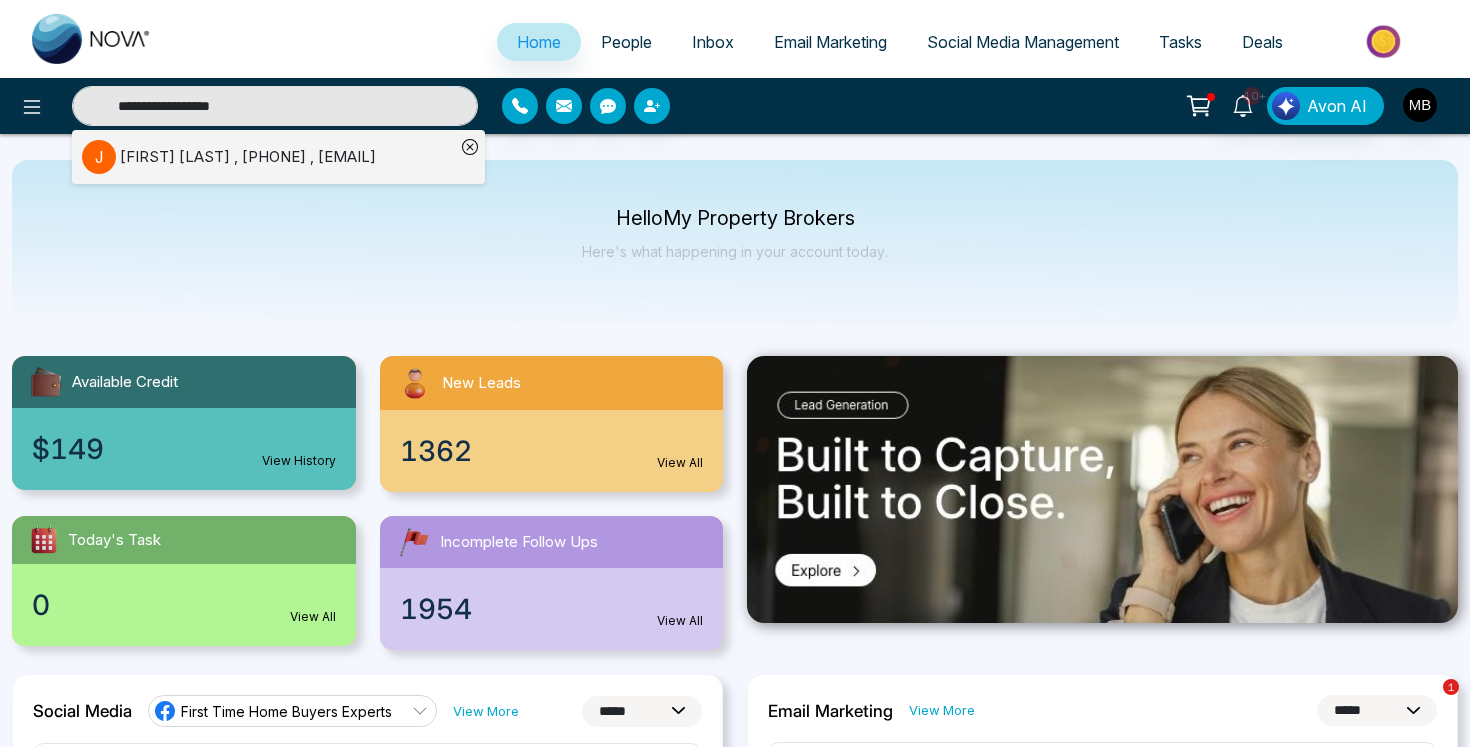 click on "[FIRST] [LAST] , [PHONE] , [EMAIL]" at bounding box center [248, 157] 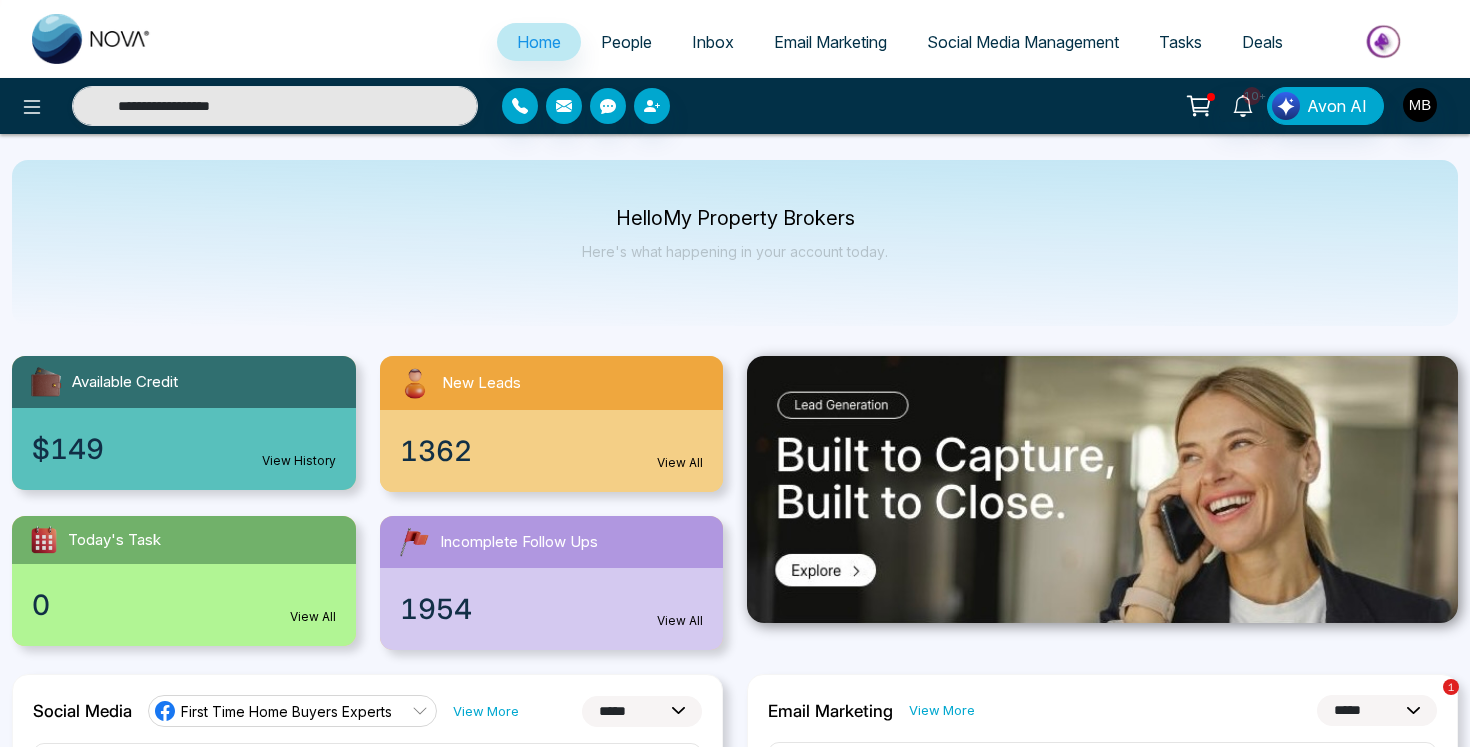 type 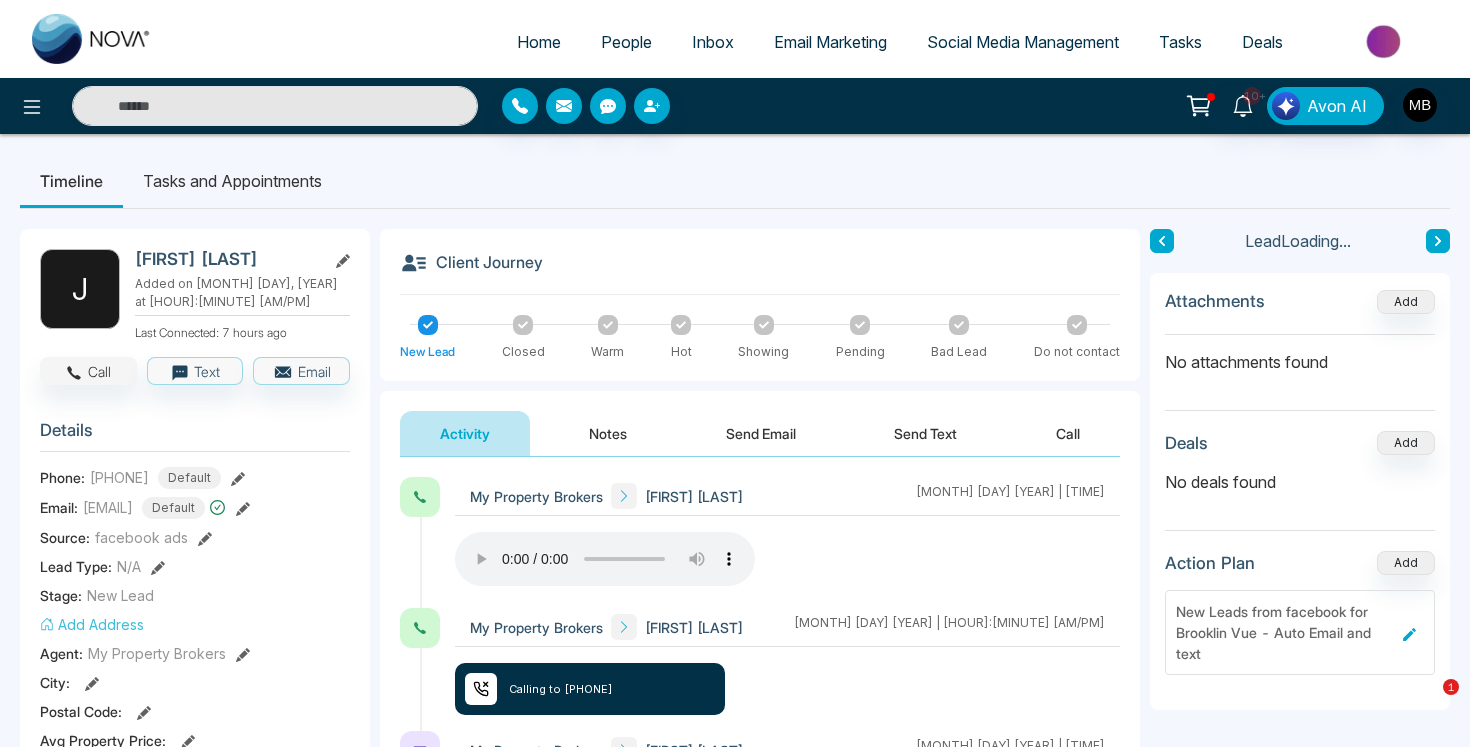 click on "Call" at bounding box center [88, 371] 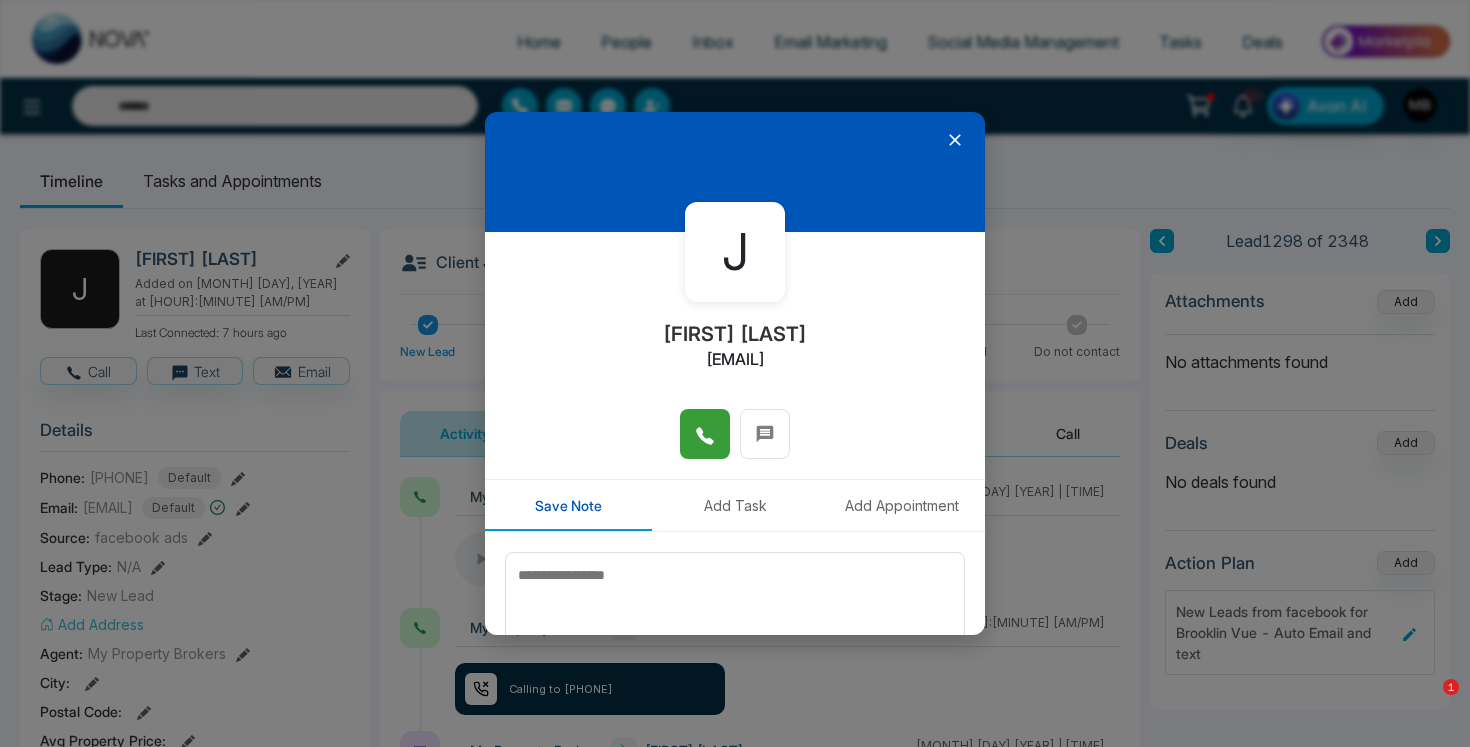 click 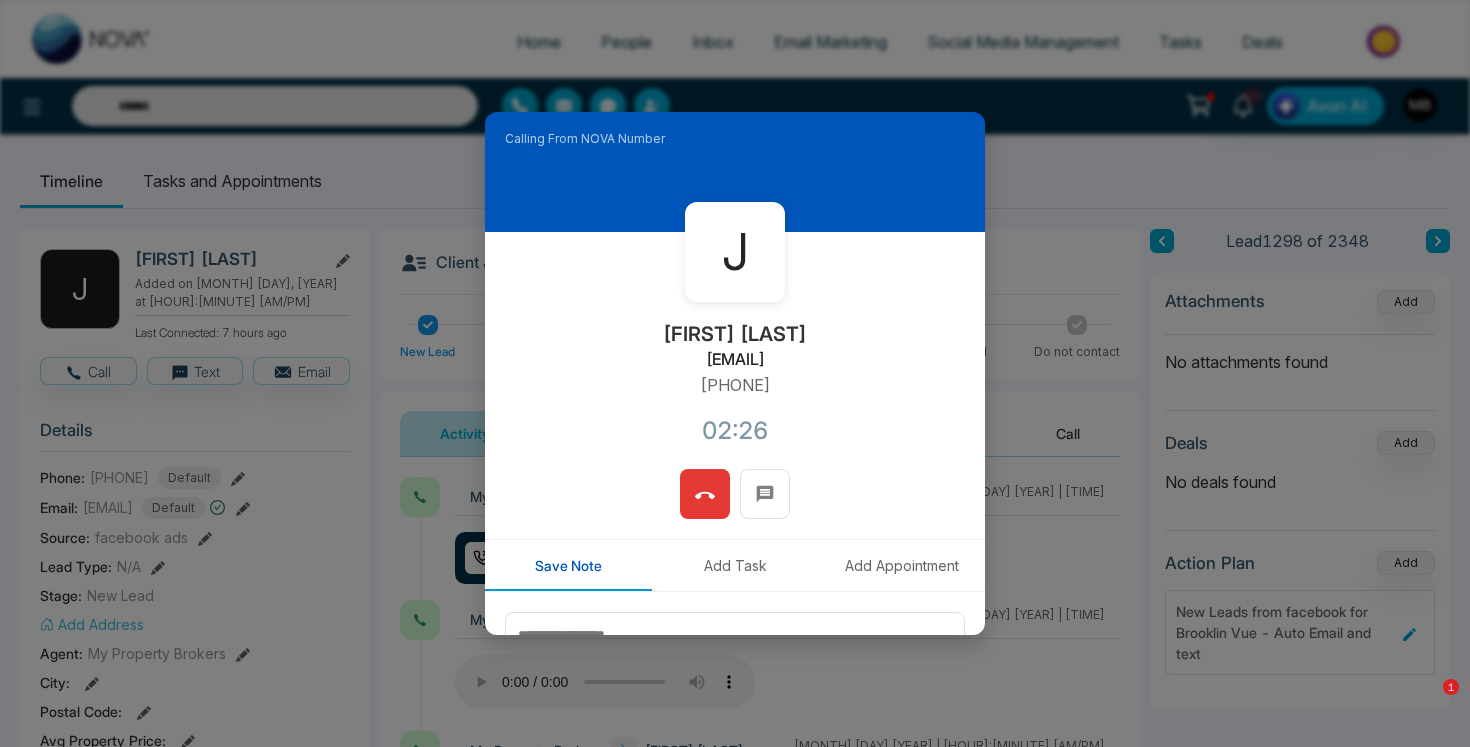 click 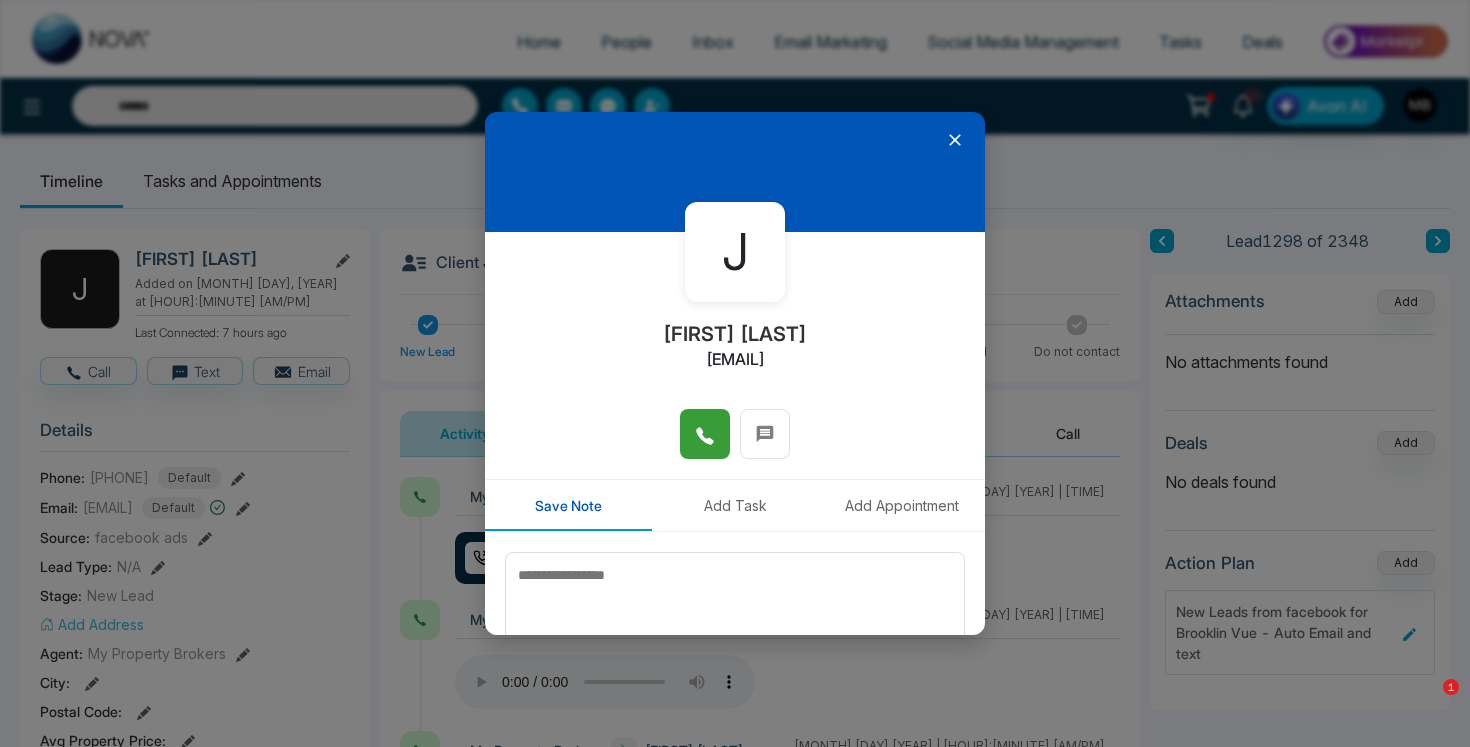 click 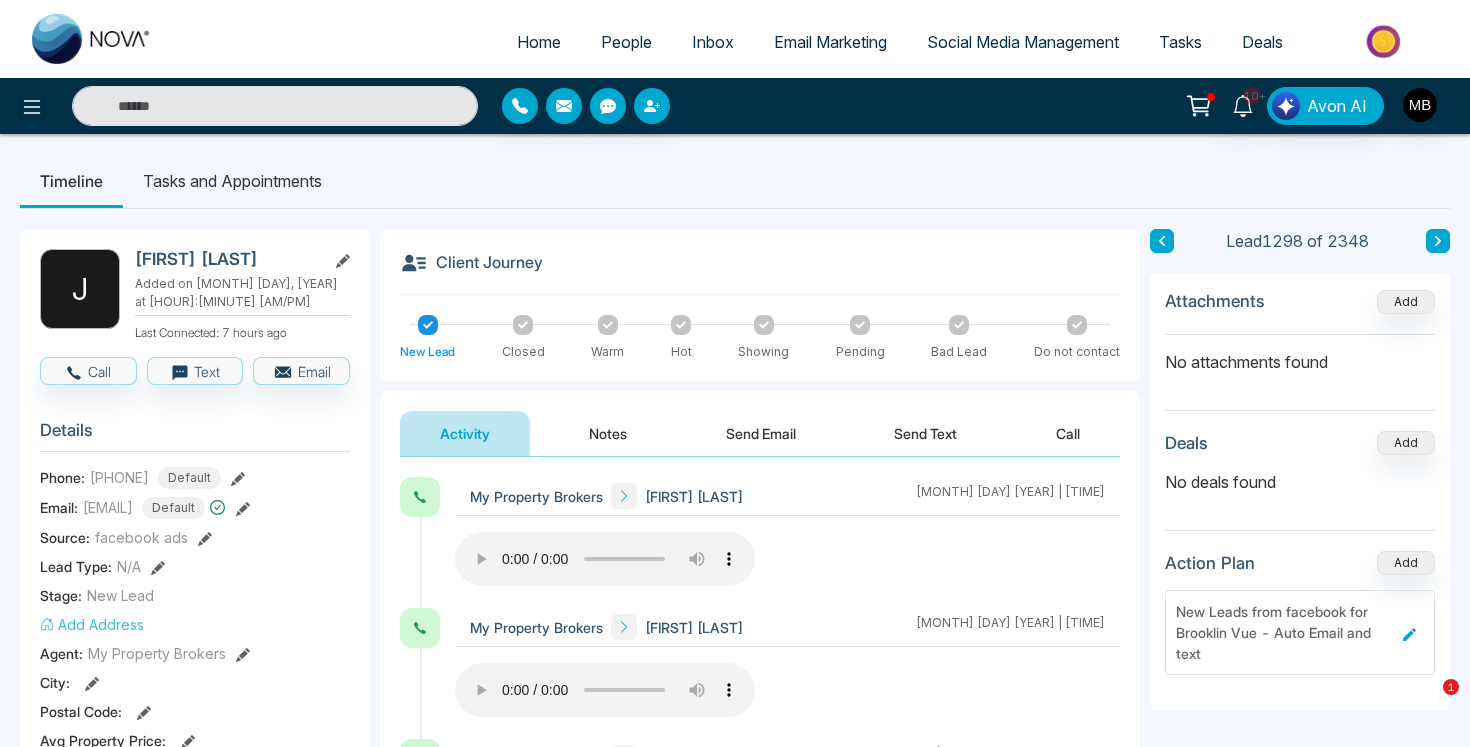 click at bounding box center [608, 325] 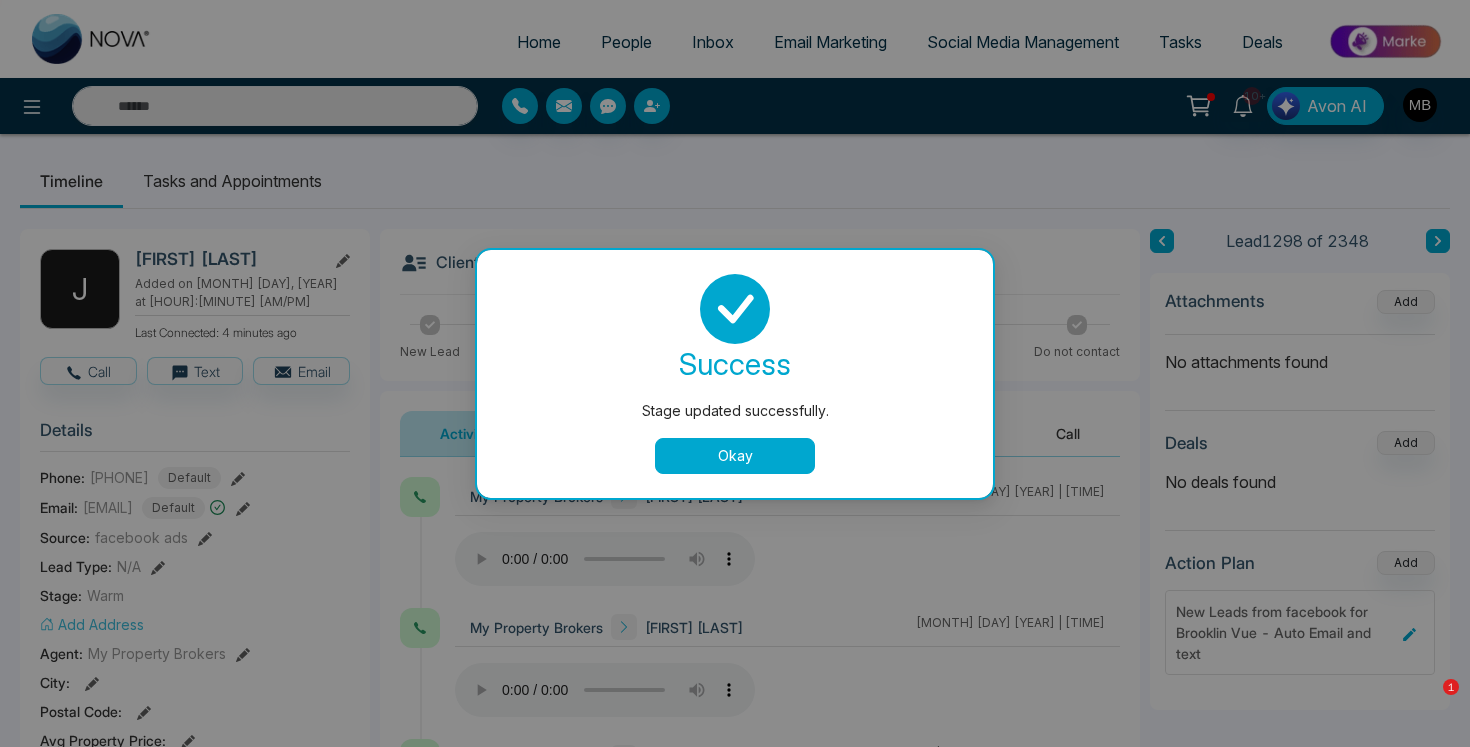click on "Okay" at bounding box center [735, 456] 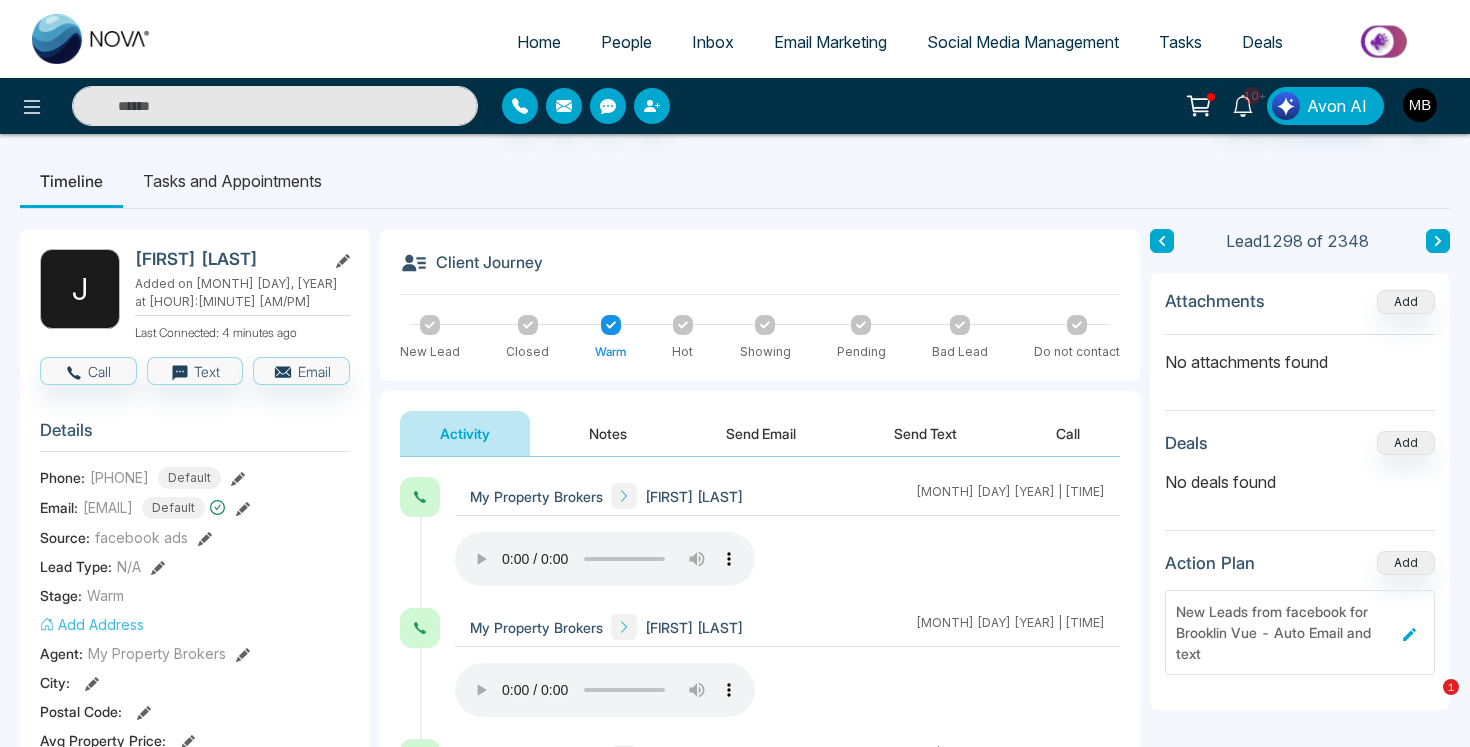 click on "Notes" at bounding box center [608, 433] 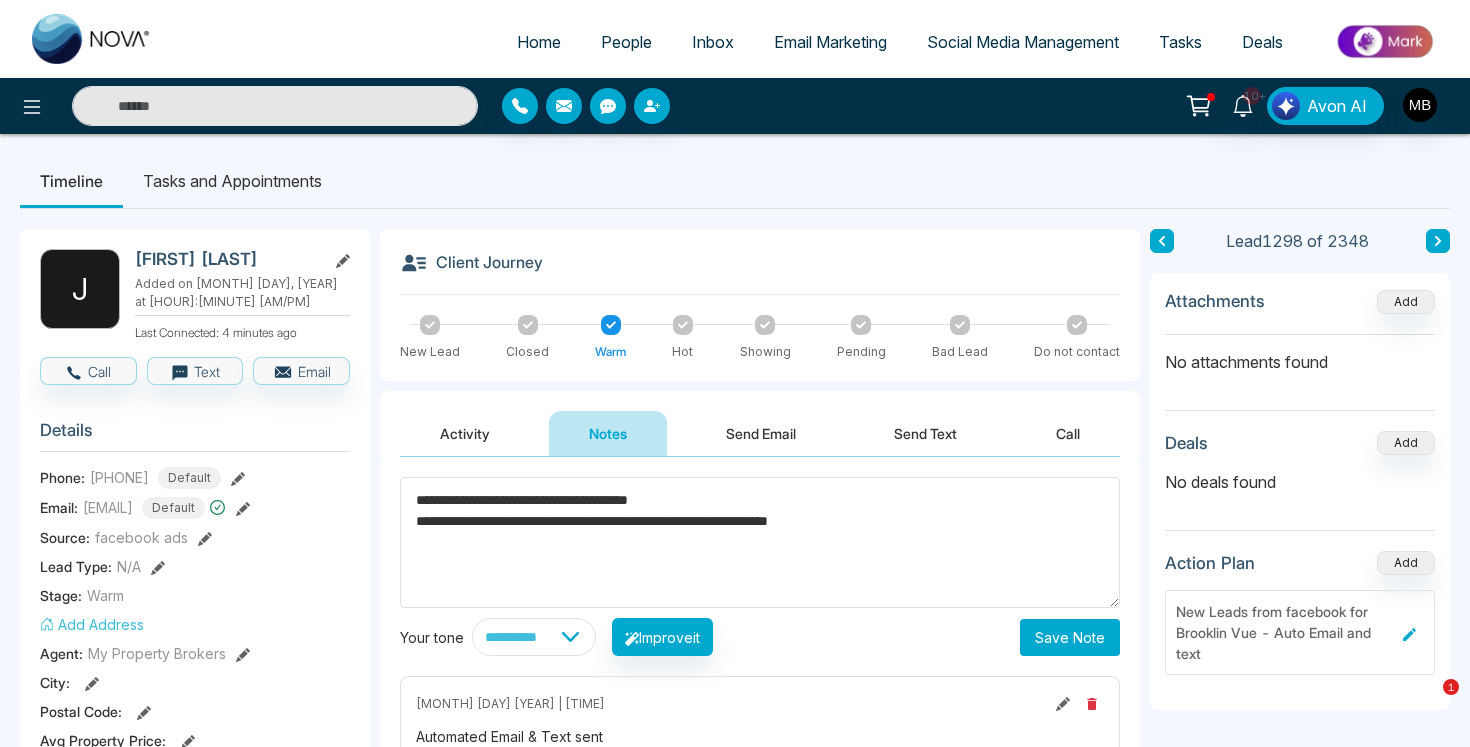 type on "**********" 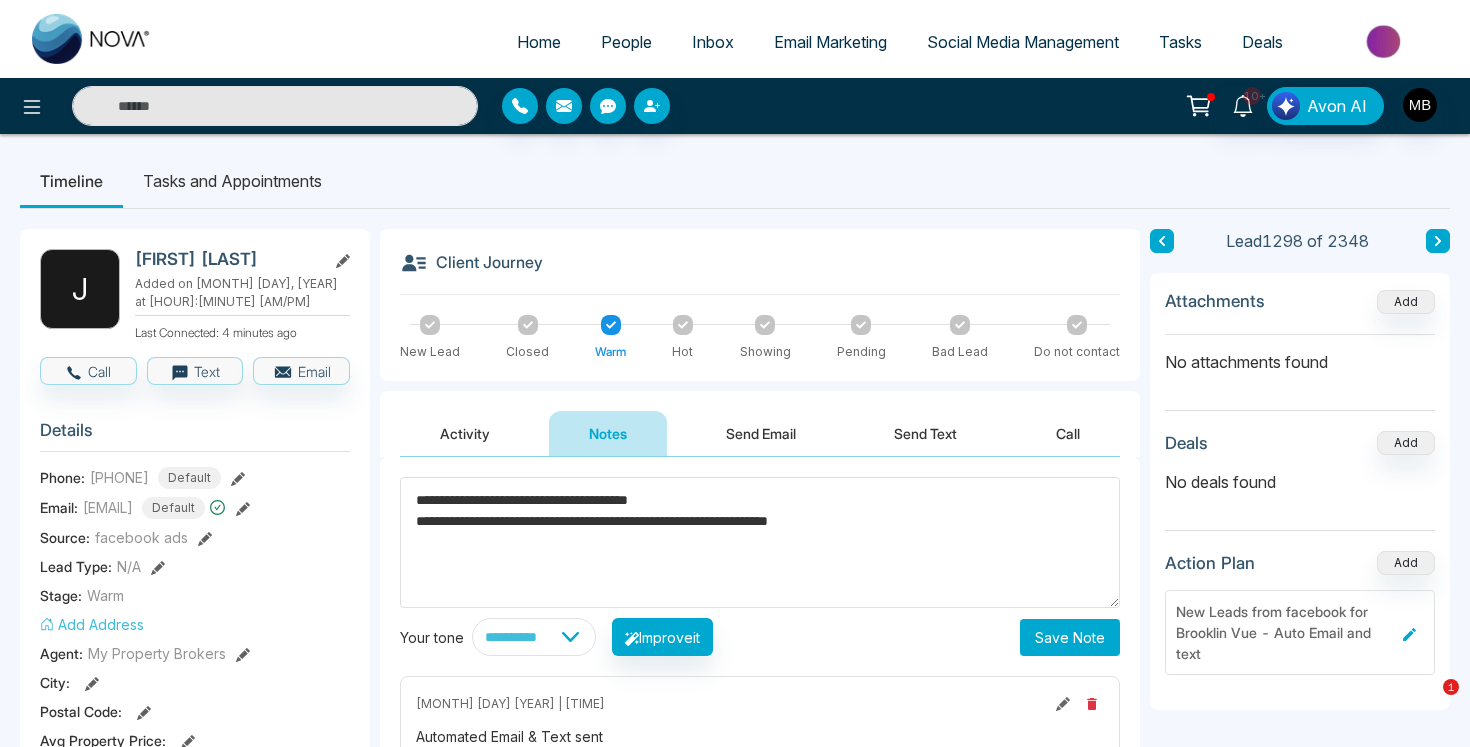 click on "Save Note" at bounding box center (1070, 637) 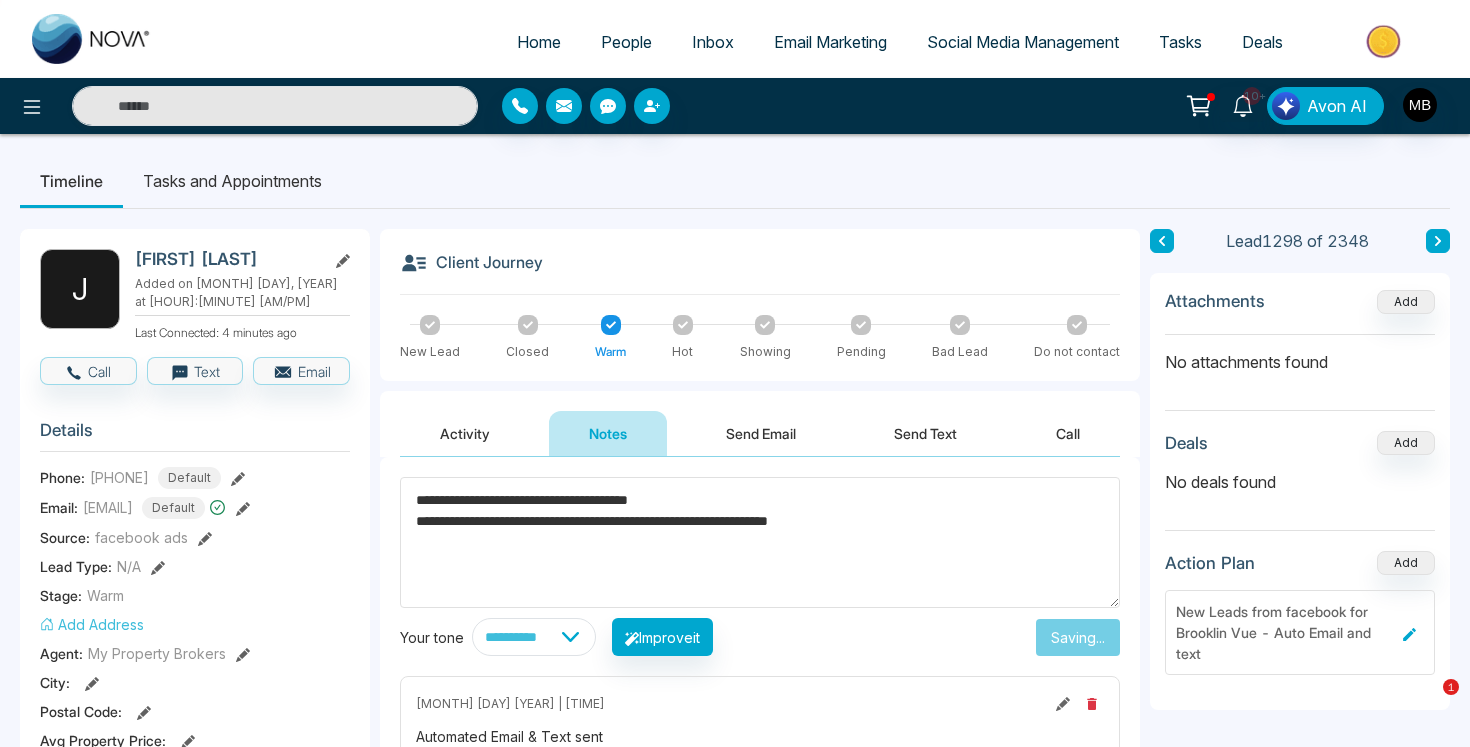 type 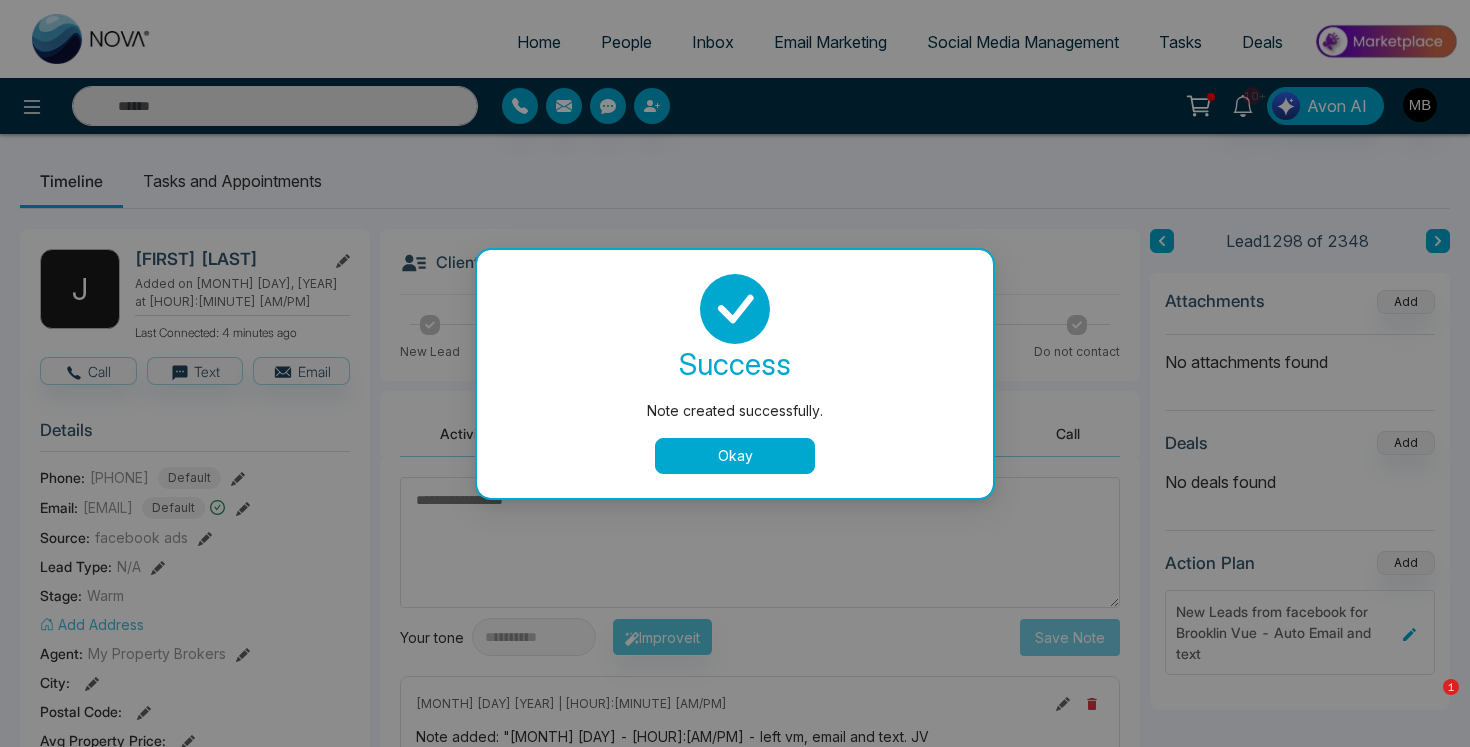 click on "Okay" at bounding box center (735, 456) 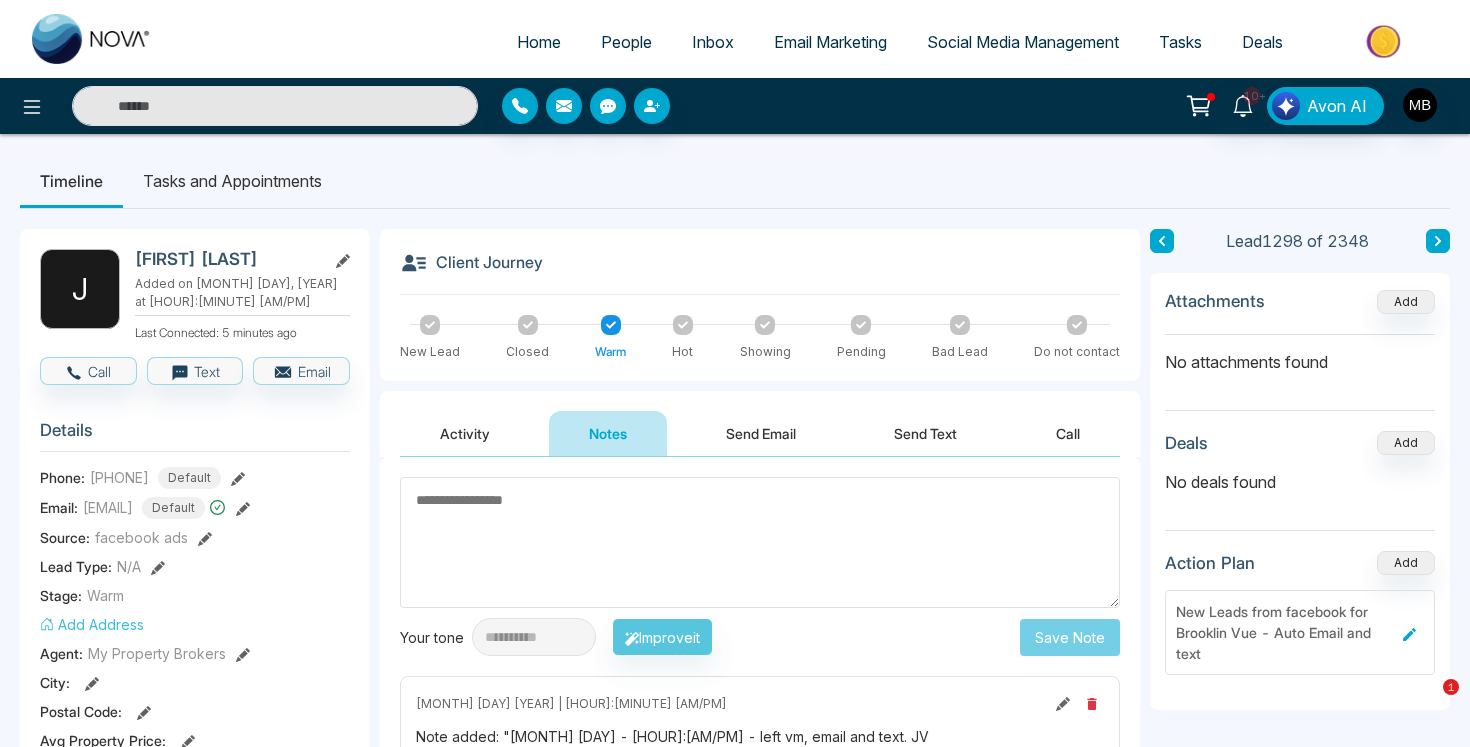 scroll, scrollTop: 0, scrollLeft: 0, axis: both 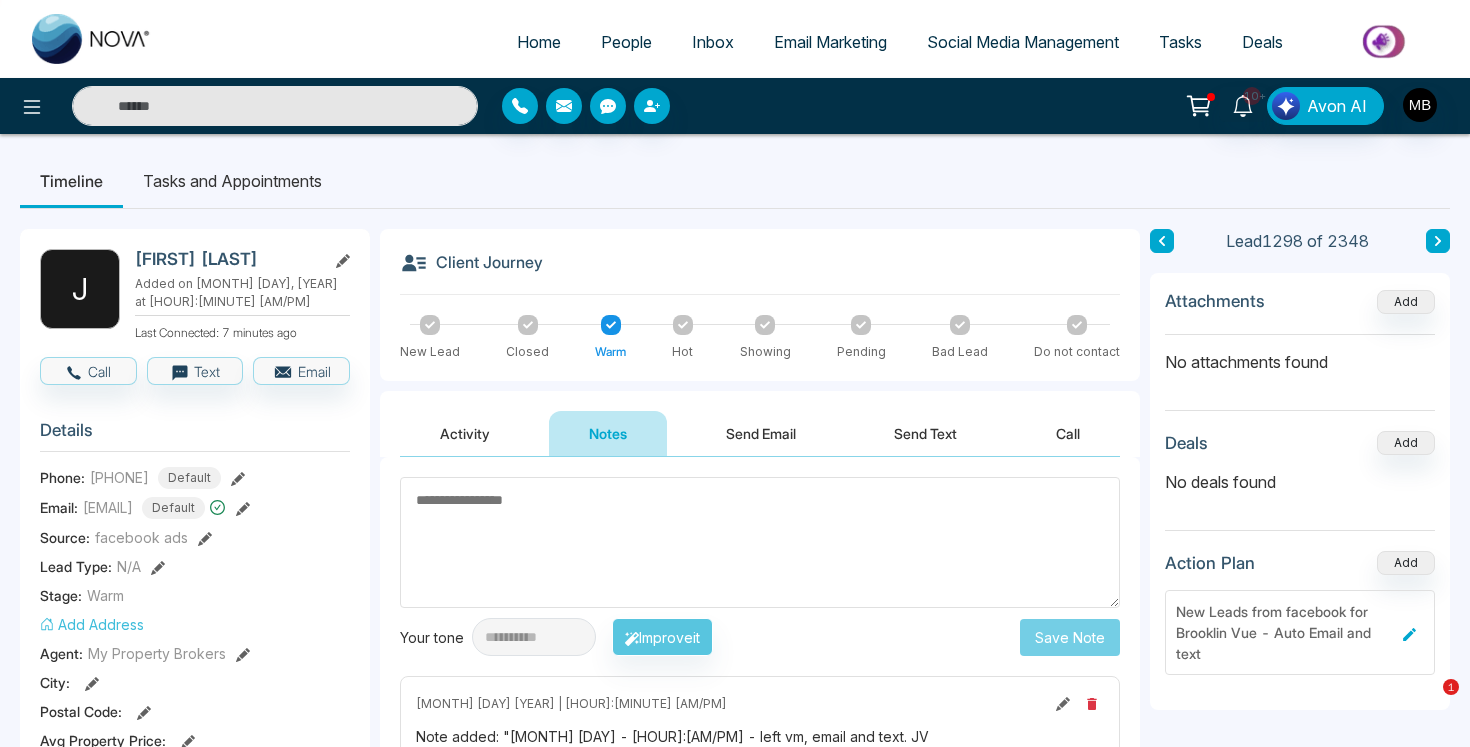 click at bounding box center [275, 106] 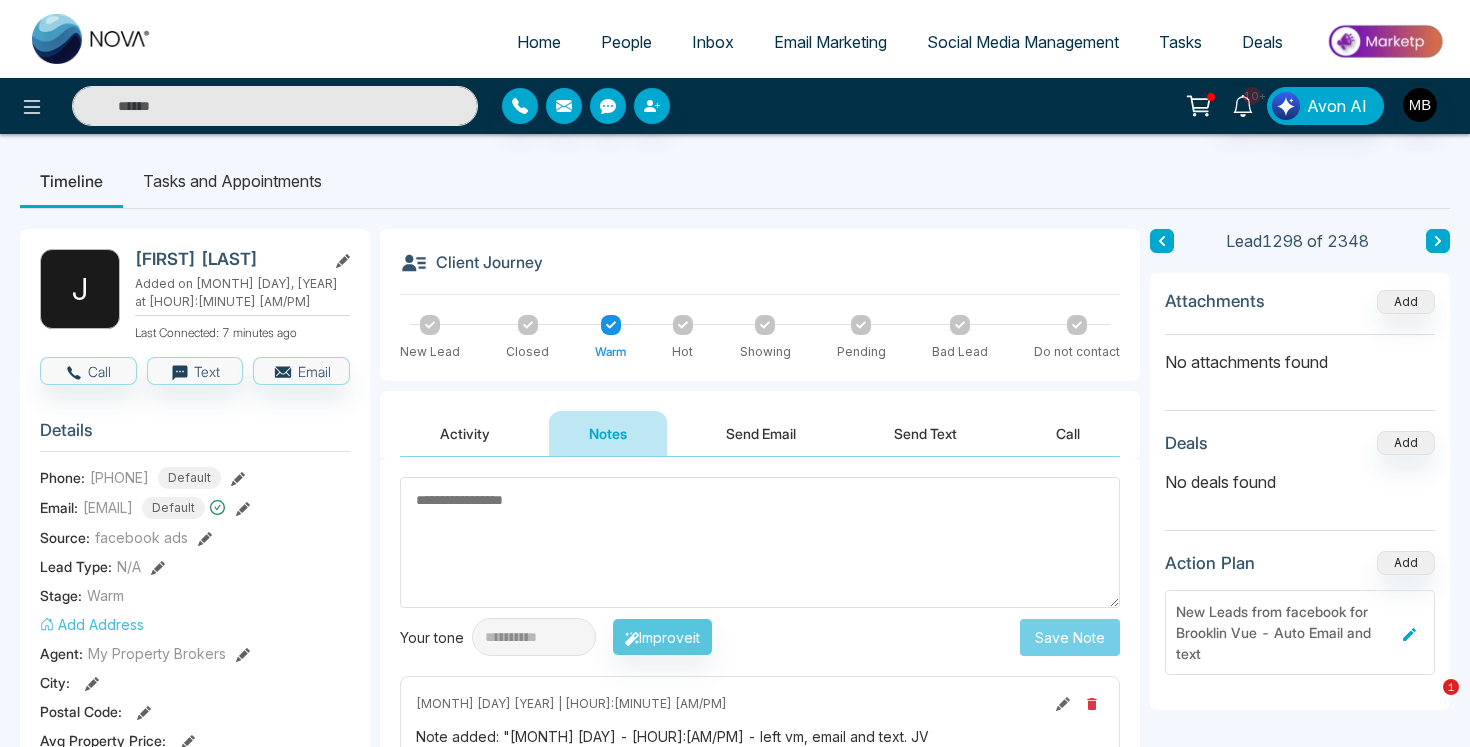 paste on "**********" 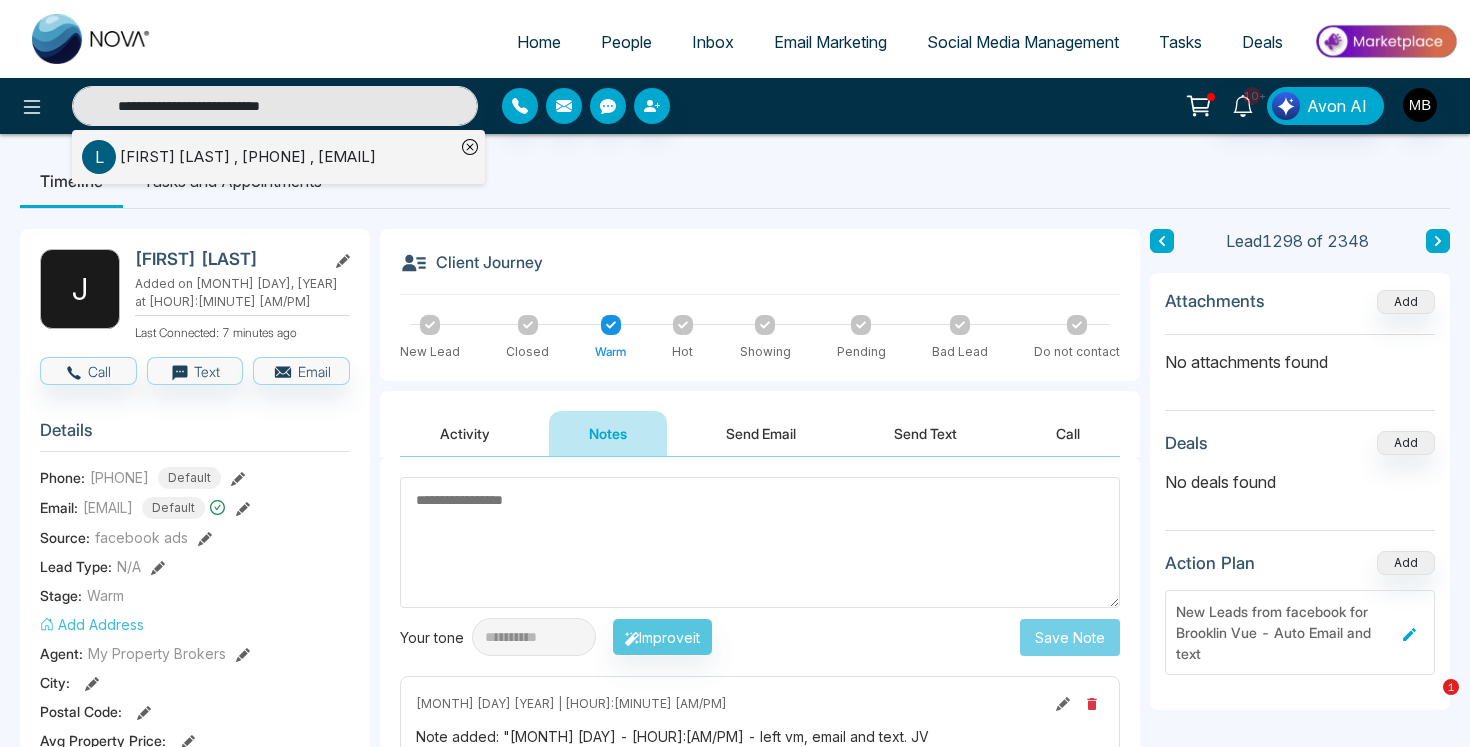 type on "**********" 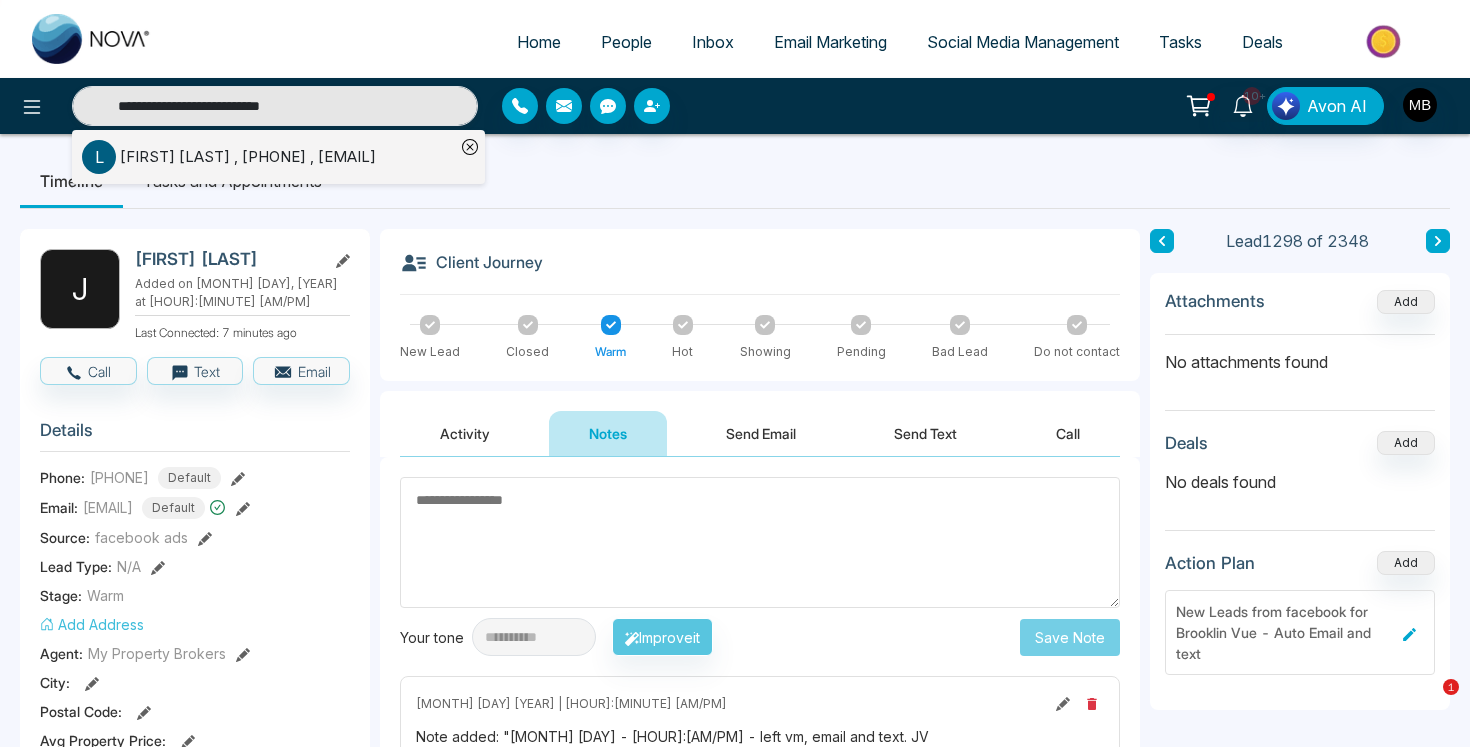 click on "[FIRST] [LAST] , [PHONE] , [EMAIL]" at bounding box center (248, 157) 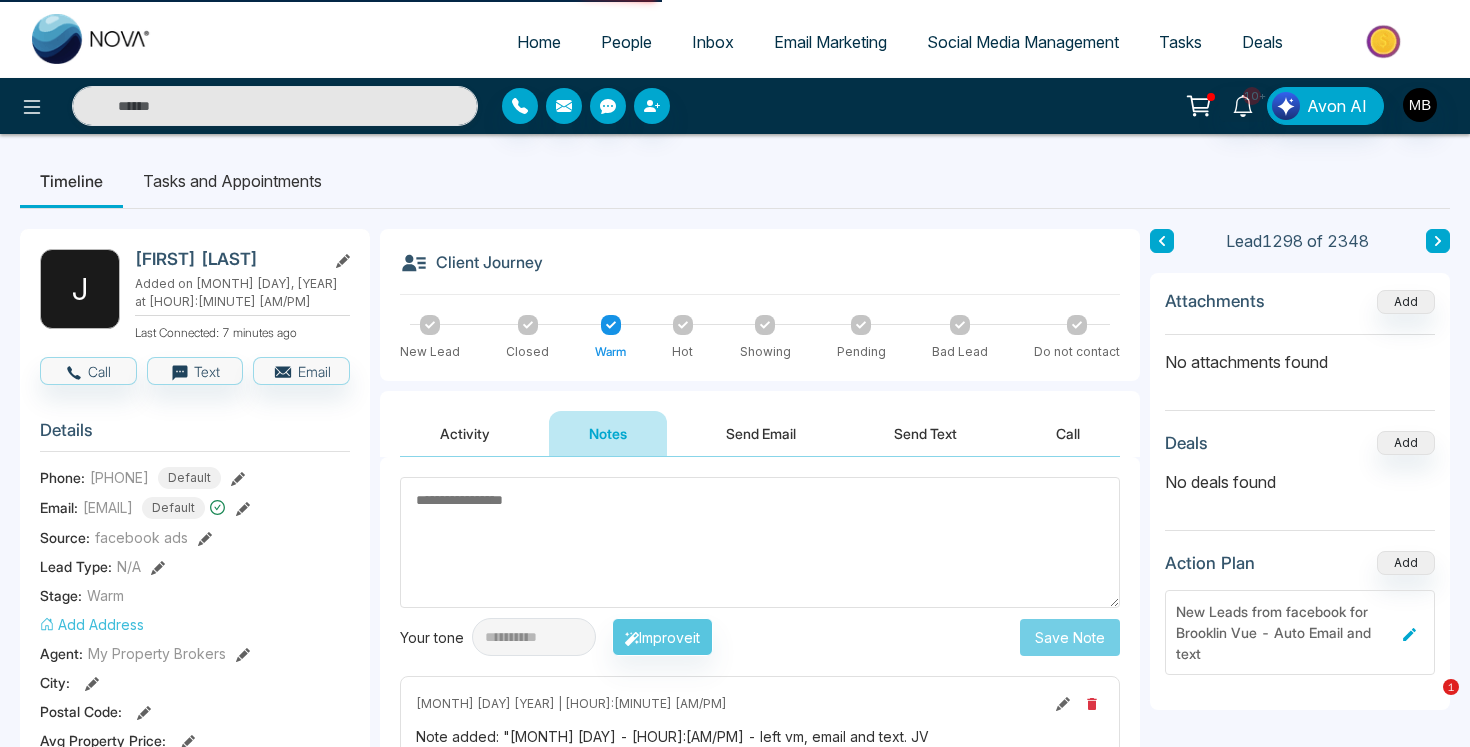 type on "**********" 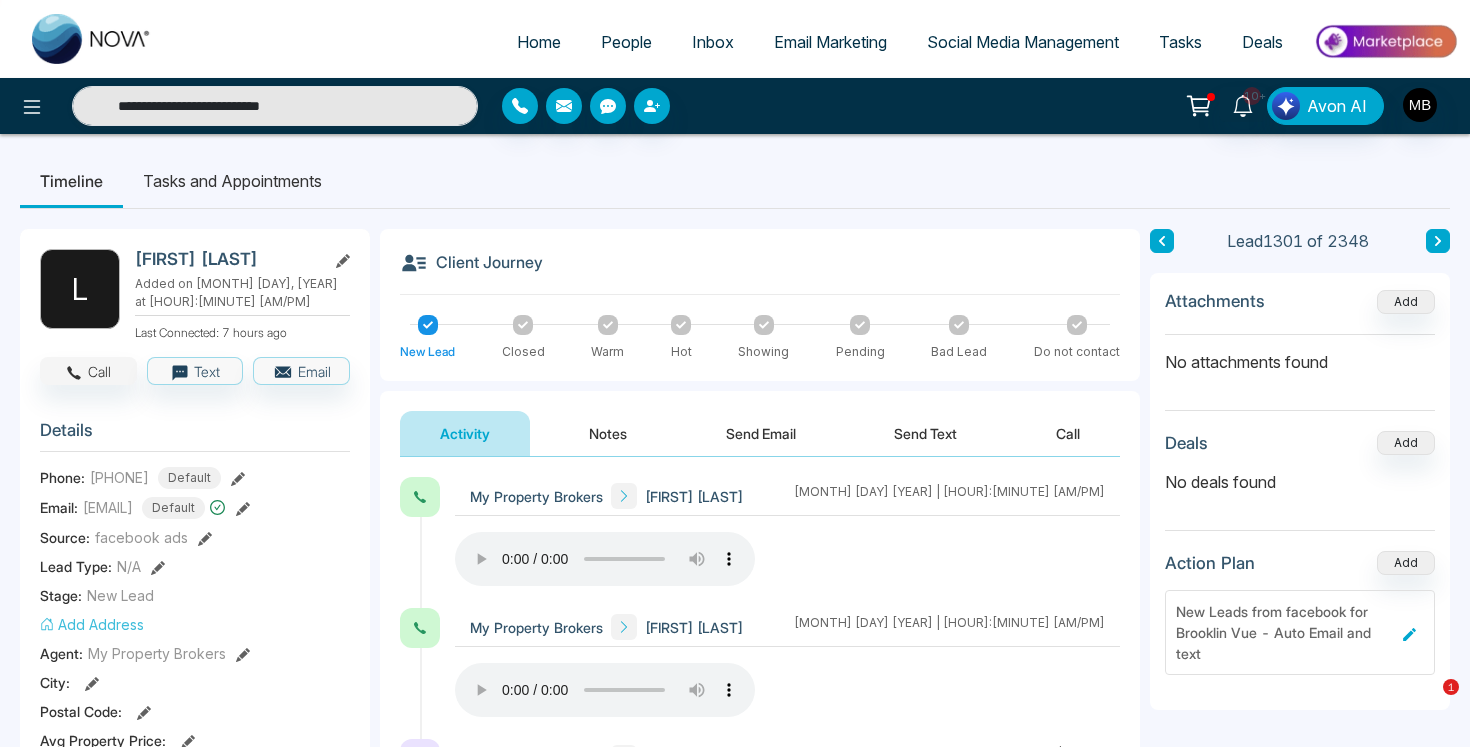 click on "Call" at bounding box center (88, 371) 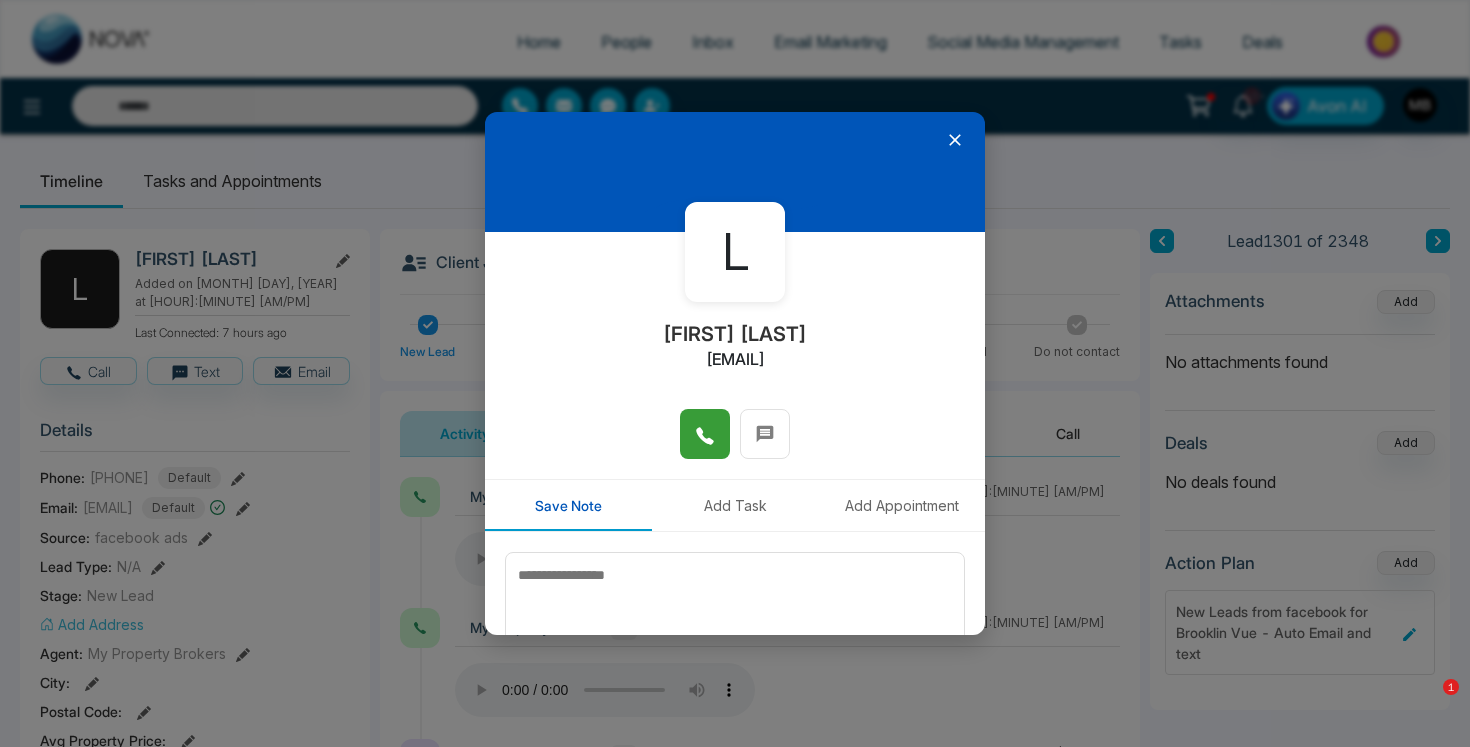 click 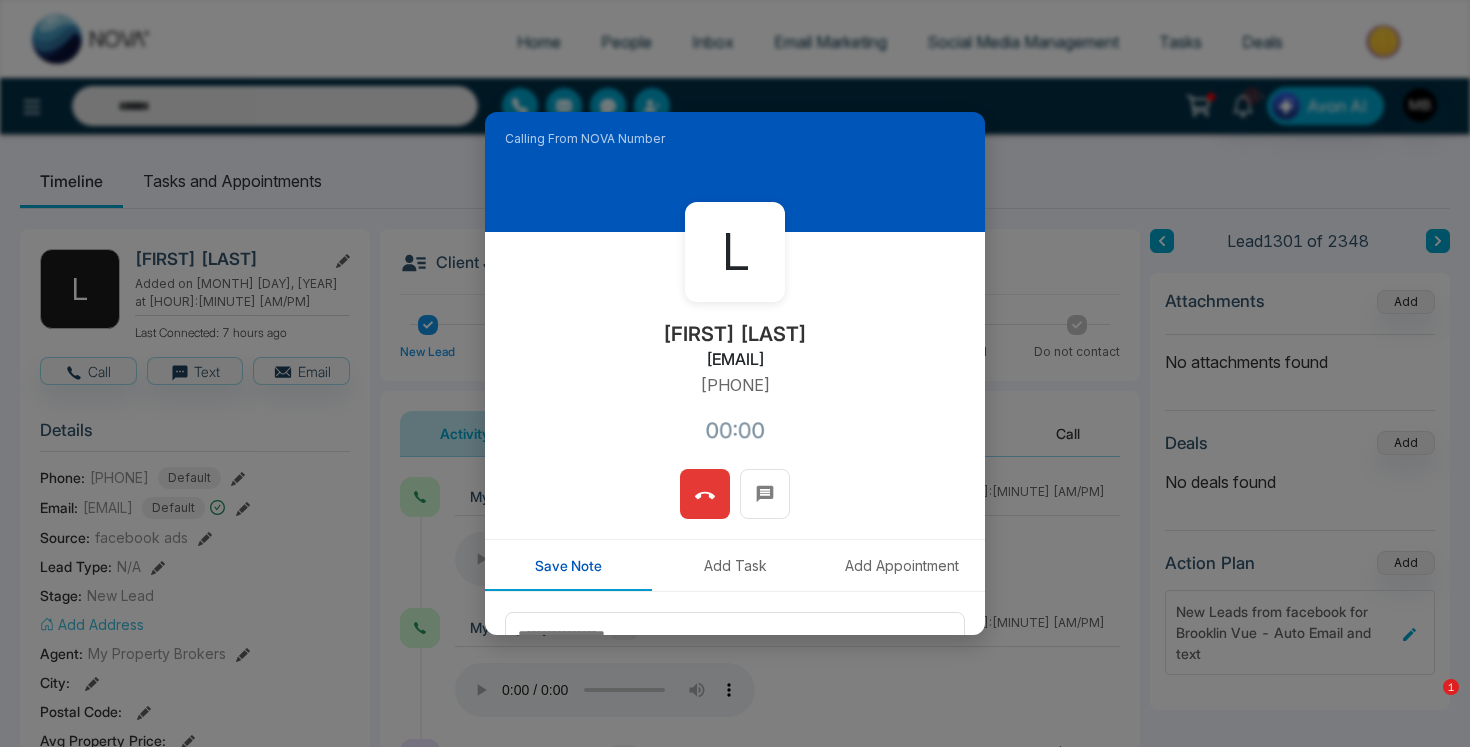 type on "**********" 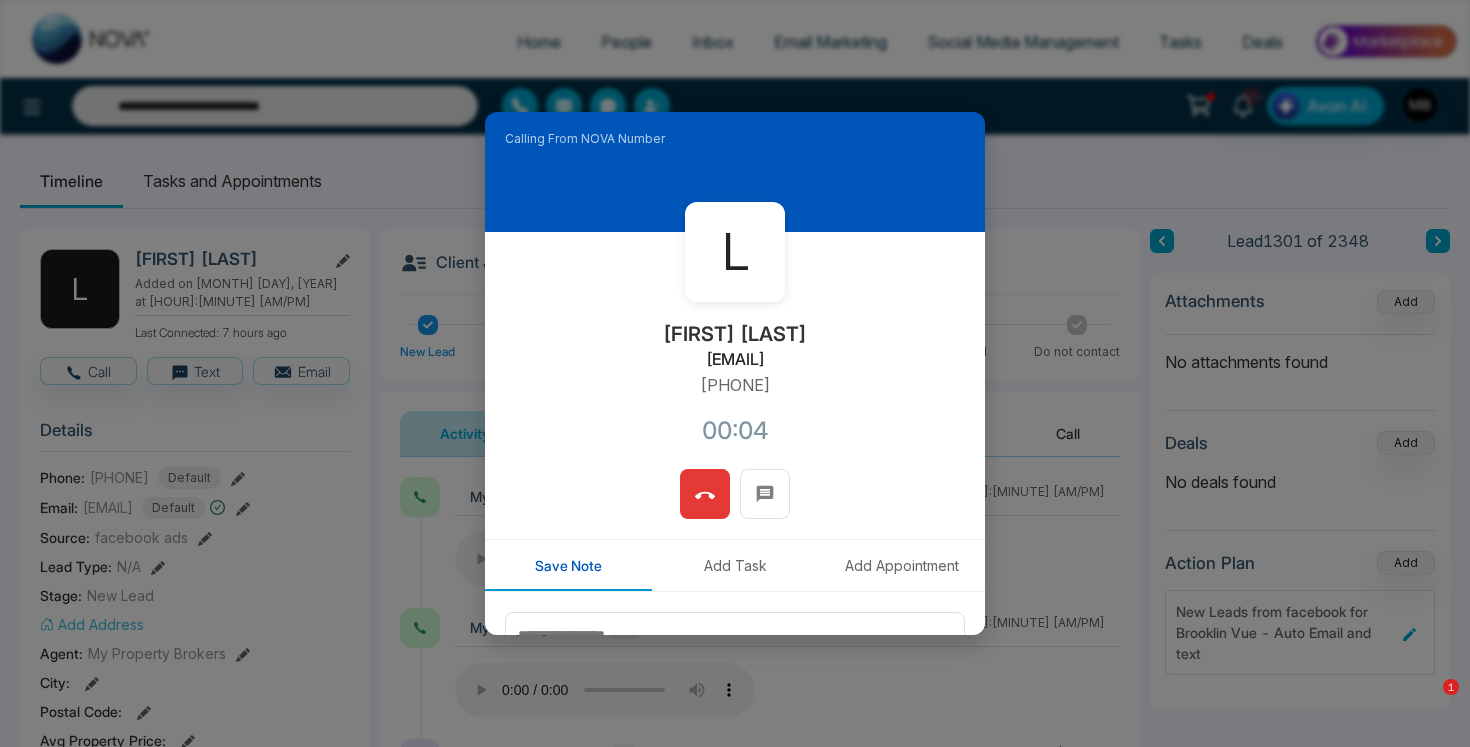 click 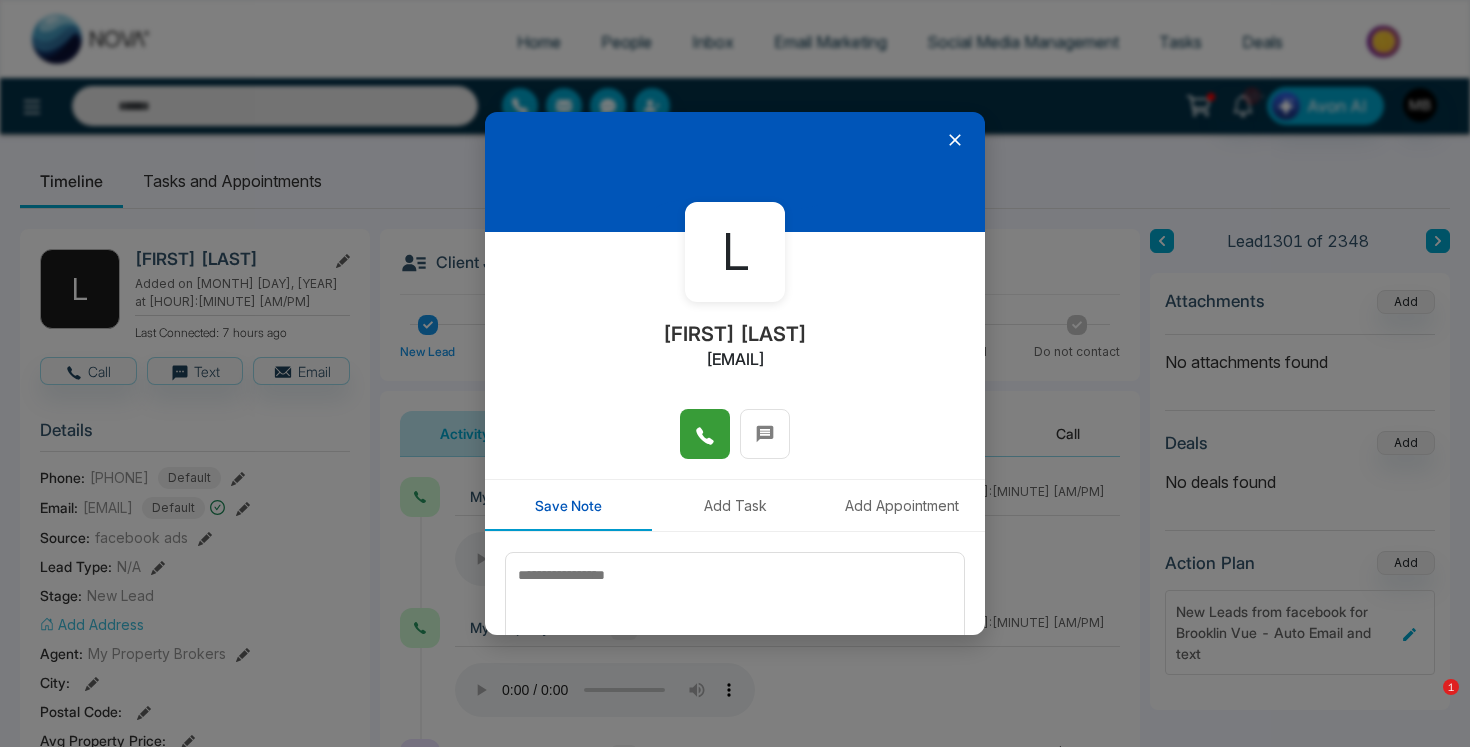 type on "**********" 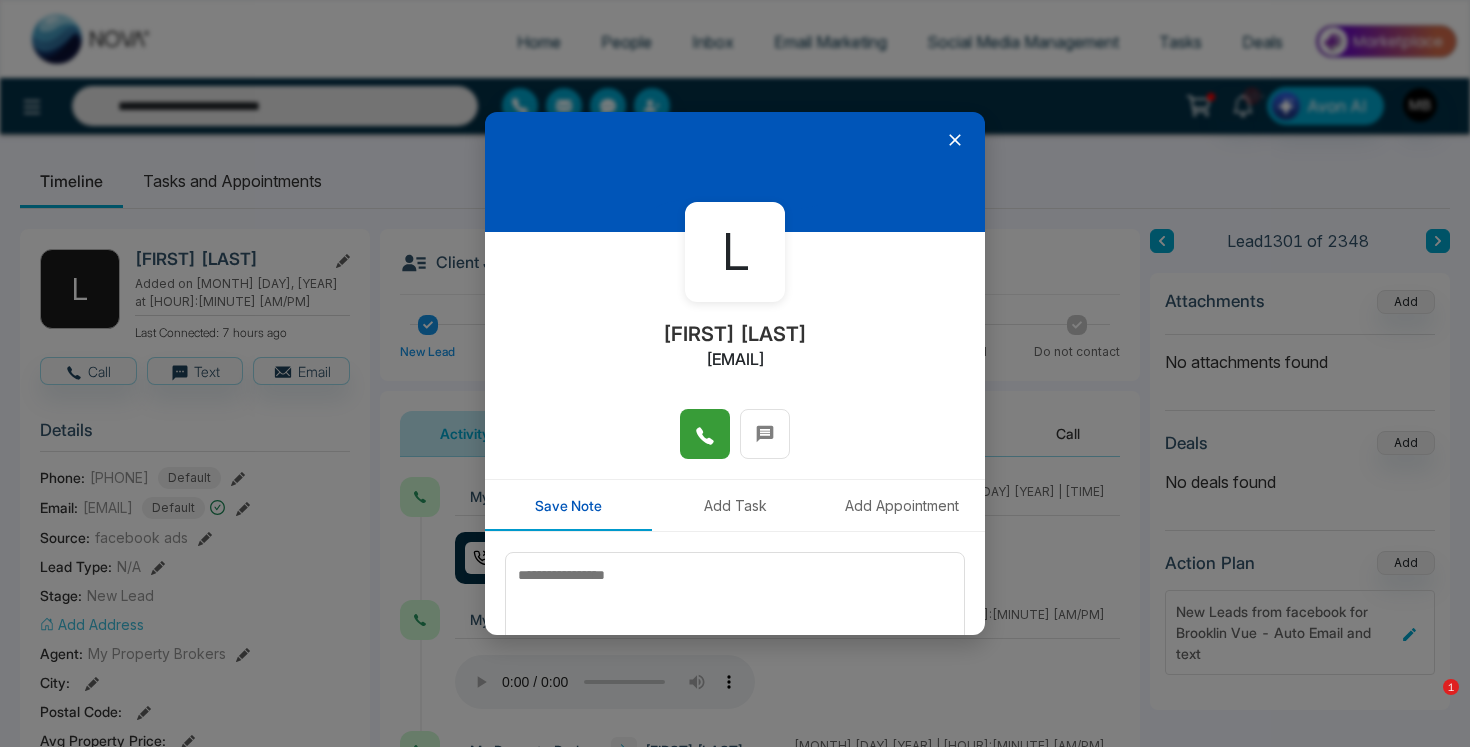 click 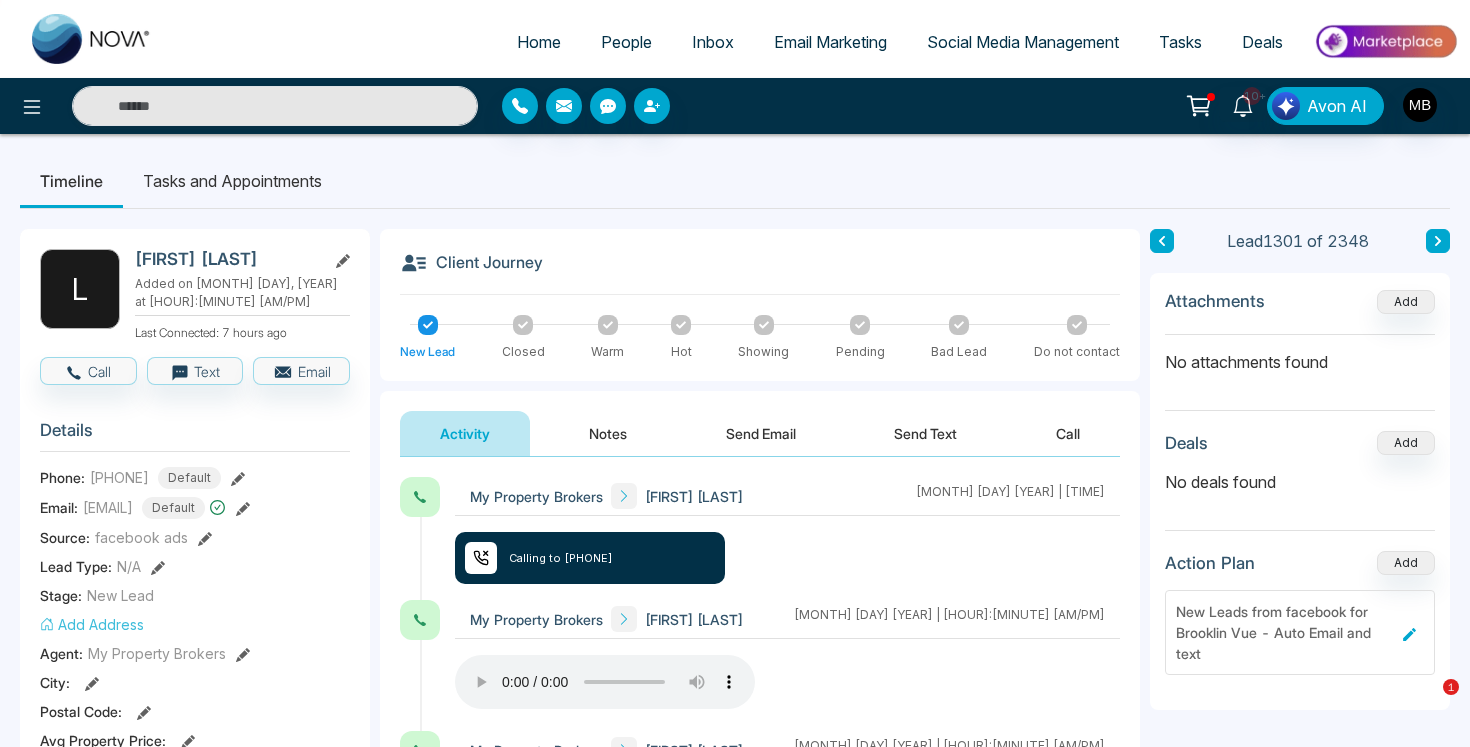 type on "**********" 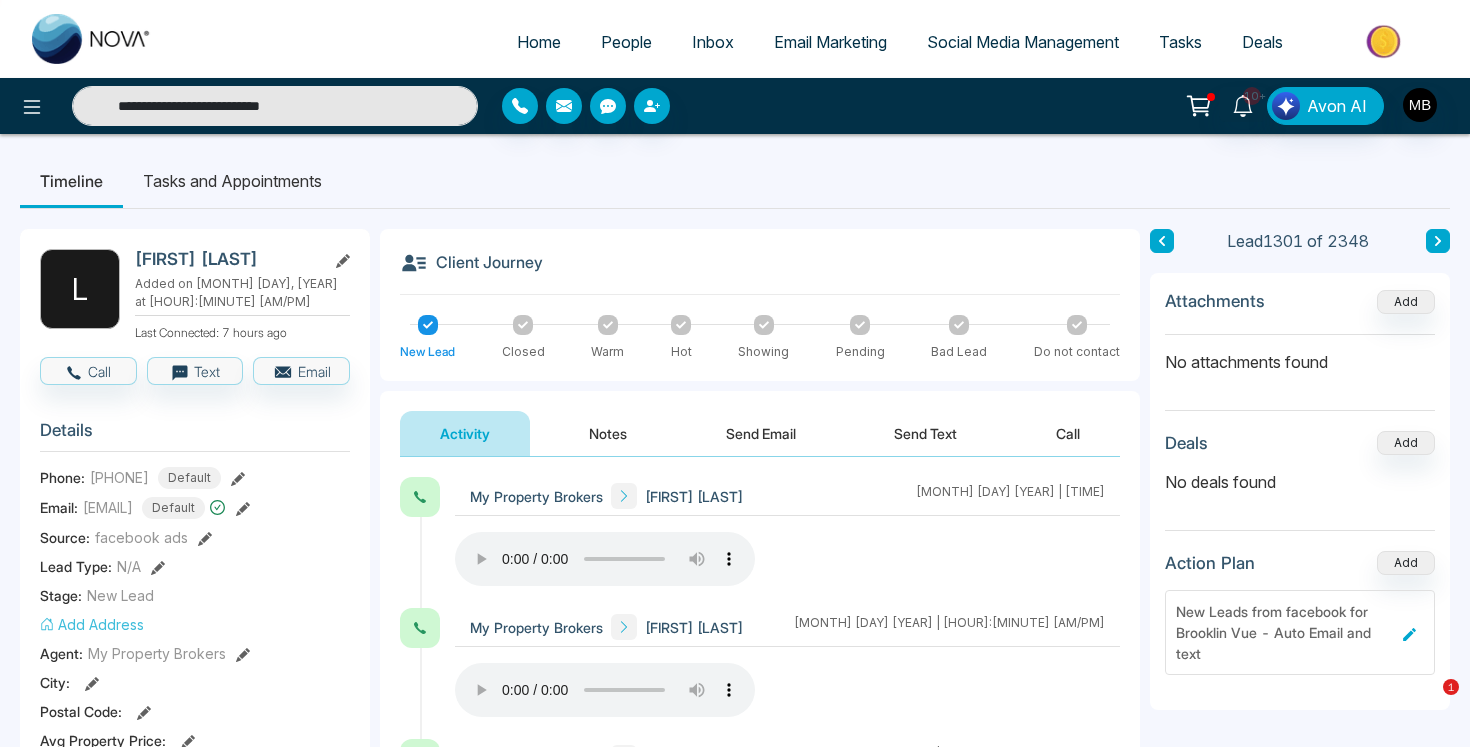 click on "**********" at bounding box center (275, 106) 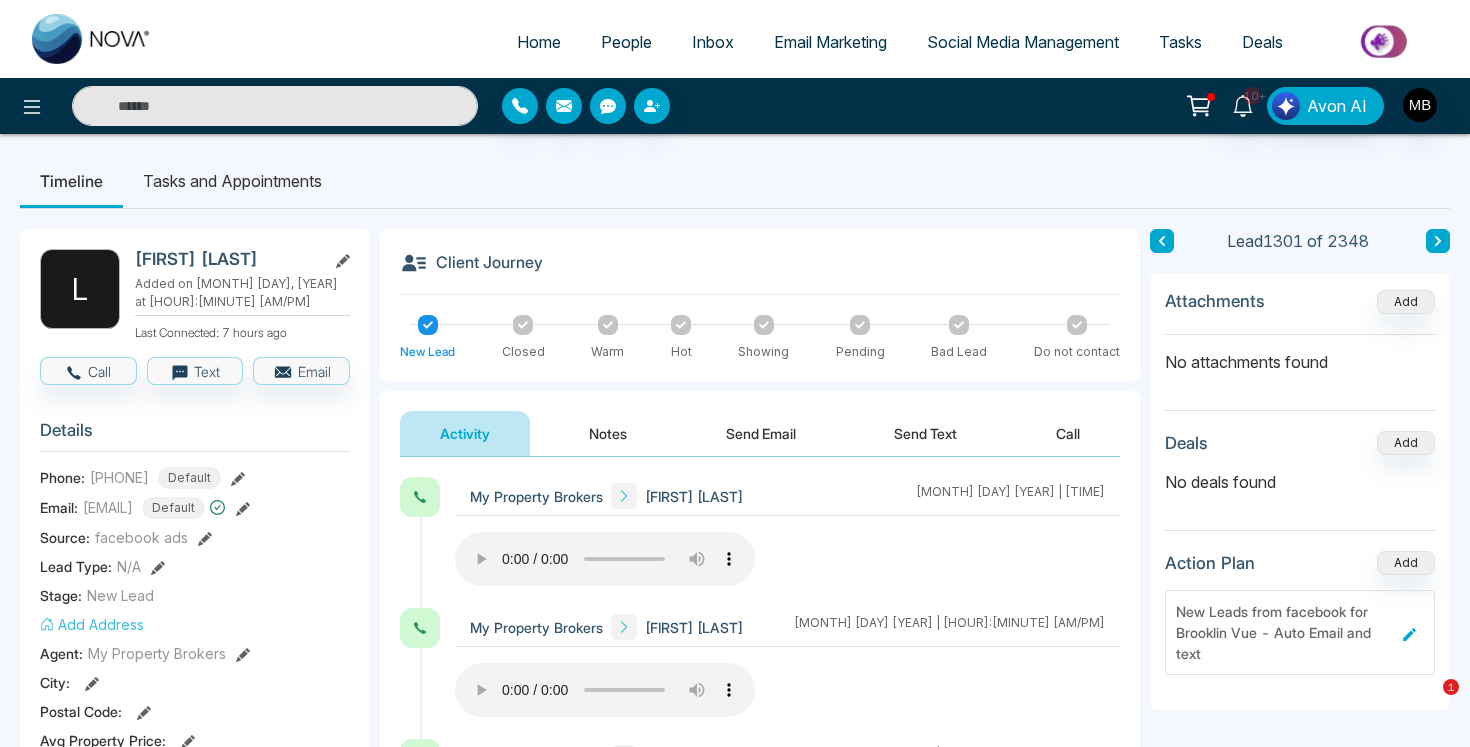 paste on "**********" 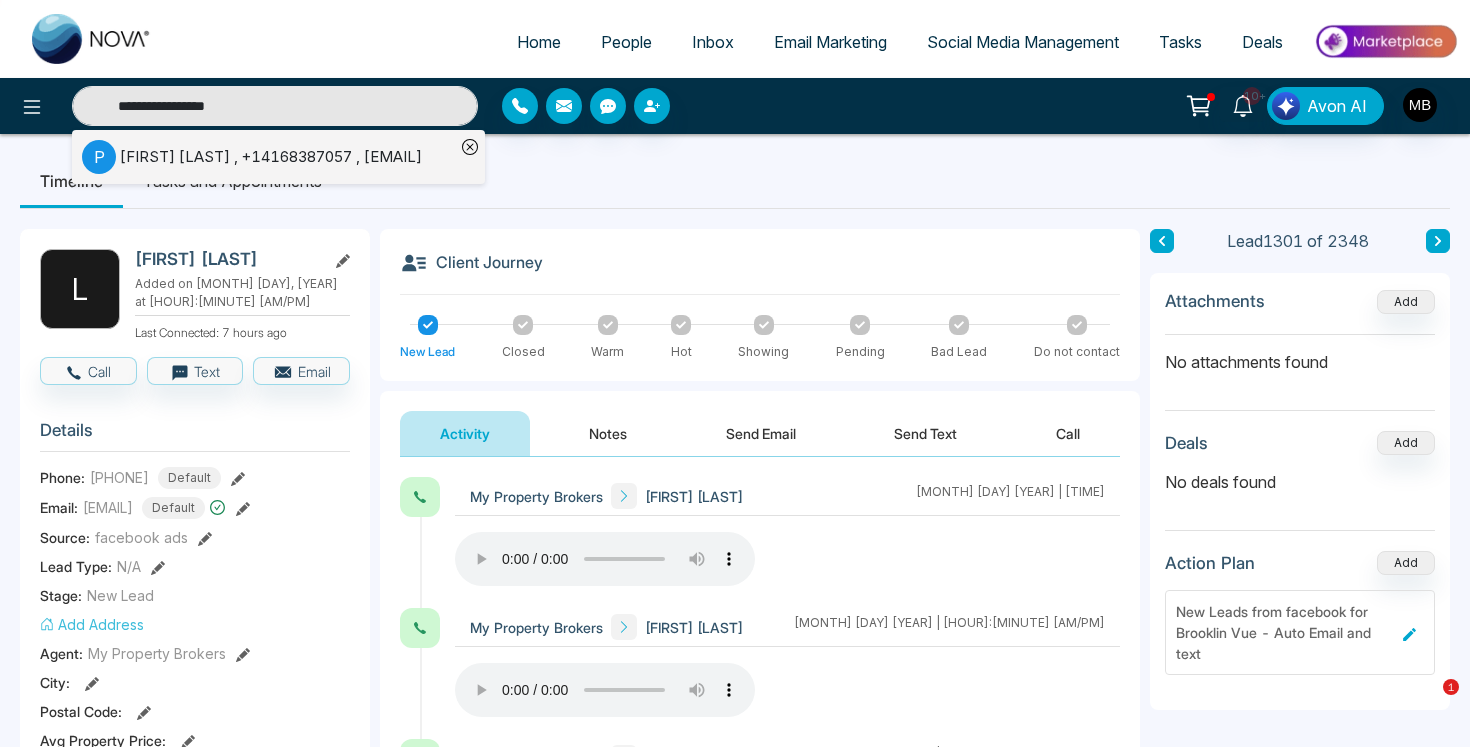 type on "**********" 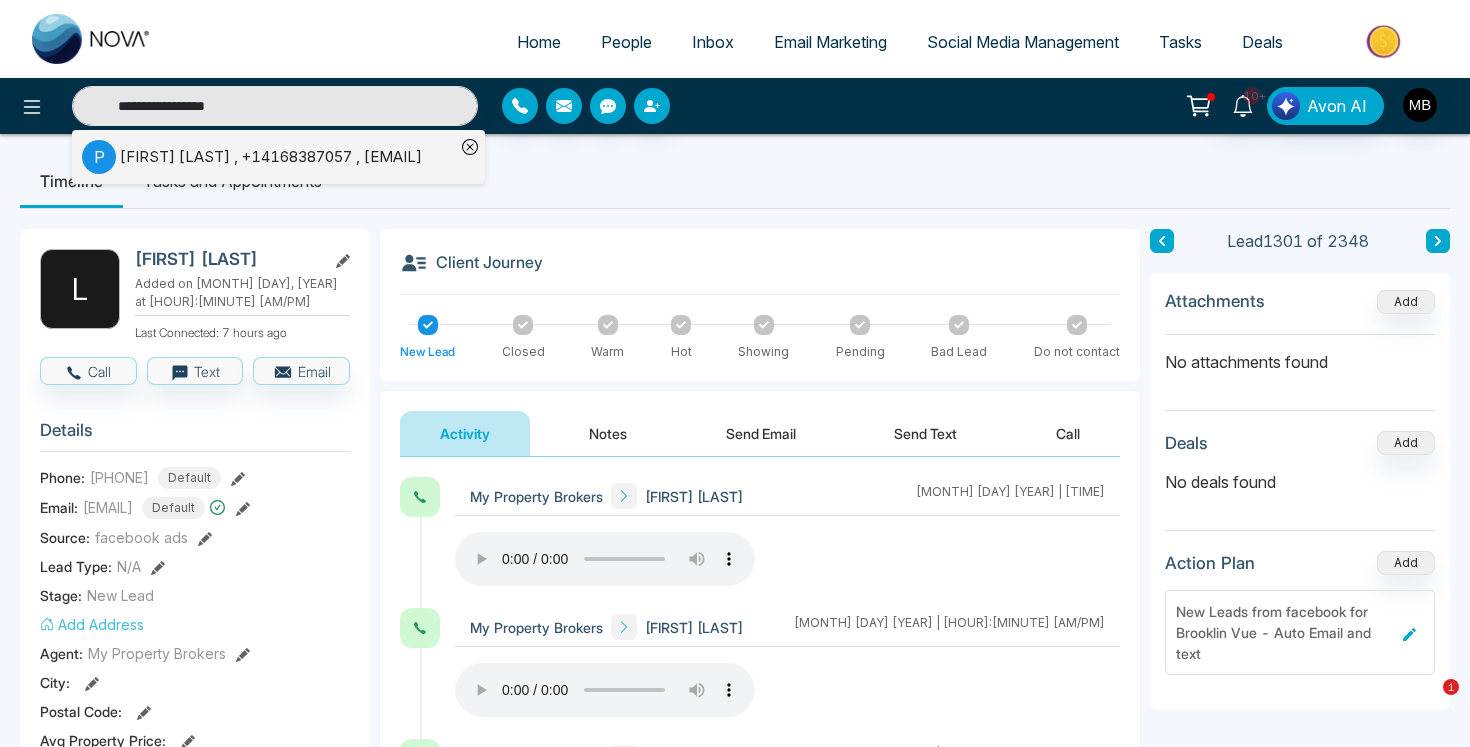 click on "[FIRST] [LAST] , [PHONE] , [EMAIL]" at bounding box center (271, 157) 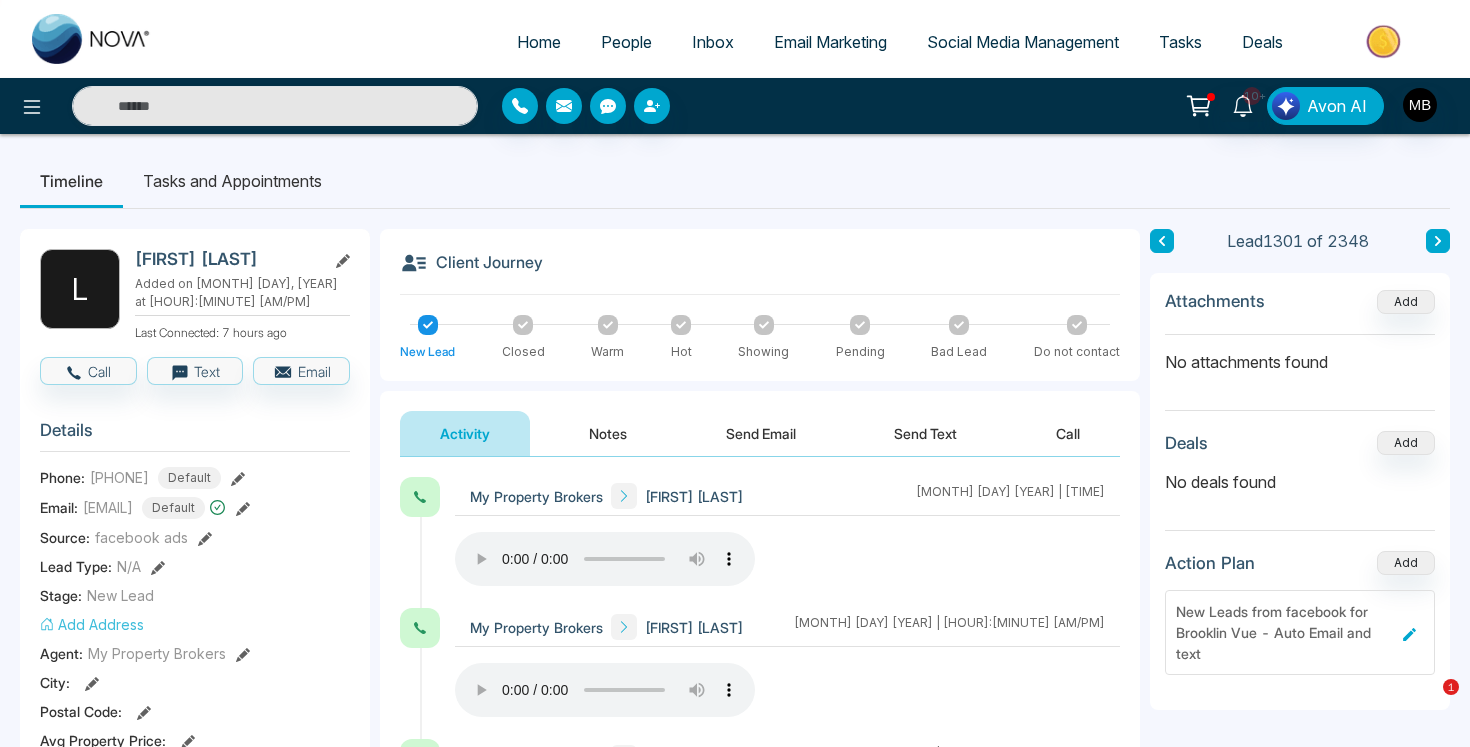 type on "**********" 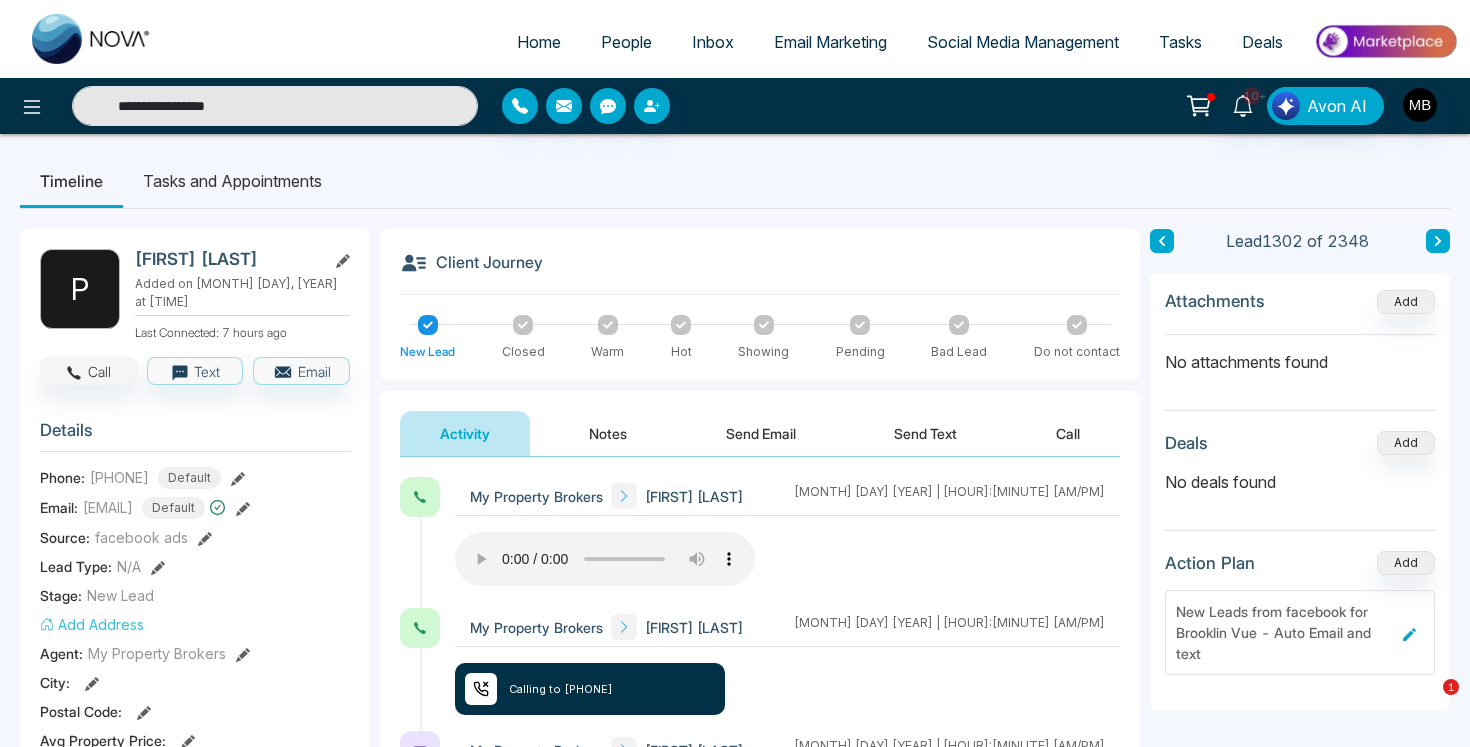 click on "Call" at bounding box center [88, 371] 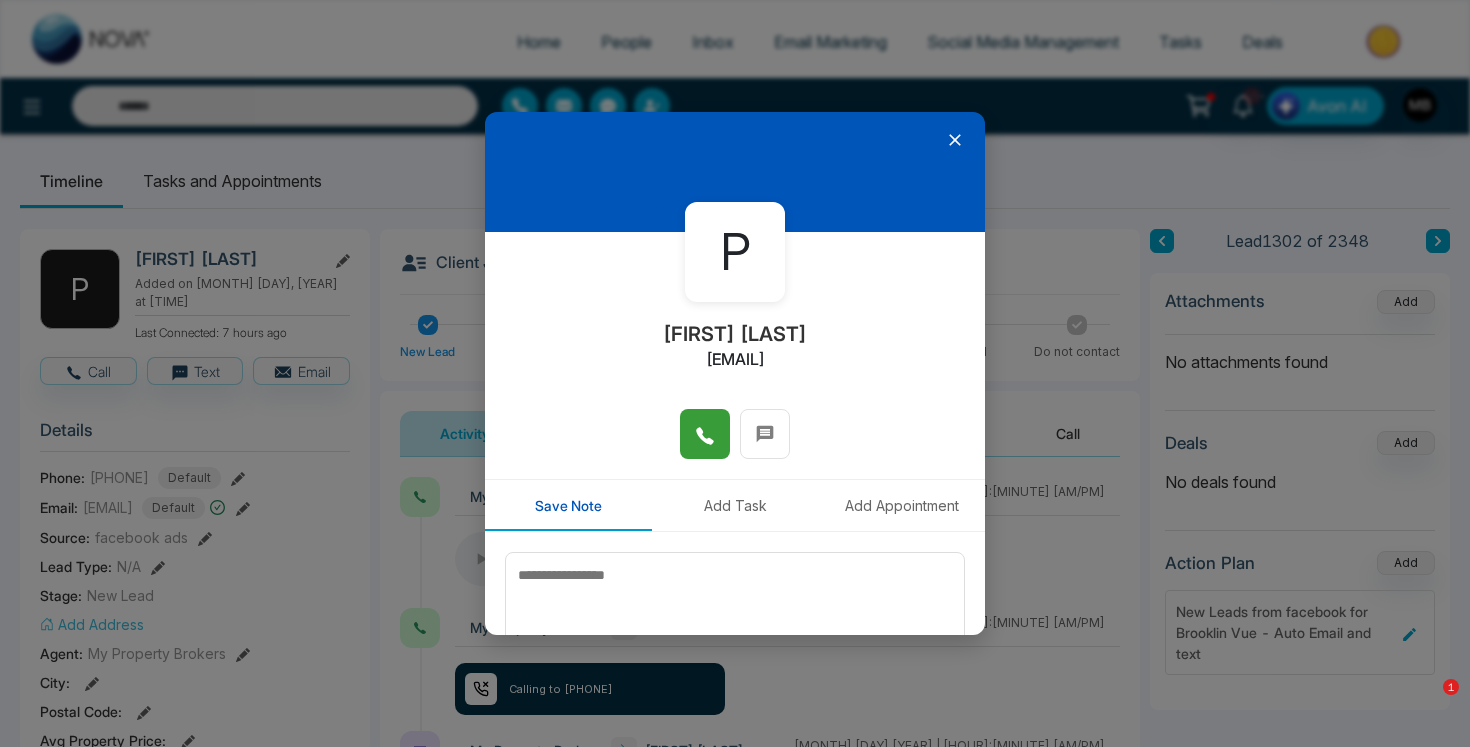 click 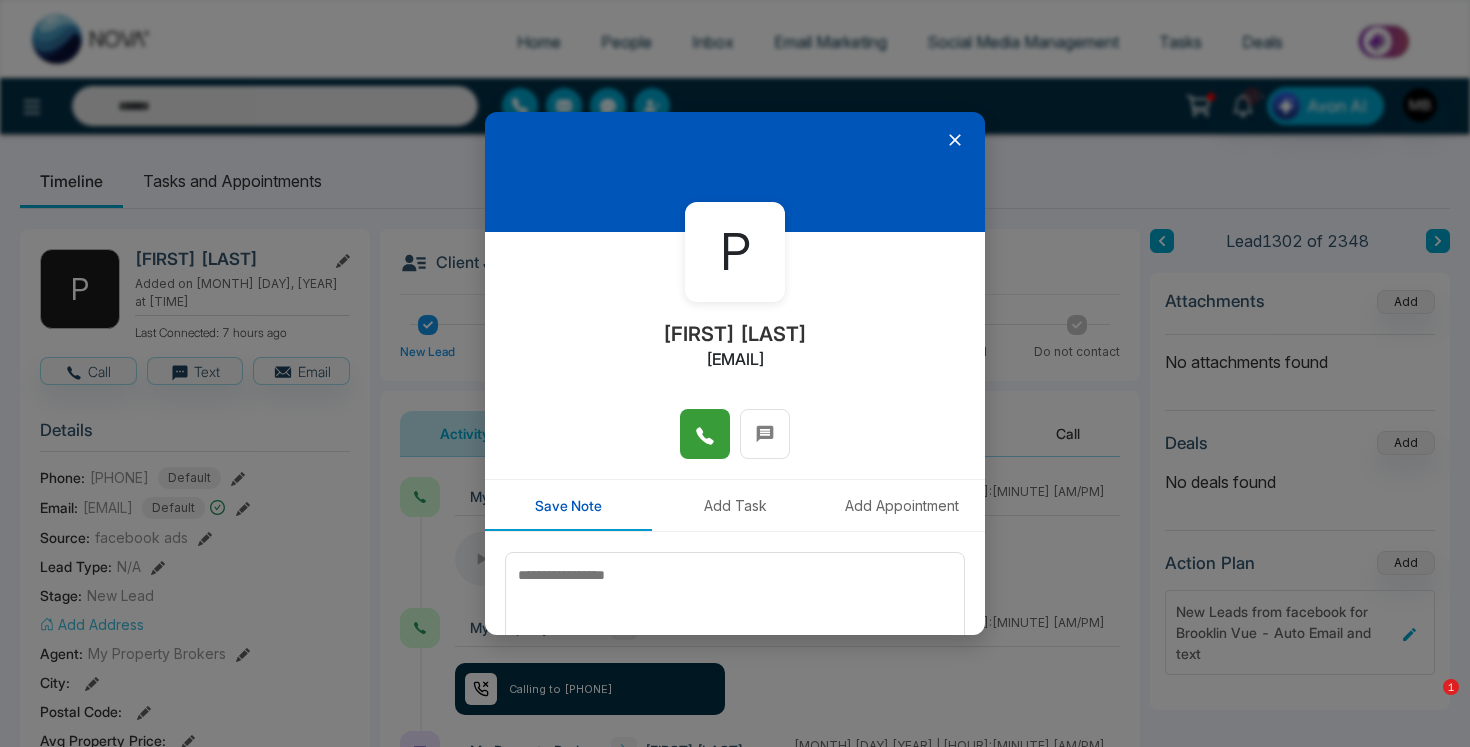 type on "**********" 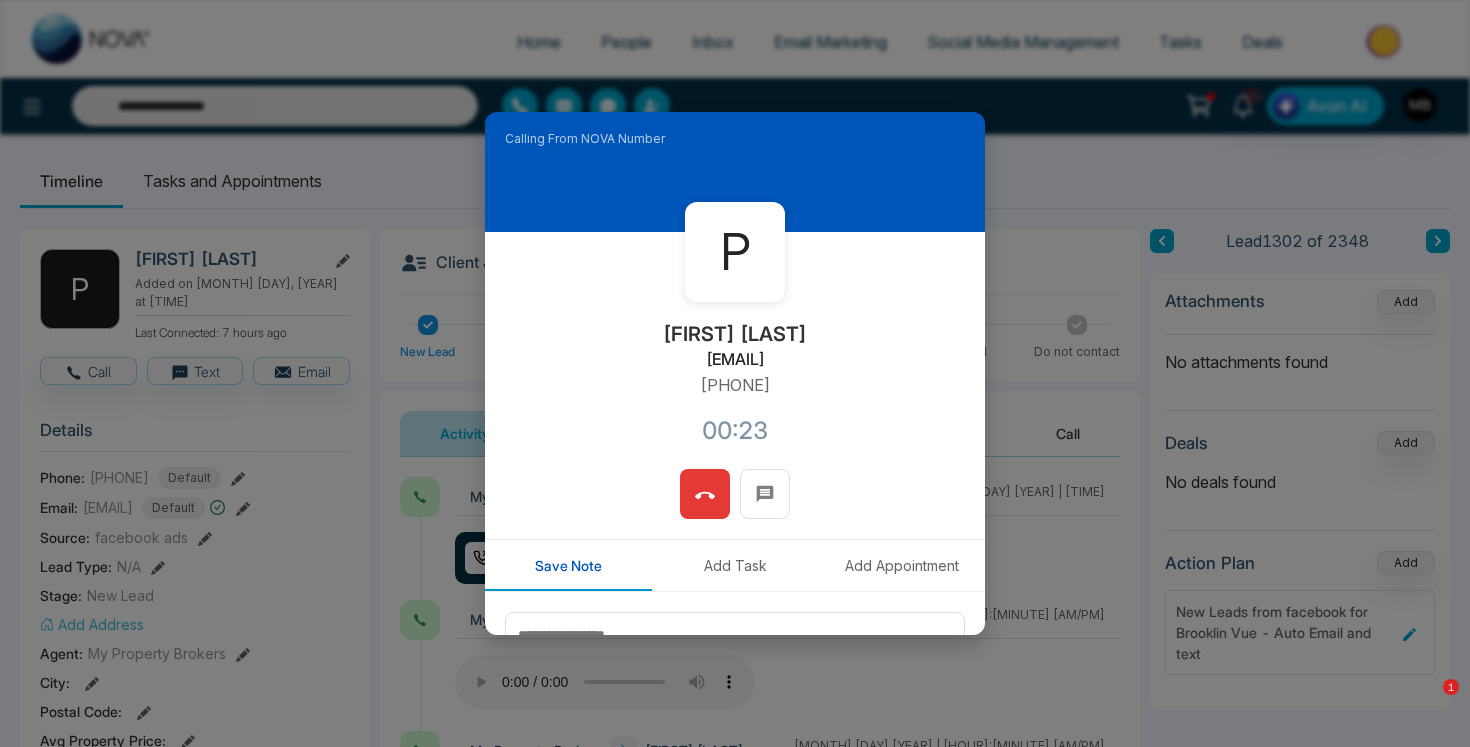 click 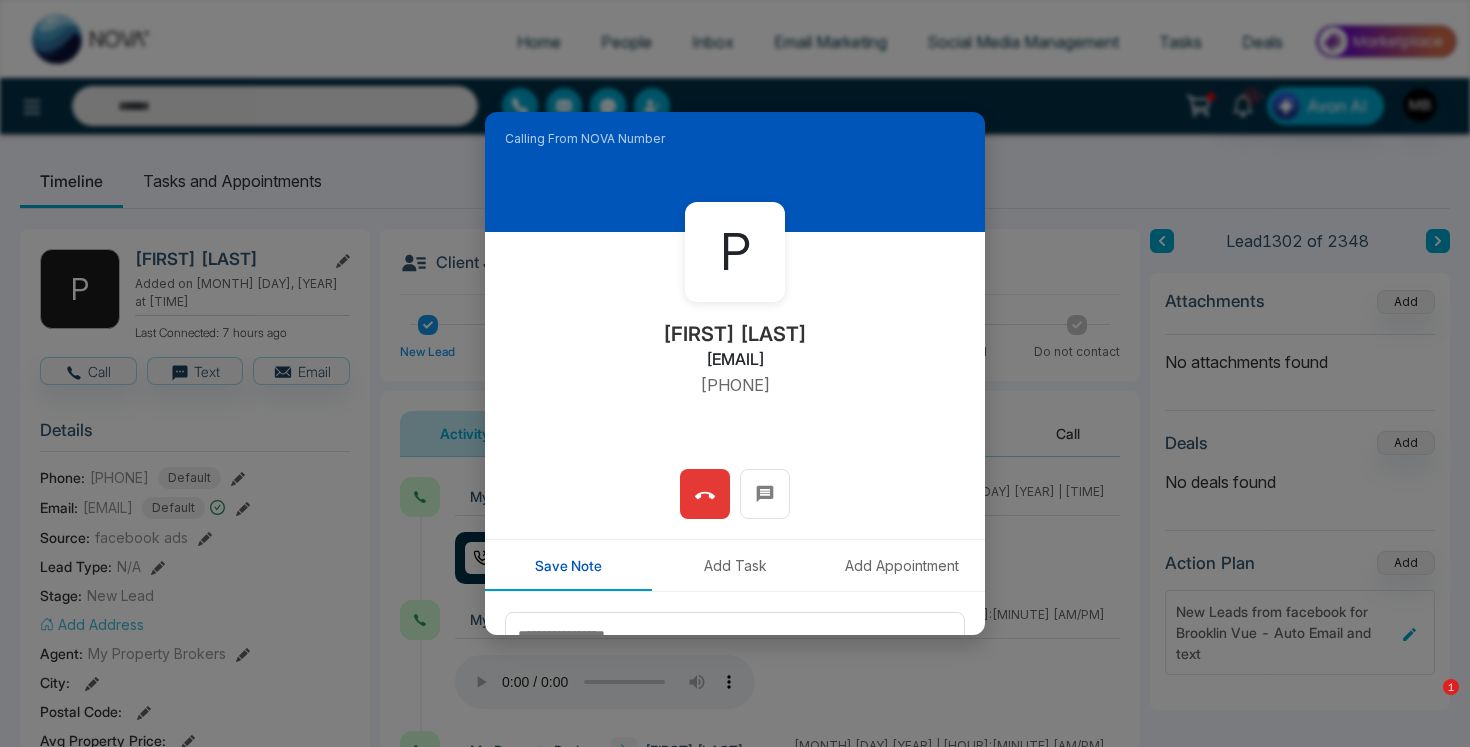 type on "**********" 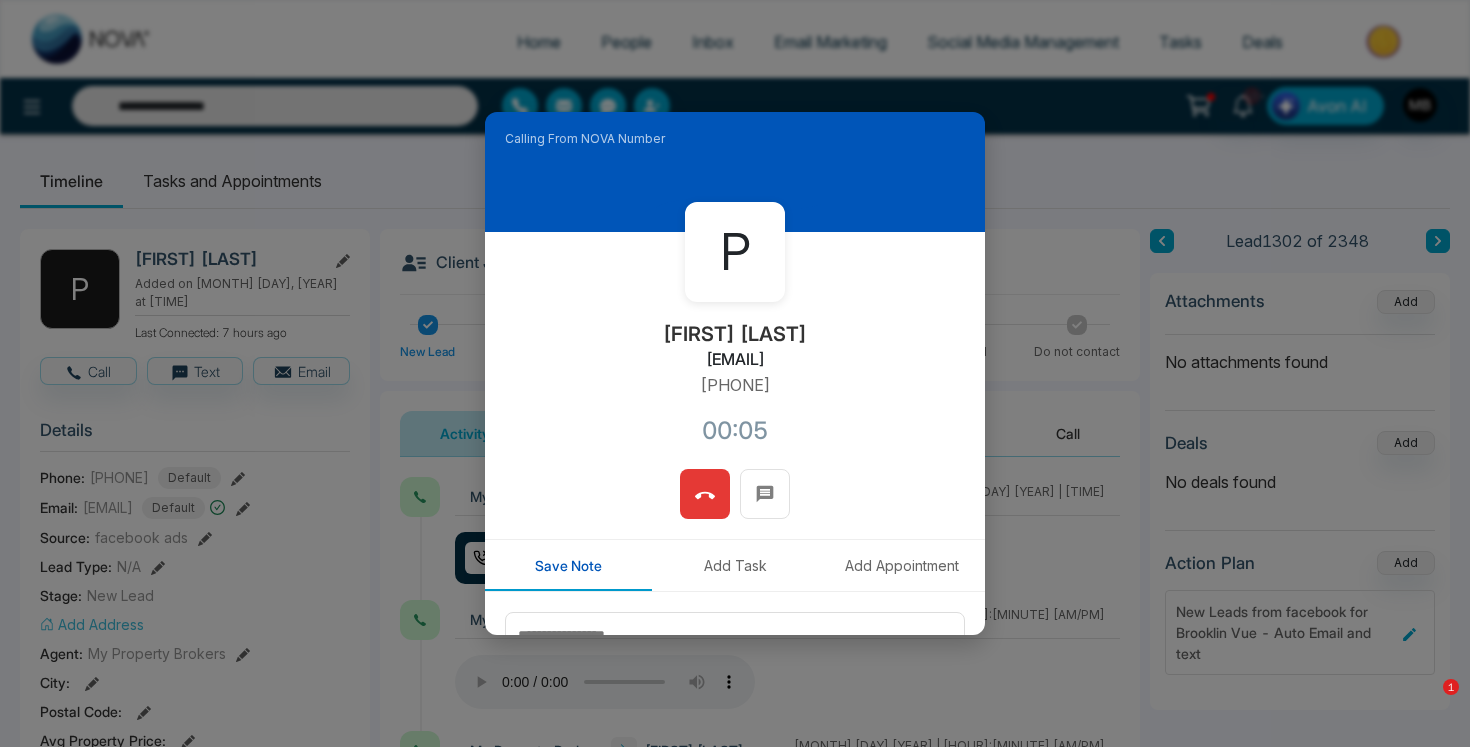 click 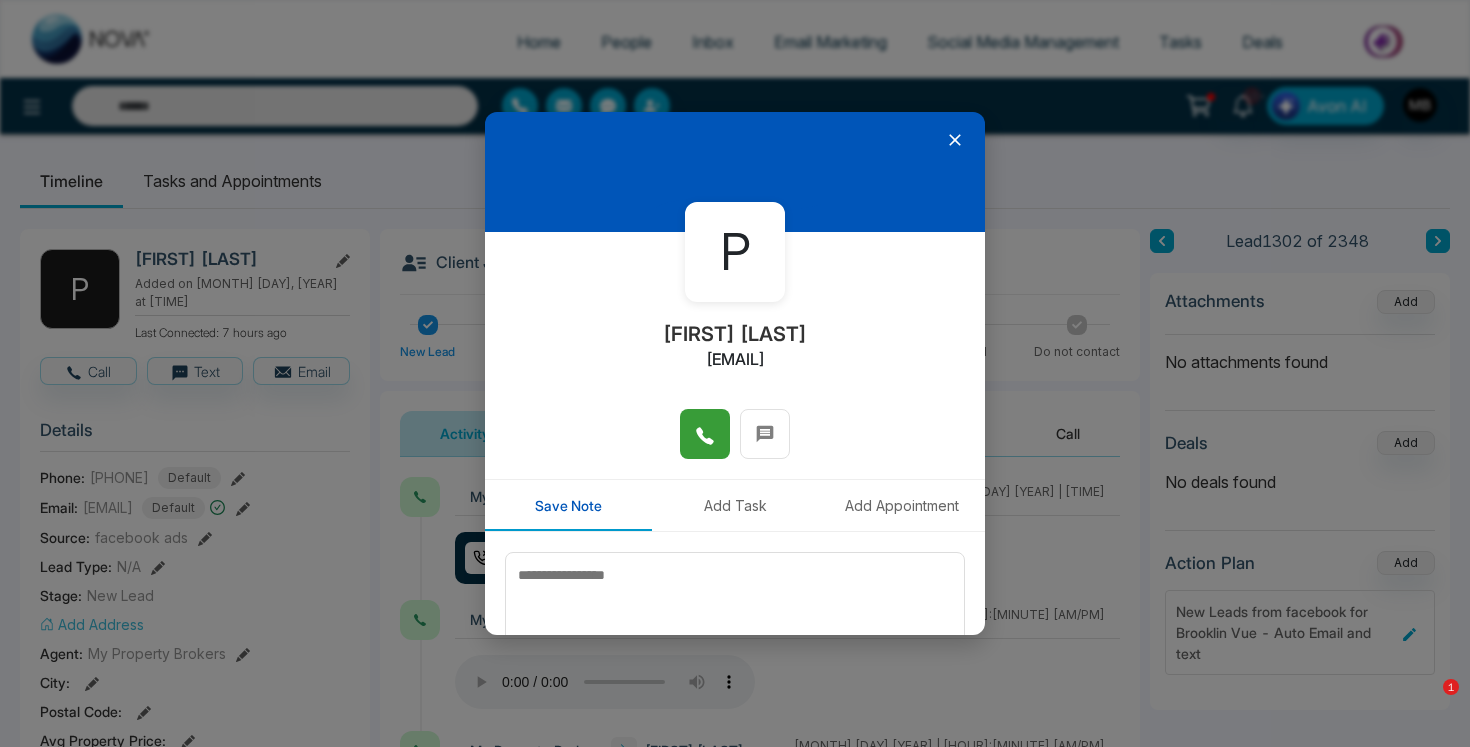 type on "**********" 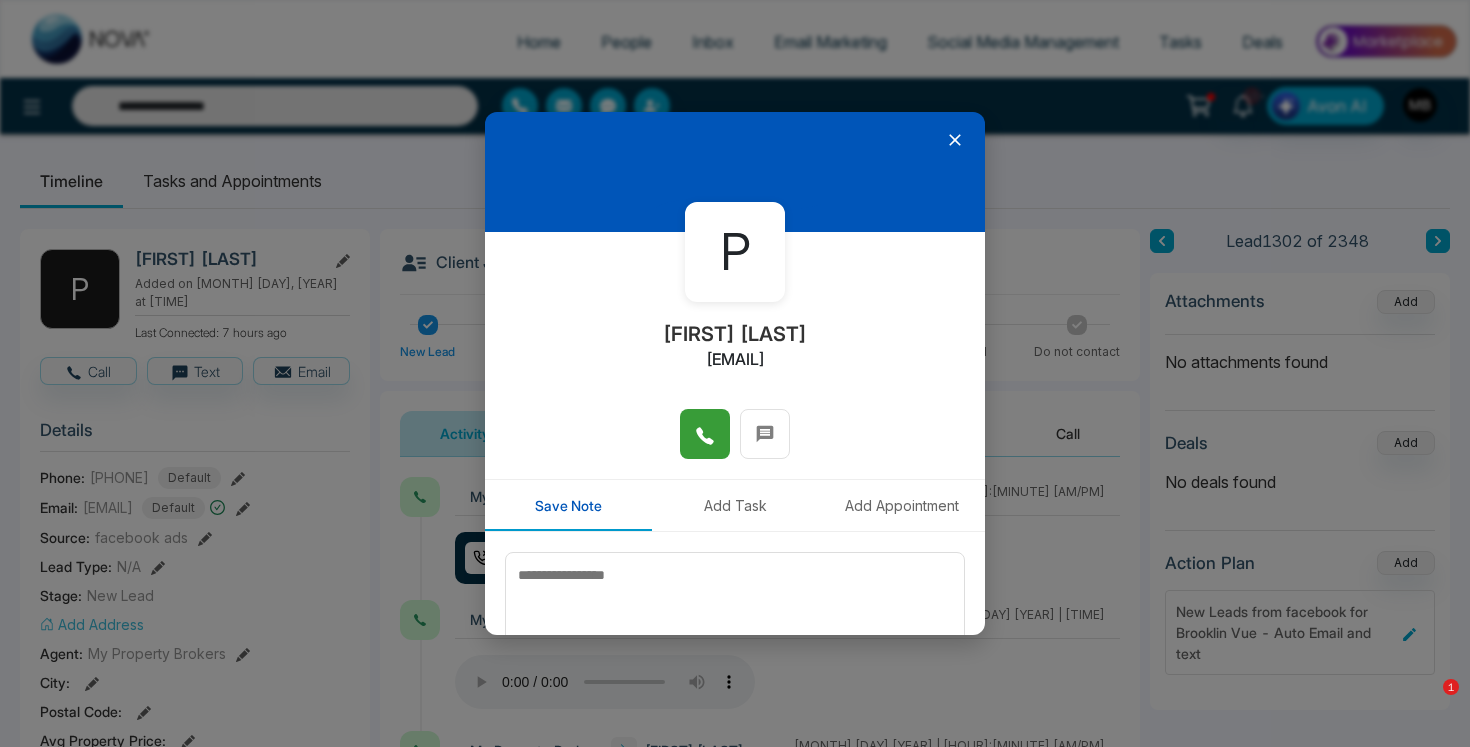 click 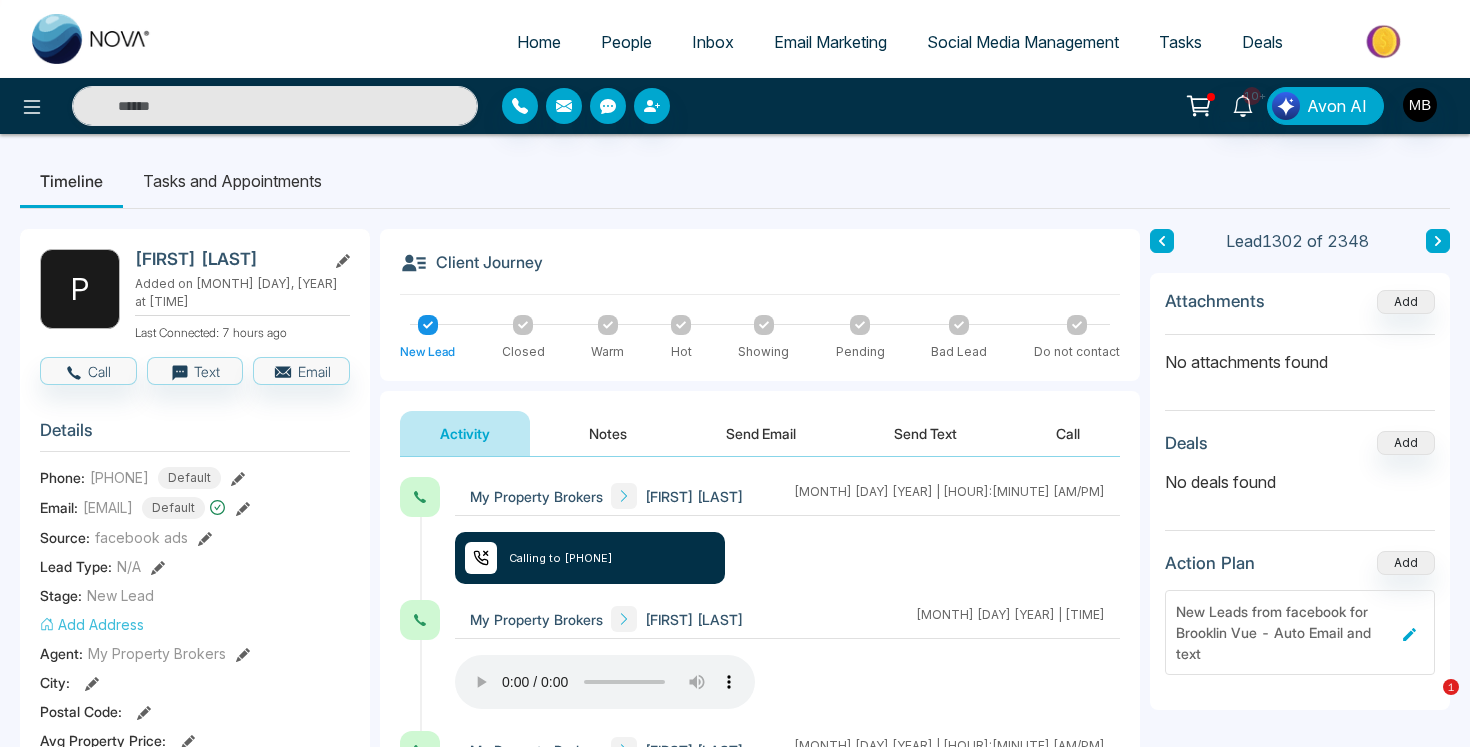 type on "**********" 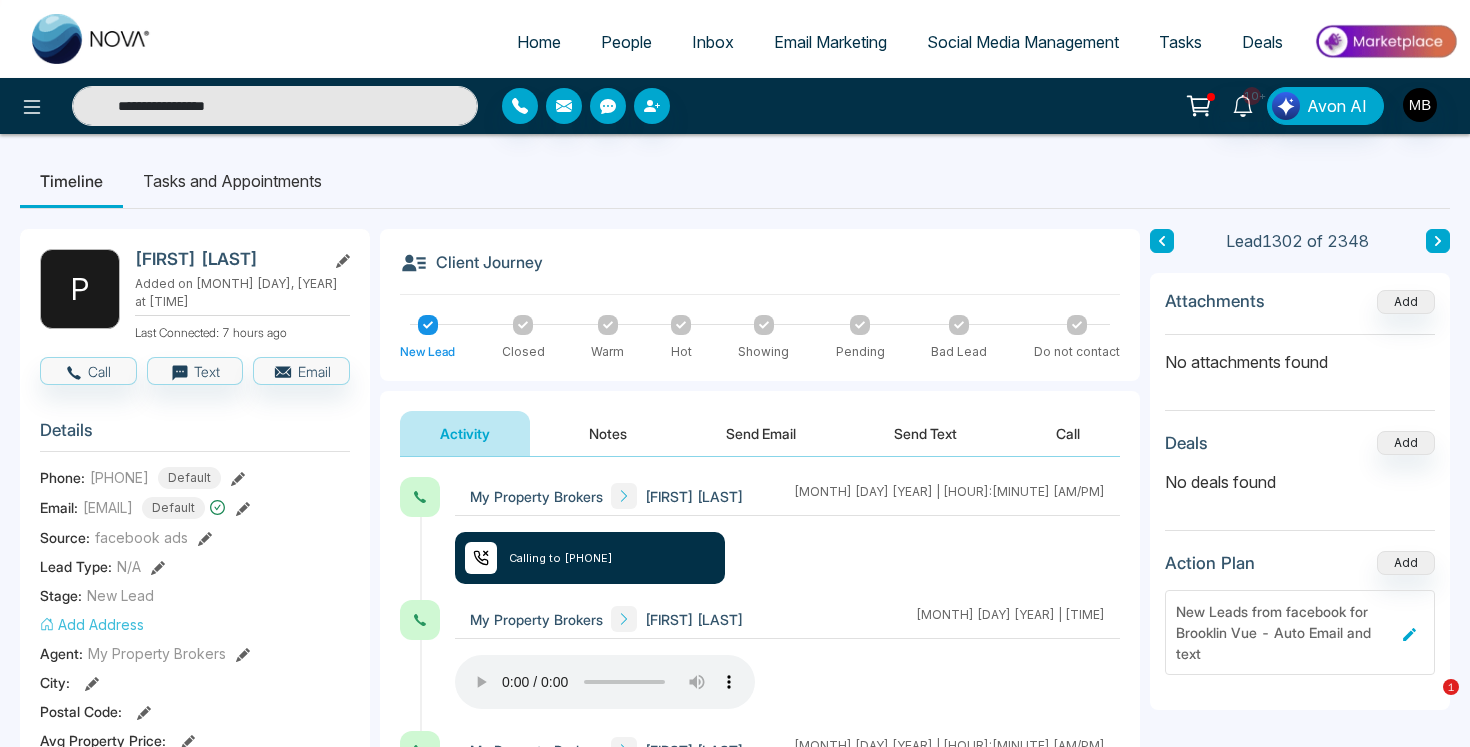 click on "**********" at bounding box center (275, 106) 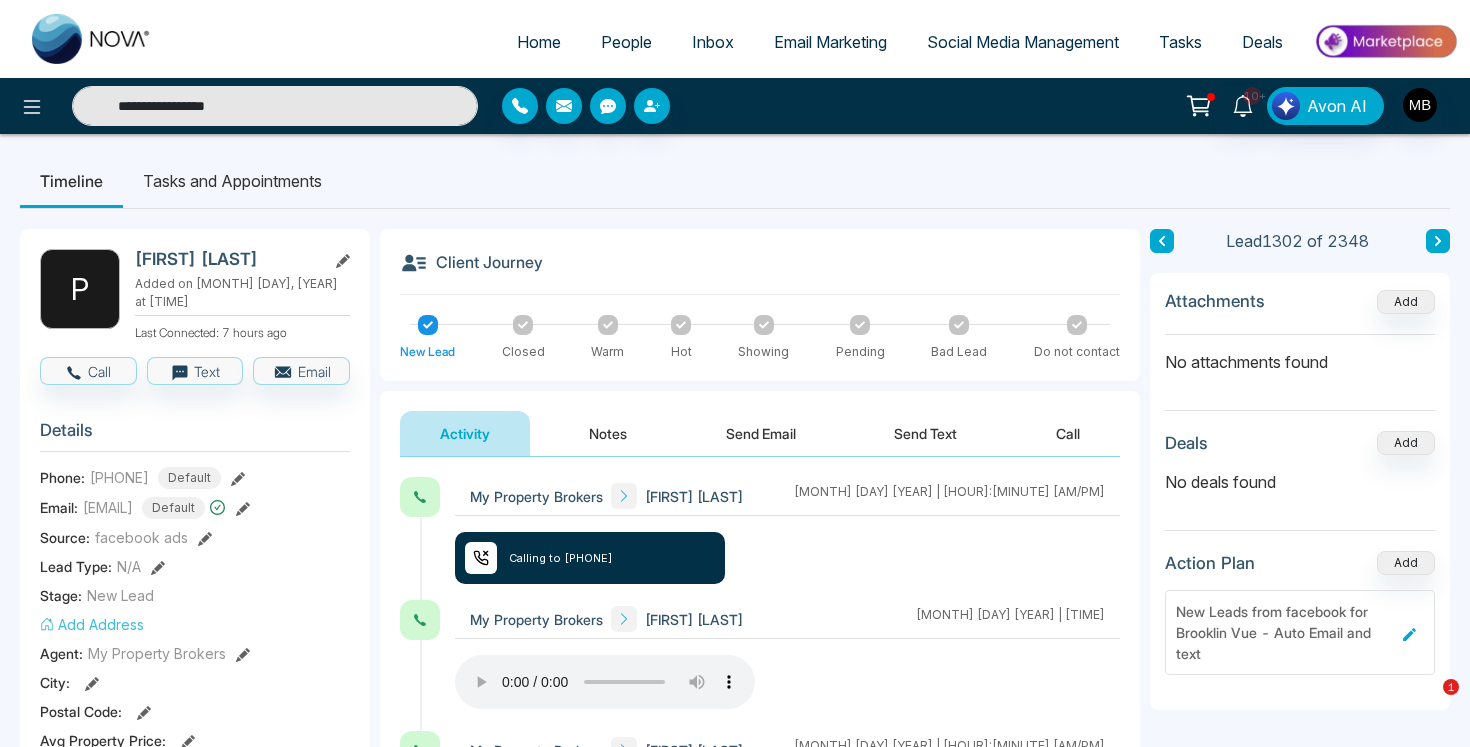 paste on "**********" 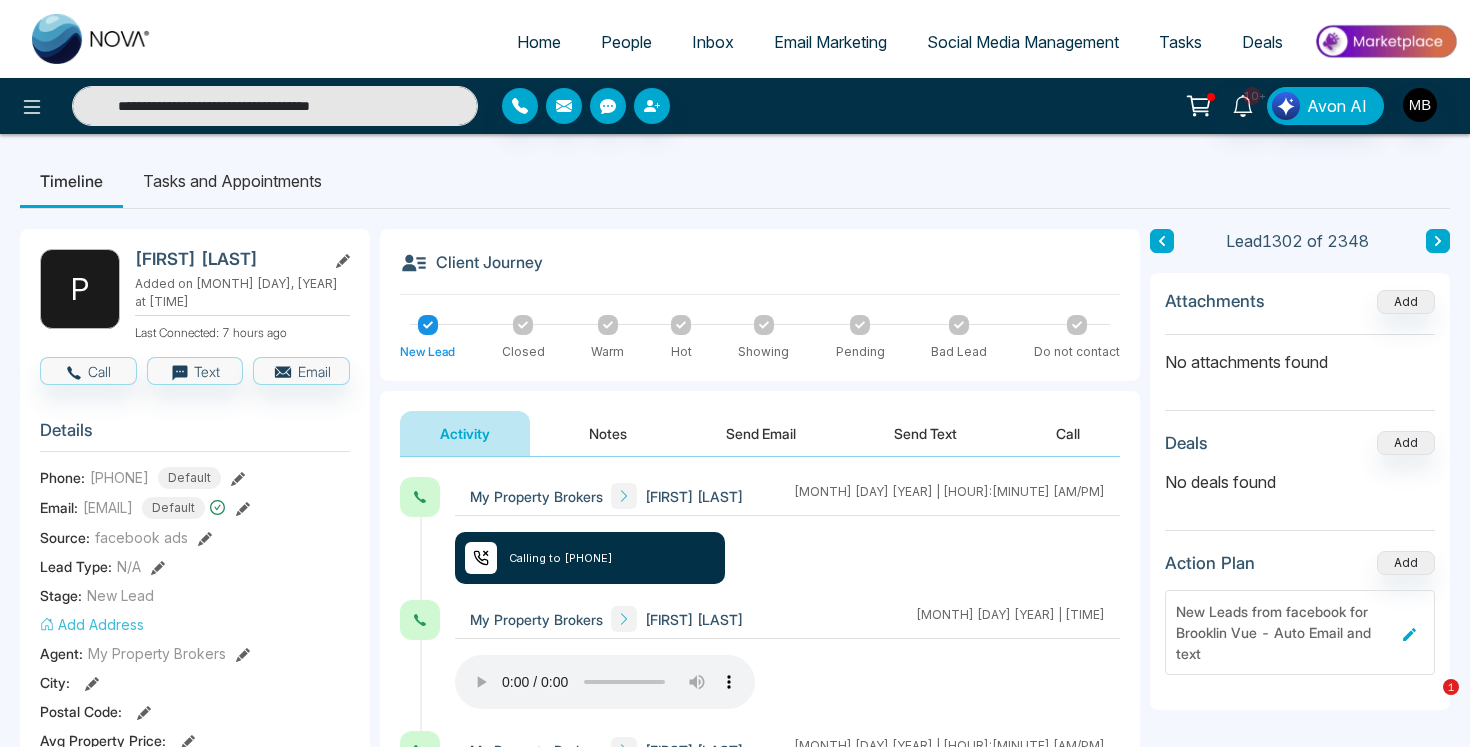 paste 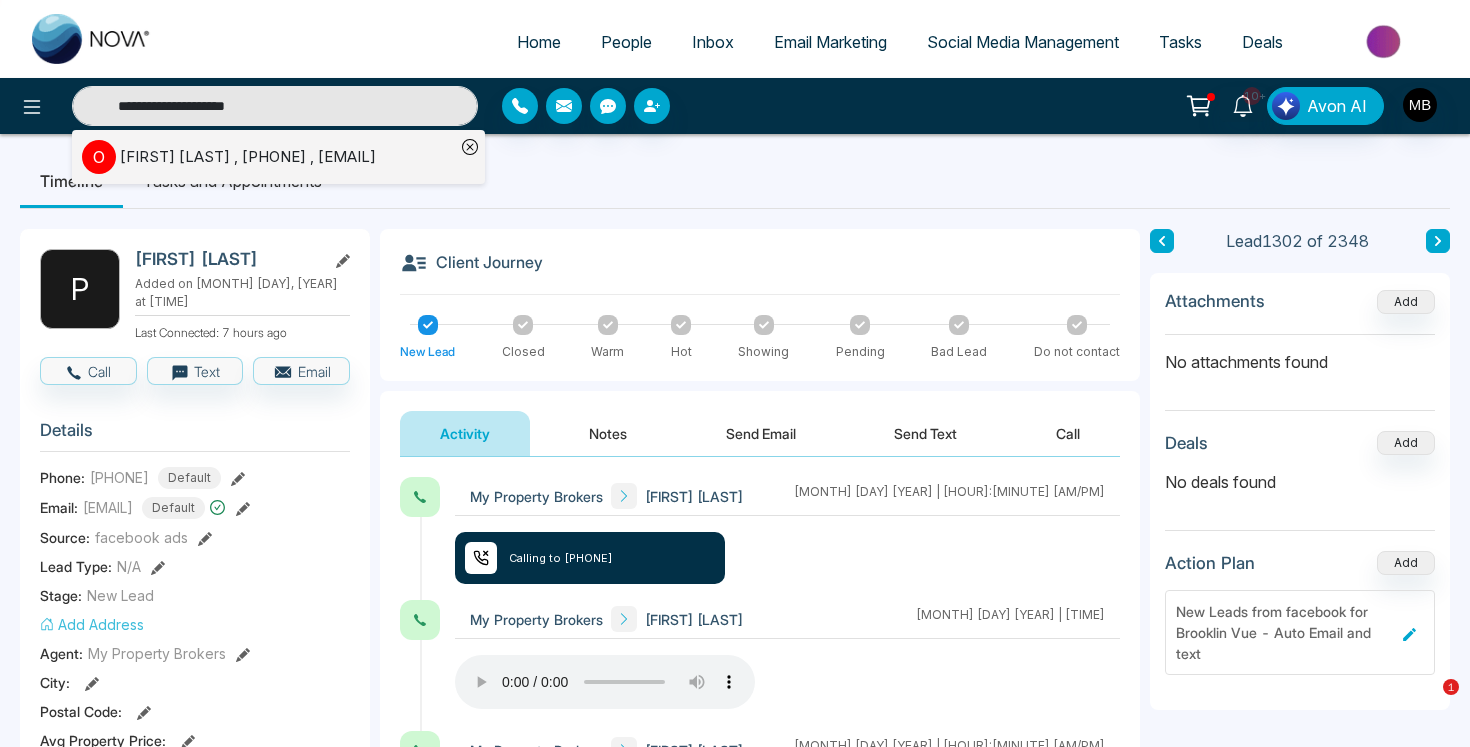 type on "**********" 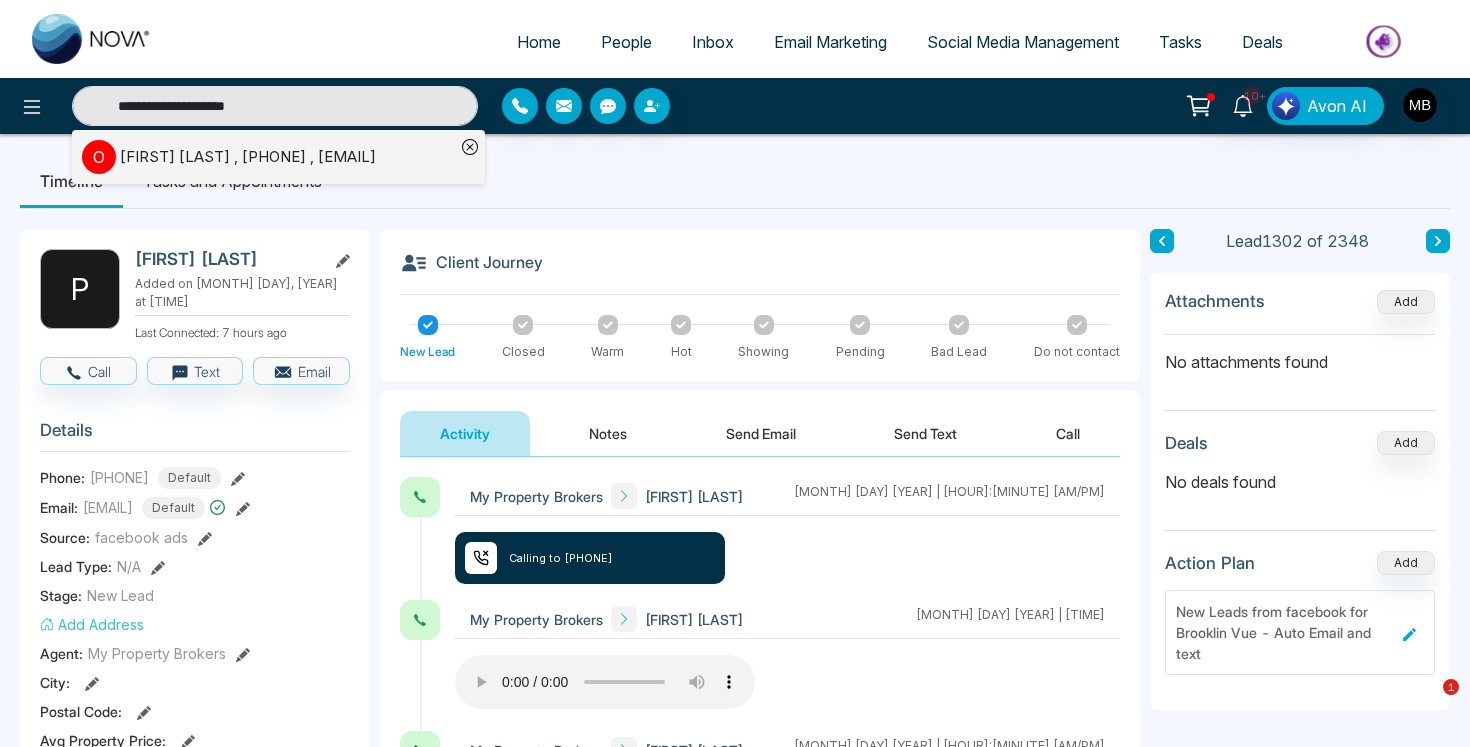 click on "[FIRST] [LAST] , [PHONE] , [EMAIL]" at bounding box center [248, 157] 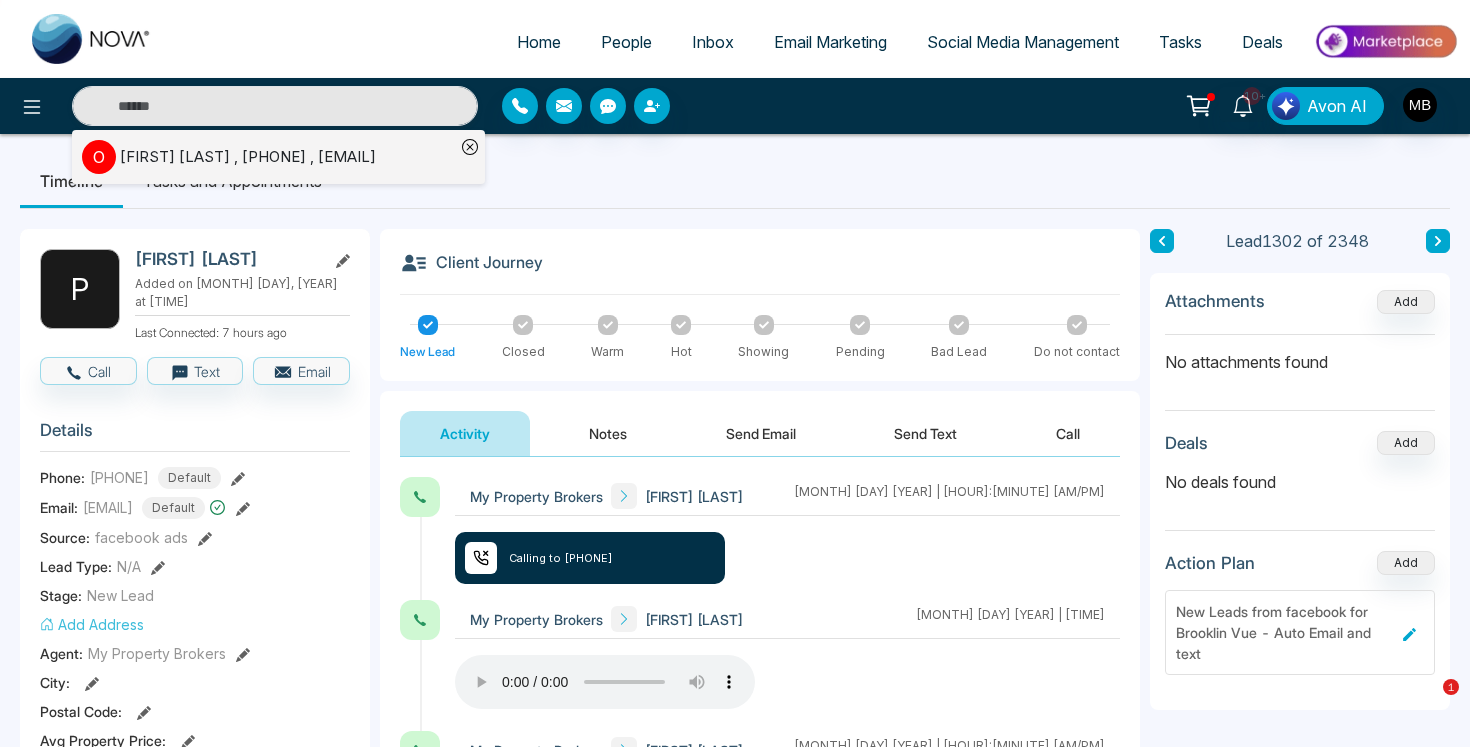 type on "**********" 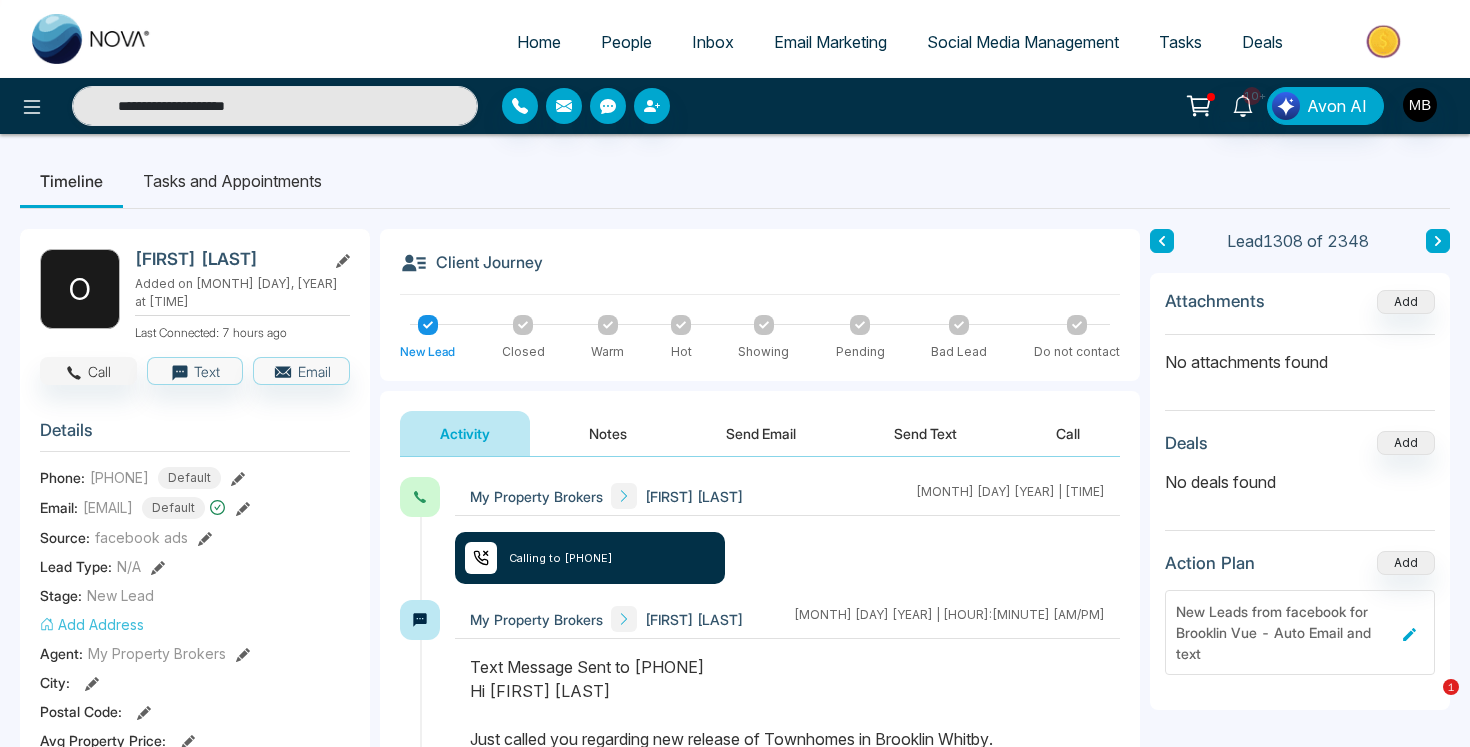 click on "Call" at bounding box center [88, 371] 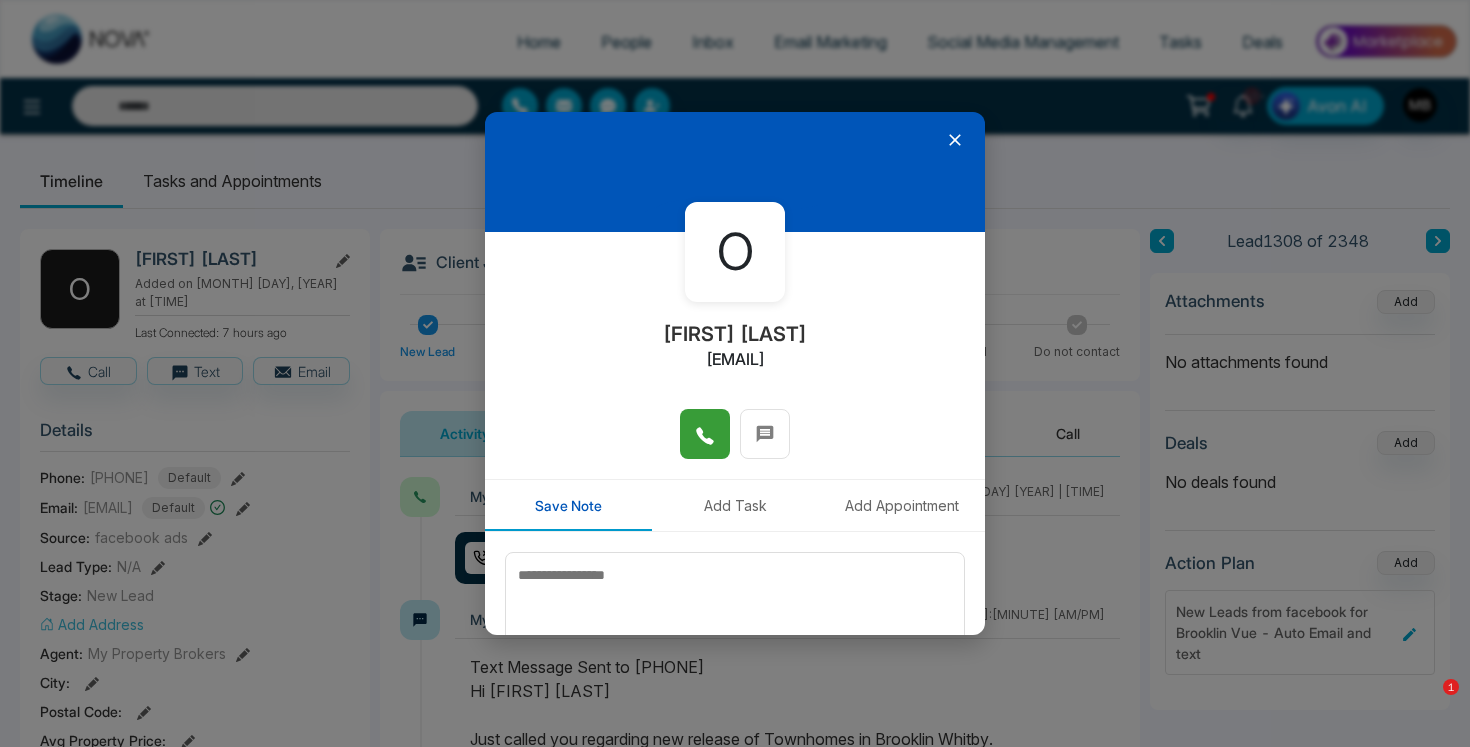 click 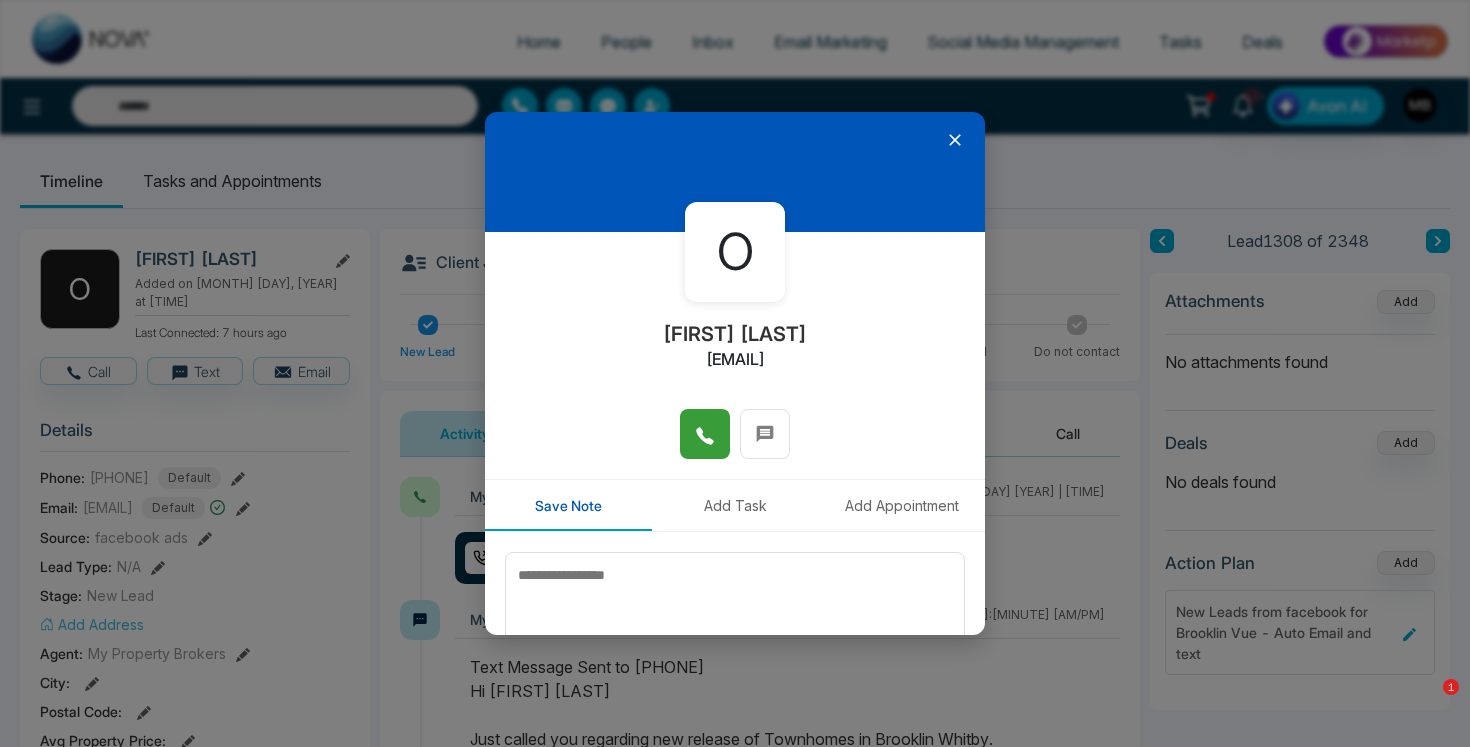 type on "**********" 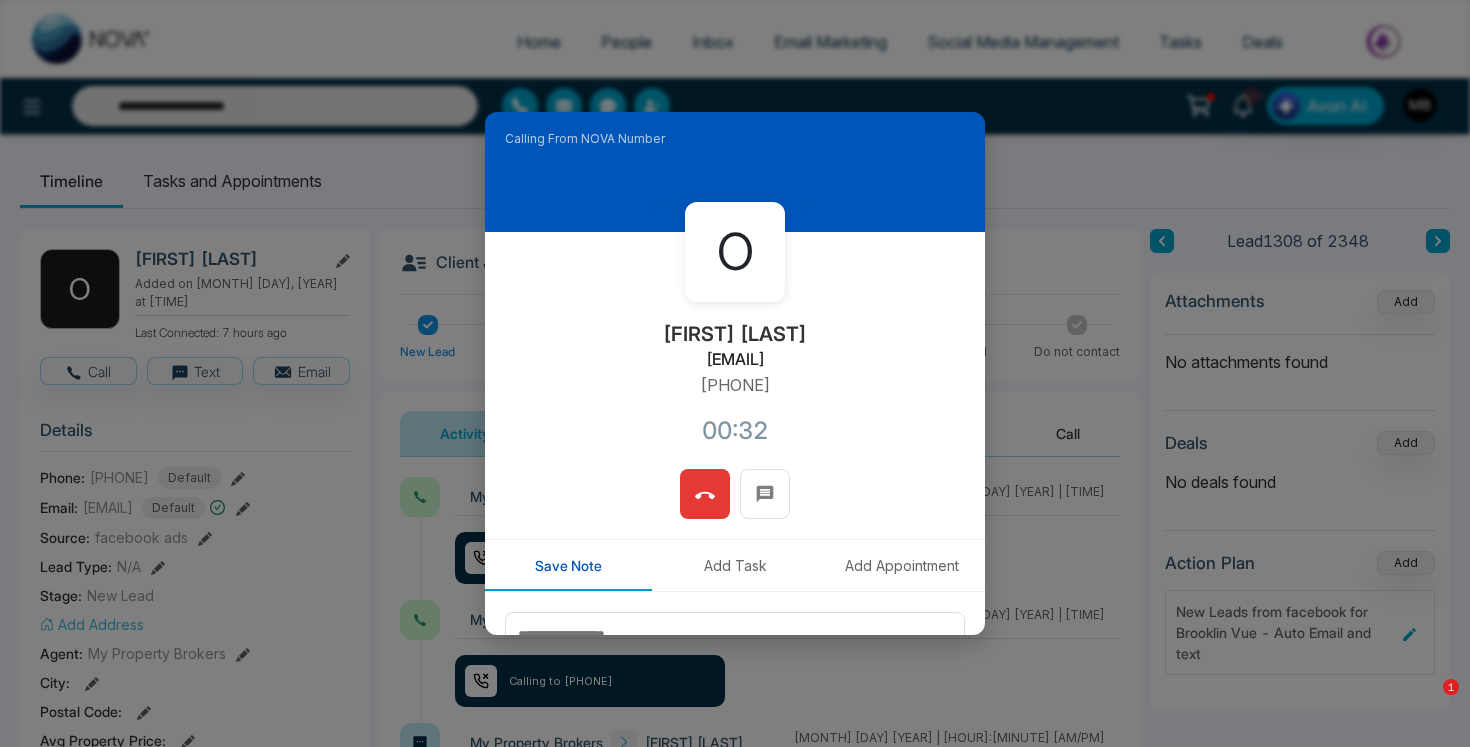 click 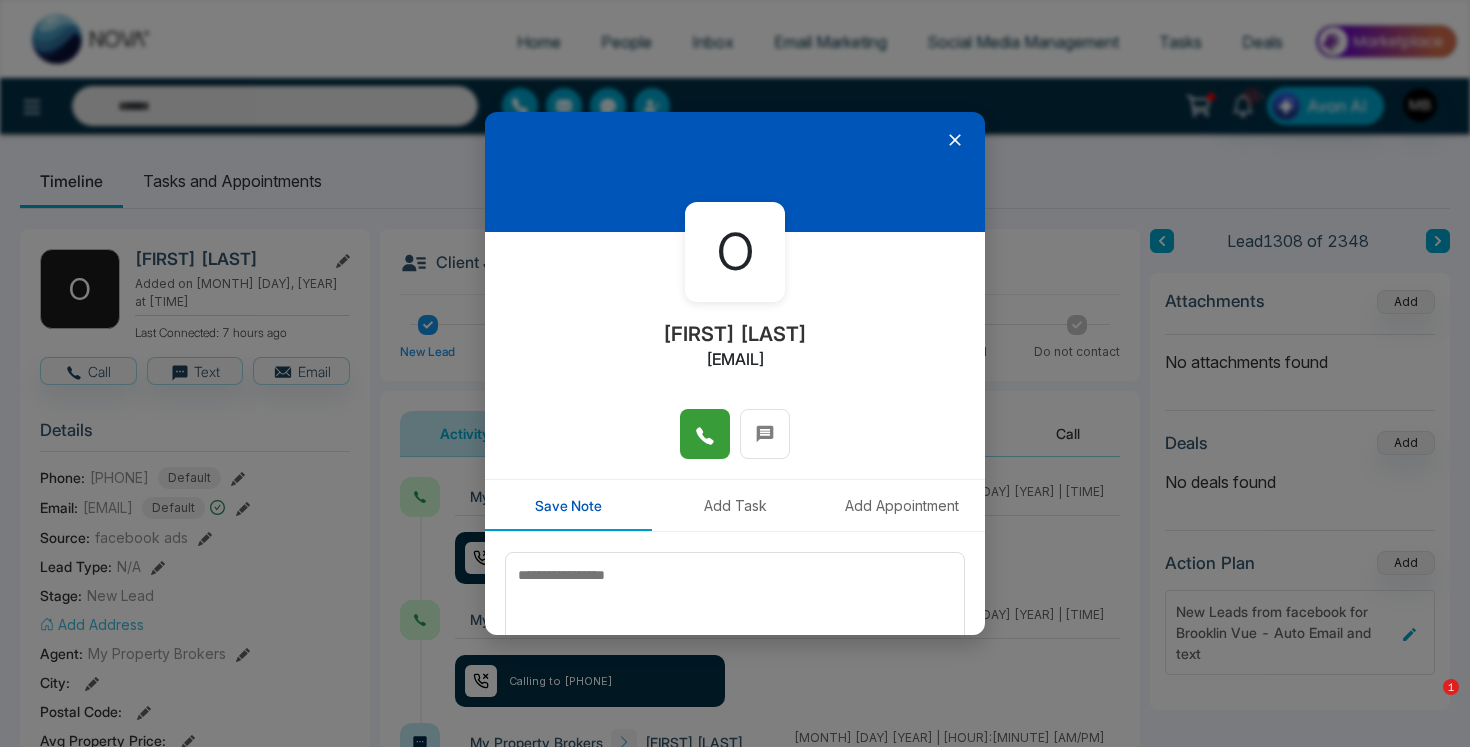 click 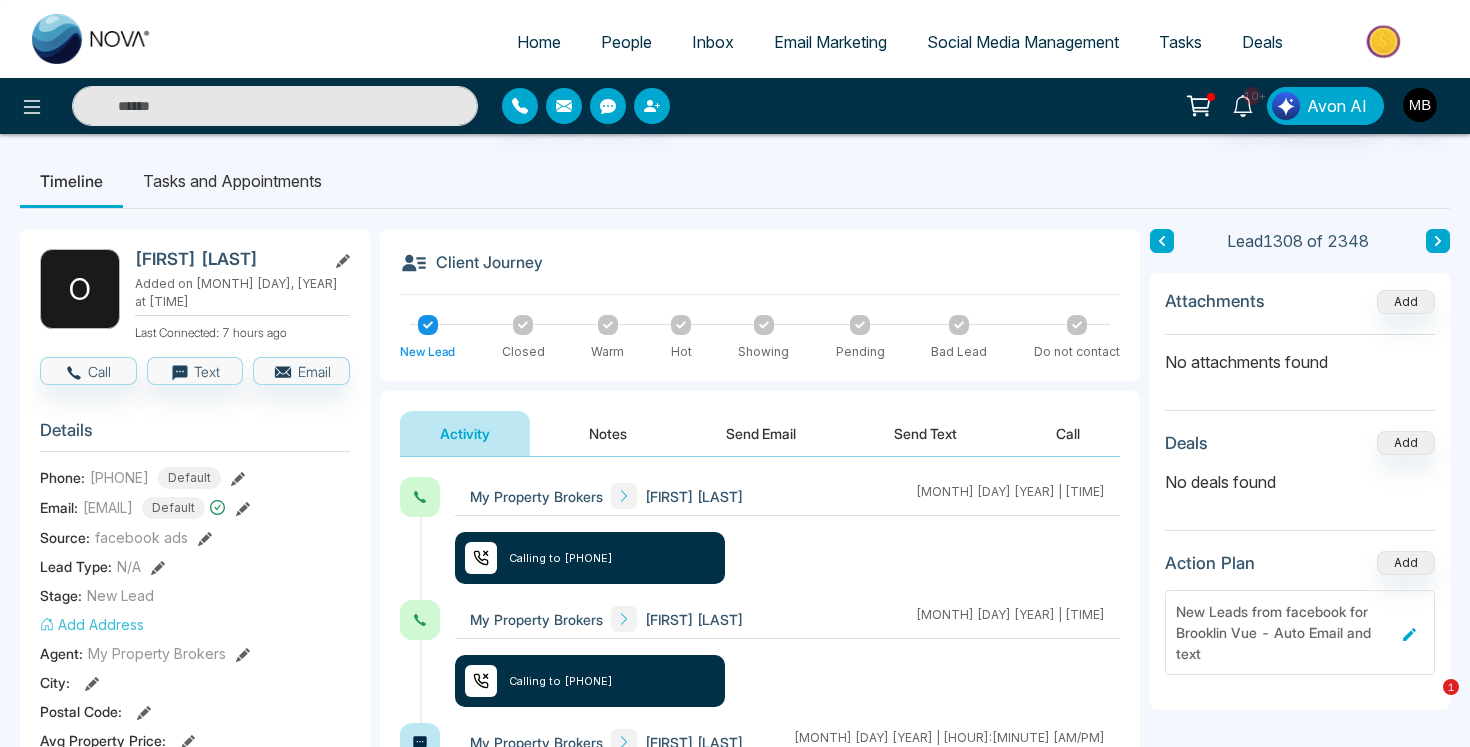 type on "**********" 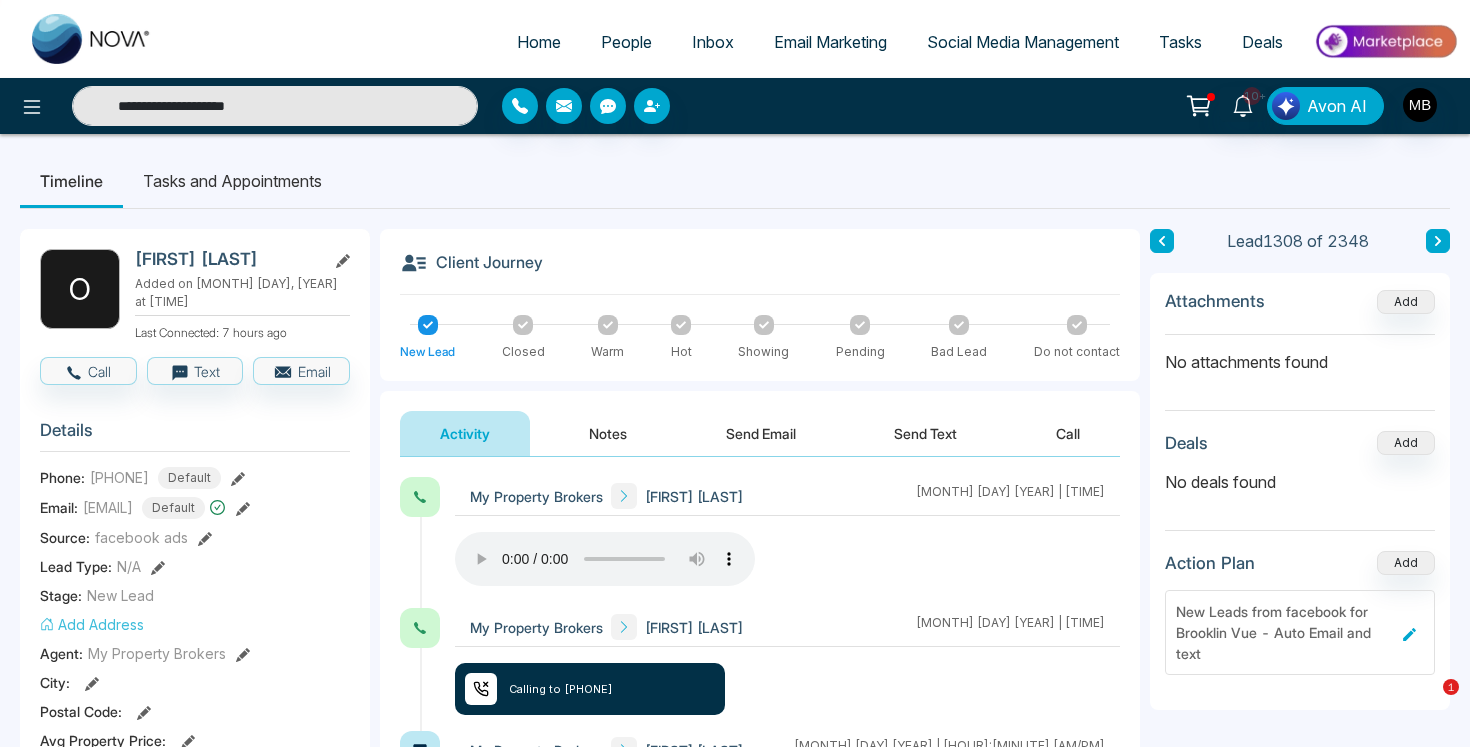click on "**********" at bounding box center [275, 106] 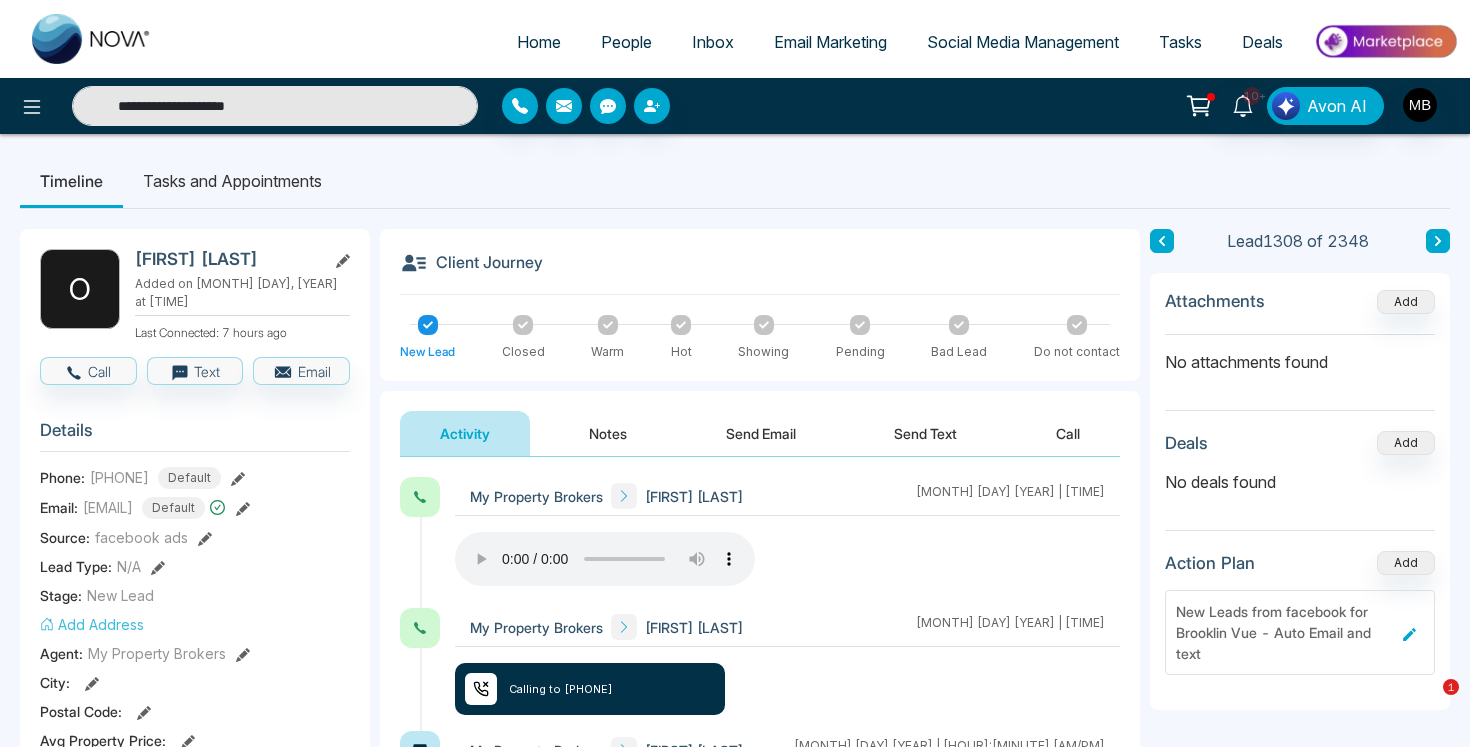 paste on "**********" 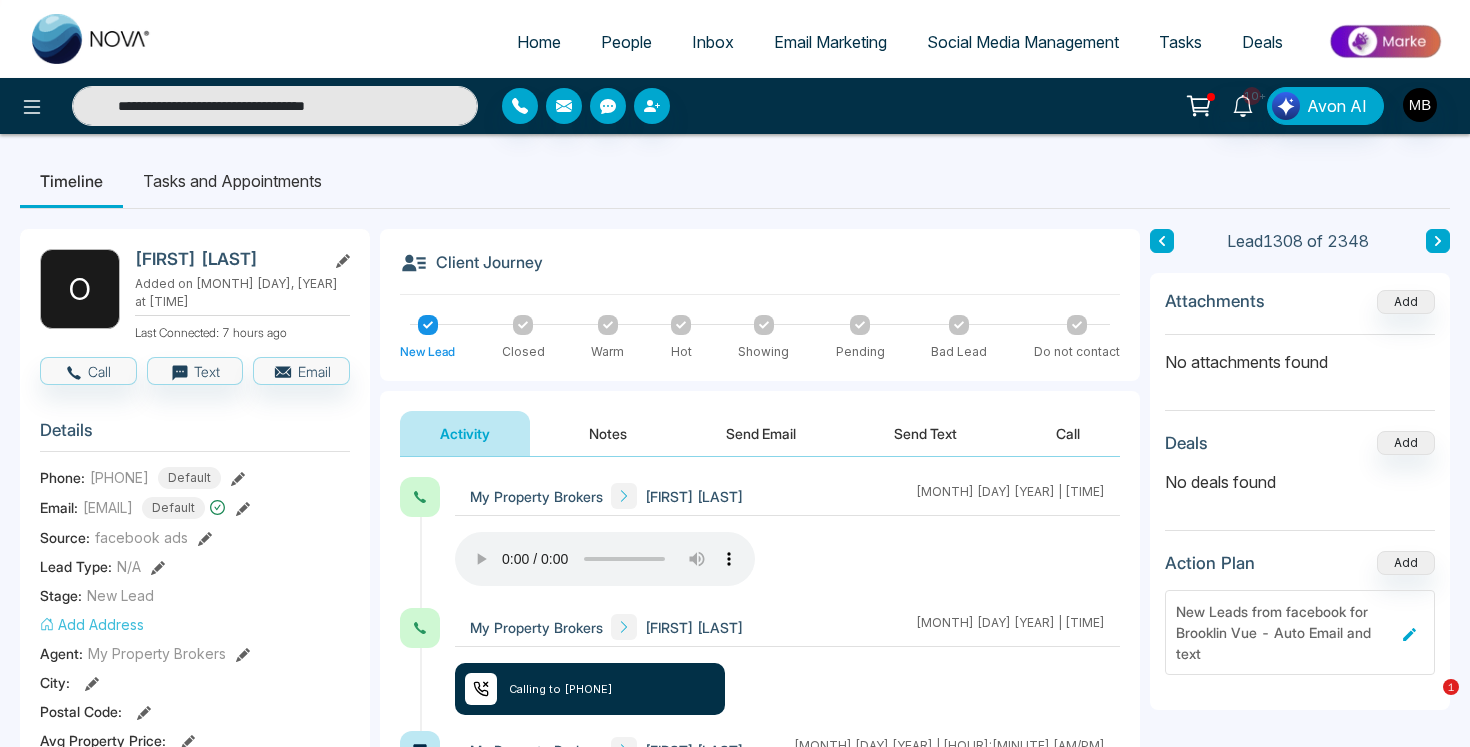 paste 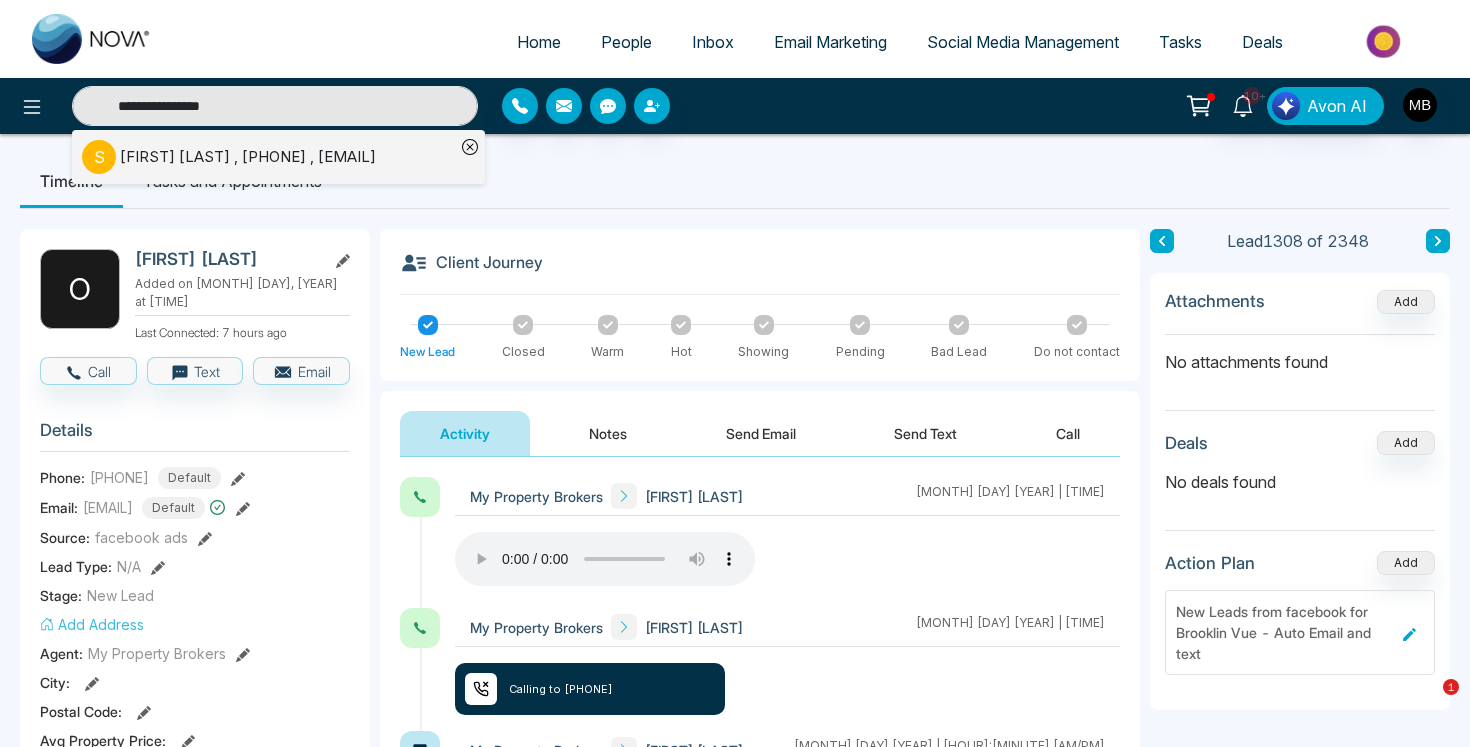 type on "**********" 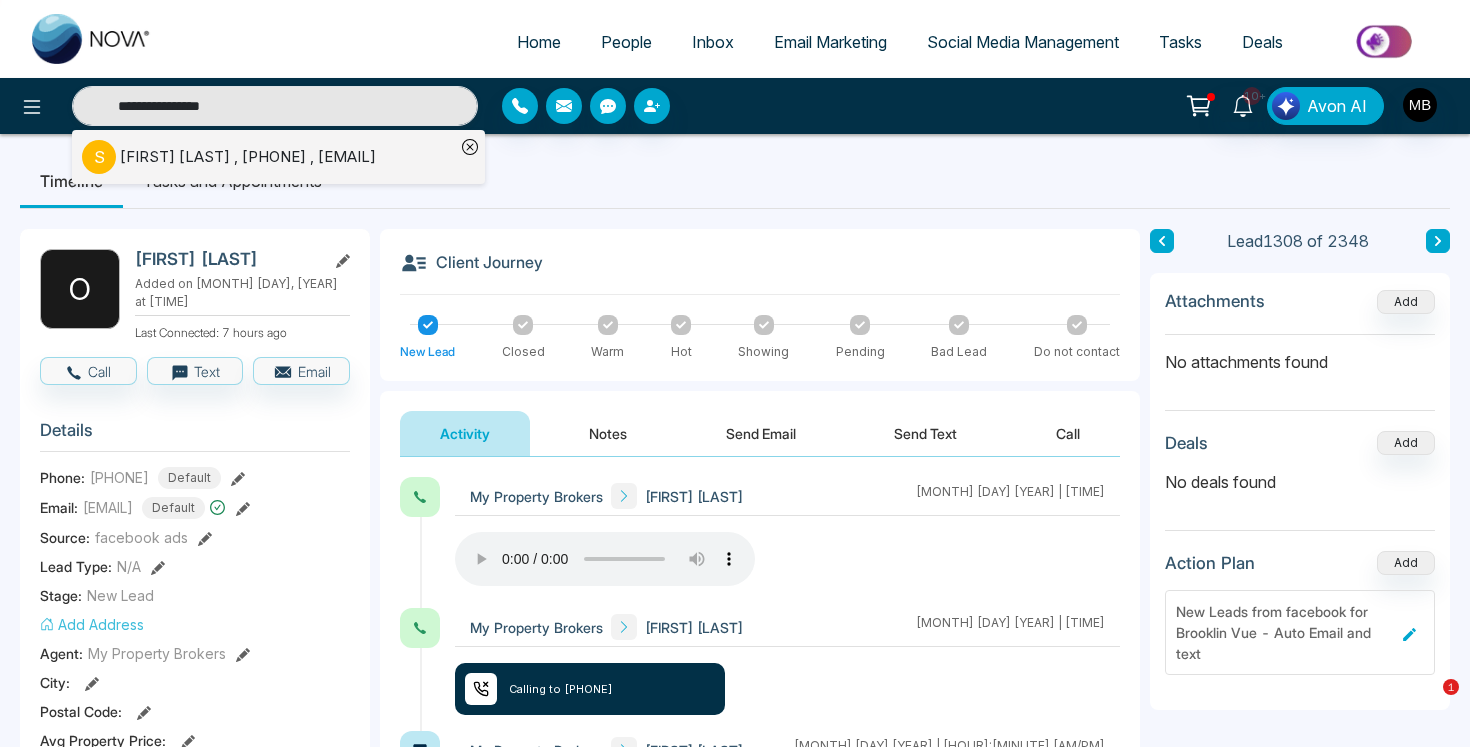 click on "[FIRST] [LAST] , [PHONE] , [EMAIL]" at bounding box center (248, 157) 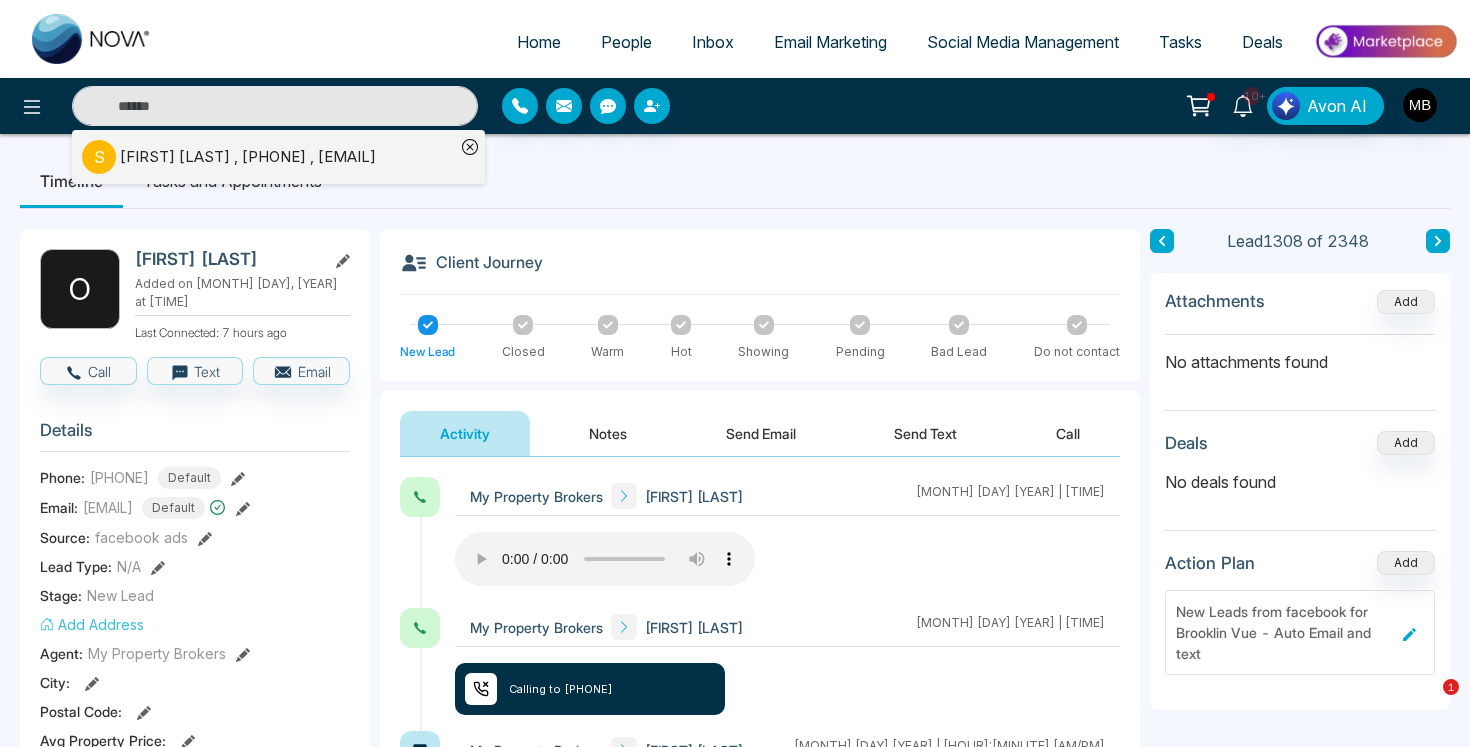 type on "**********" 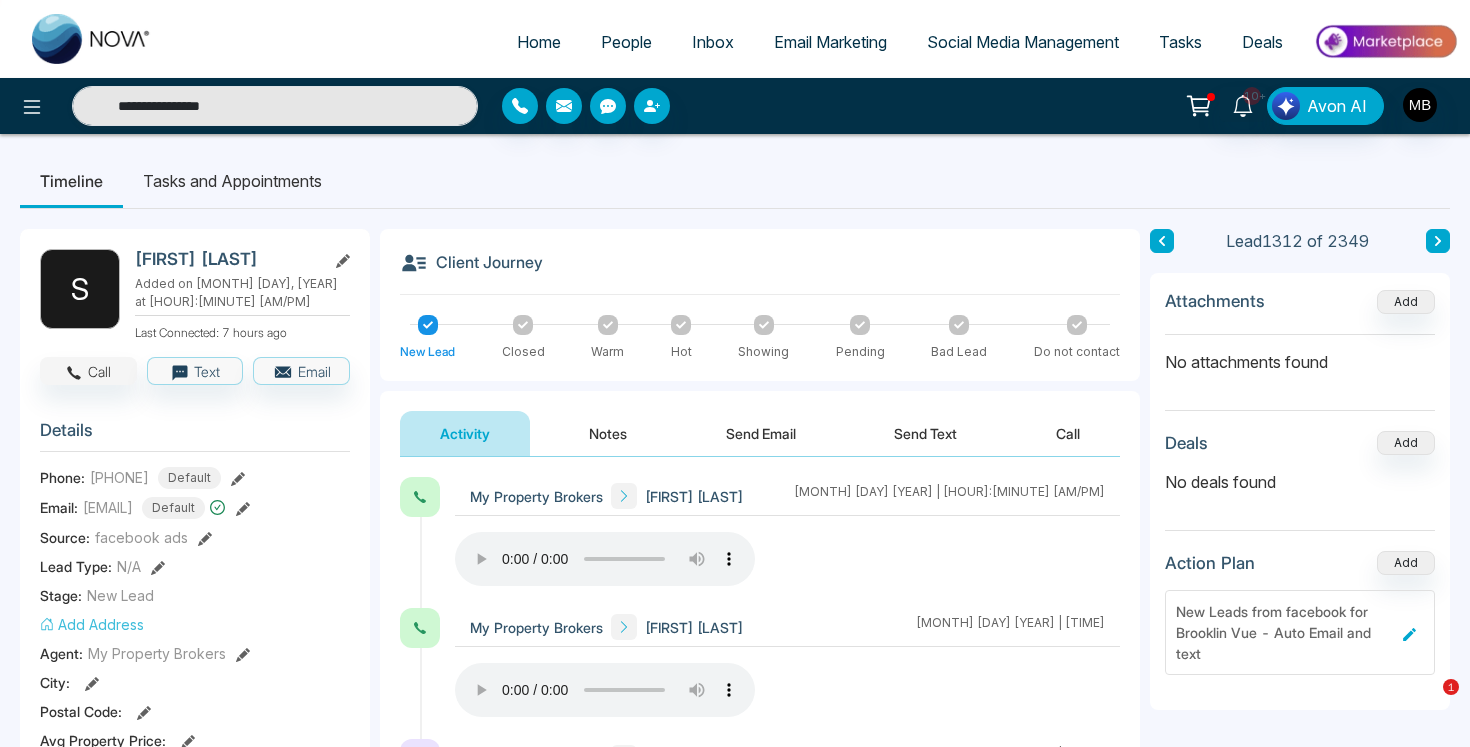 click on "Call" at bounding box center [88, 371] 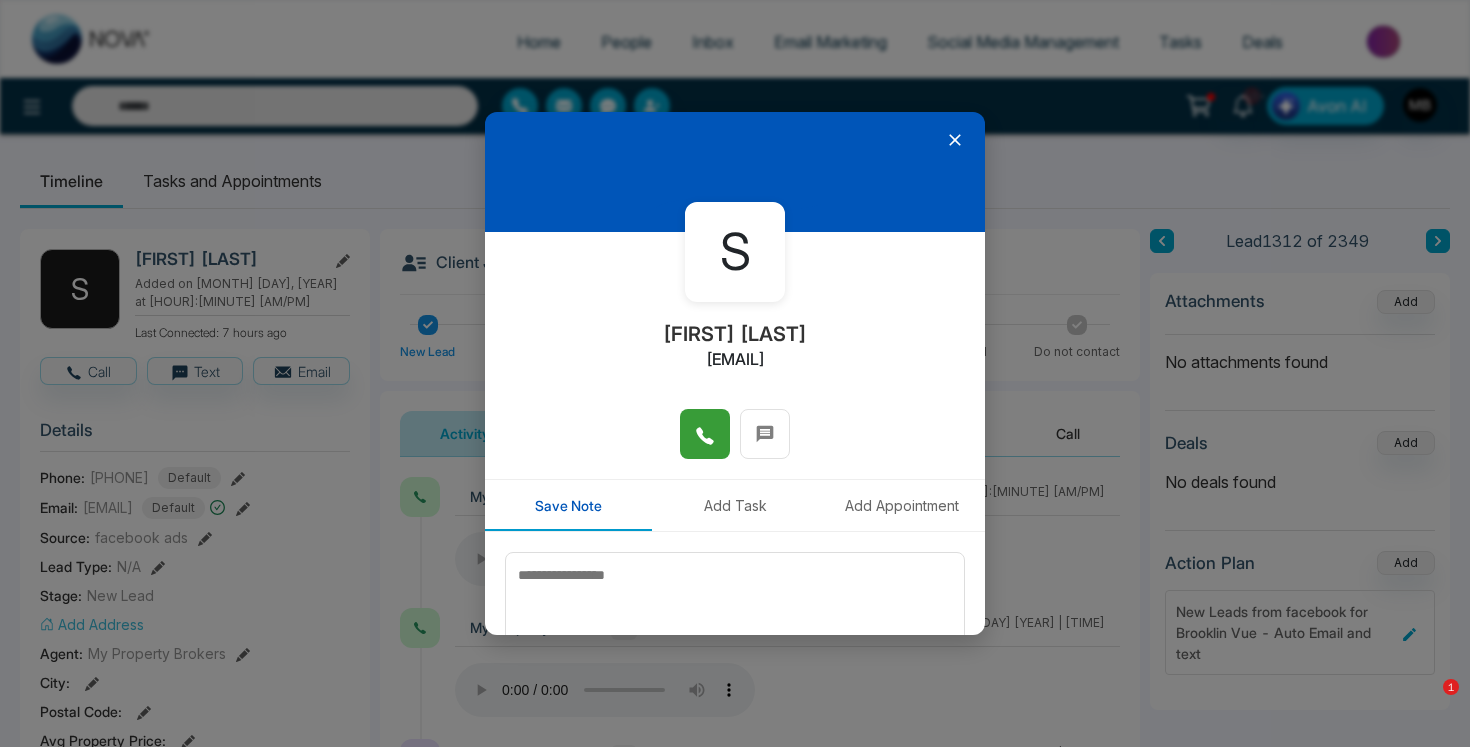click 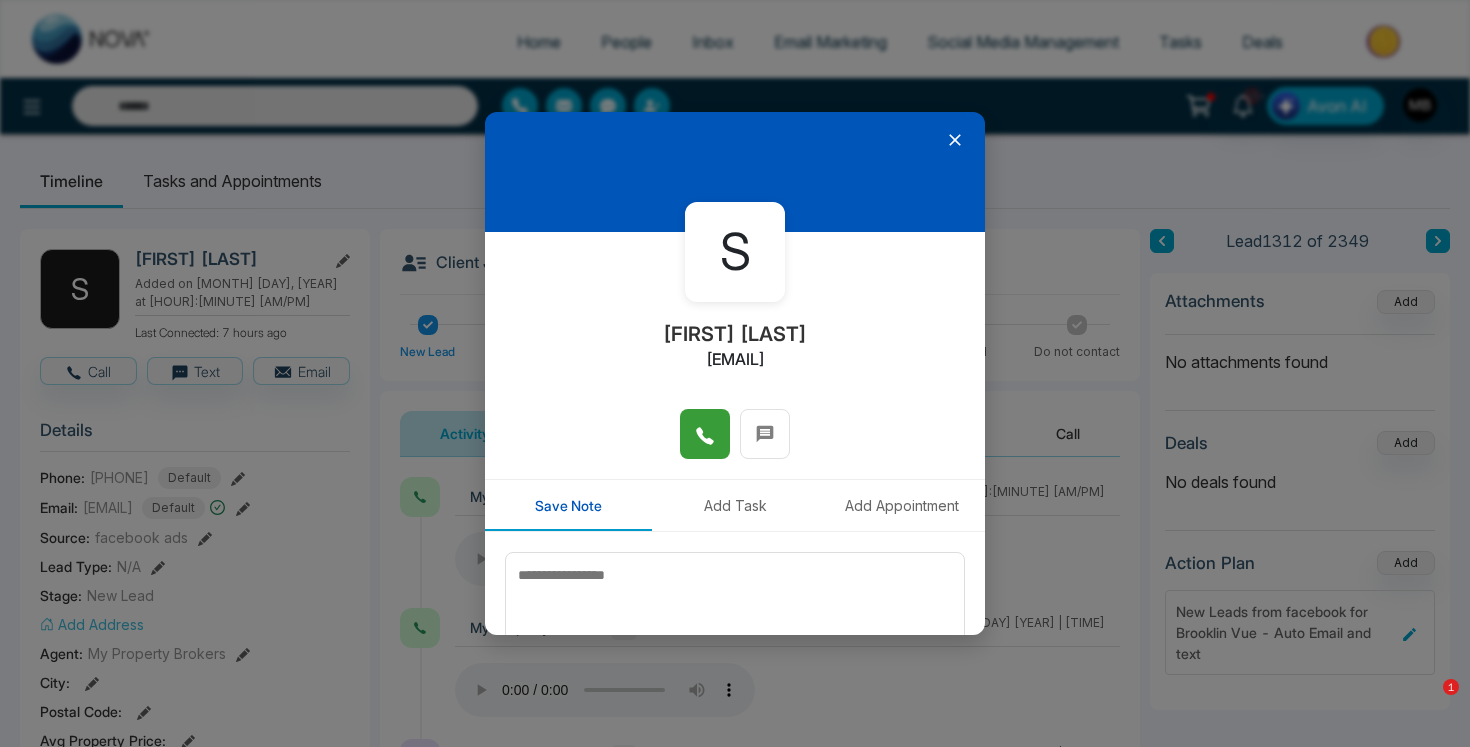 type on "**********" 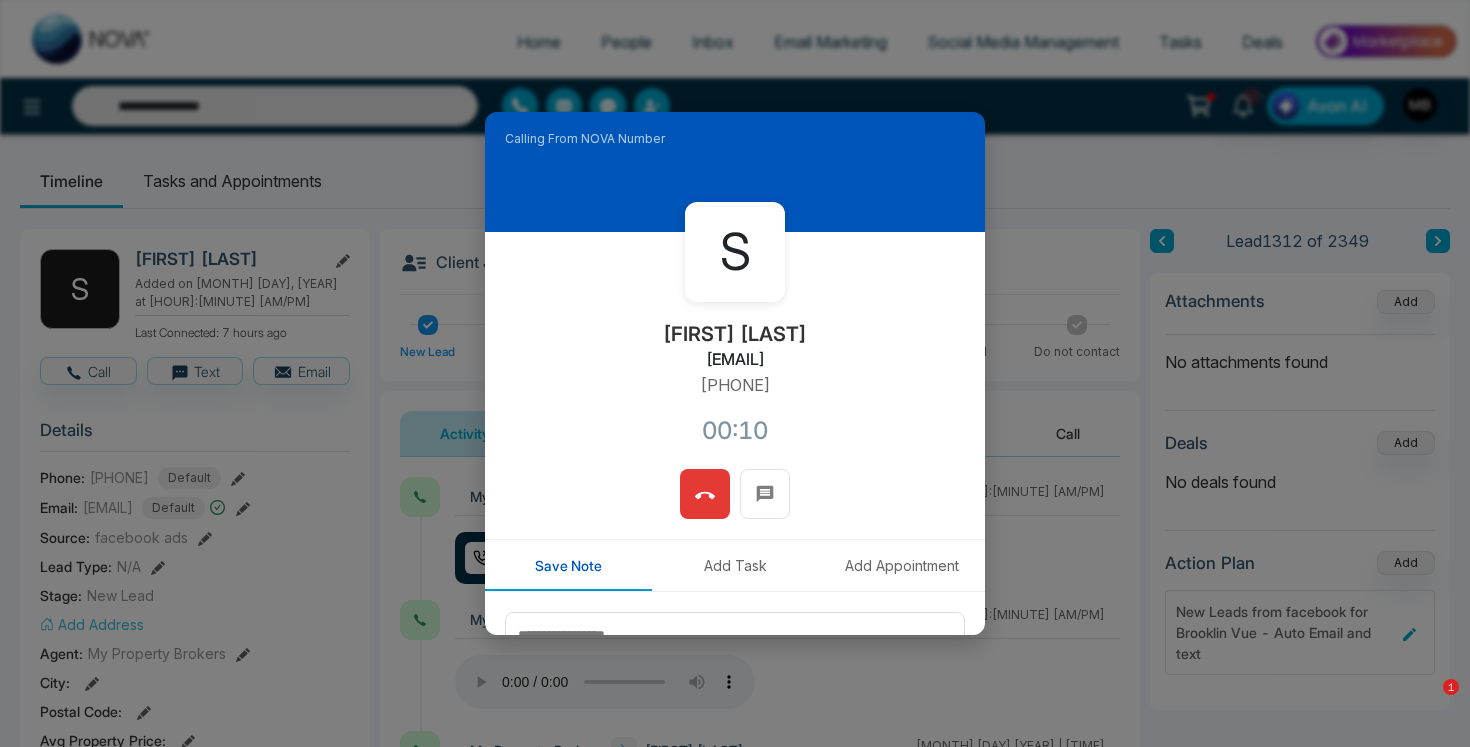 click 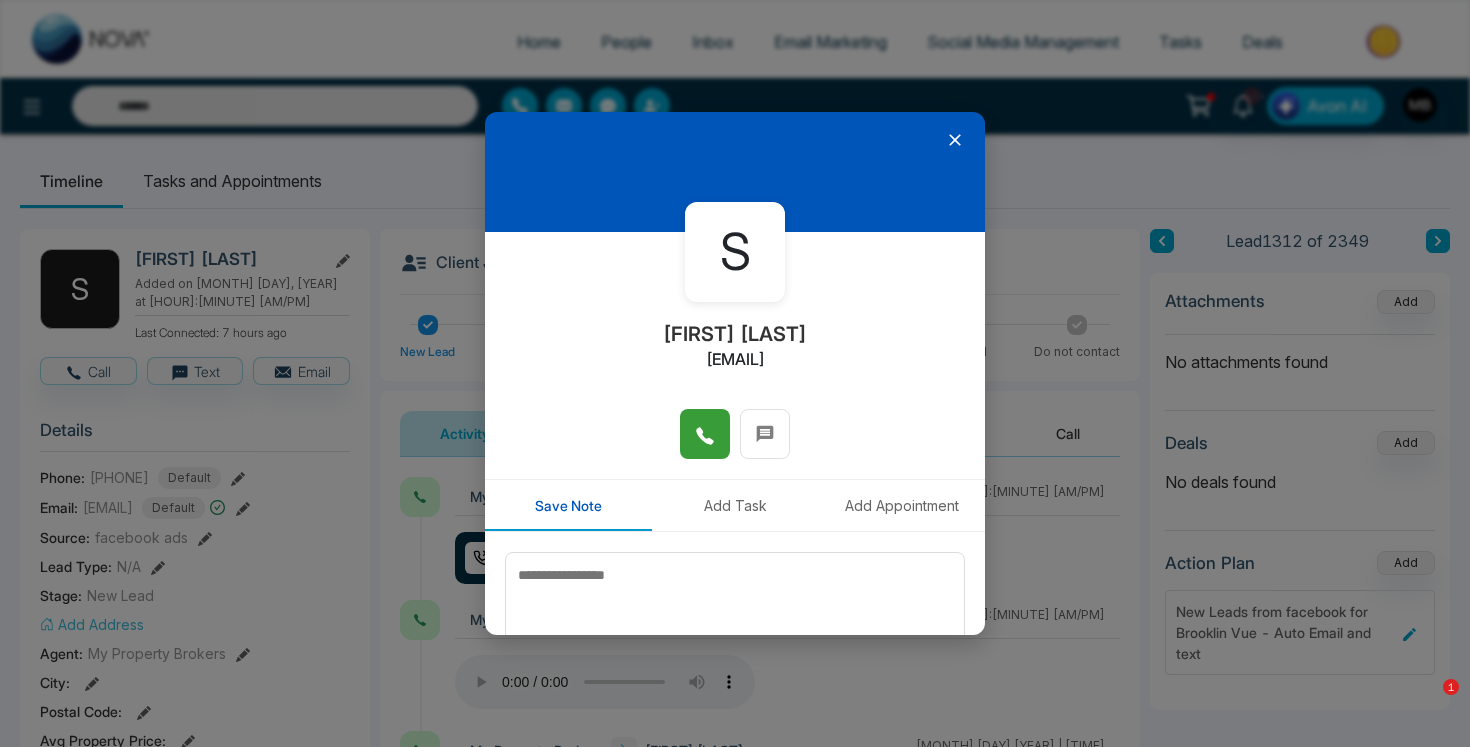 click 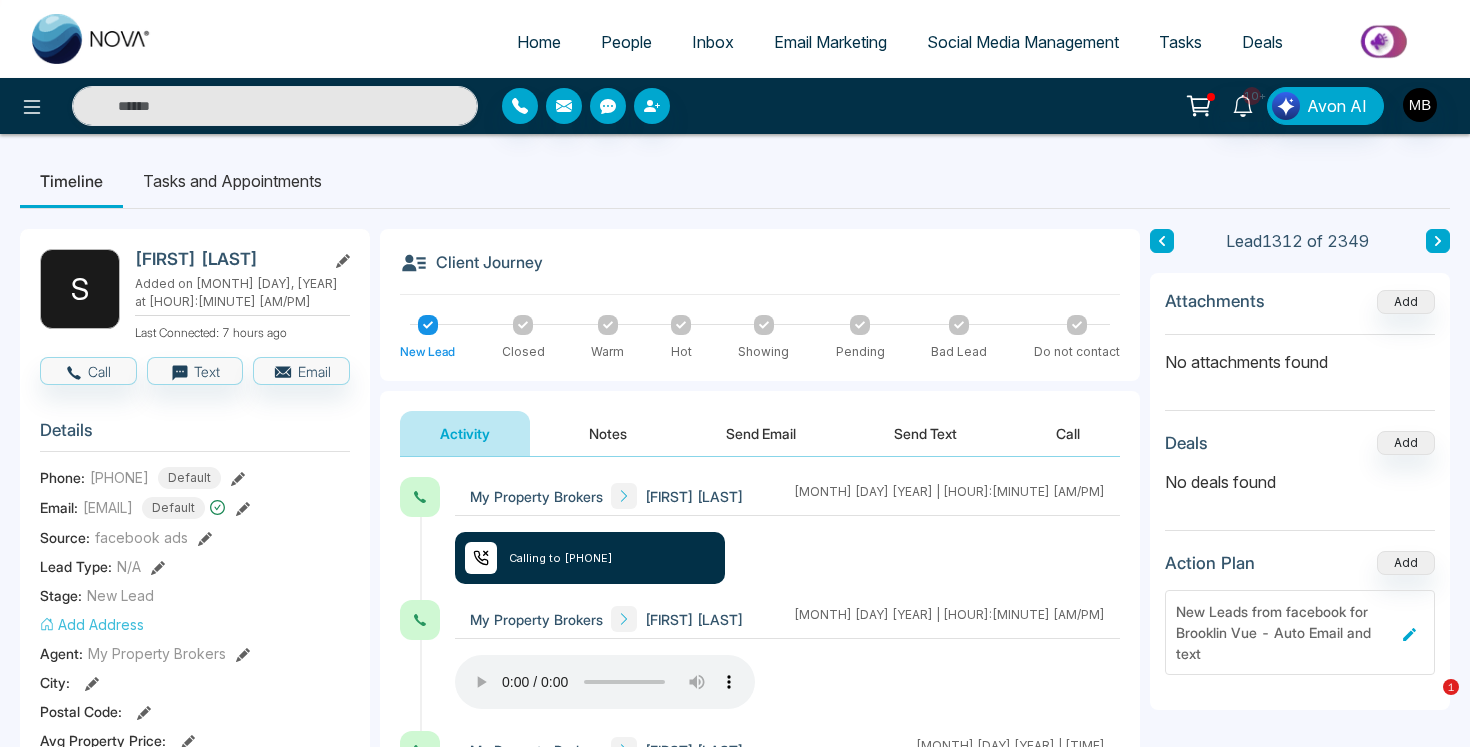 type on "**********" 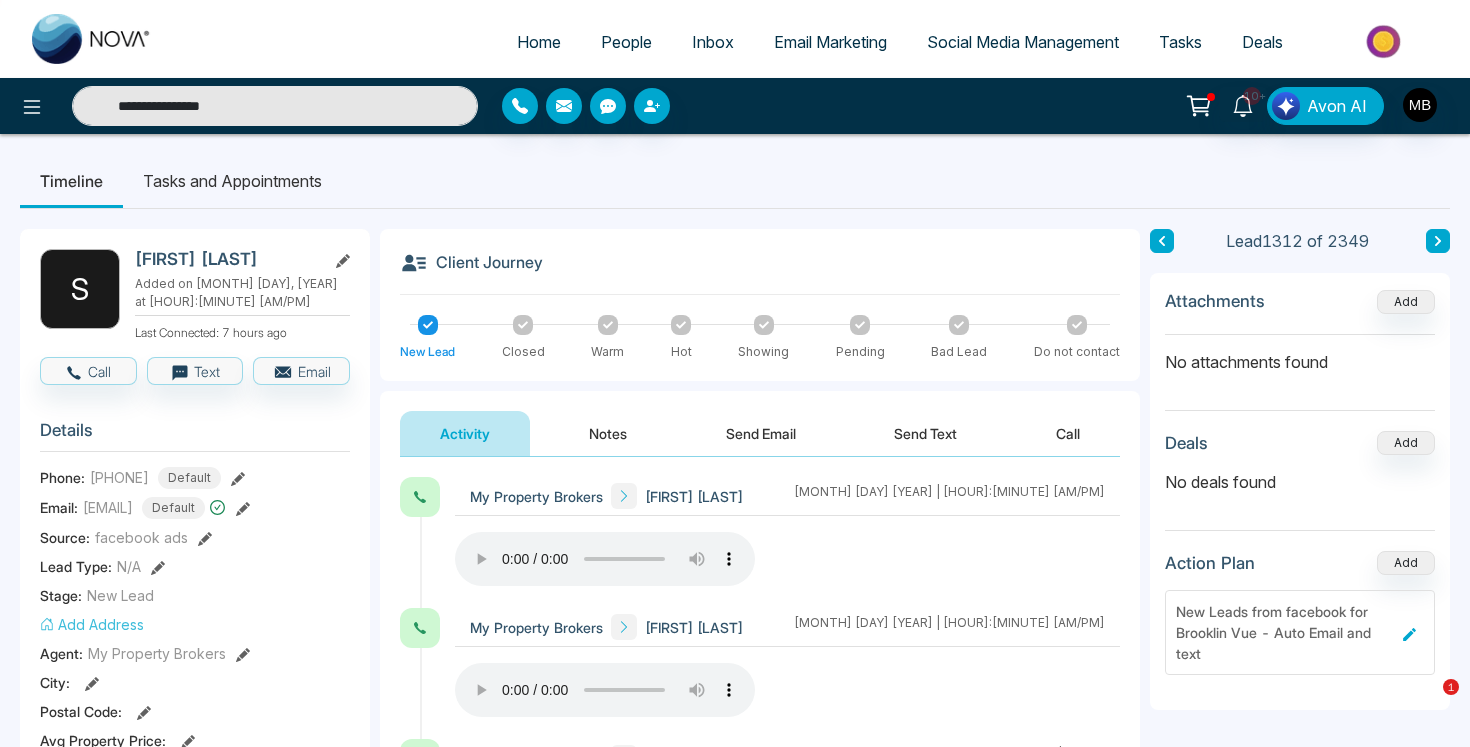 click on "**********" at bounding box center [275, 106] 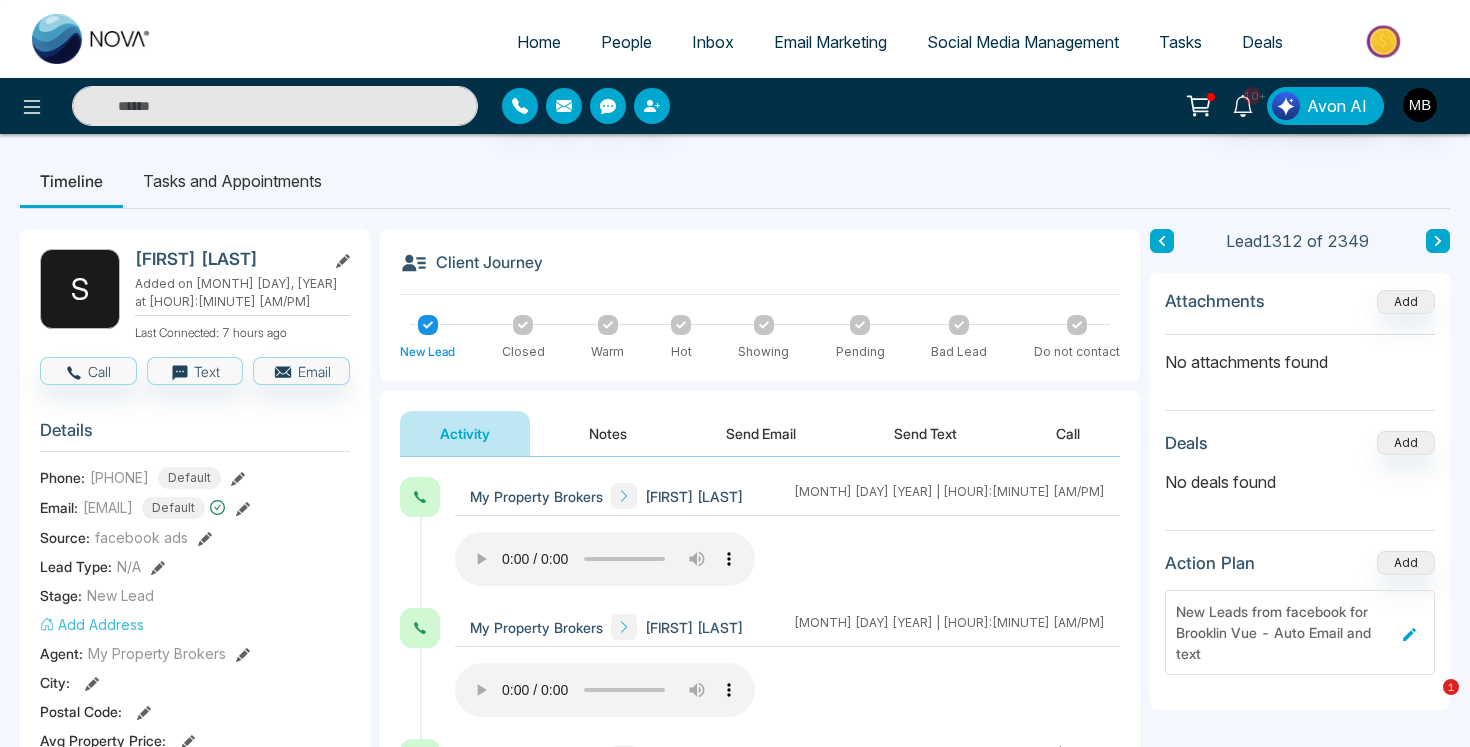 paste on "**********" 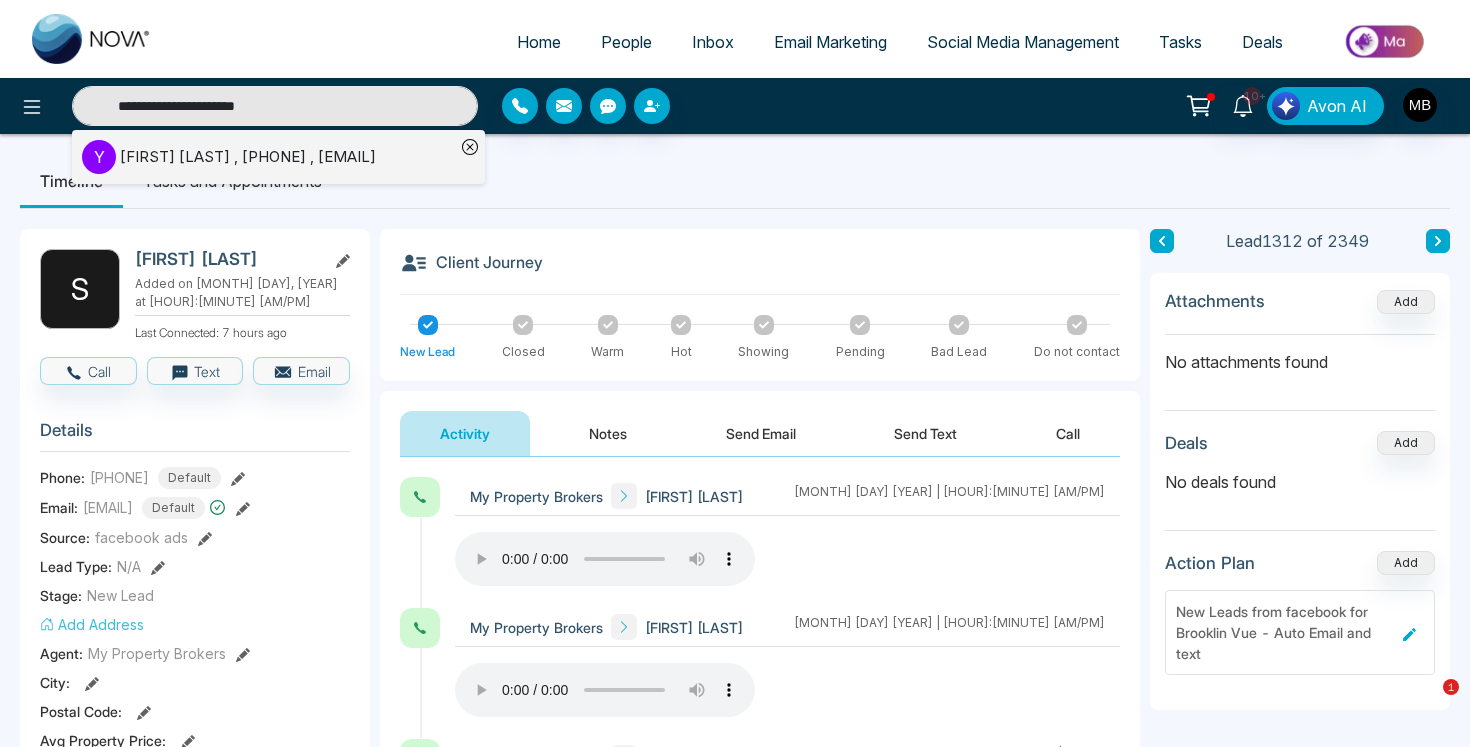 type on "**********" 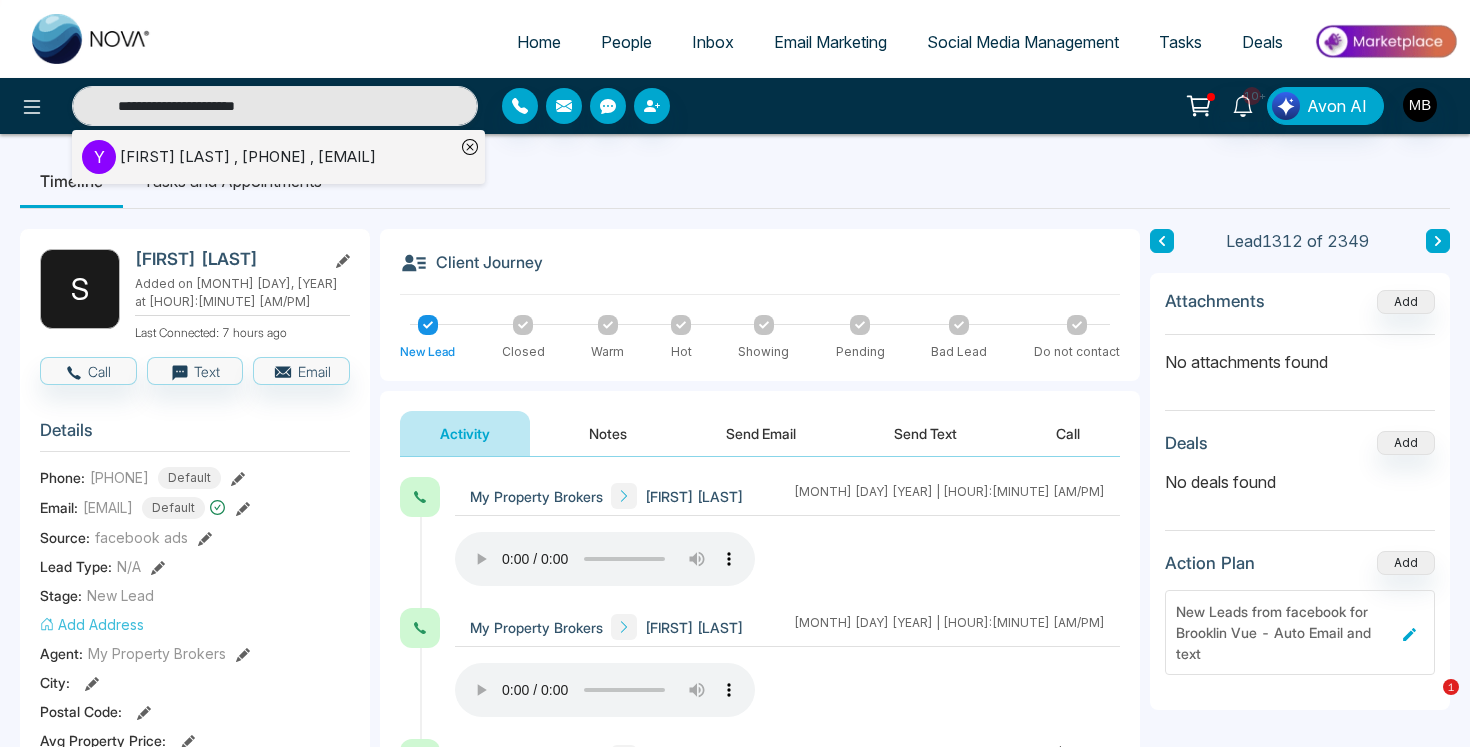 click on "[FIRST] [LAST] , [PHONE] , [EMAIL]" at bounding box center (248, 157) 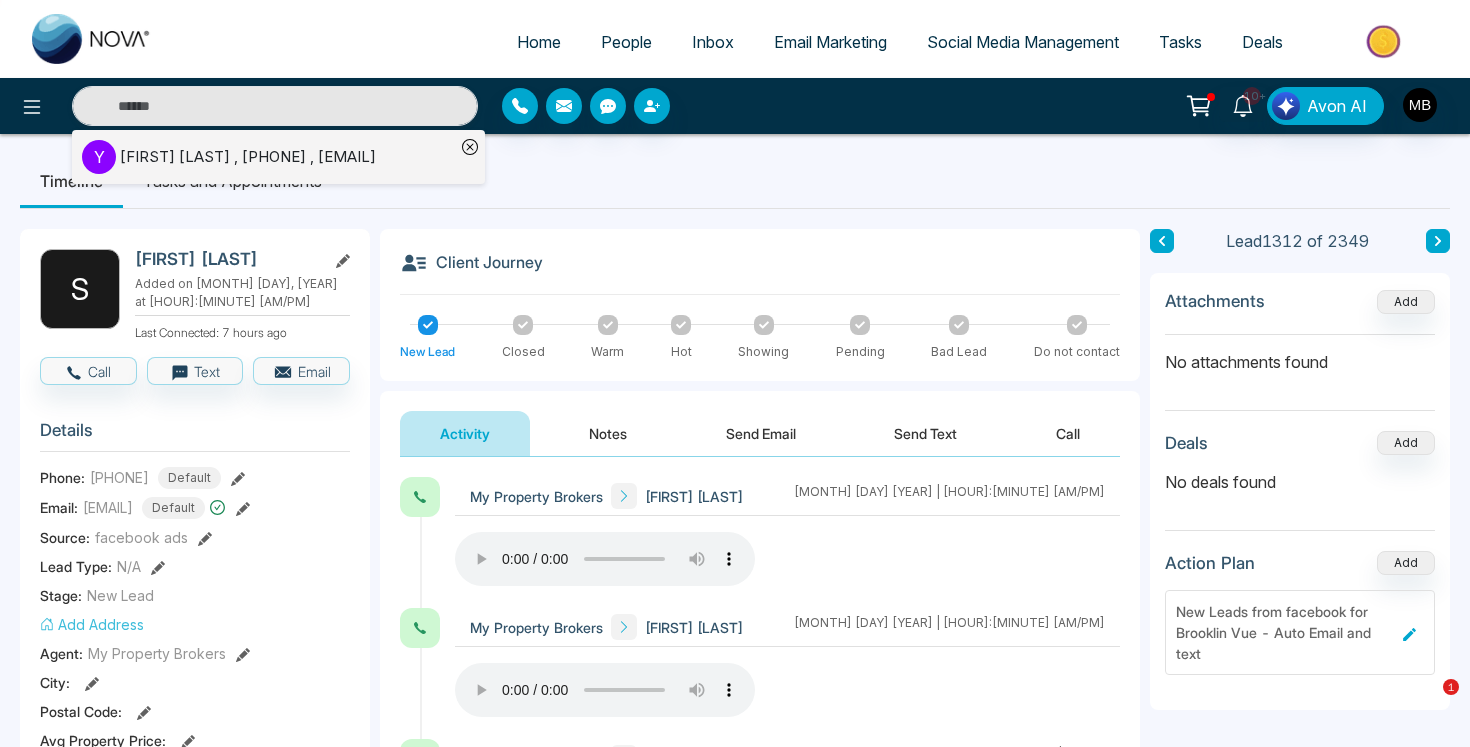 type on "**********" 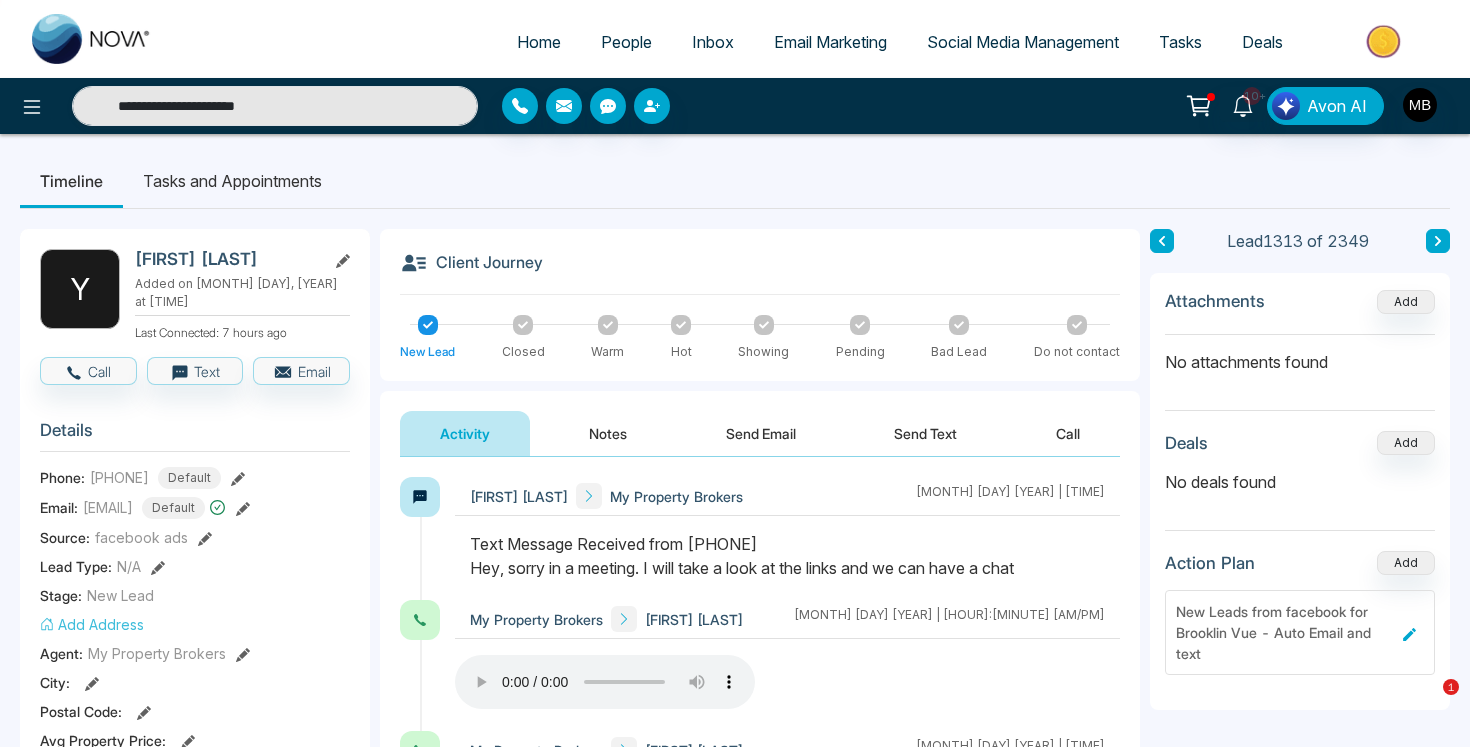 scroll, scrollTop: 0, scrollLeft: 0, axis: both 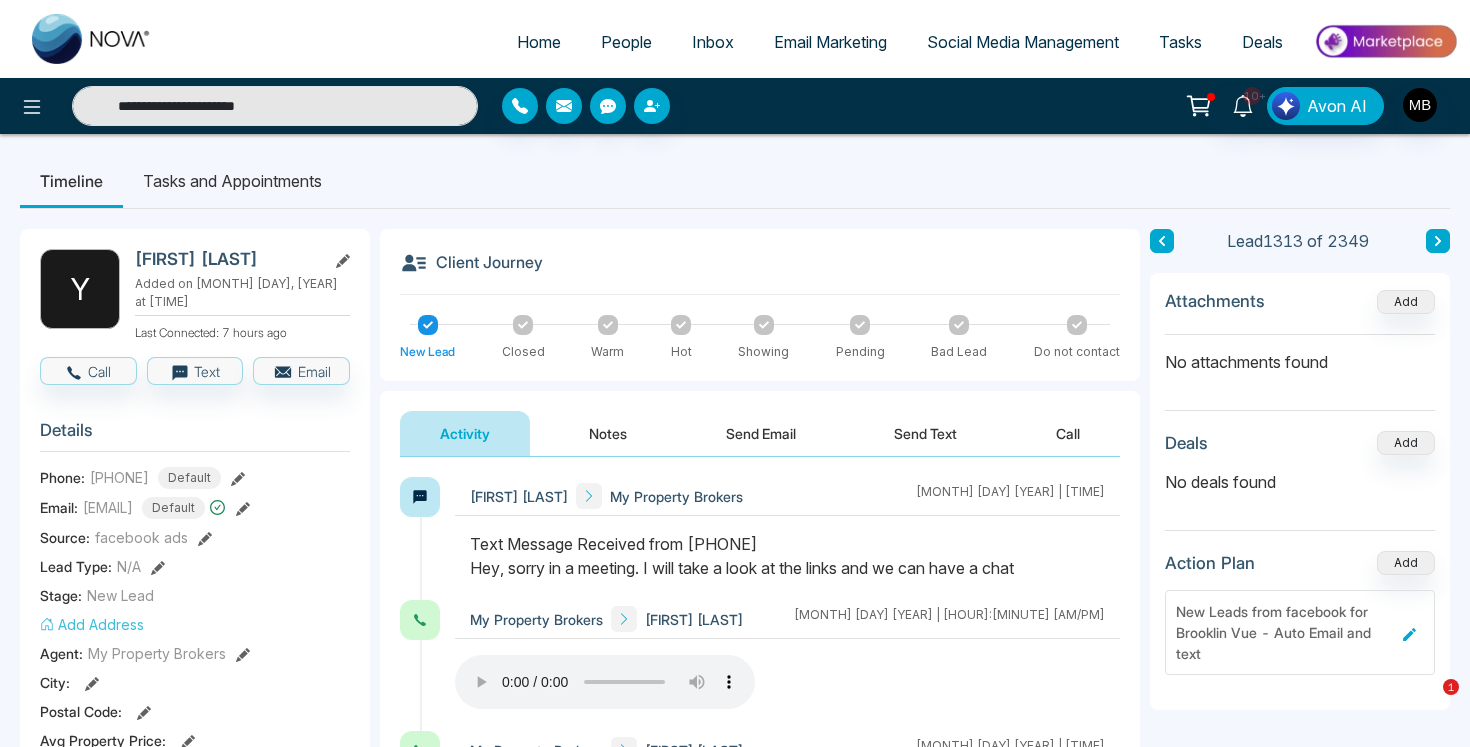 click 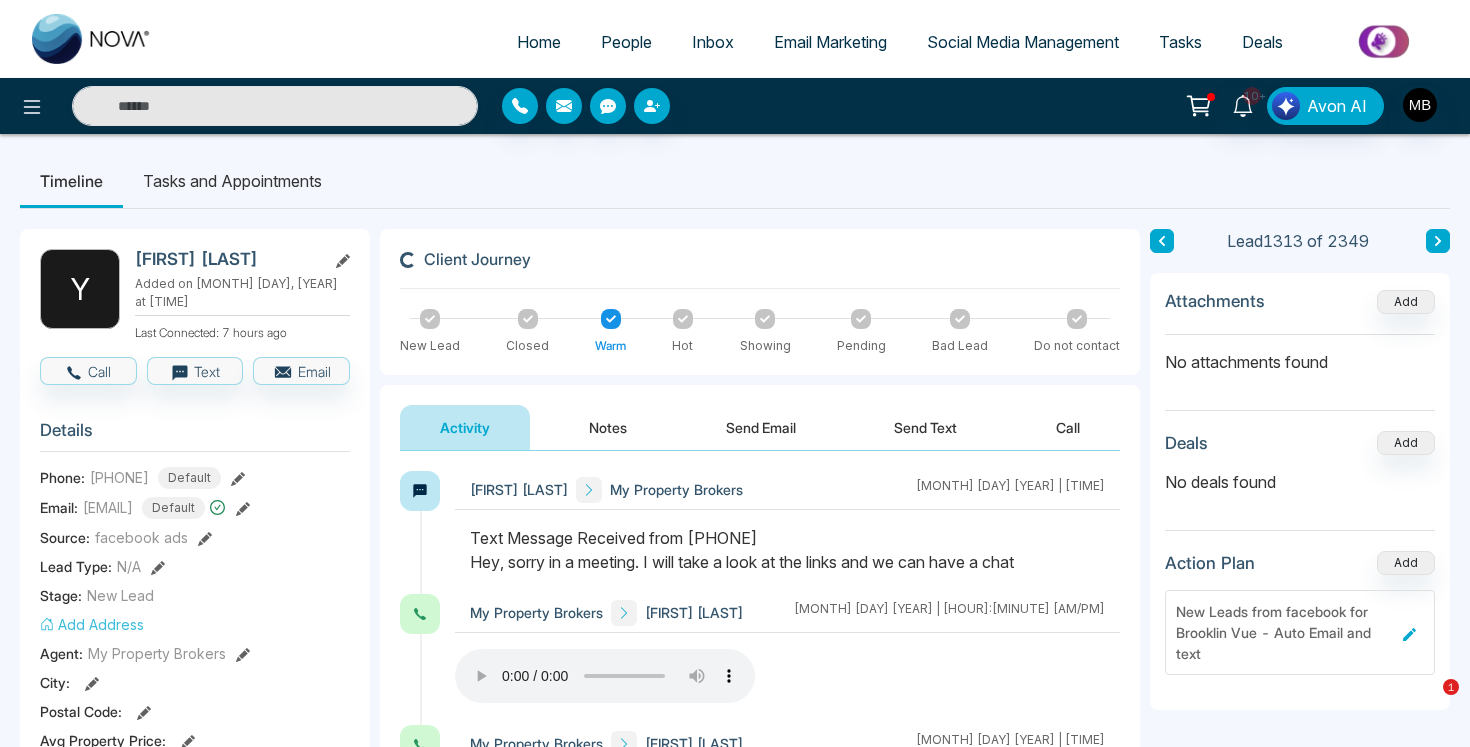 type on "**********" 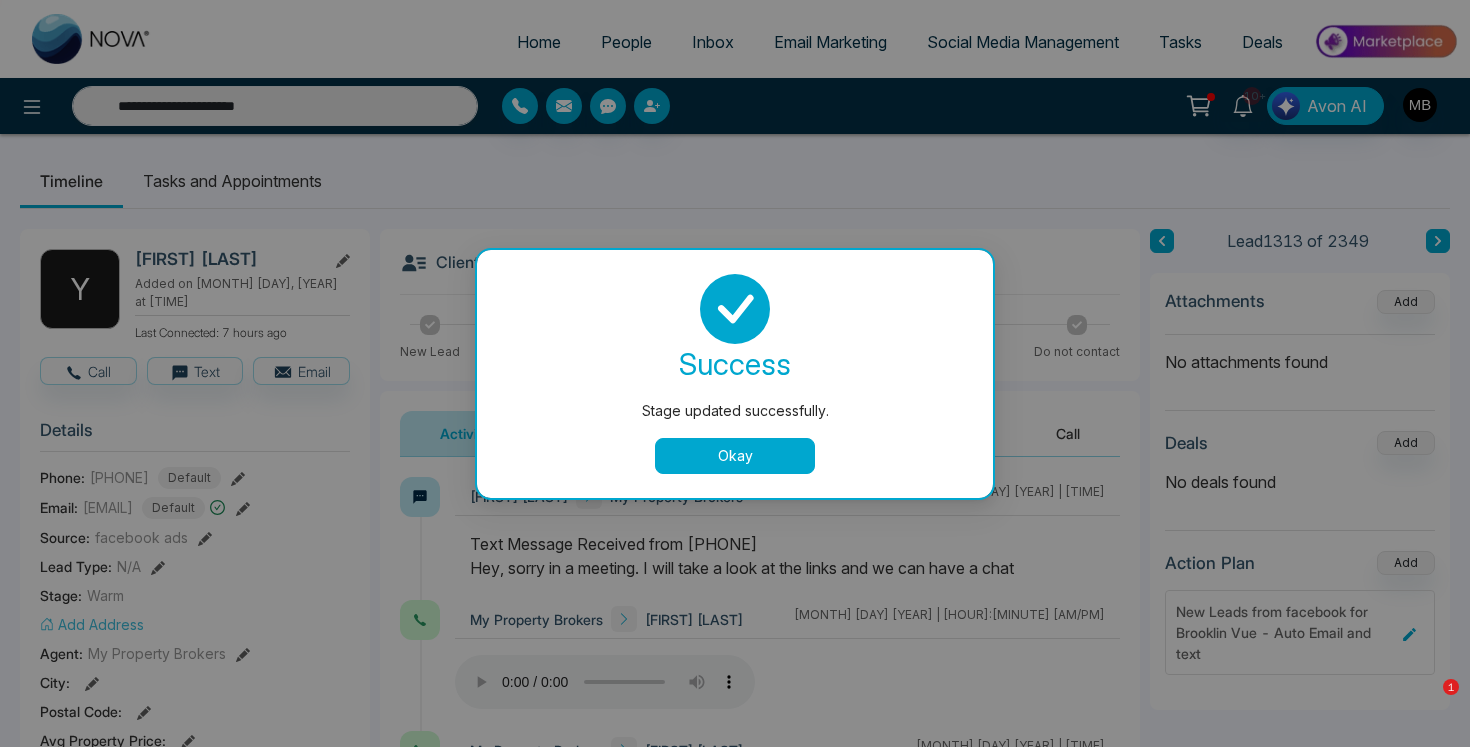 click on "Okay" at bounding box center (735, 456) 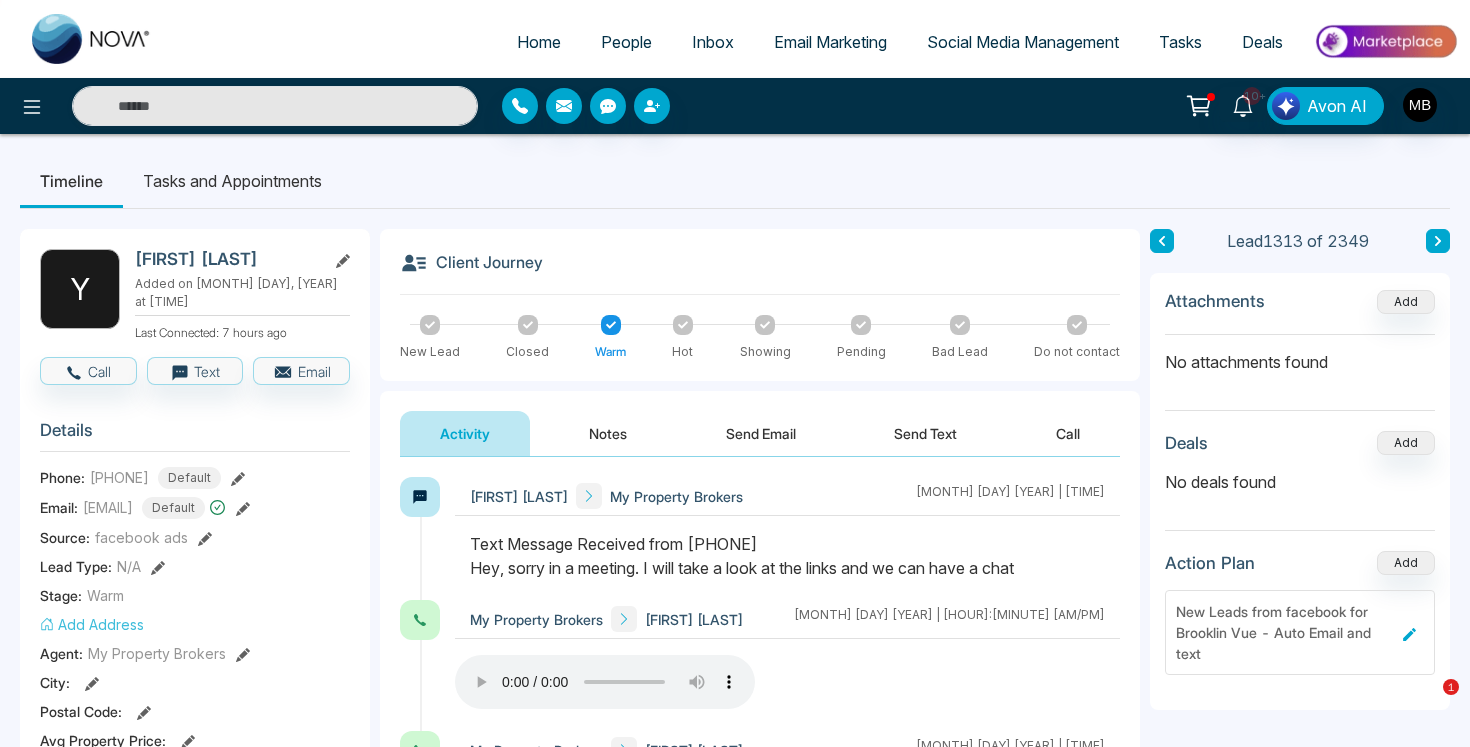 scroll, scrollTop: 0, scrollLeft: 0, axis: both 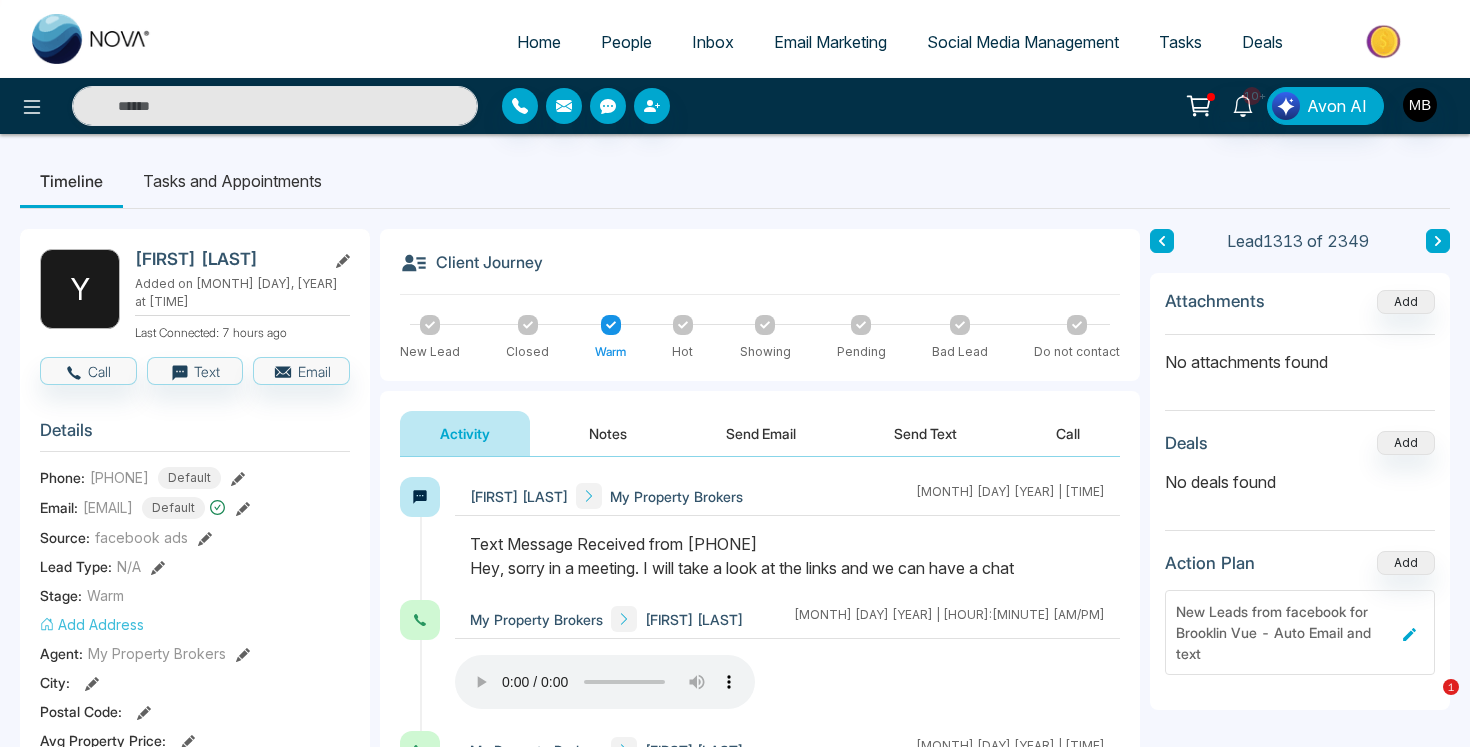 click on "Send Text" at bounding box center (925, 433) 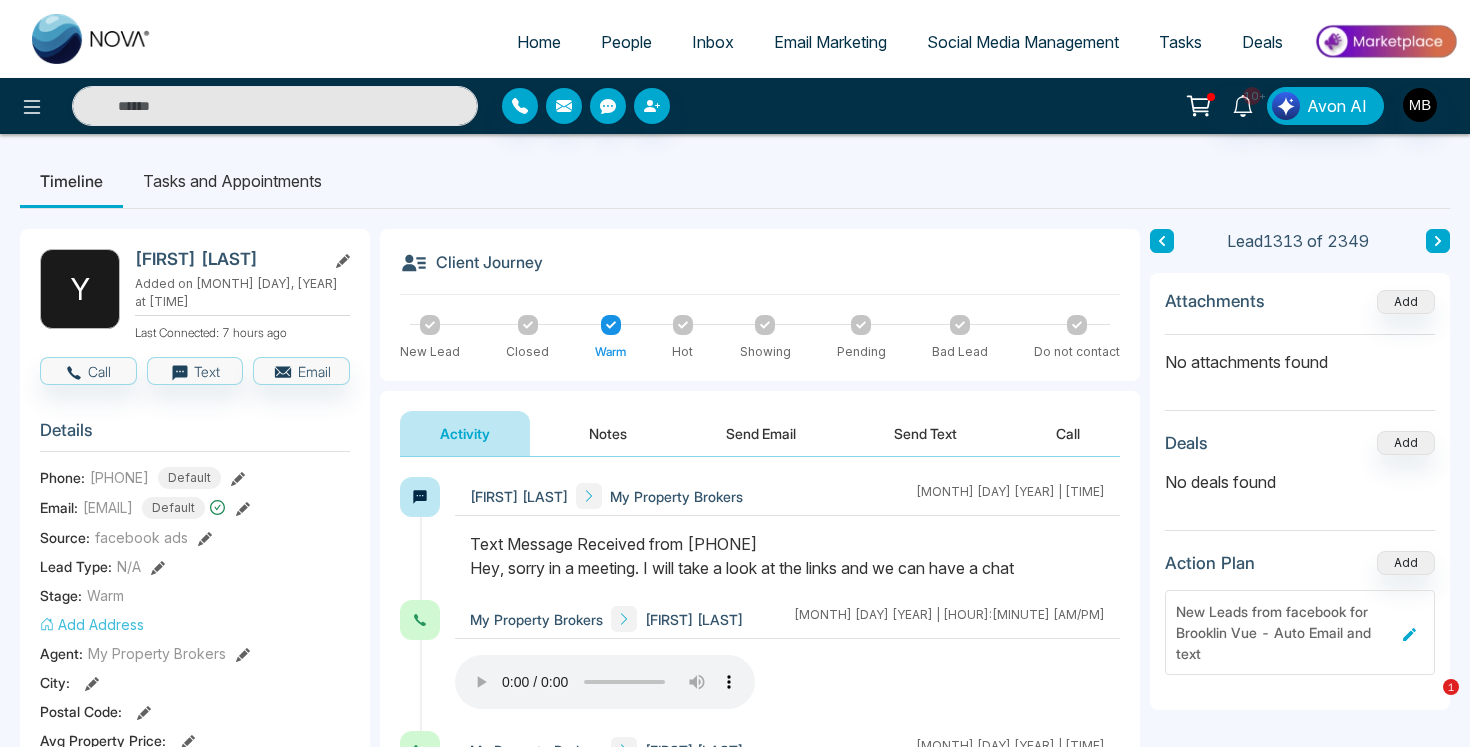 type on "**********" 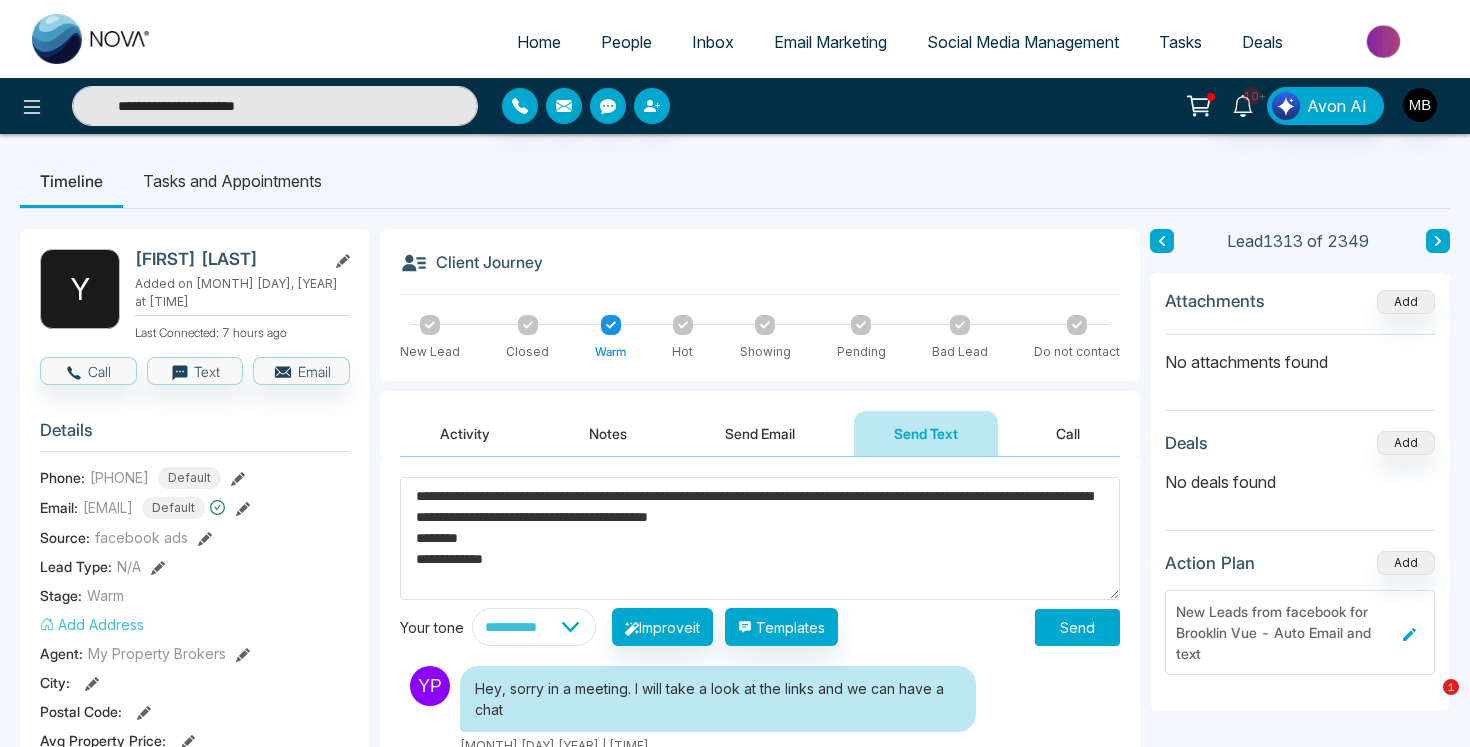 type on "**********" 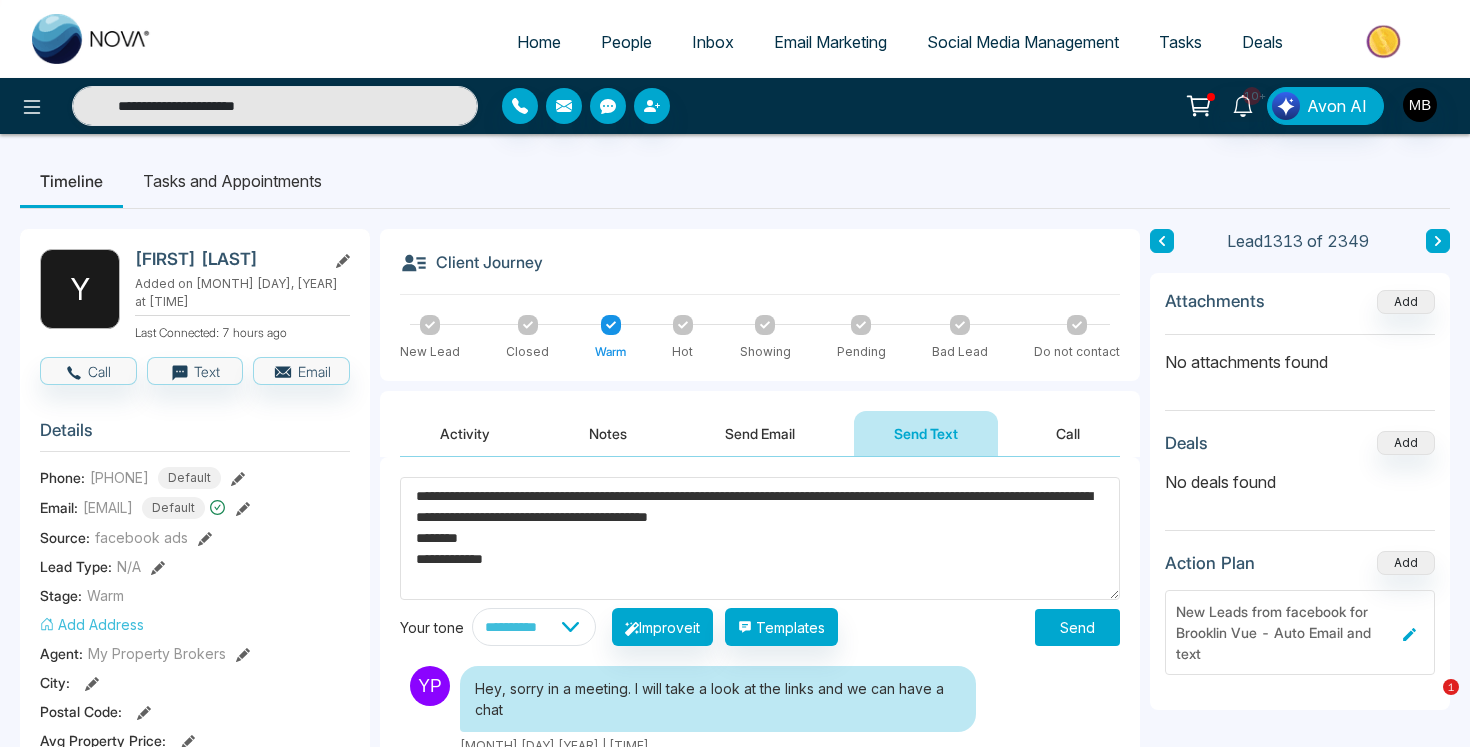 click on "Send" at bounding box center (1077, 627) 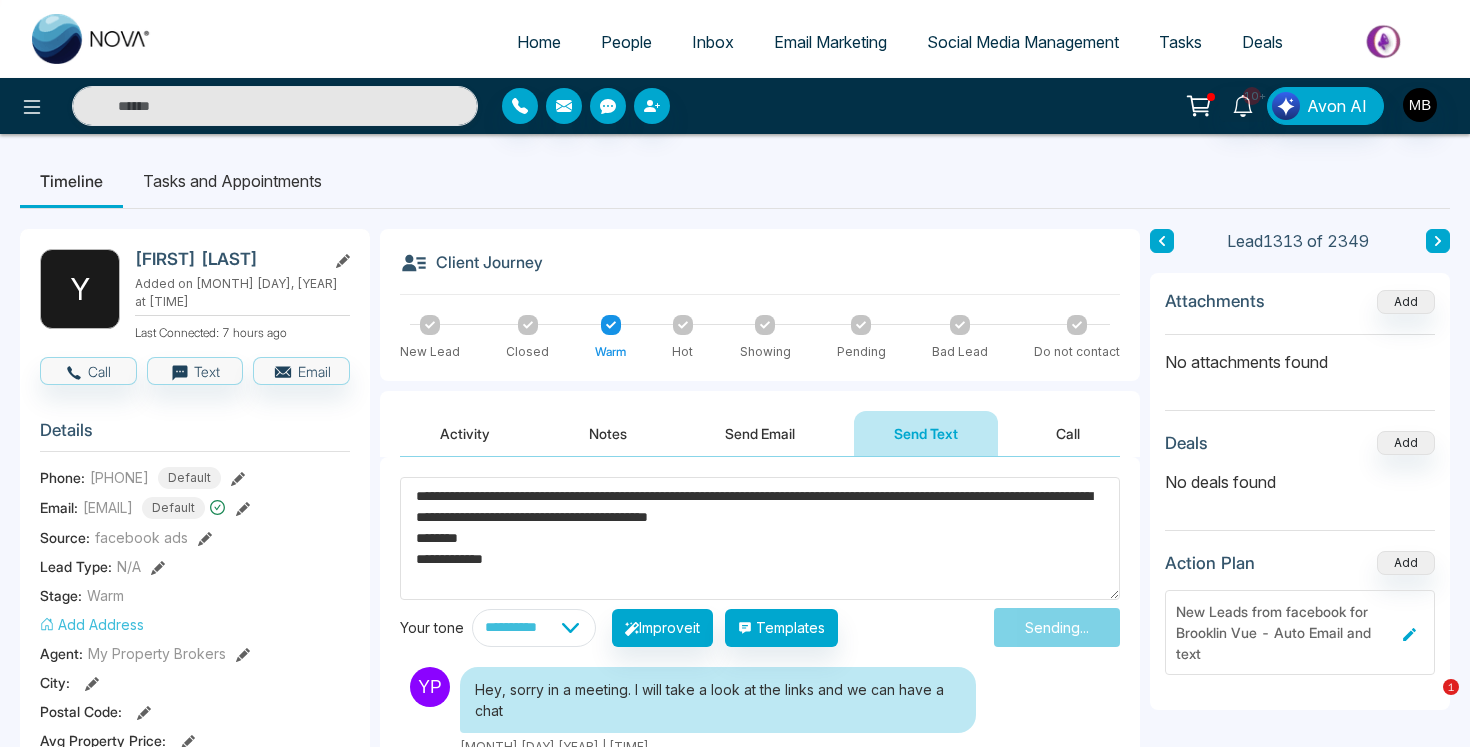 type on "**********" 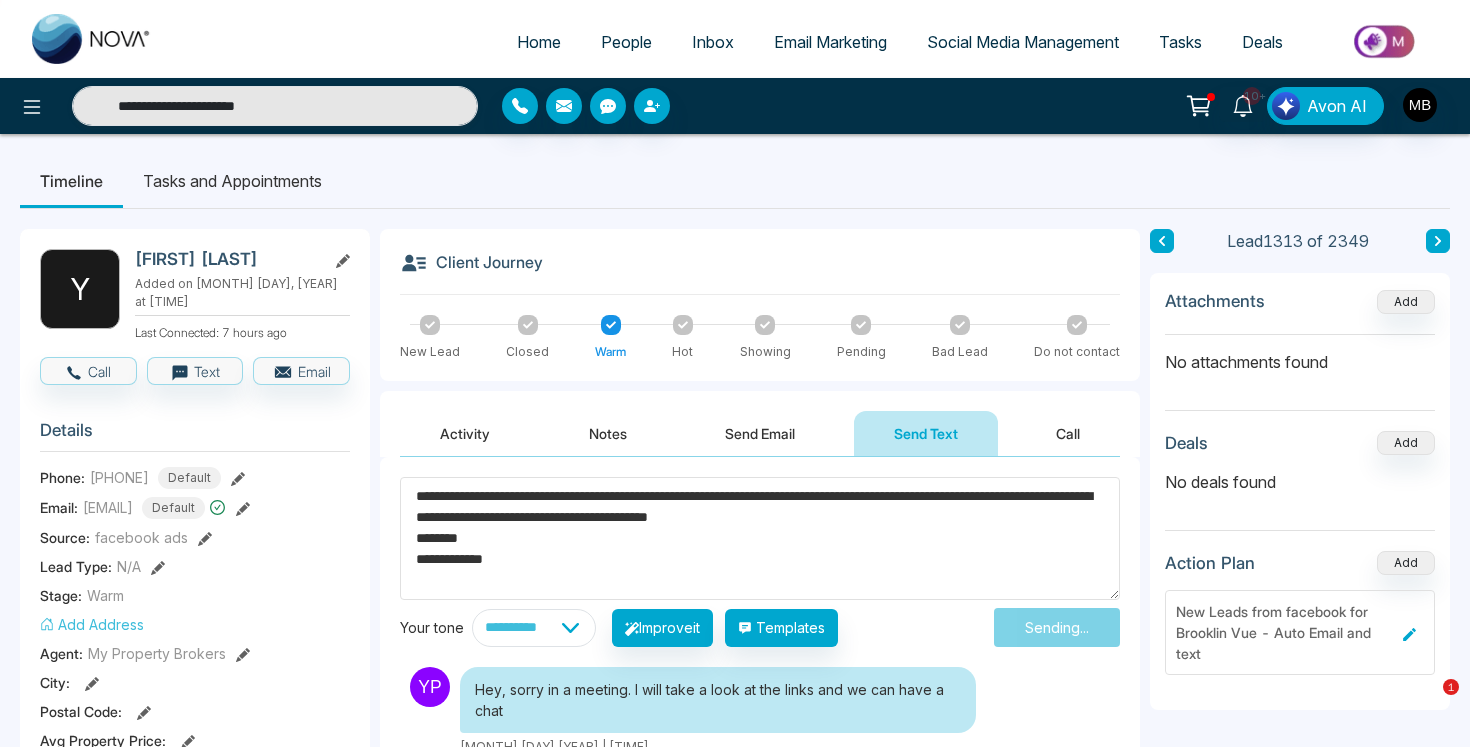 type 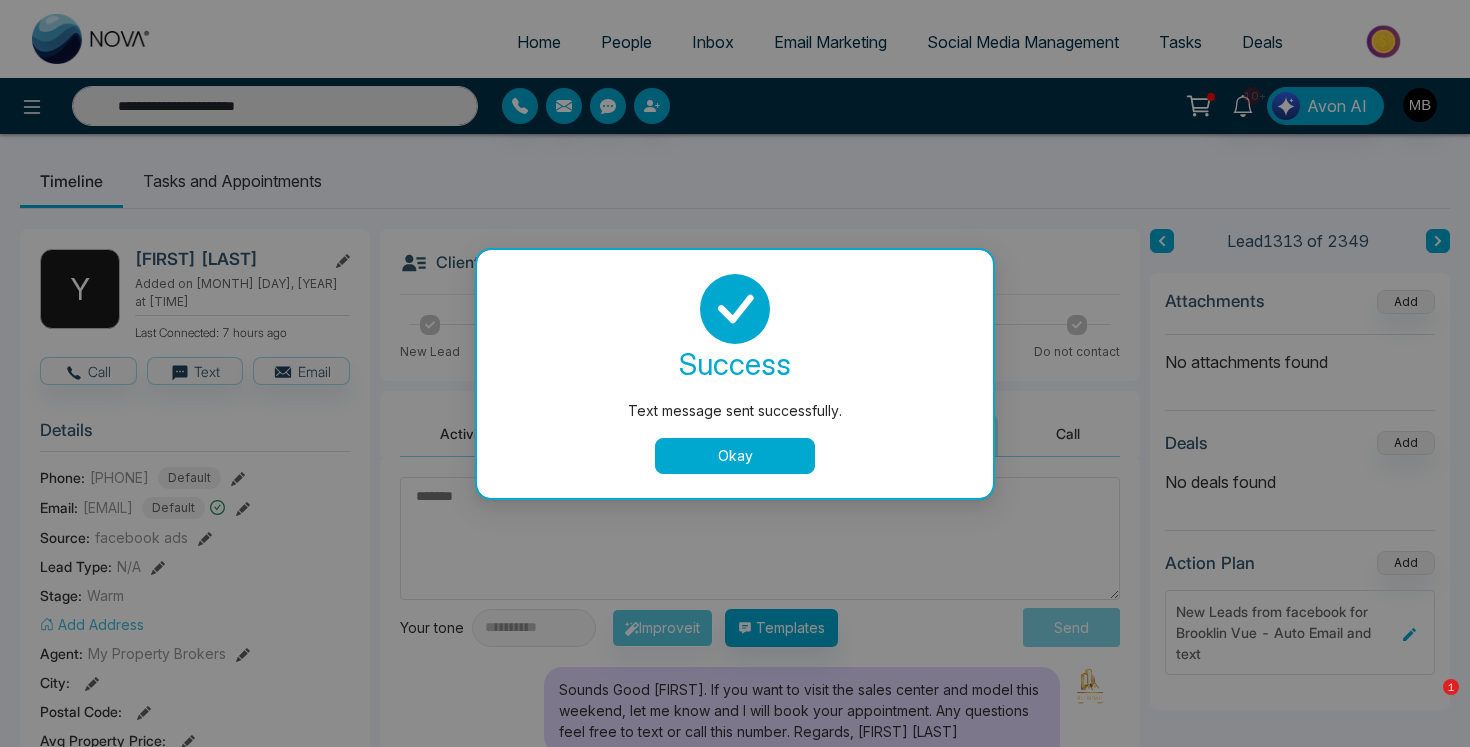 click on "Okay" at bounding box center [735, 456] 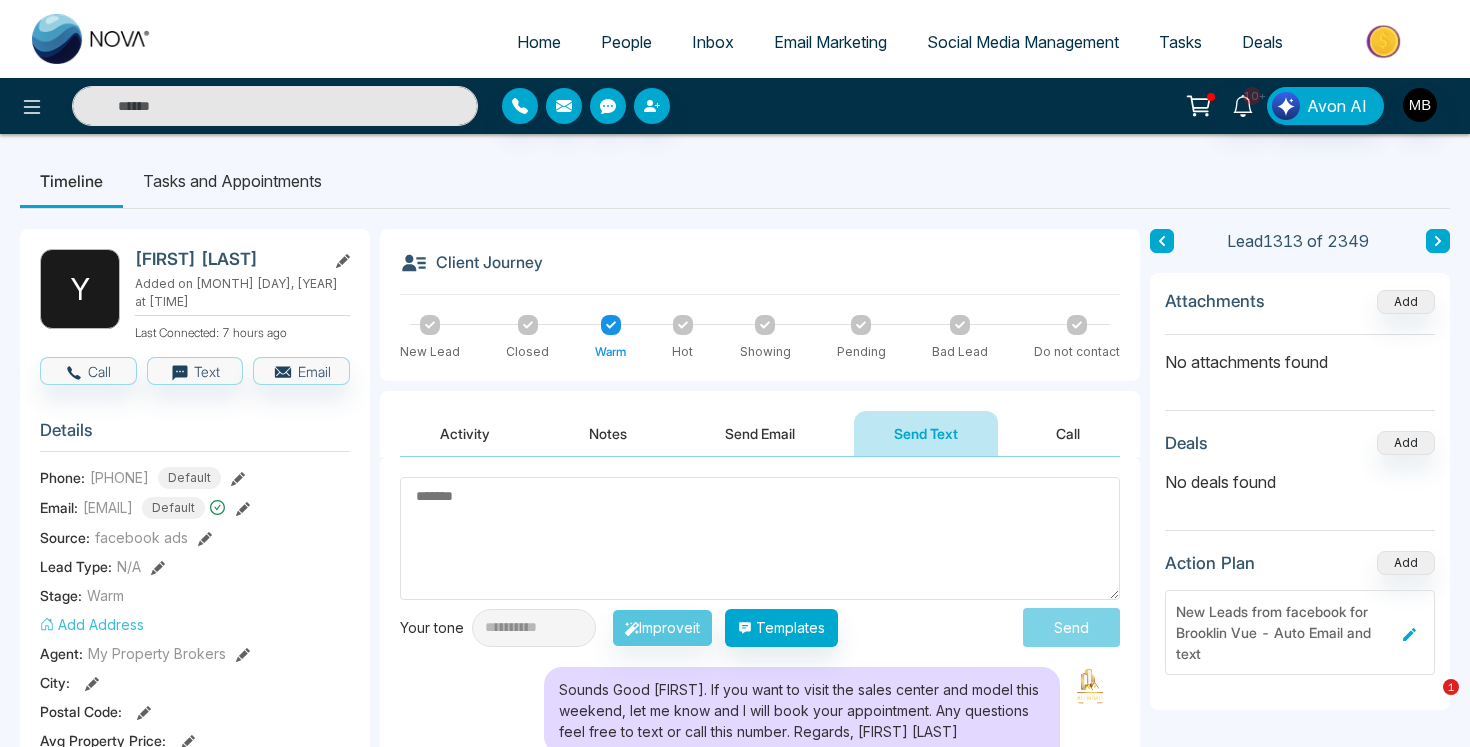 type on "**********" 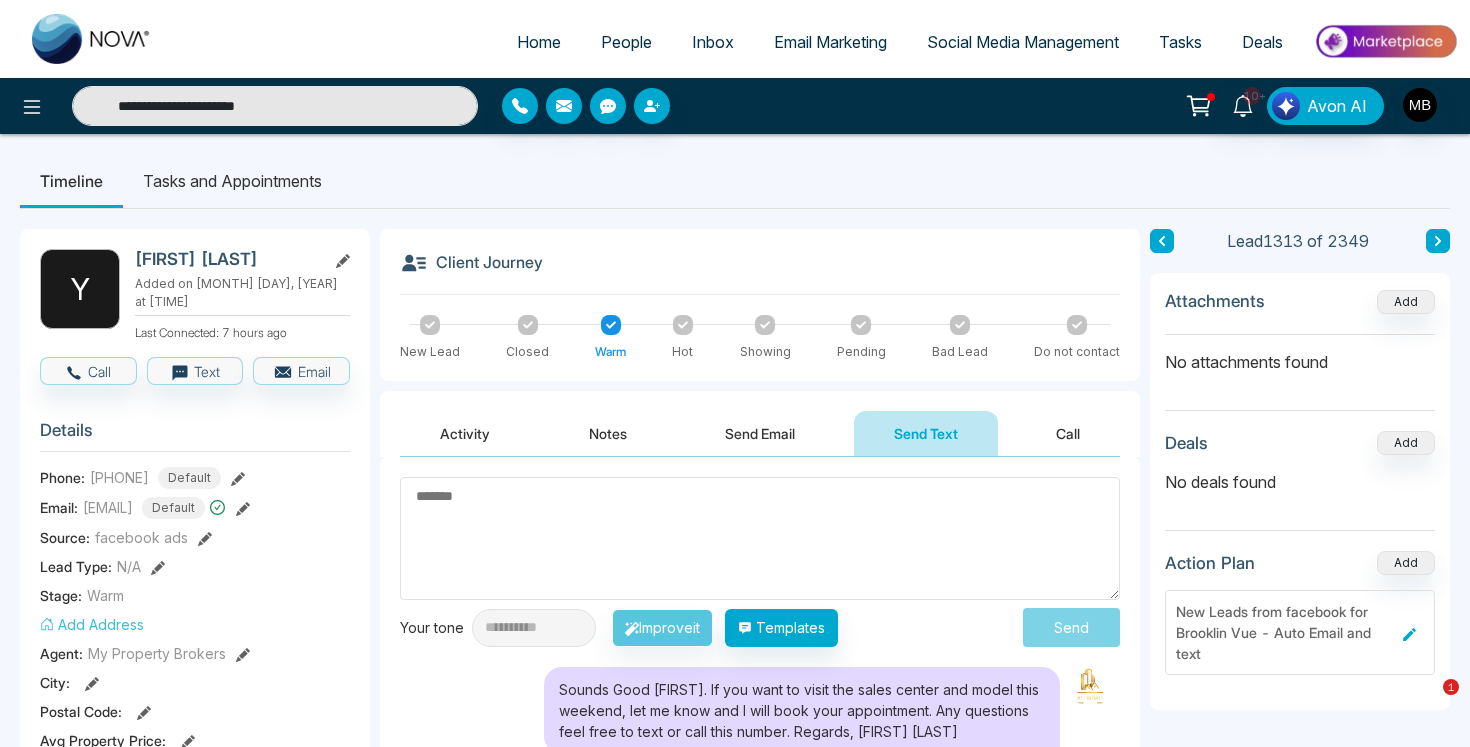 click on "**********" at bounding box center (275, 106) 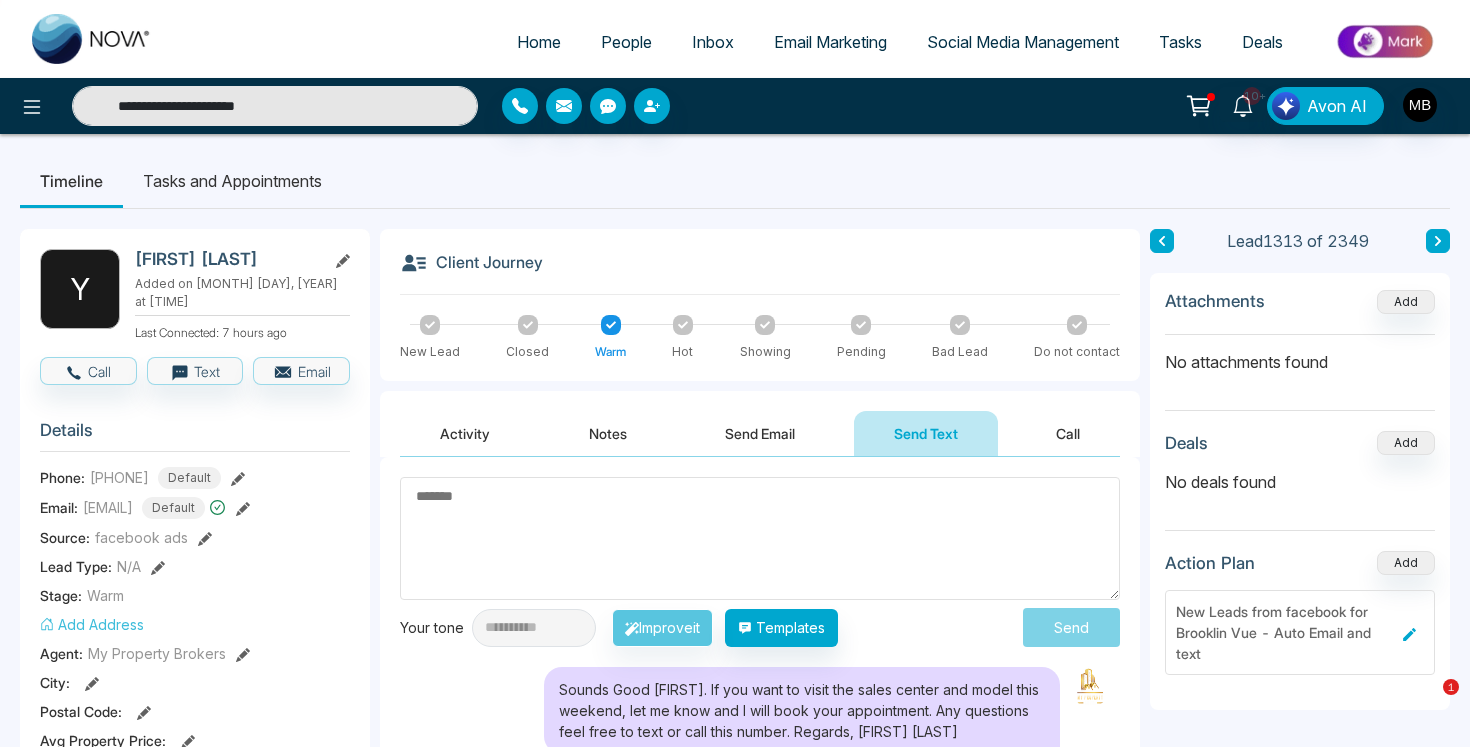 paste on "**********" 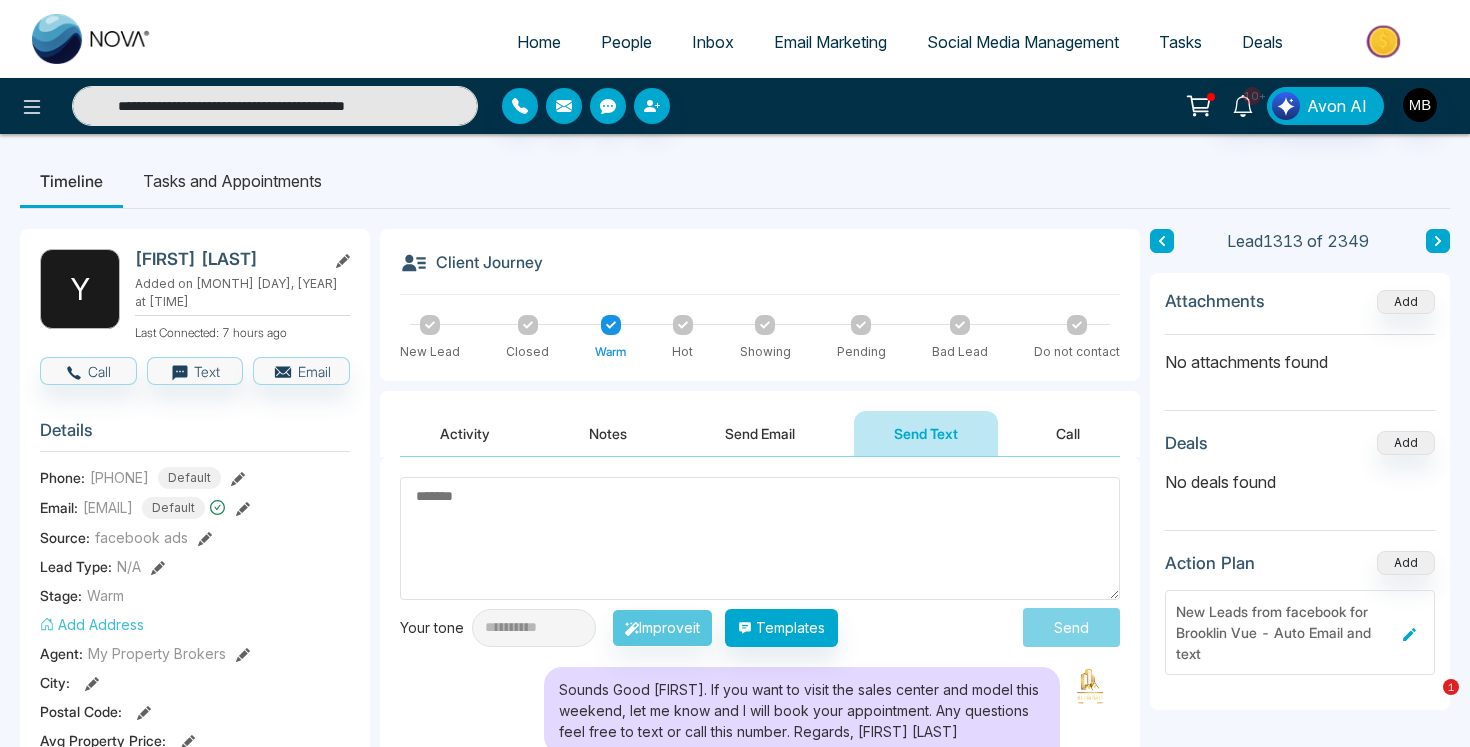 paste 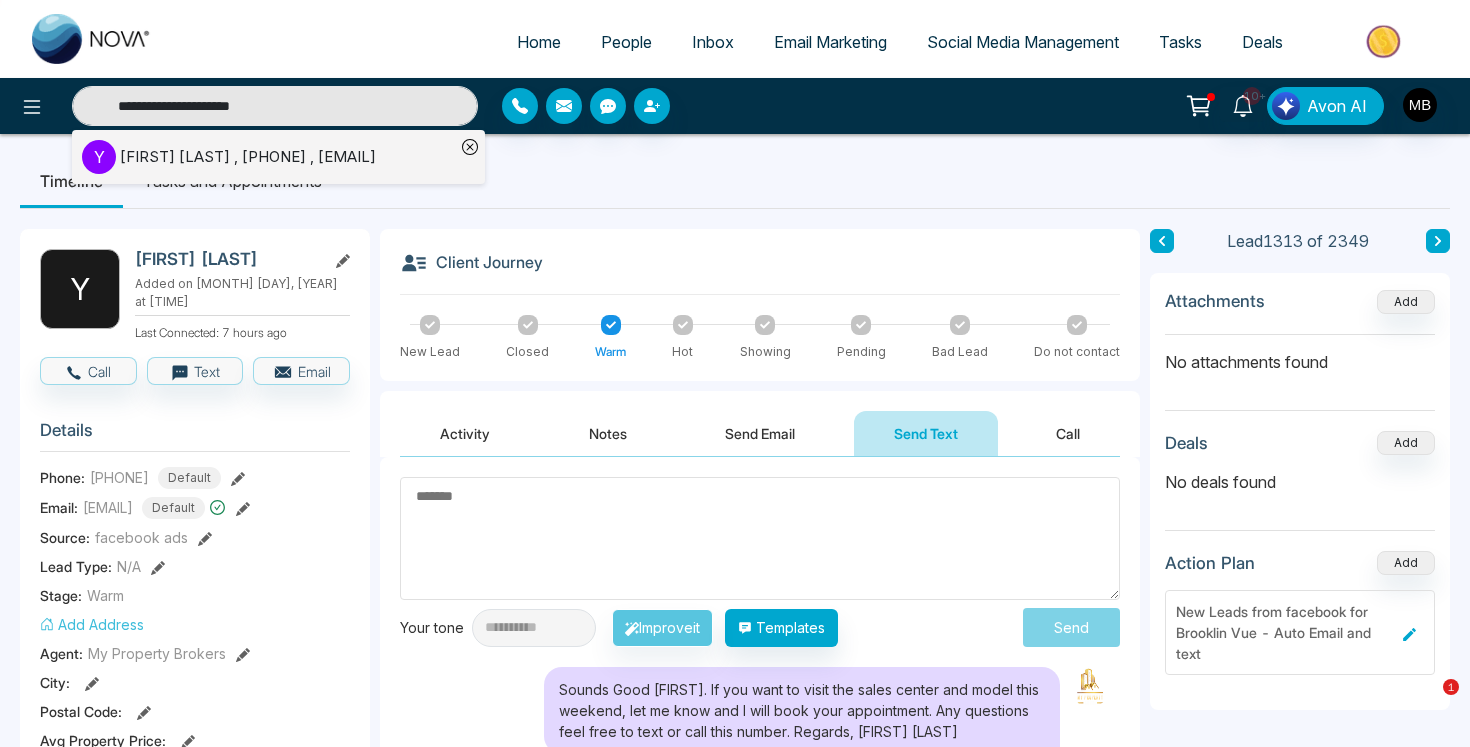 type on "**********" 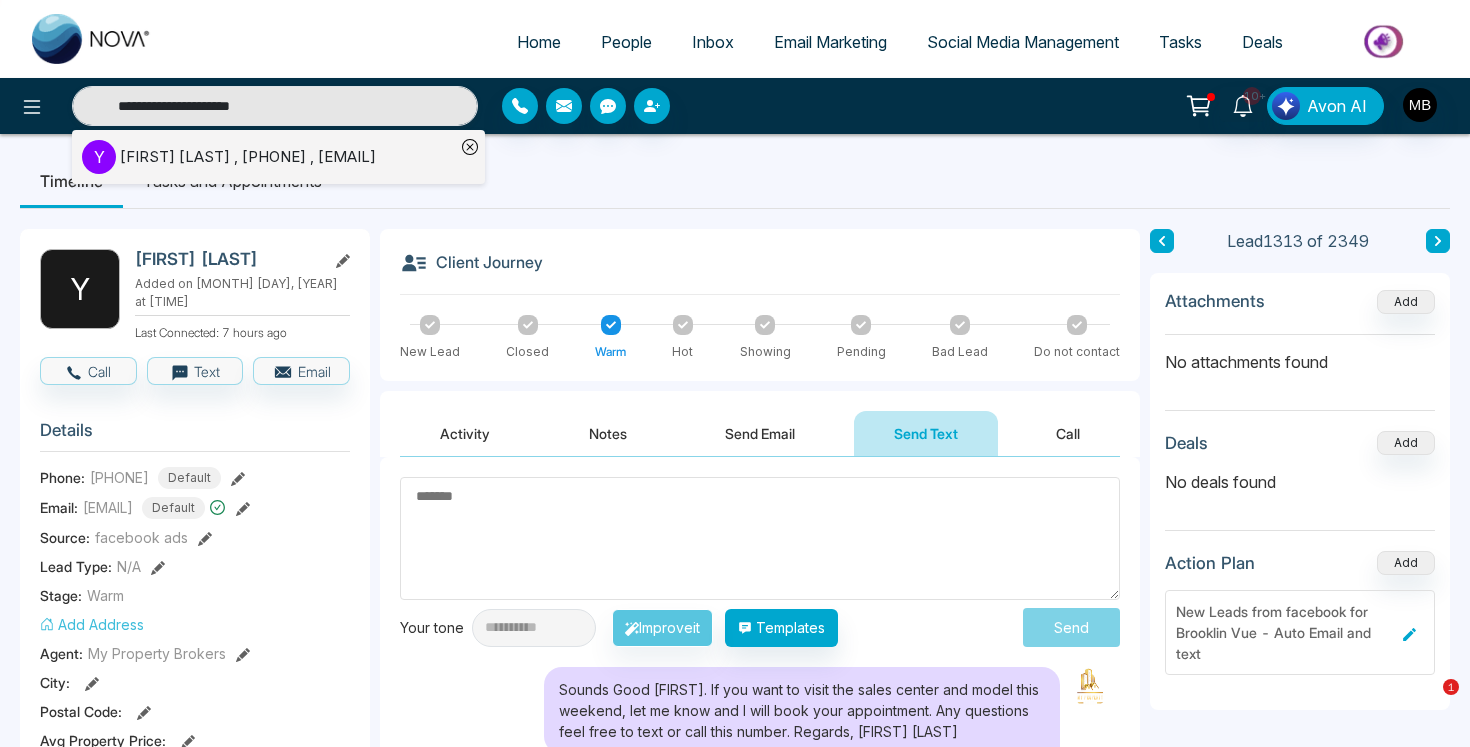 click on "[FIRST] [LAST] , [PHONE] , [EMAIL]" at bounding box center [248, 157] 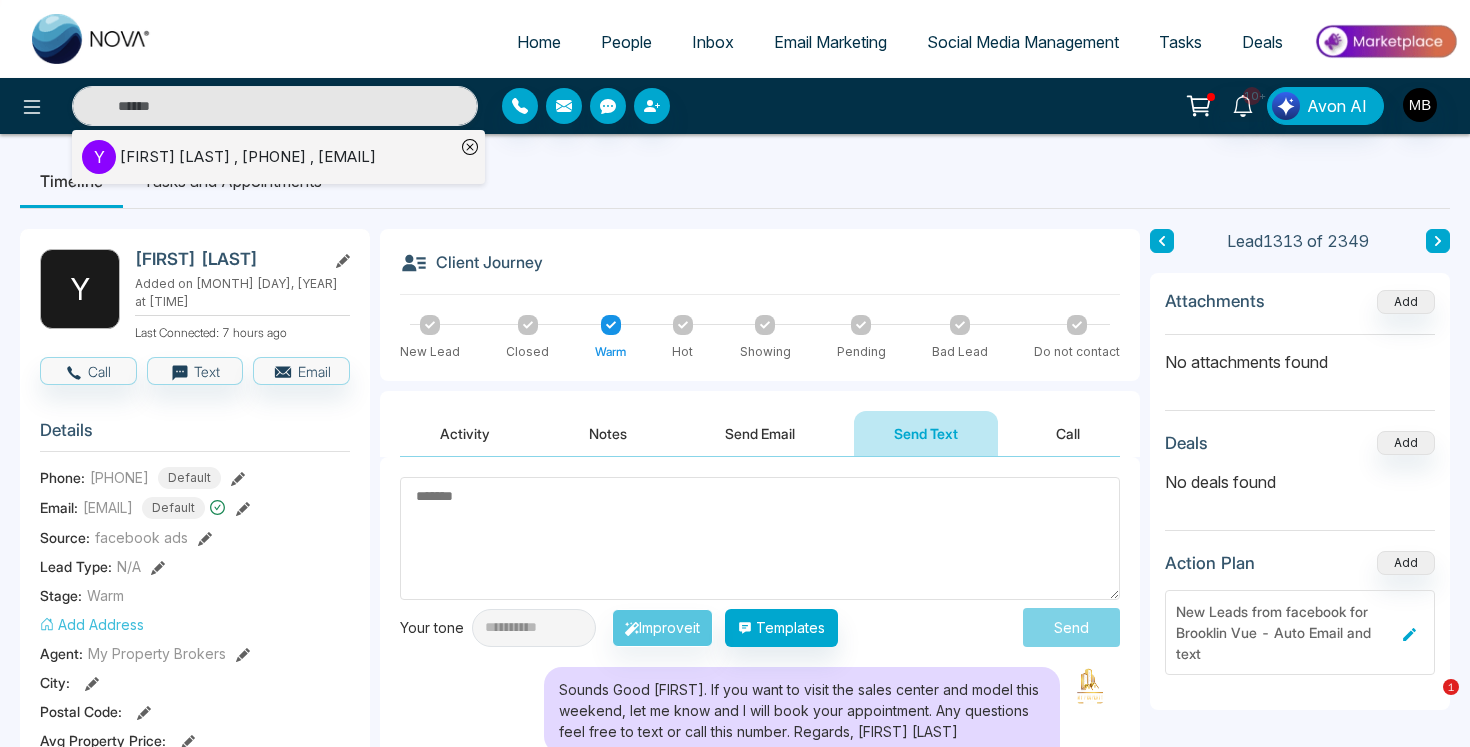 type on "**********" 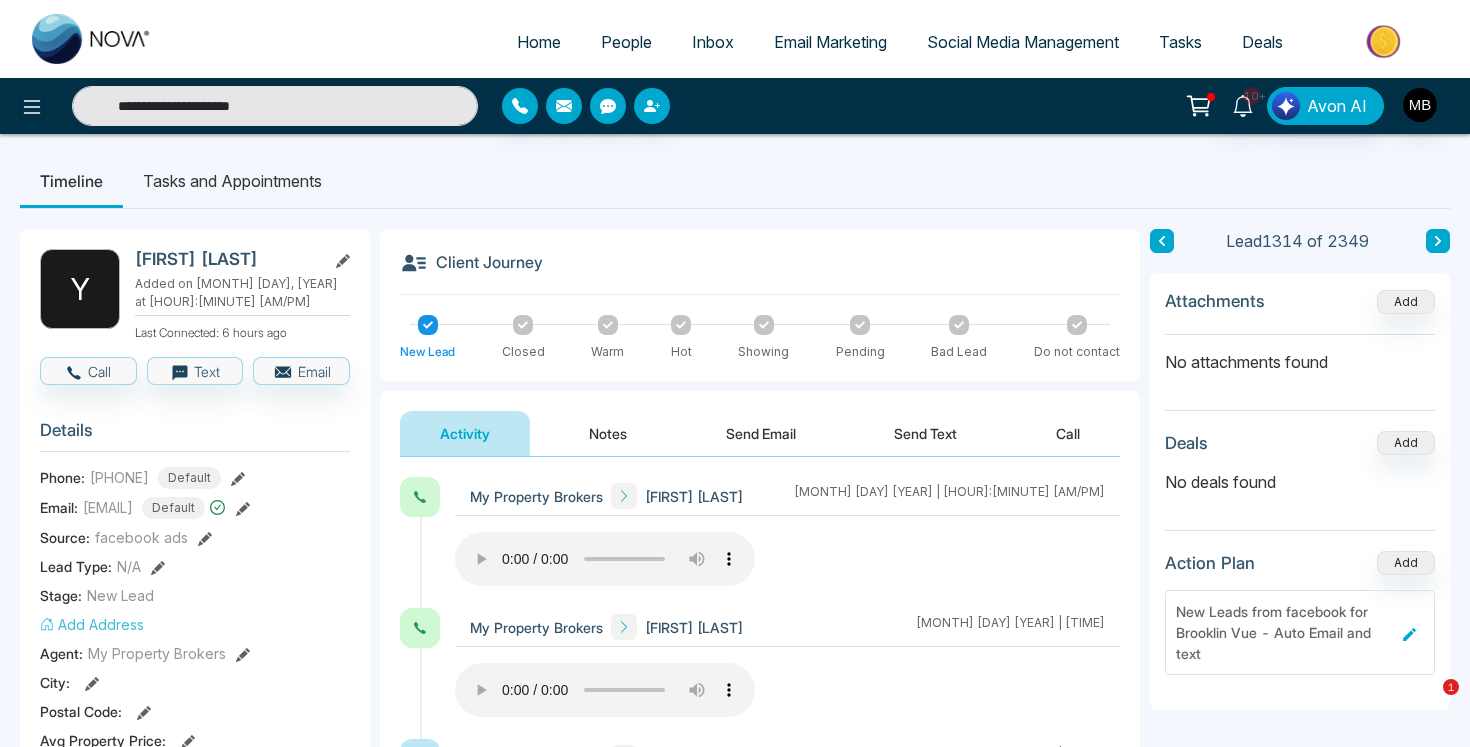 scroll, scrollTop: 0, scrollLeft: 0, axis: both 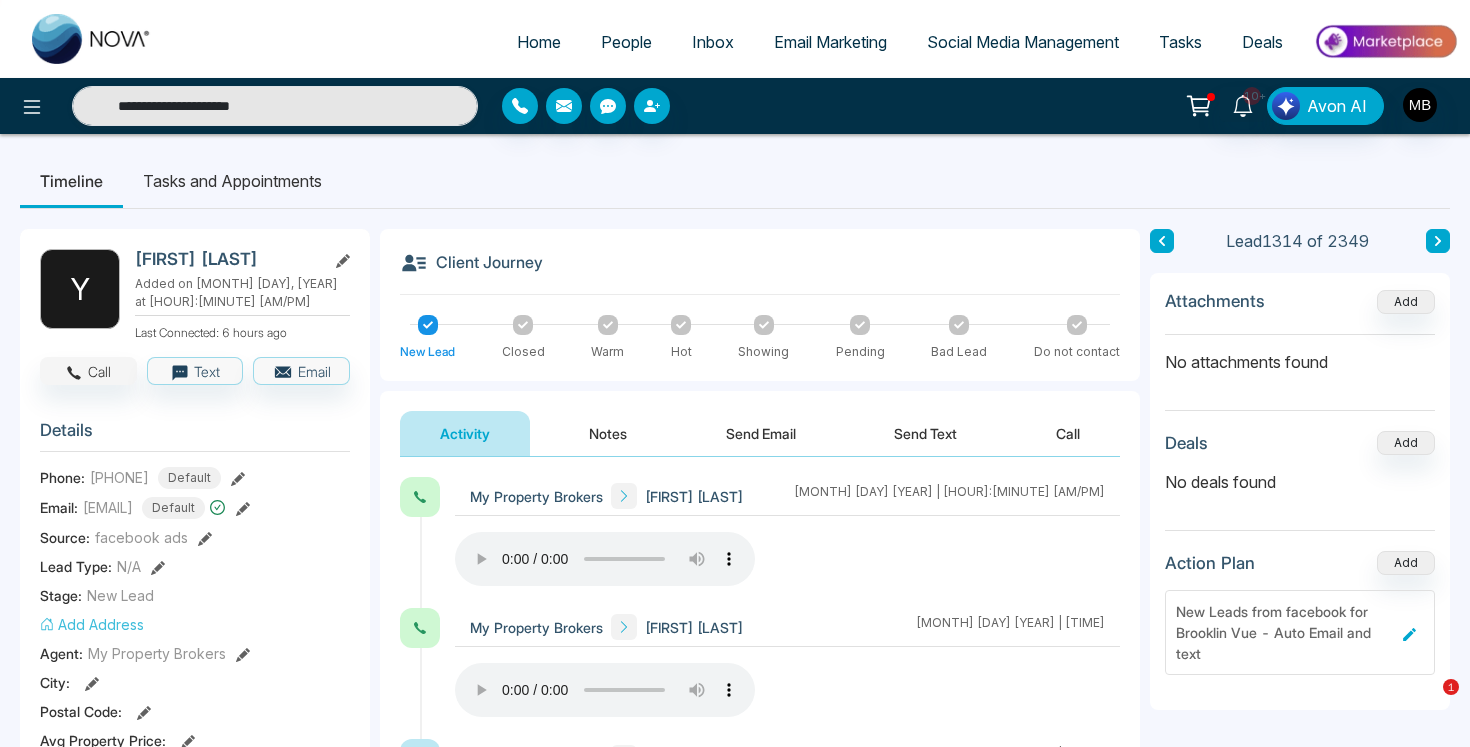 click 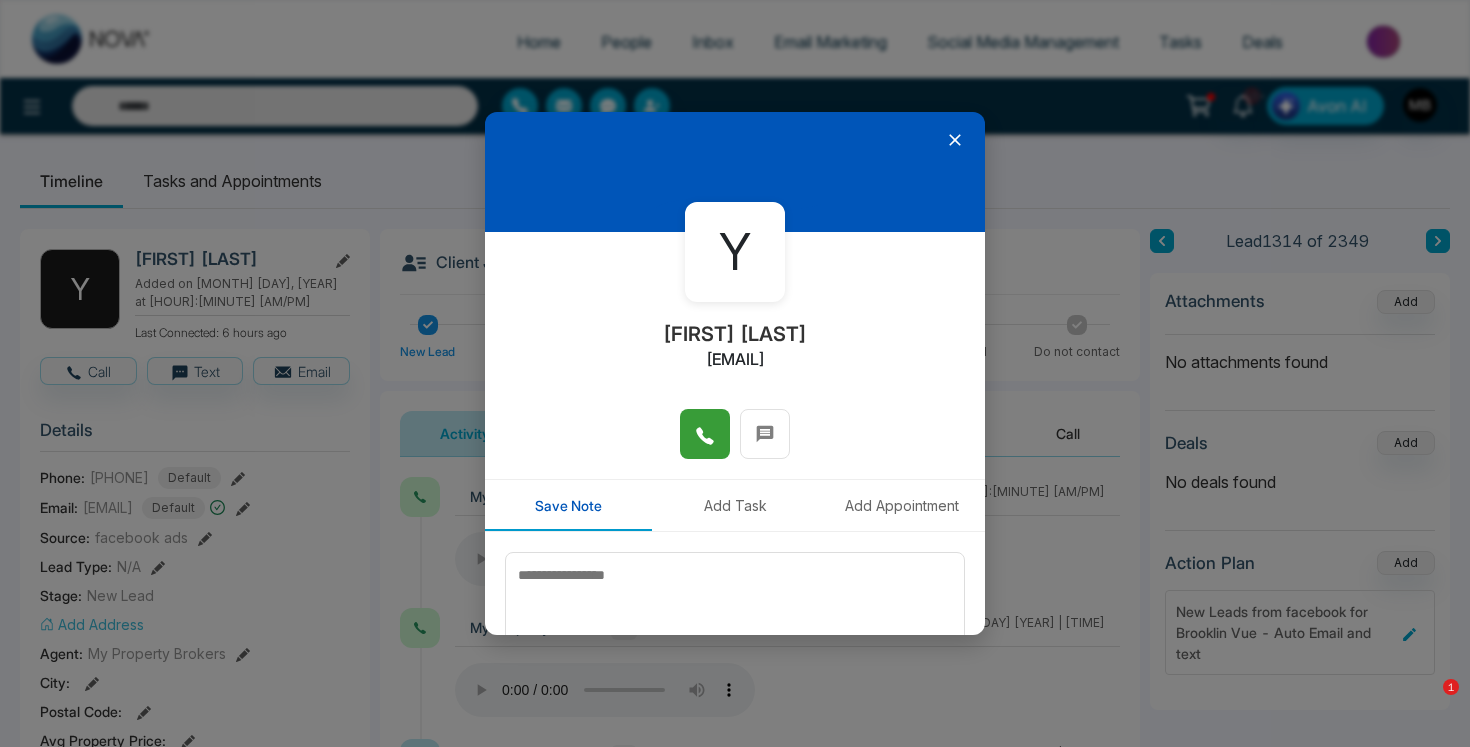 click at bounding box center (705, 434) 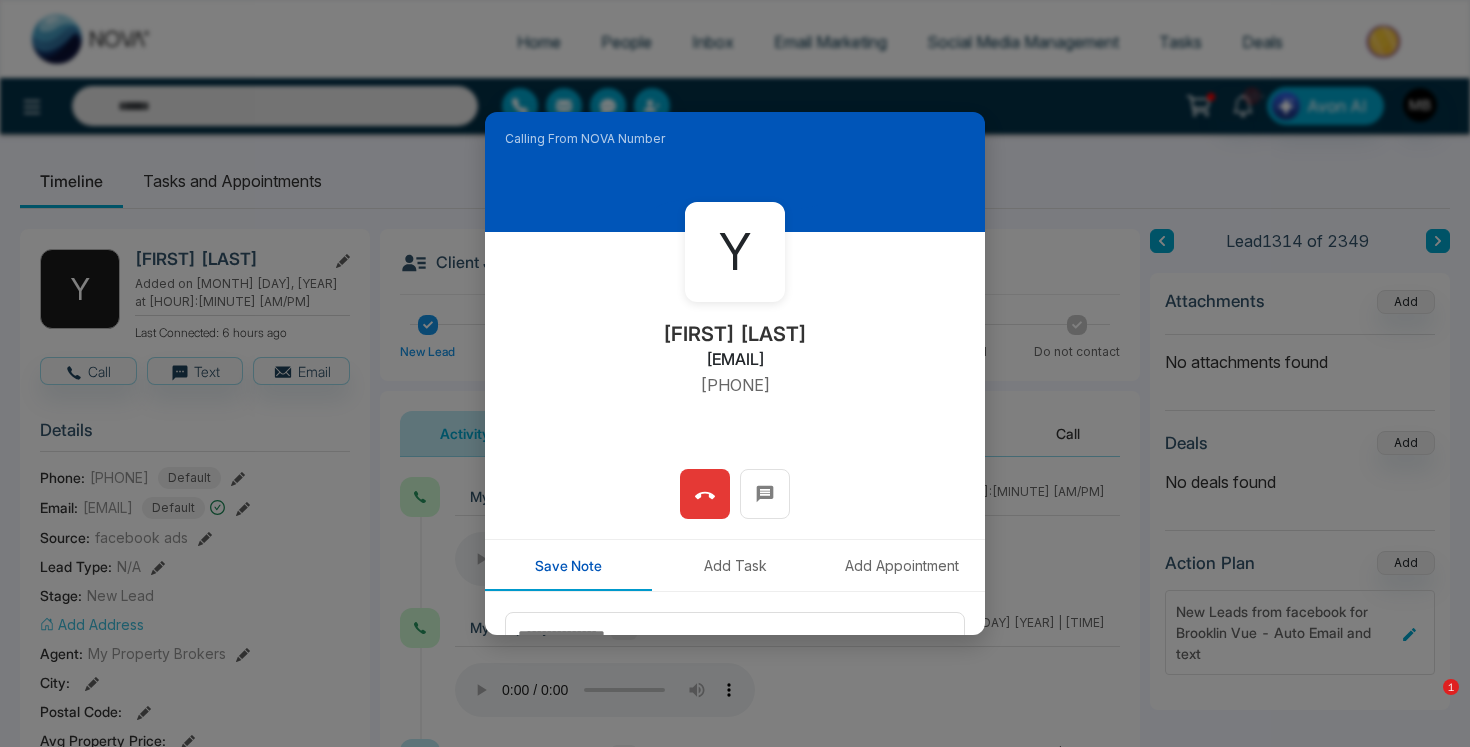 type on "**********" 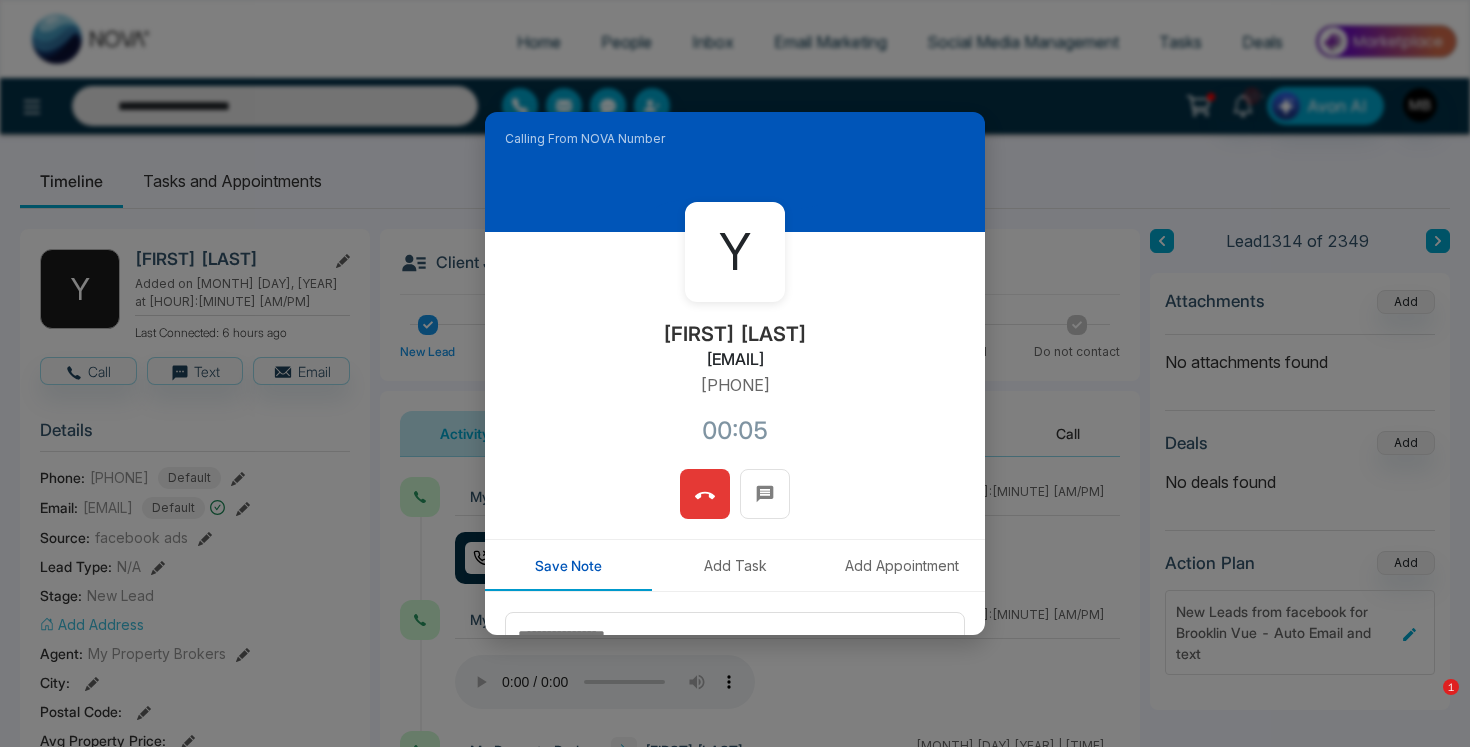 click 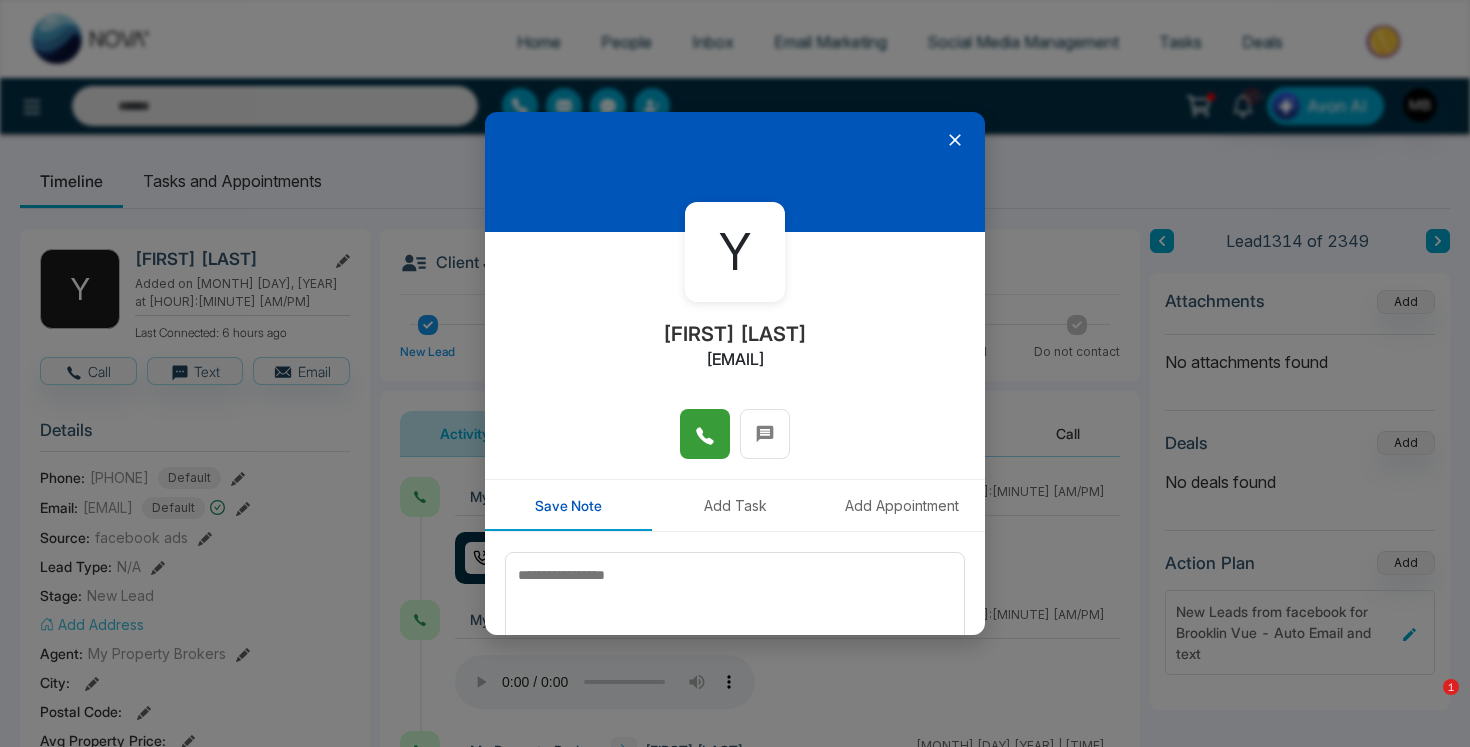 click 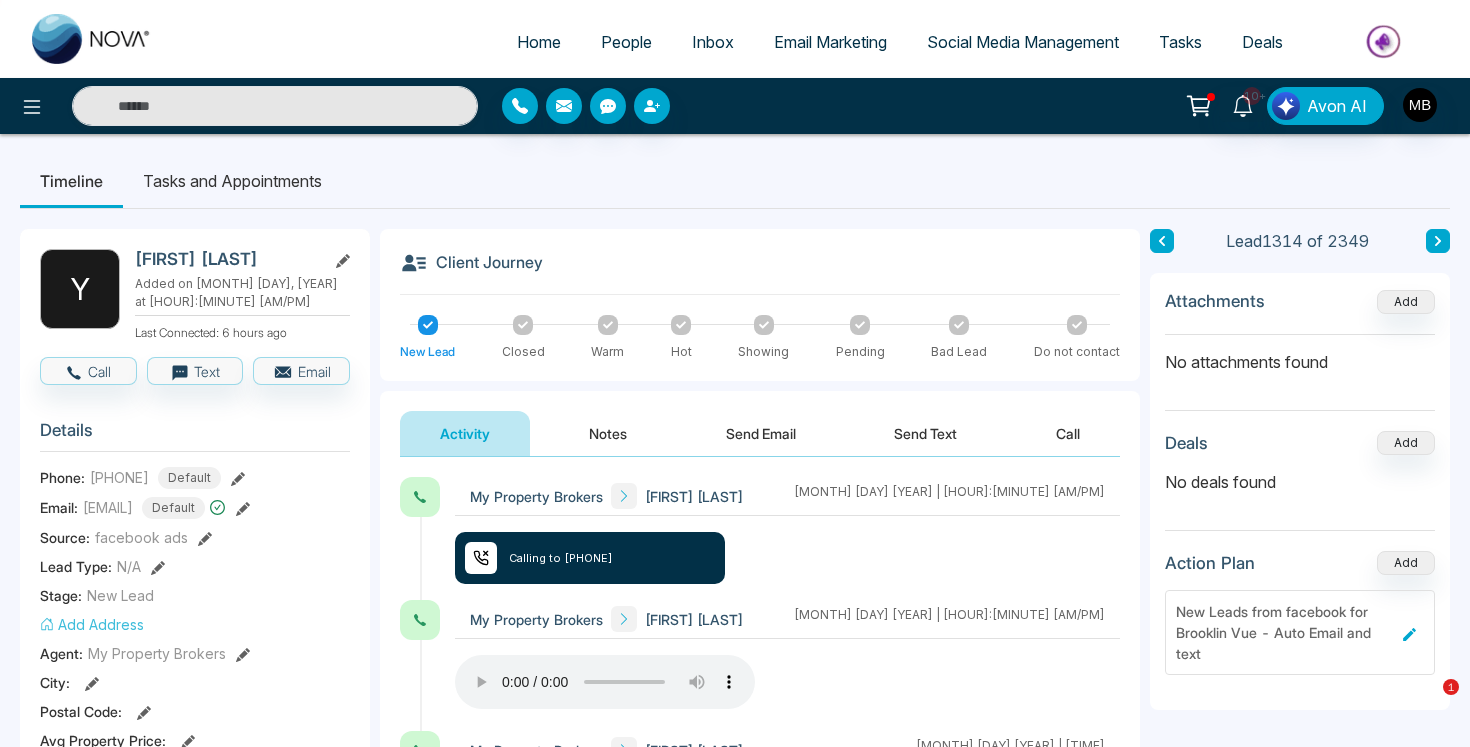 type on "**********" 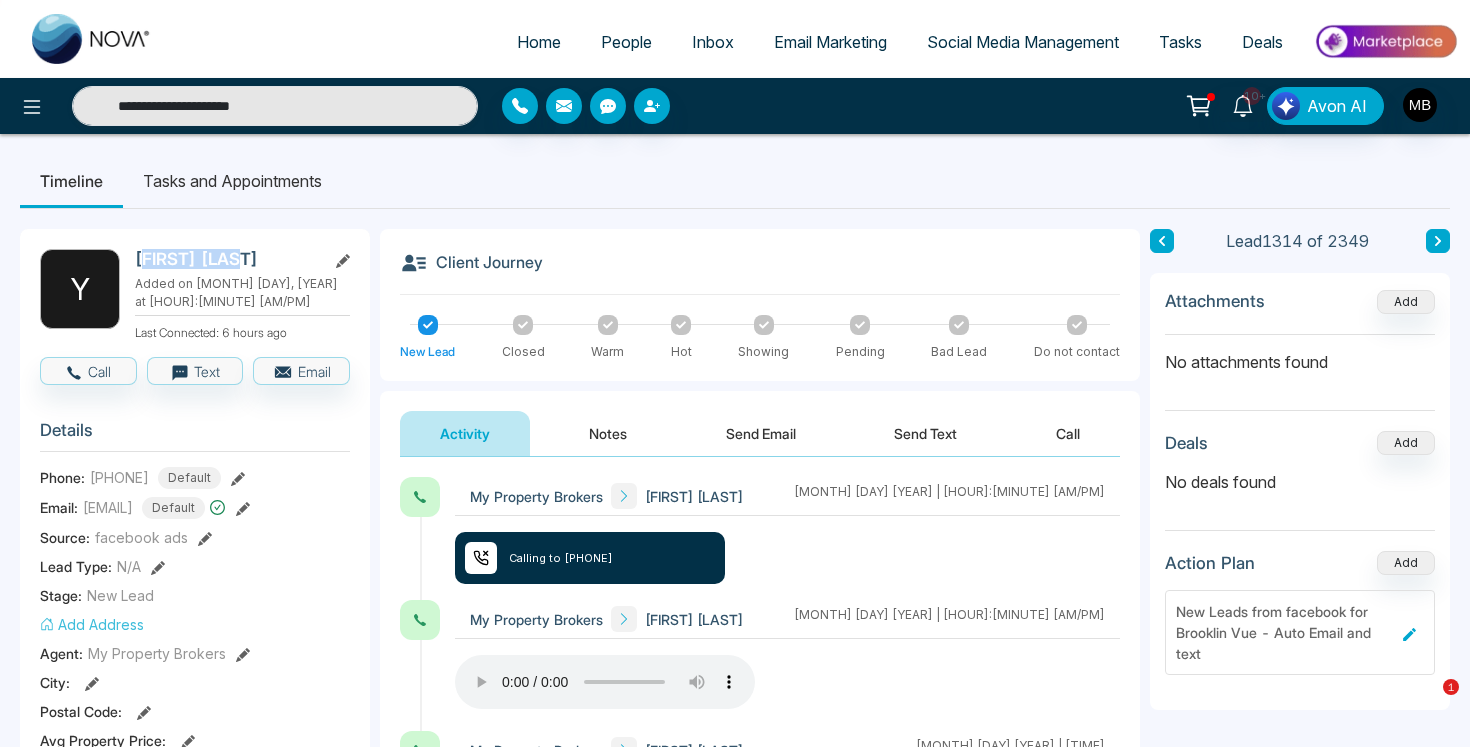 drag, startPoint x: 142, startPoint y: 260, endPoint x: 263, endPoint y: 261, distance: 121.004135 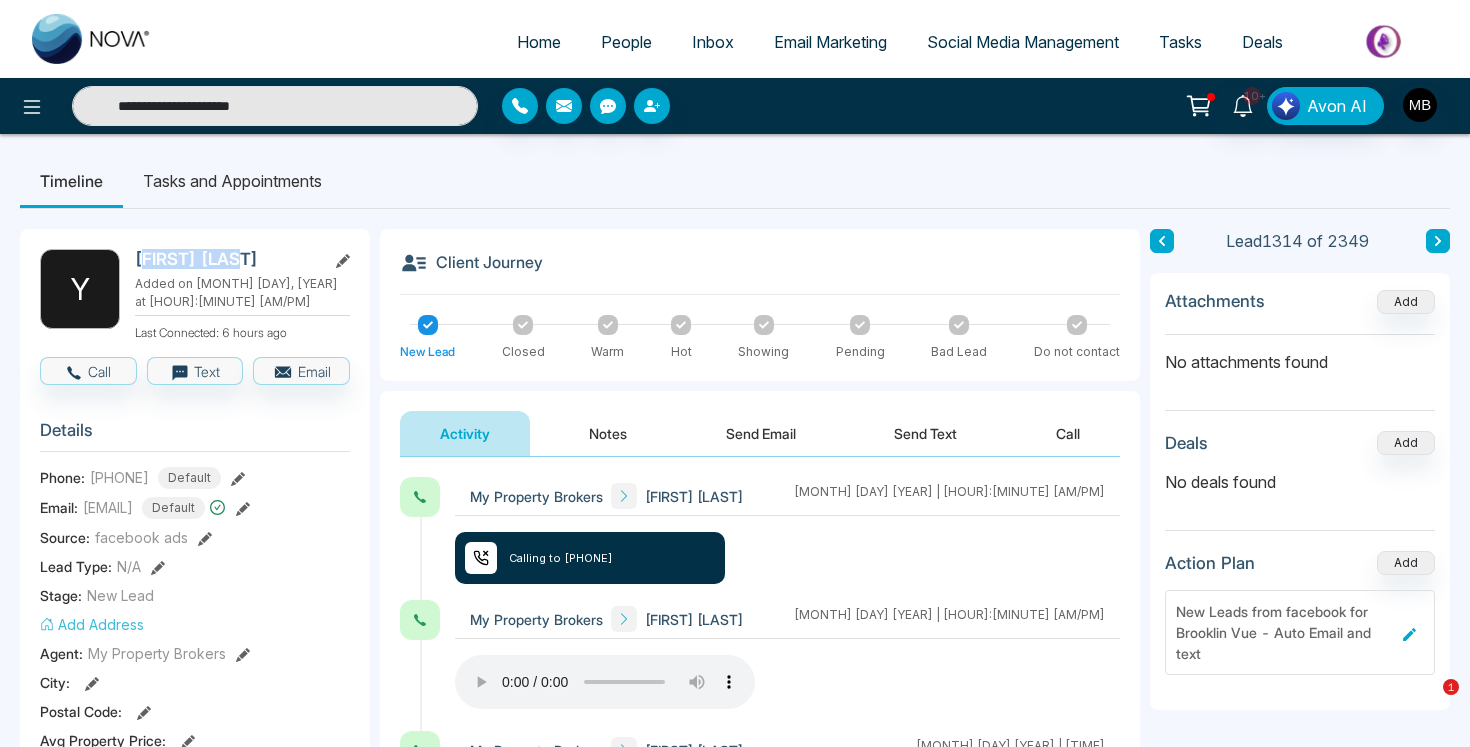 click on "[FIRST] [LAST]" at bounding box center (226, 259) 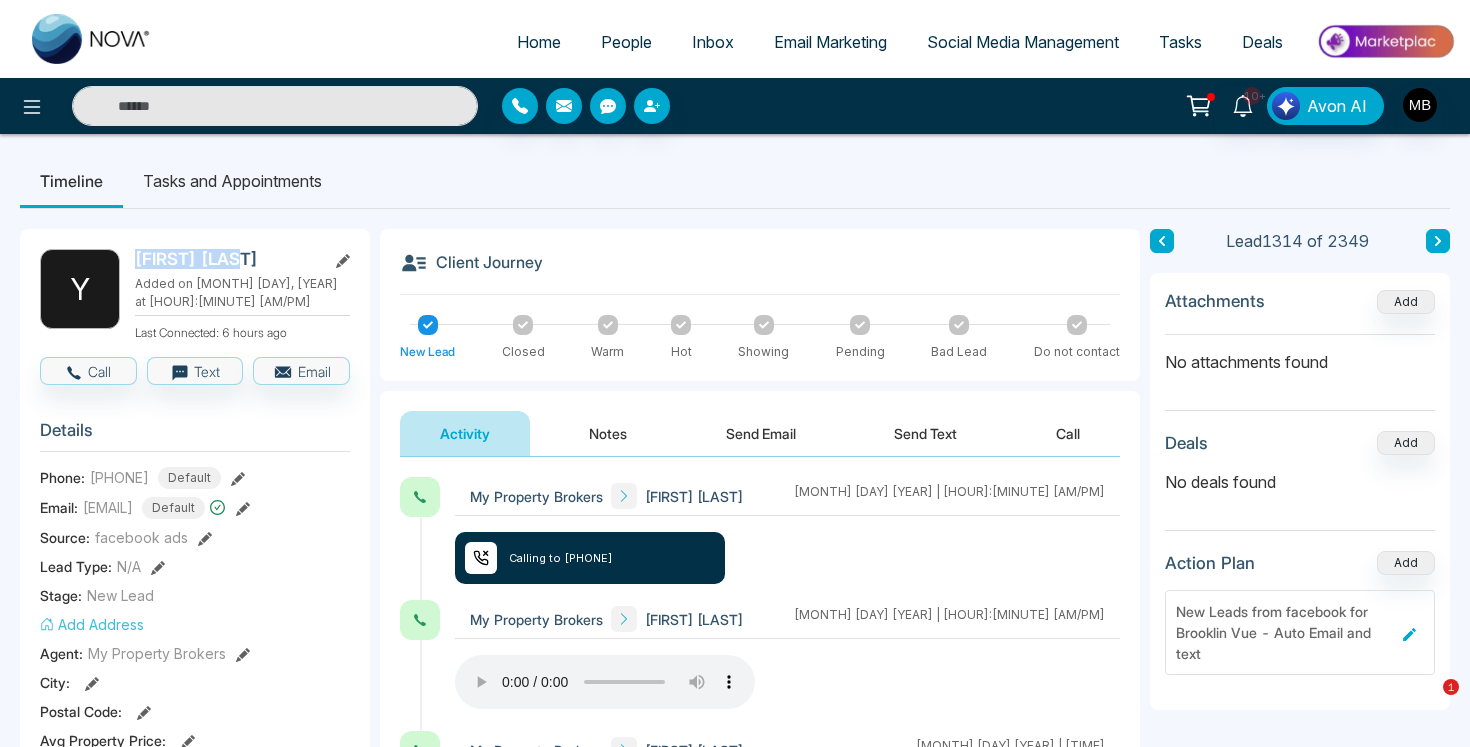 drag, startPoint x: 137, startPoint y: 255, endPoint x: 274, endPoint y: 251, distance: 137.05838 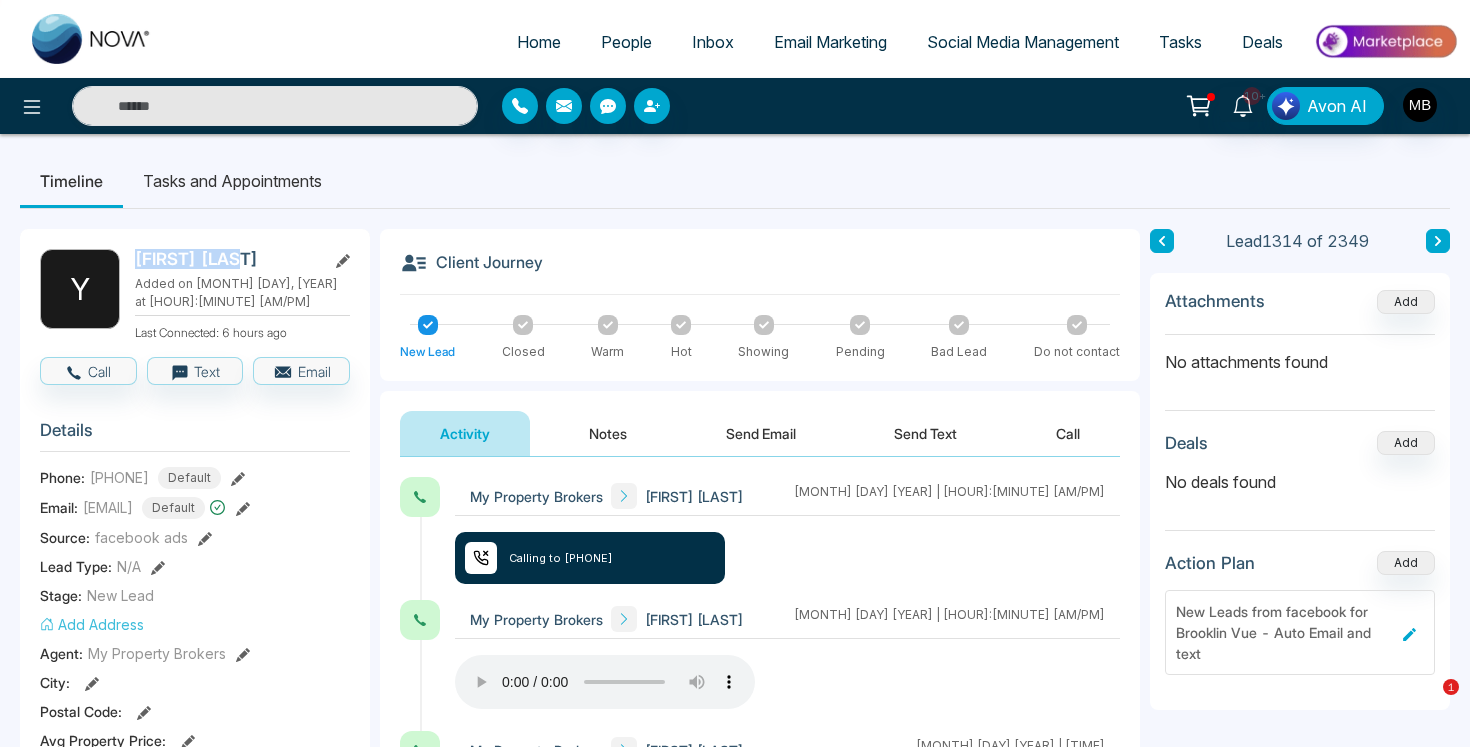 click on "[FIRST] [LAST]" at bounding box center (226, 259) 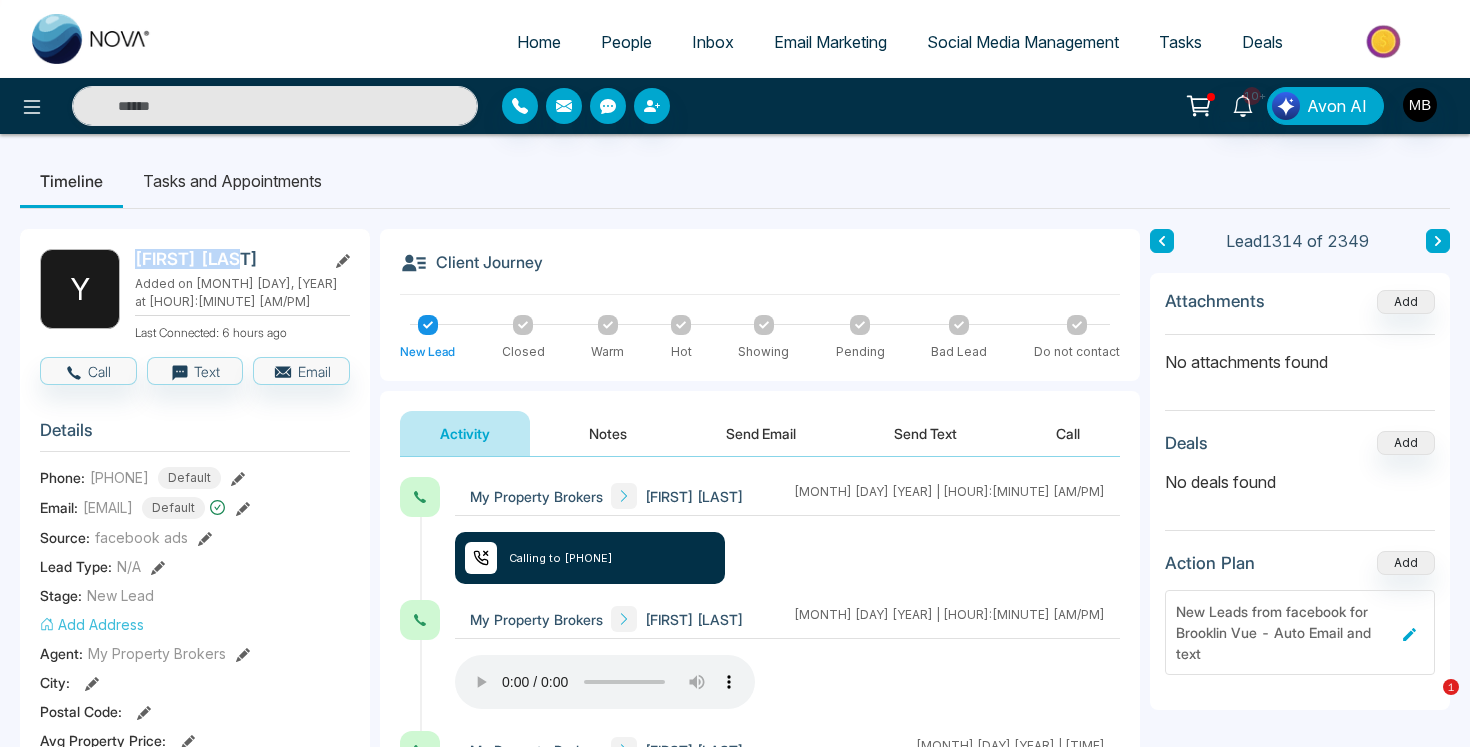 copy on "[FIRST] [LAST]" 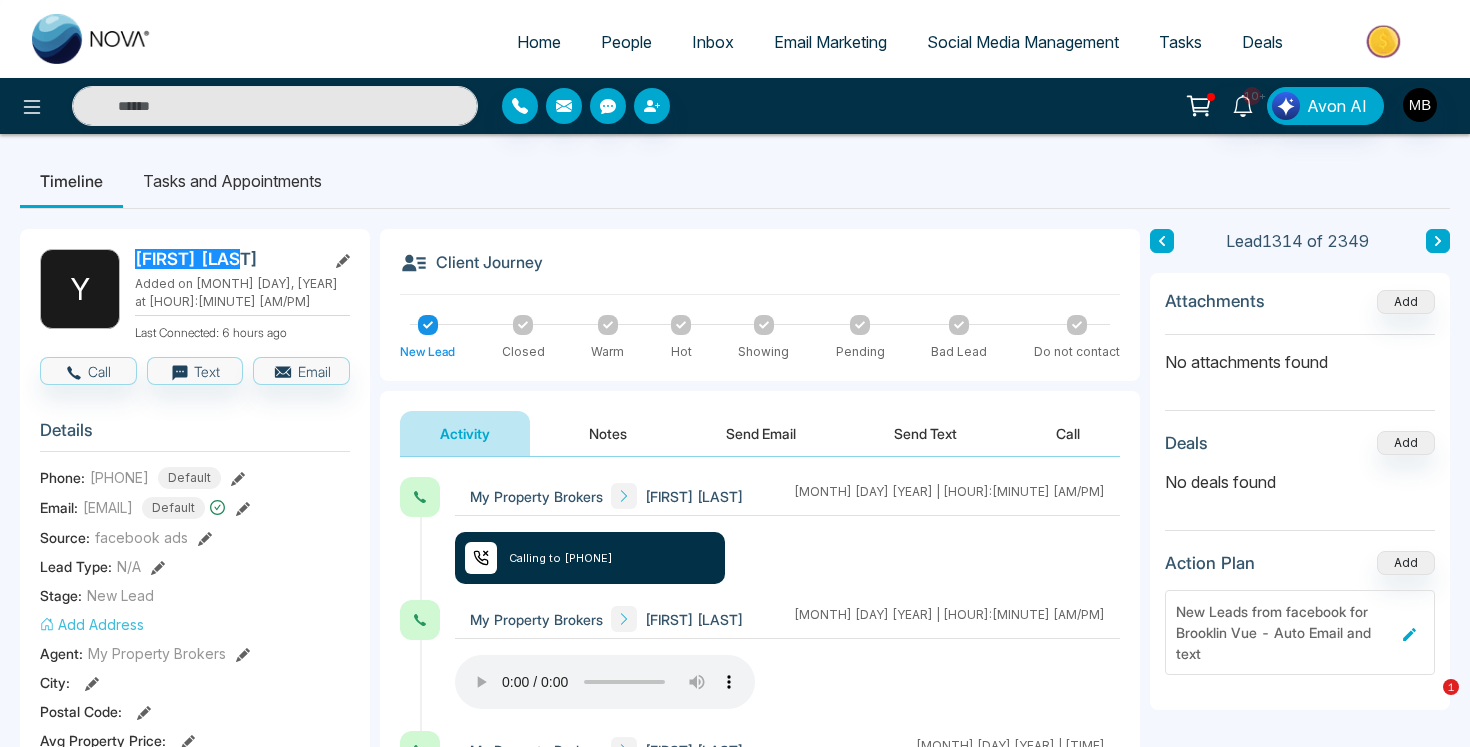 type on "**********" 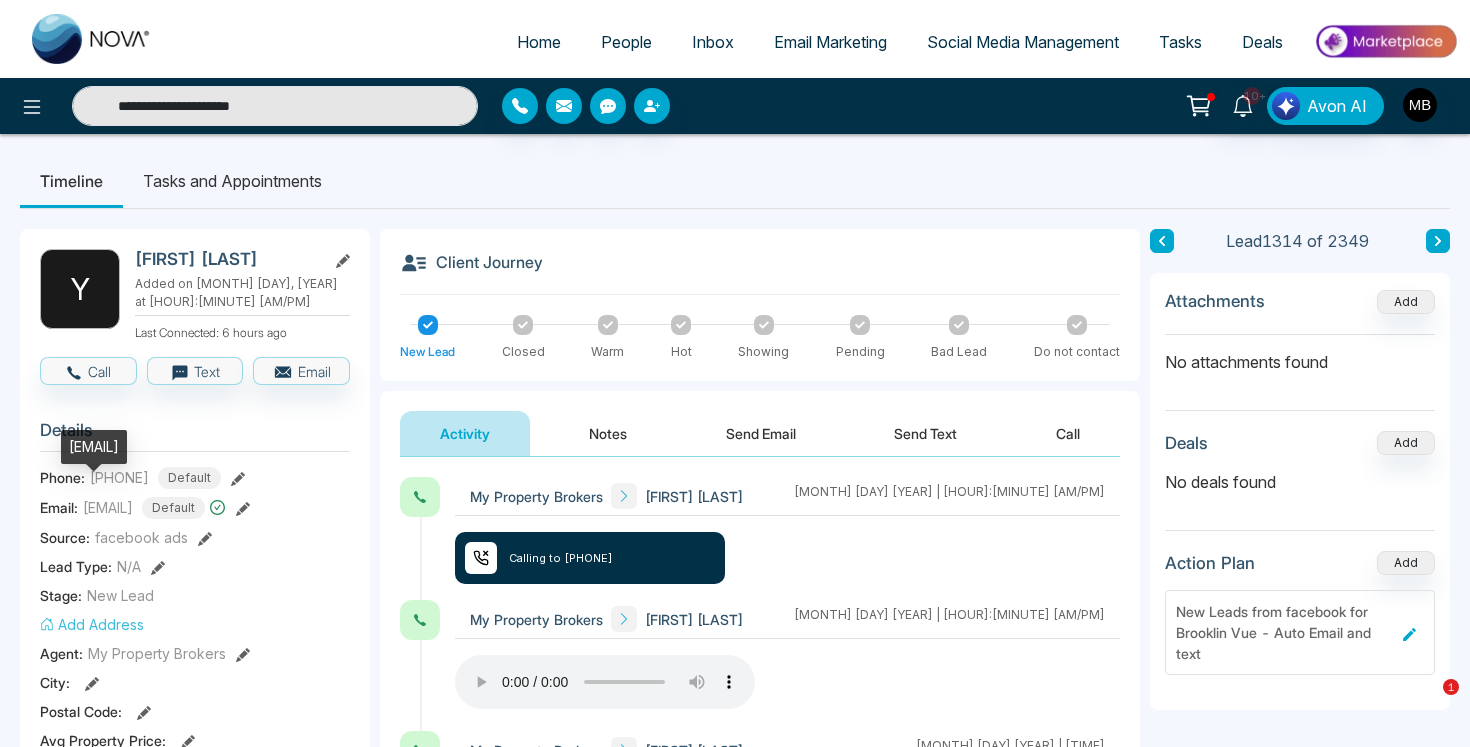 click on "[EMAIL]" at bounding box center [108, 507] 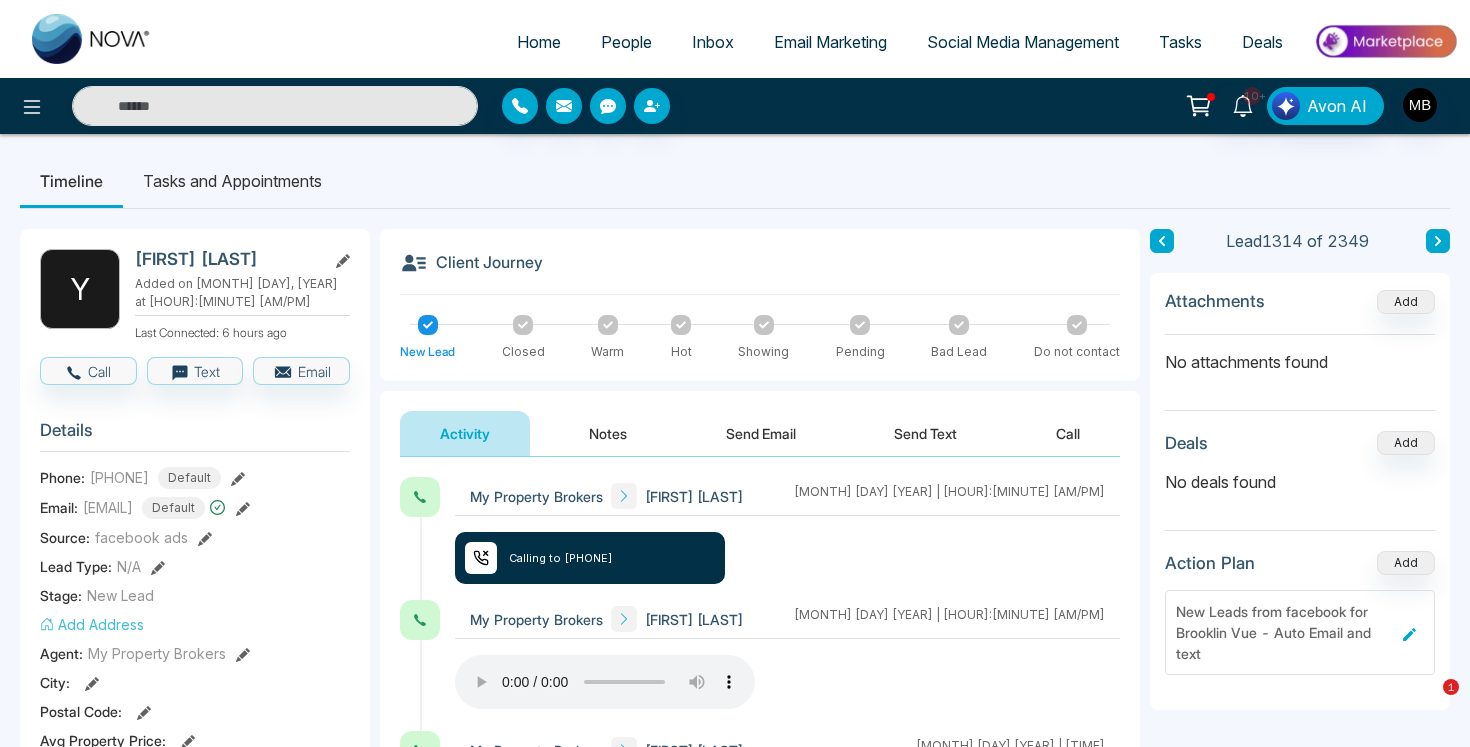 type on "**********" 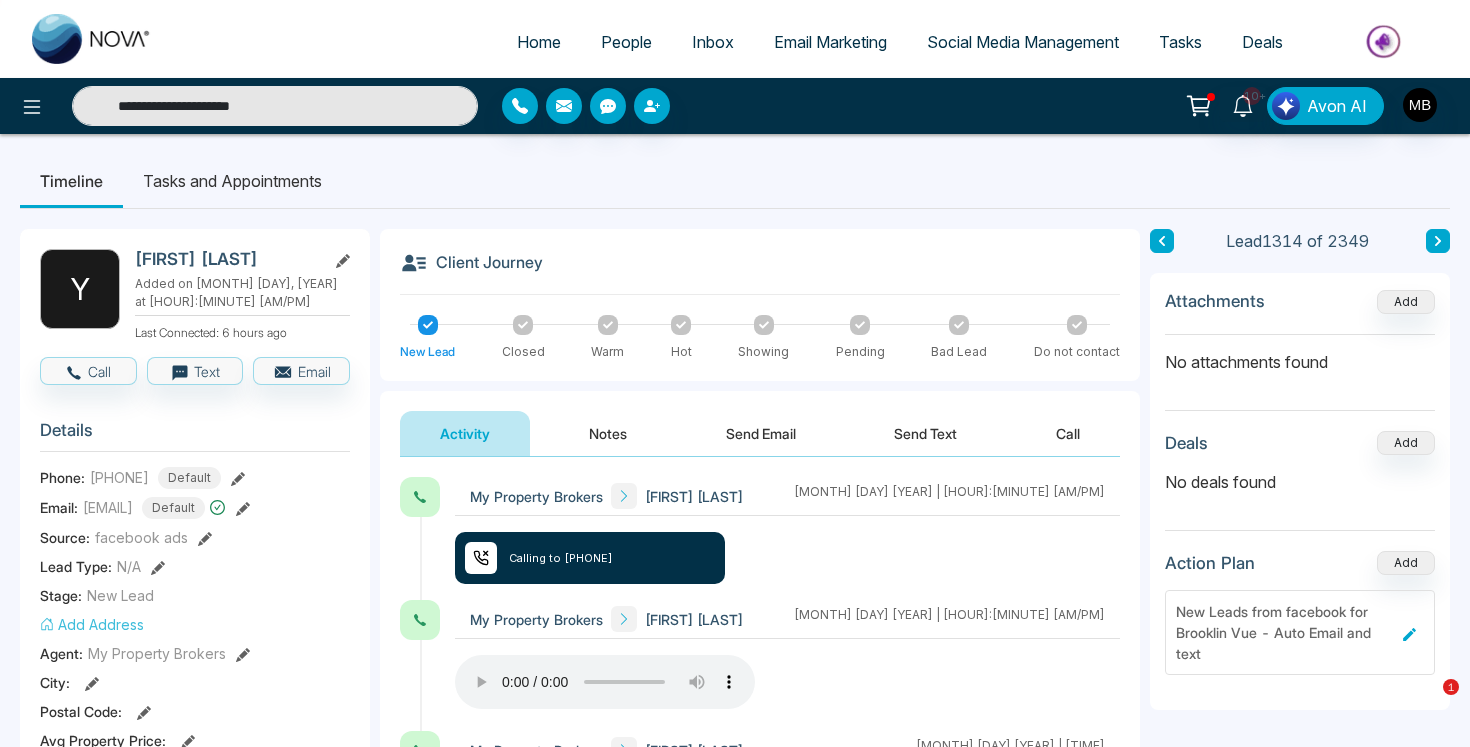 click on "**********" at bounding box center [275, 106] 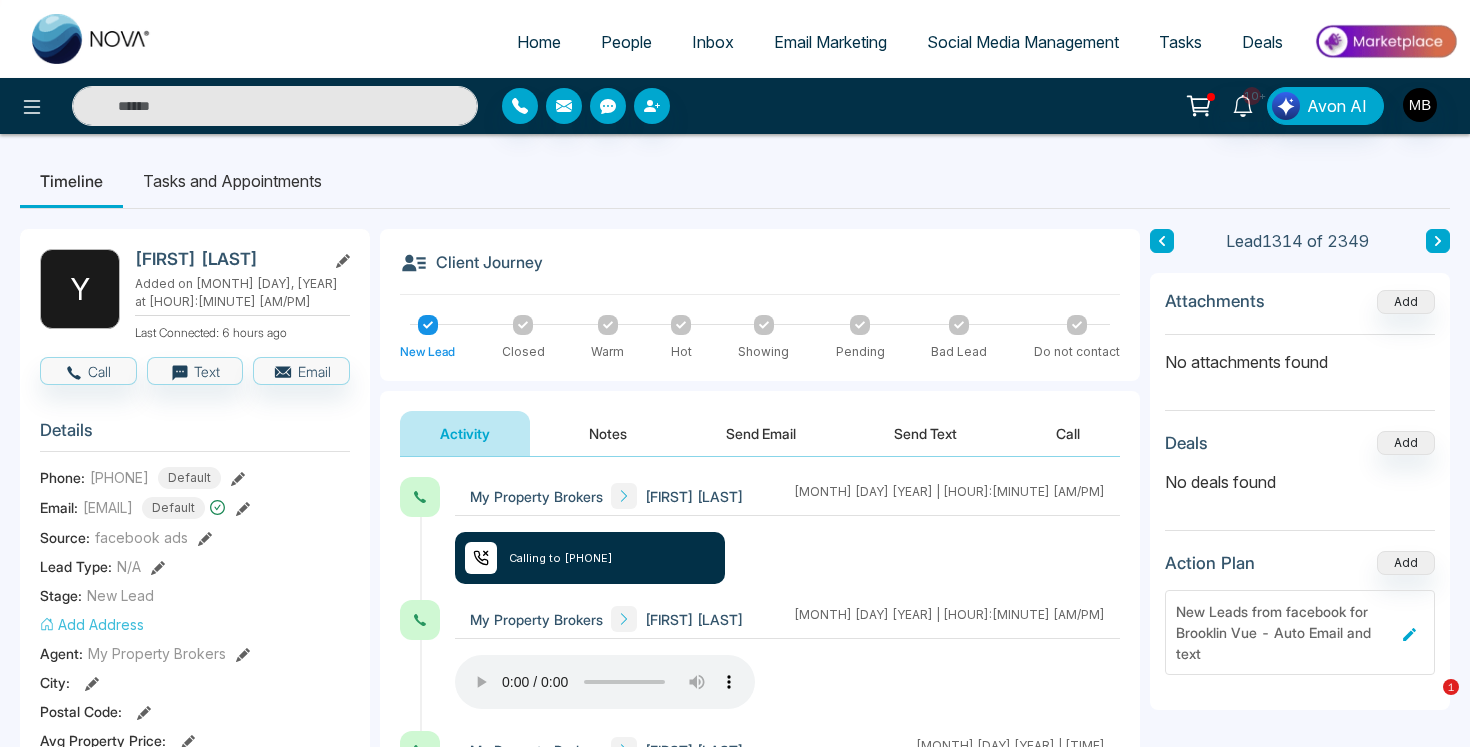 paste on "**********" 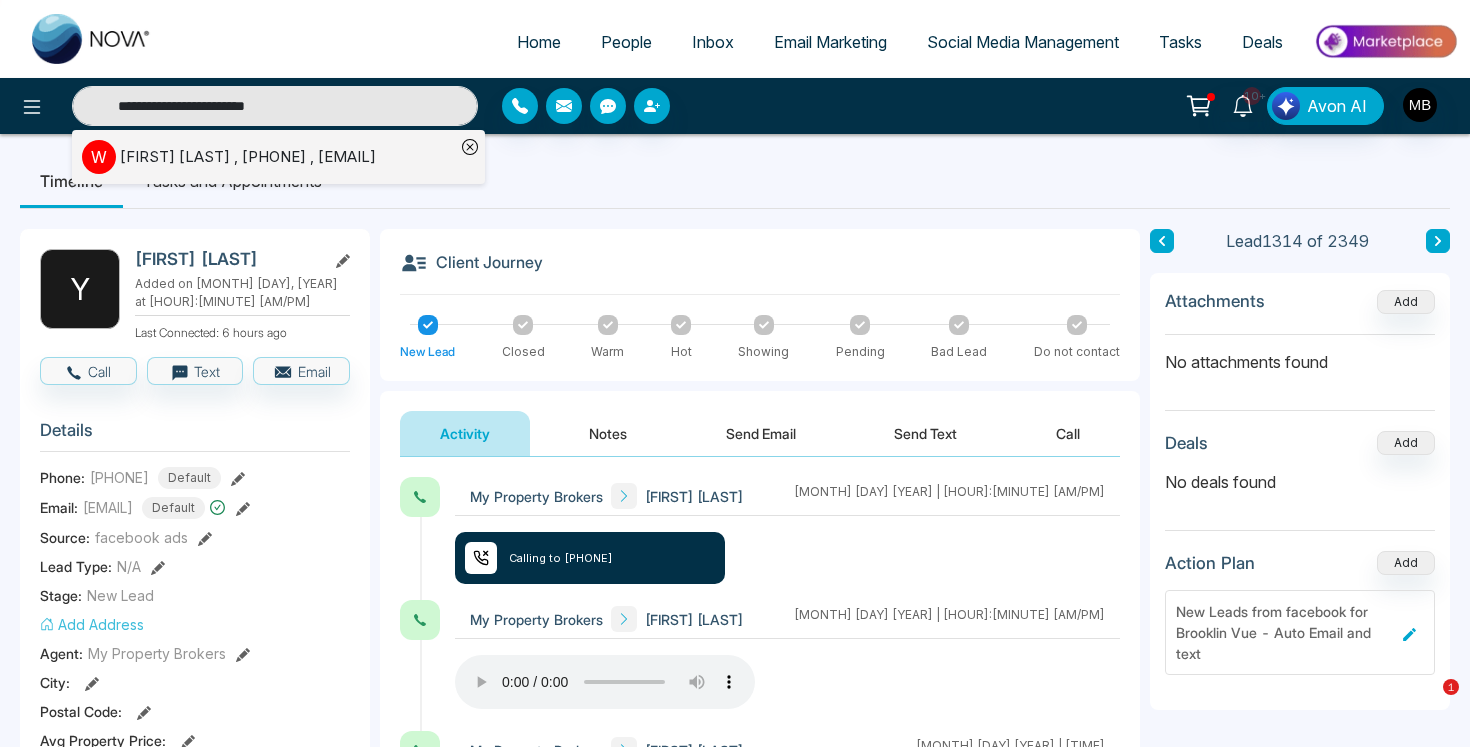 type on "**********" 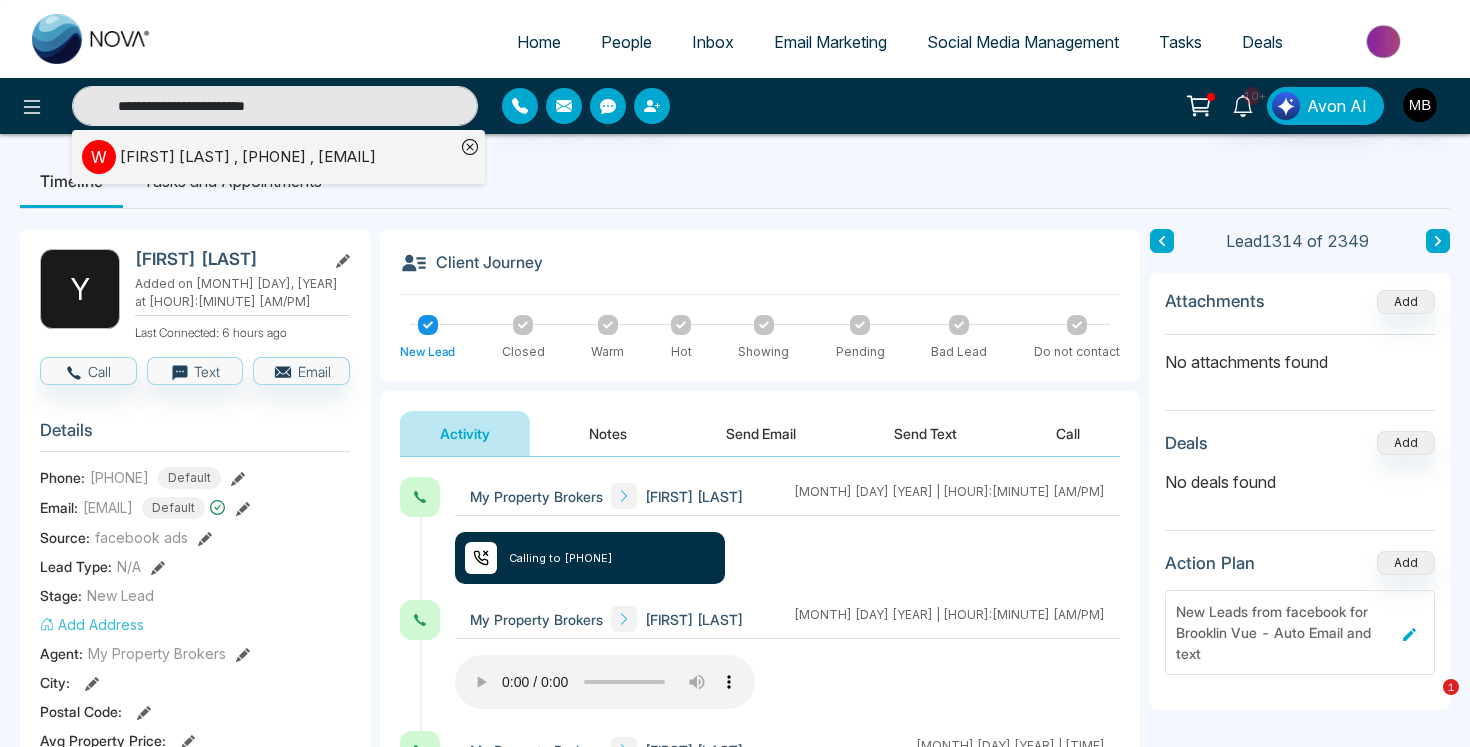 click on "[FIRST] [LAST] , [PHONE] , [EMAIL]" at bounding box center (248, 157) 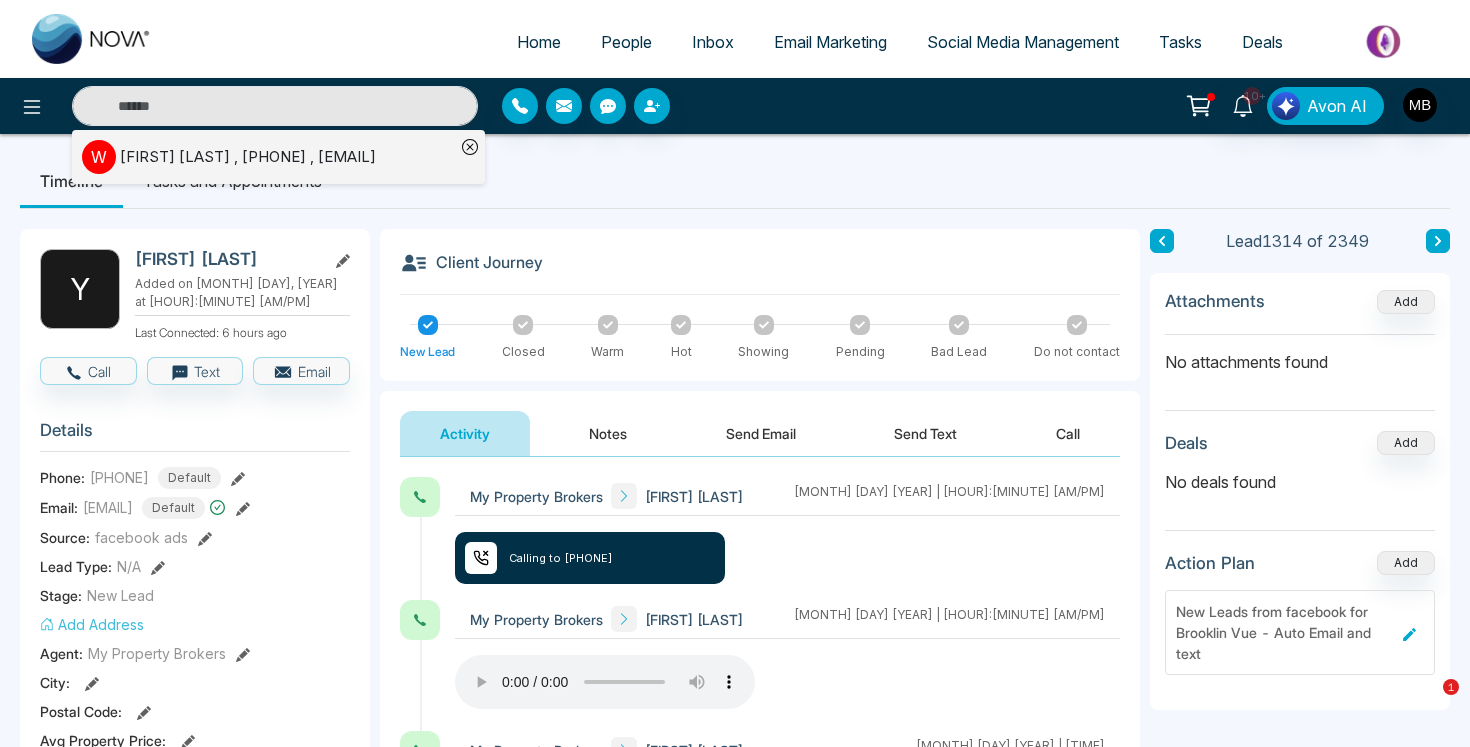 type on "**********" 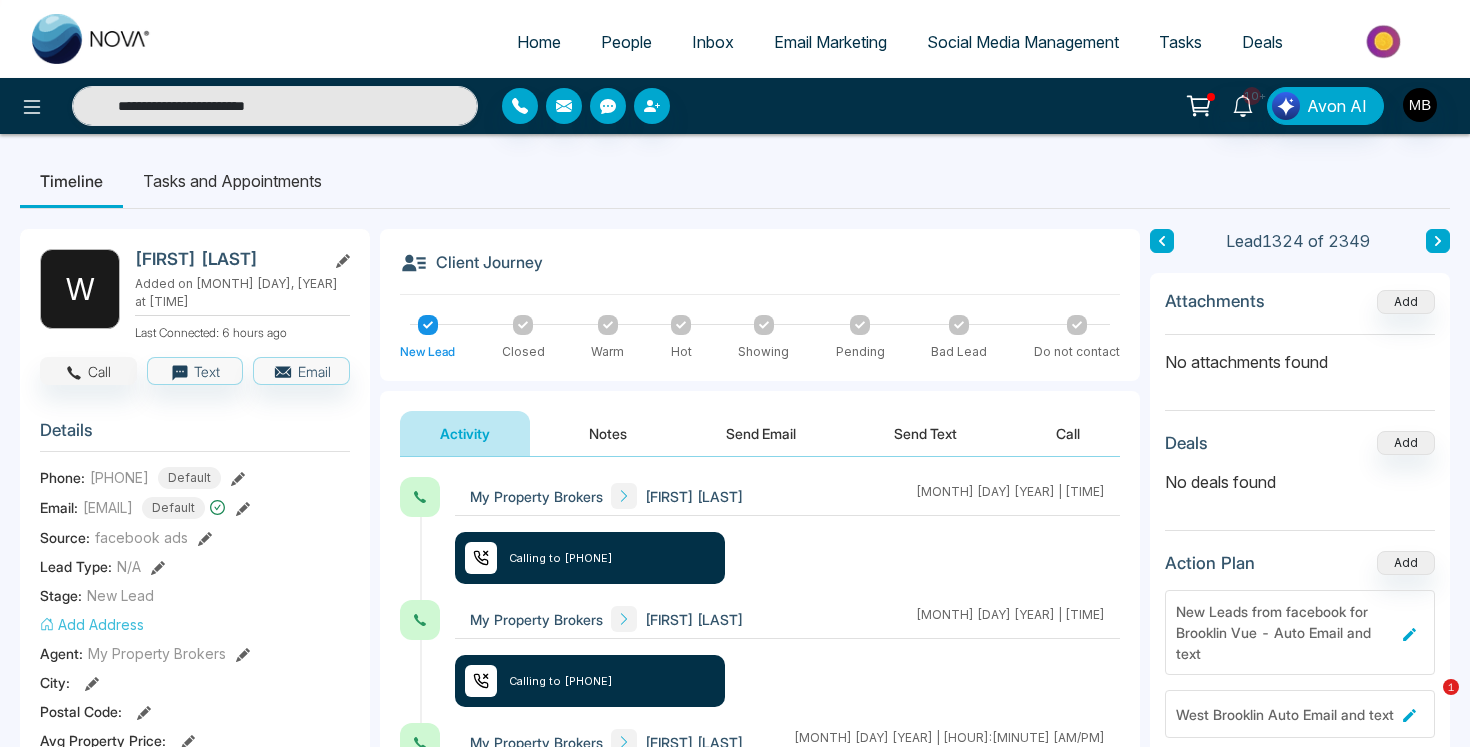 click on "Call" at bounding box center (88, 371) 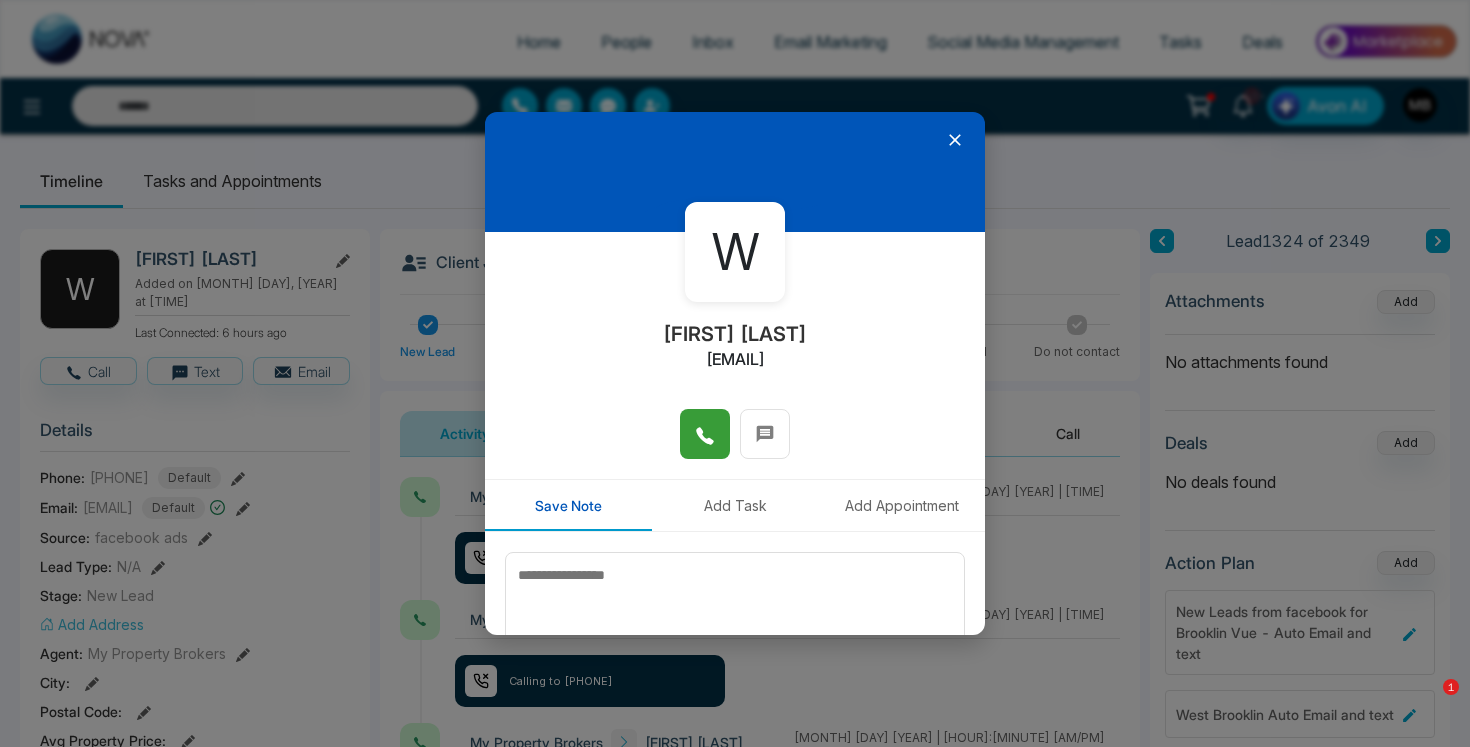click 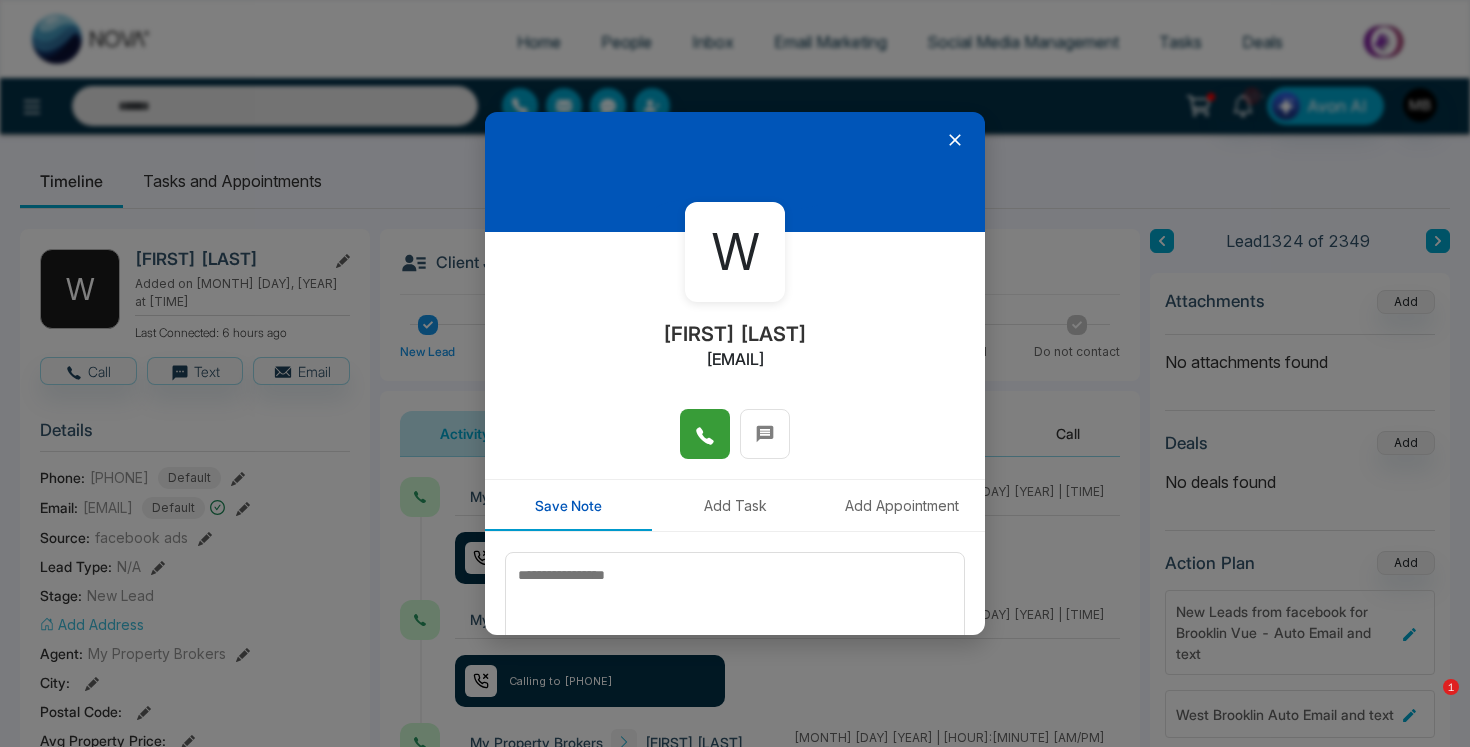 type on "**********" 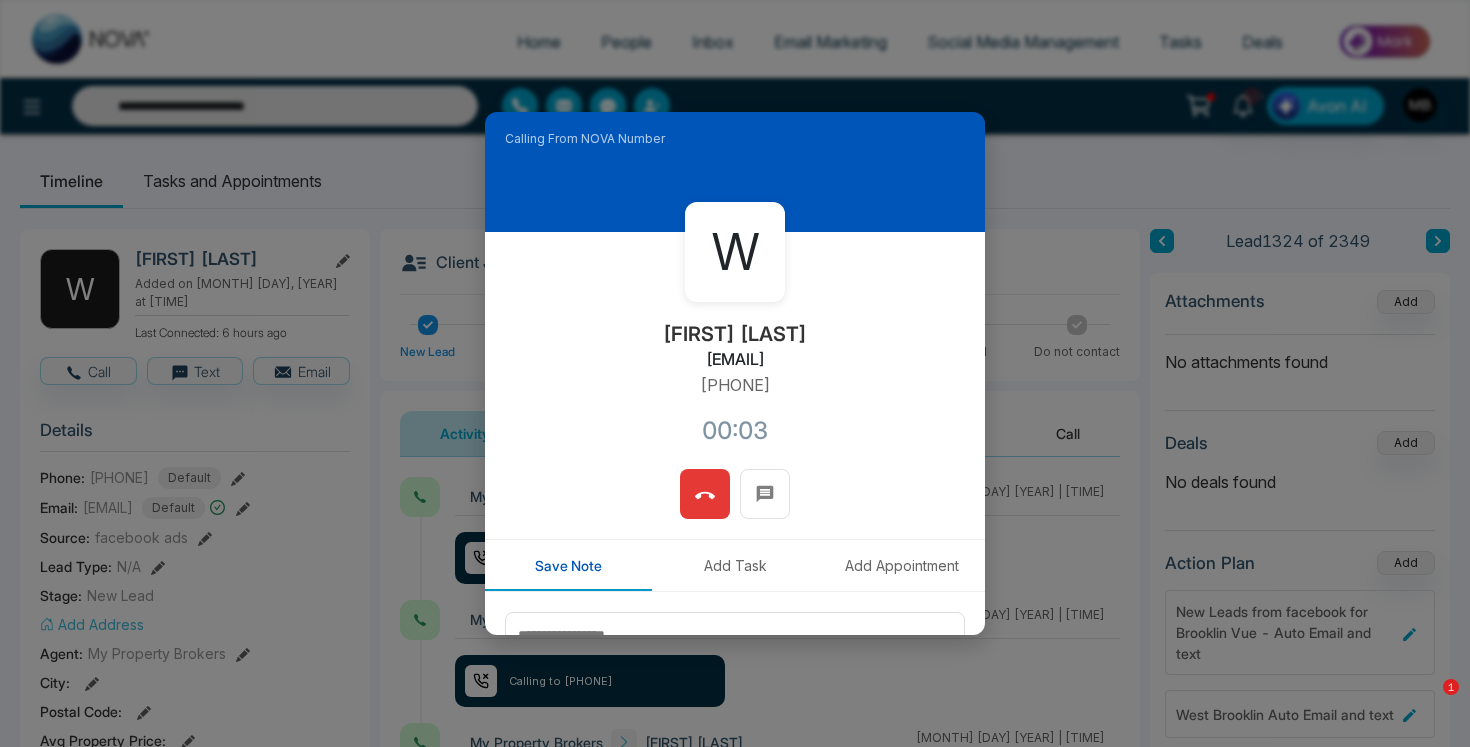 click 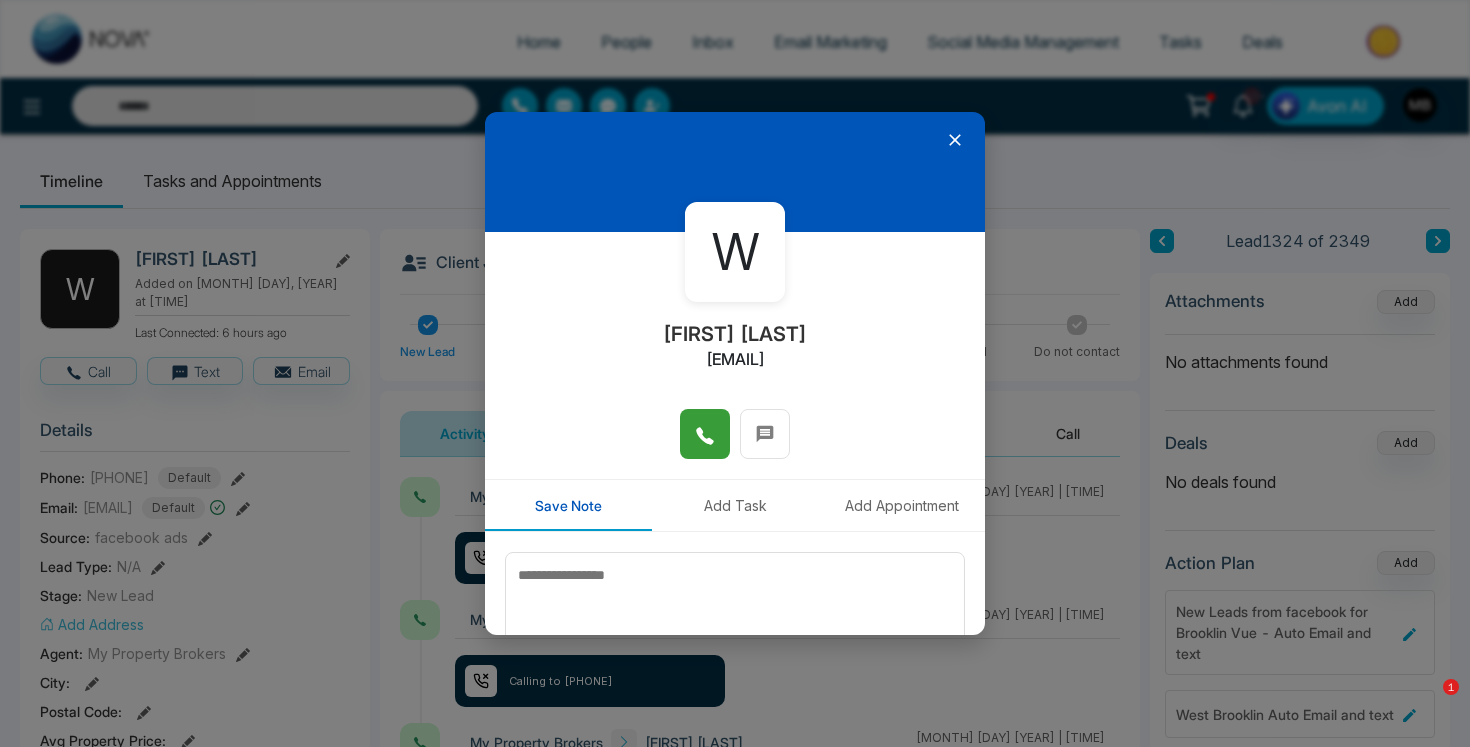 click 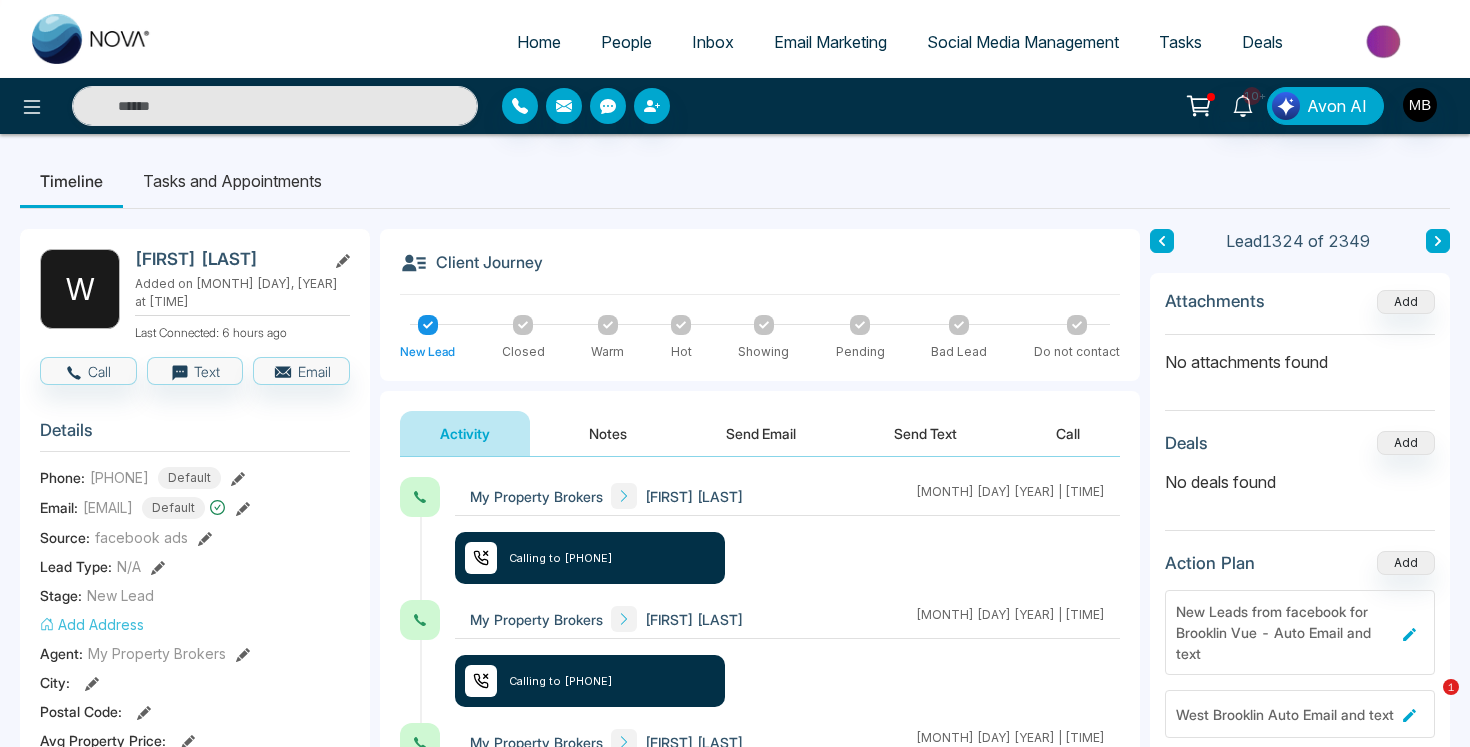 type on "**********" 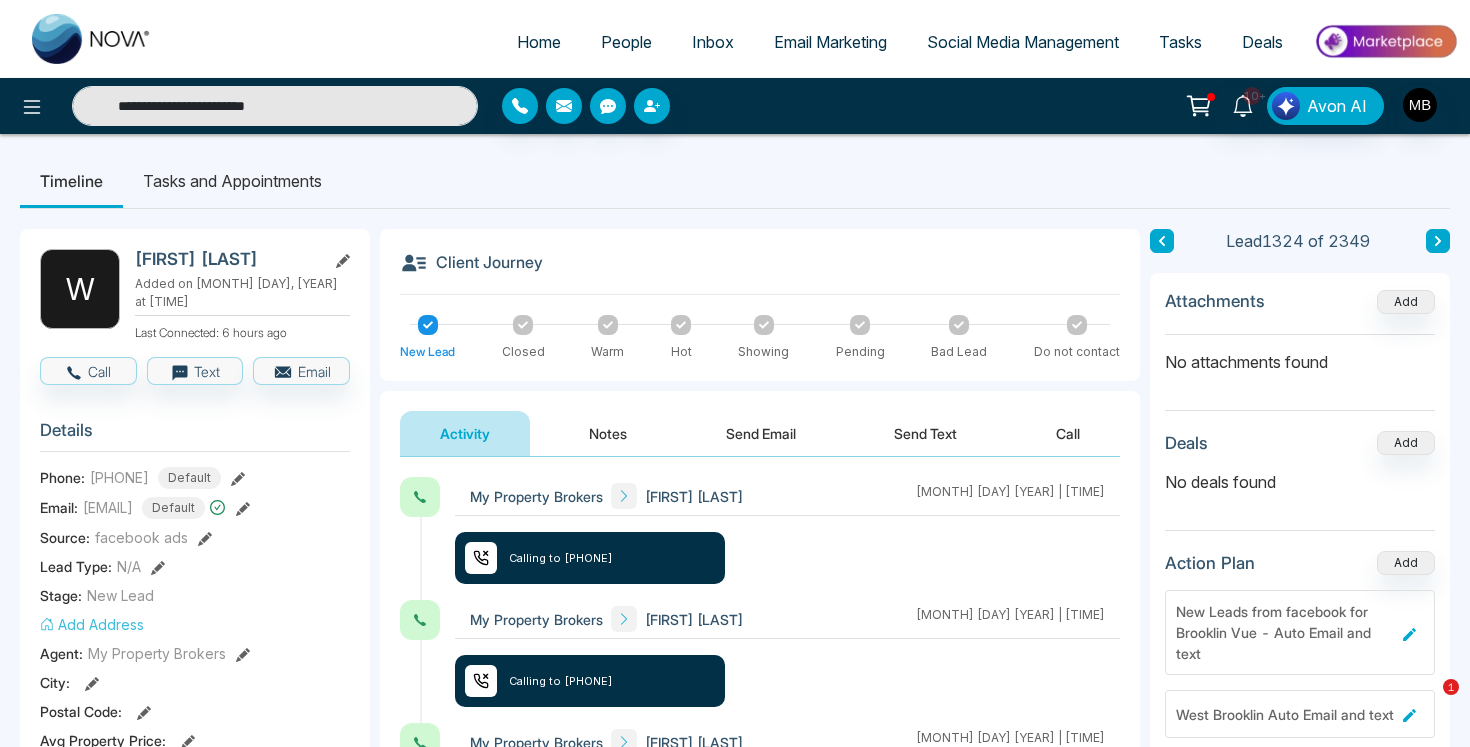 click on "**********" at bounding box center [275, 106] 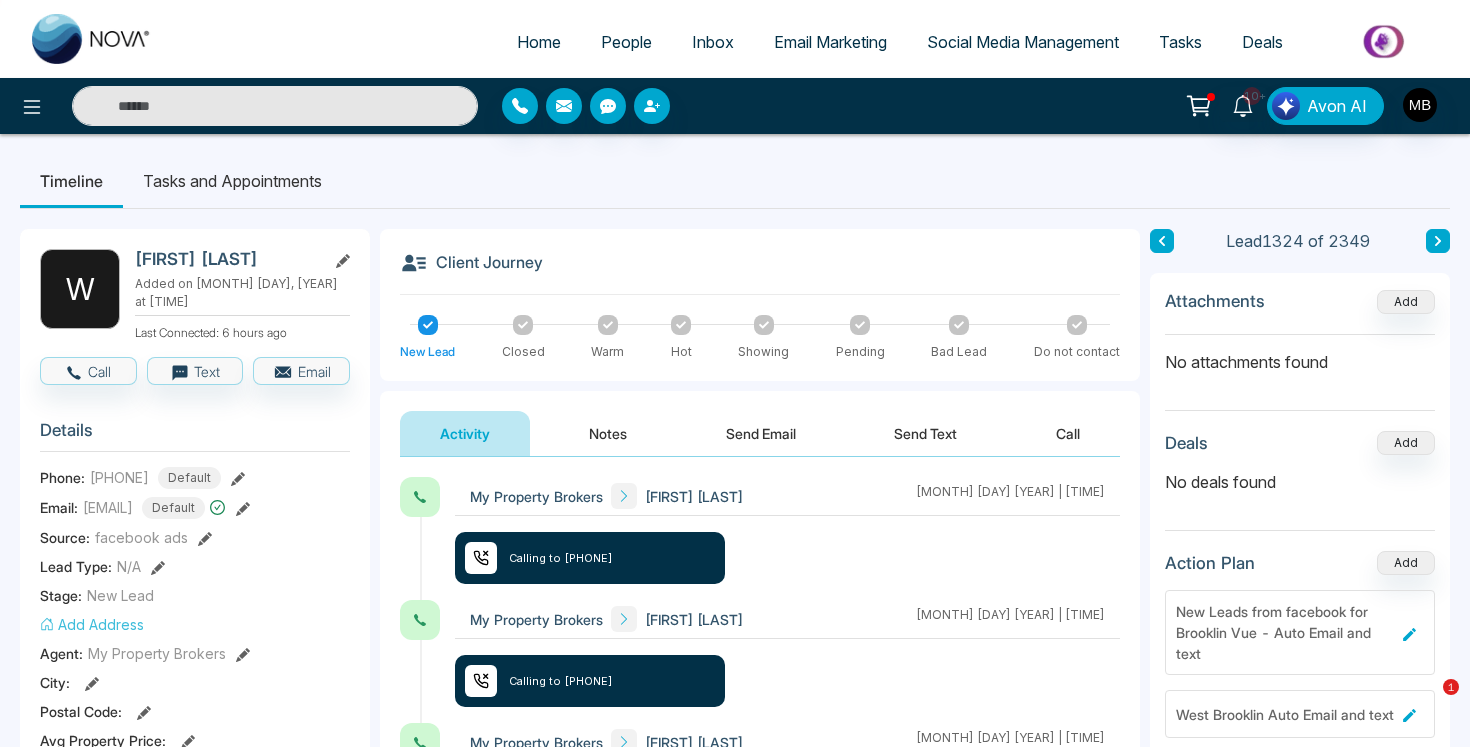 paste on "**********" 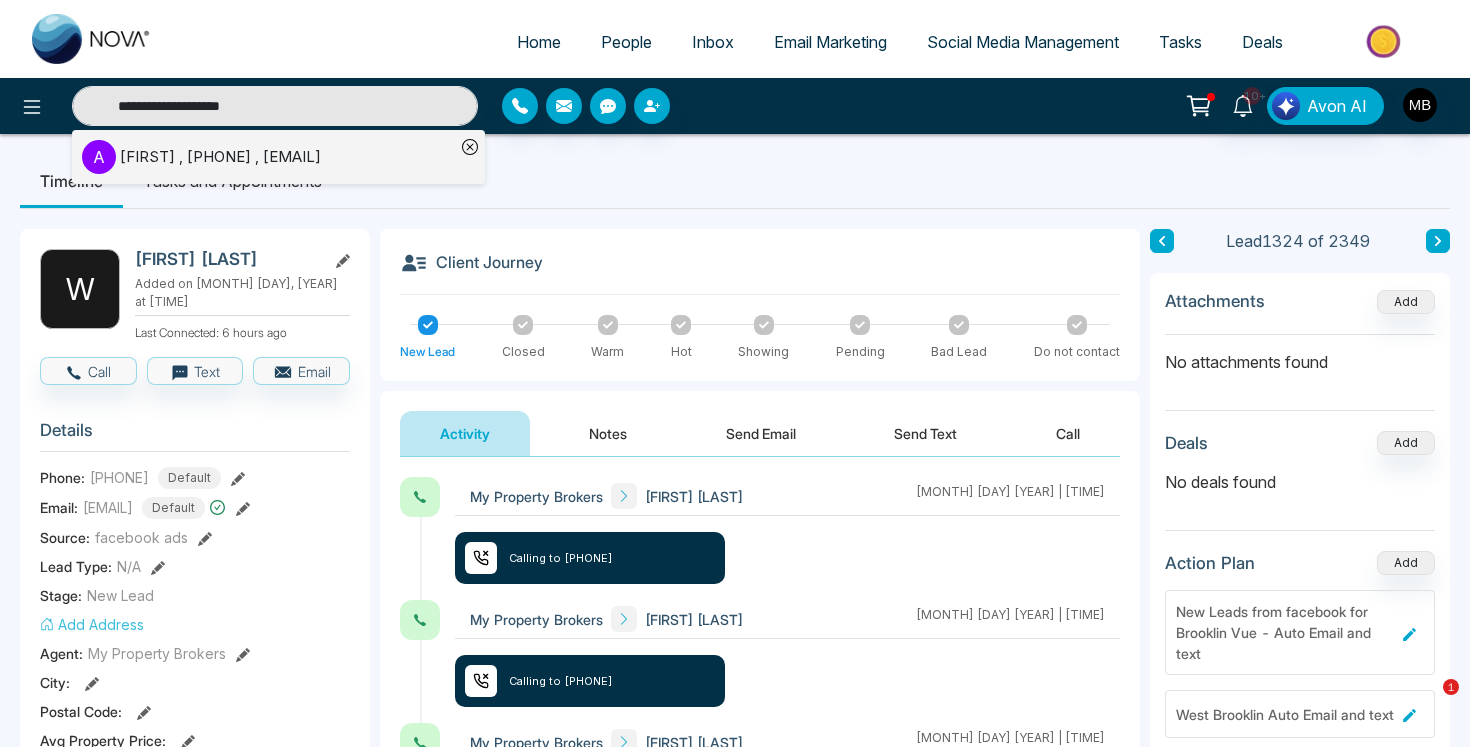 type on "**********" 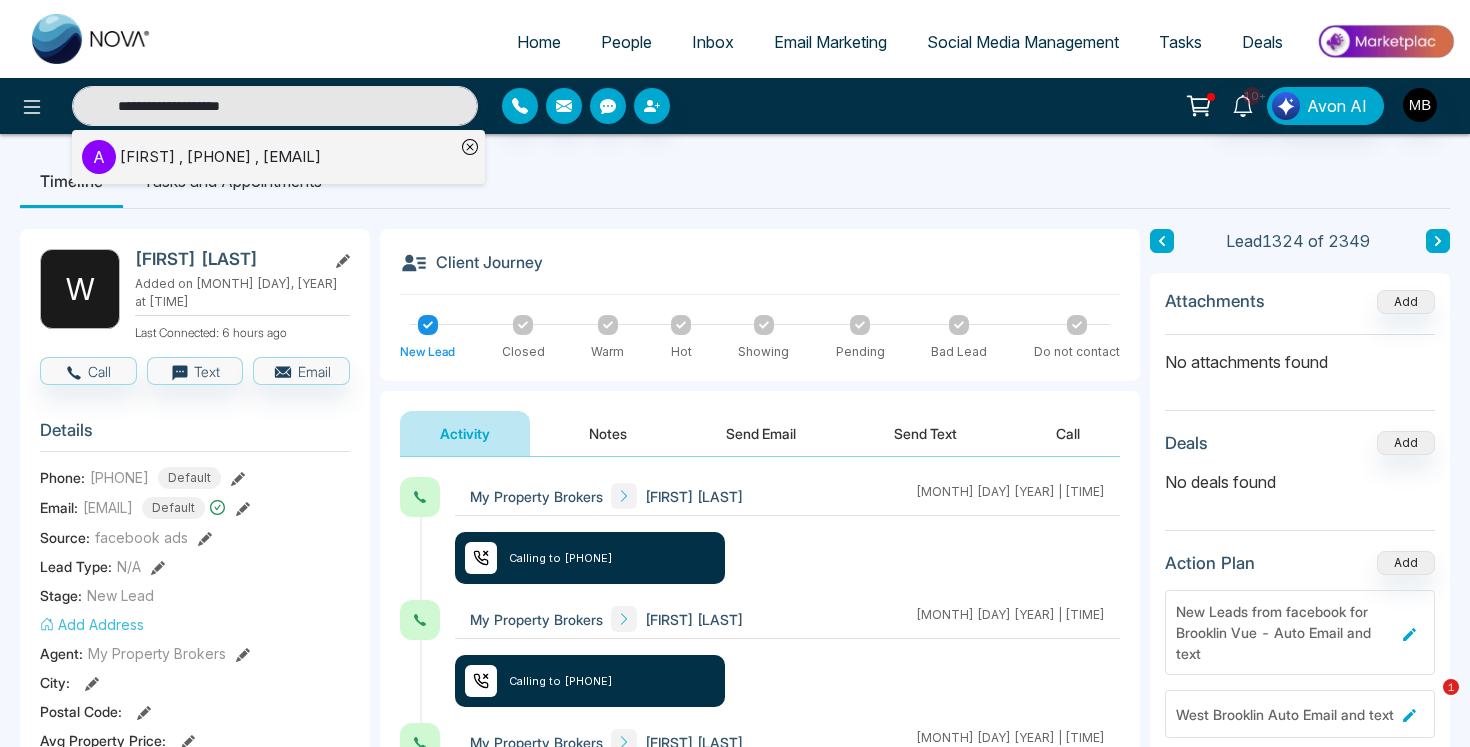 click on "[FIRST] , [PHONE] , [EMAIL]" at bounding box center (220, 157) 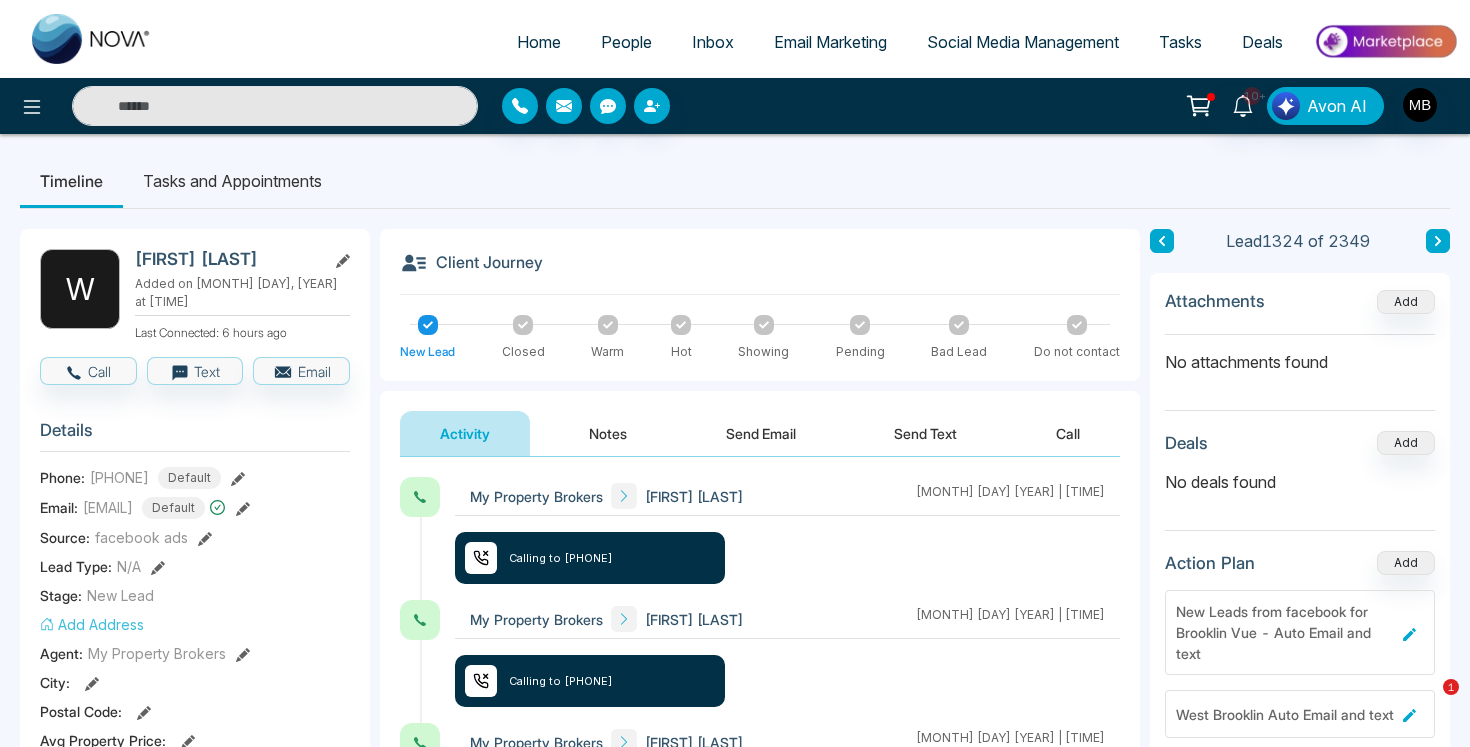 type on "**********" 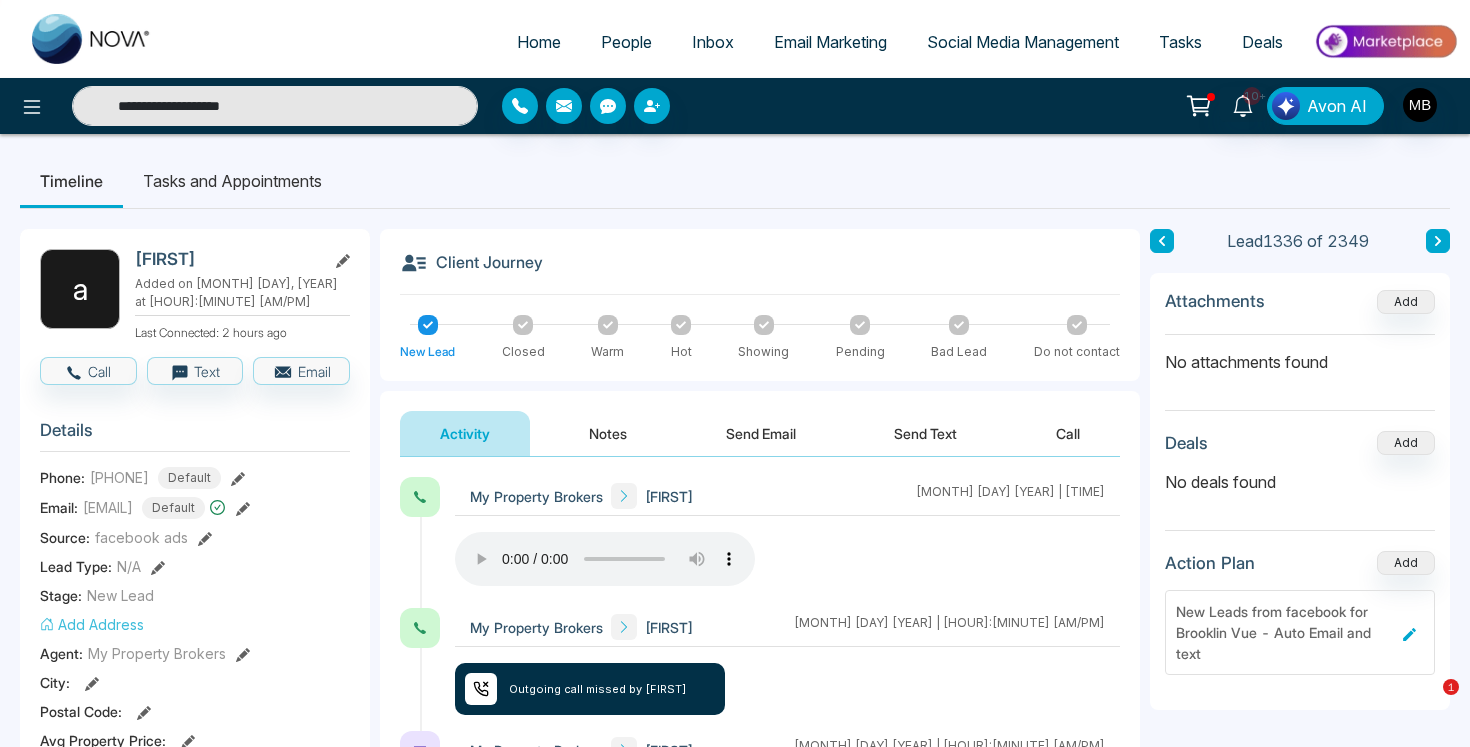 click on "**********" at bounding box center (275, 106) 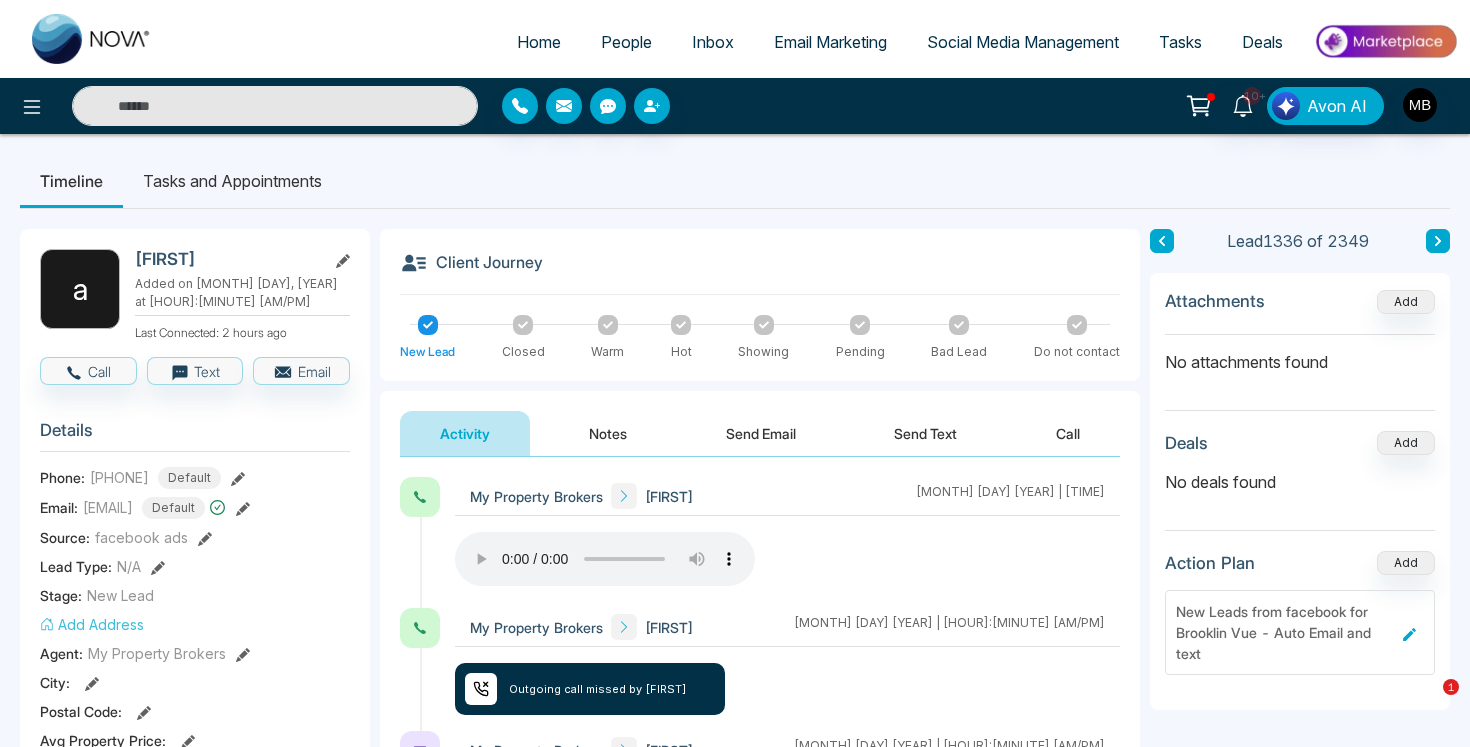 paste on "**********" 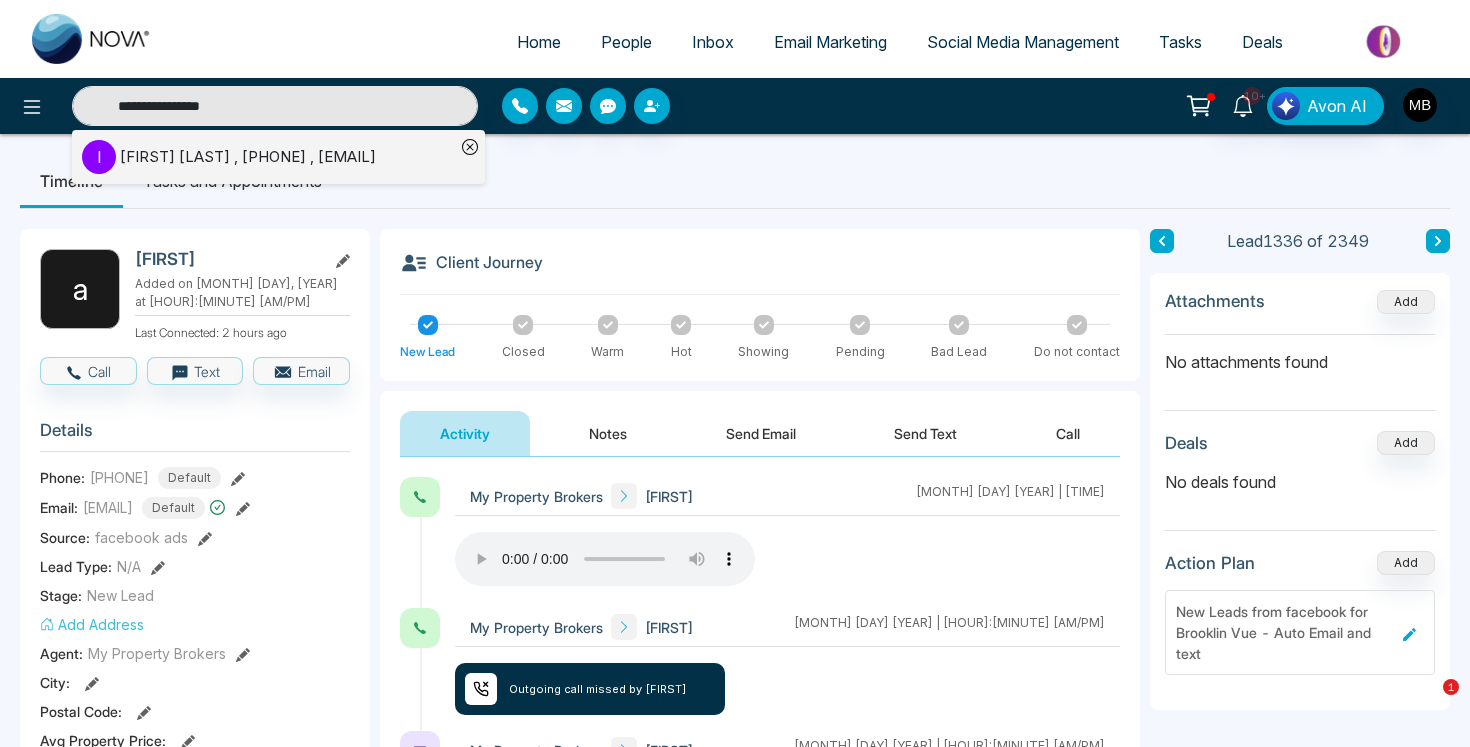 type on "**********" 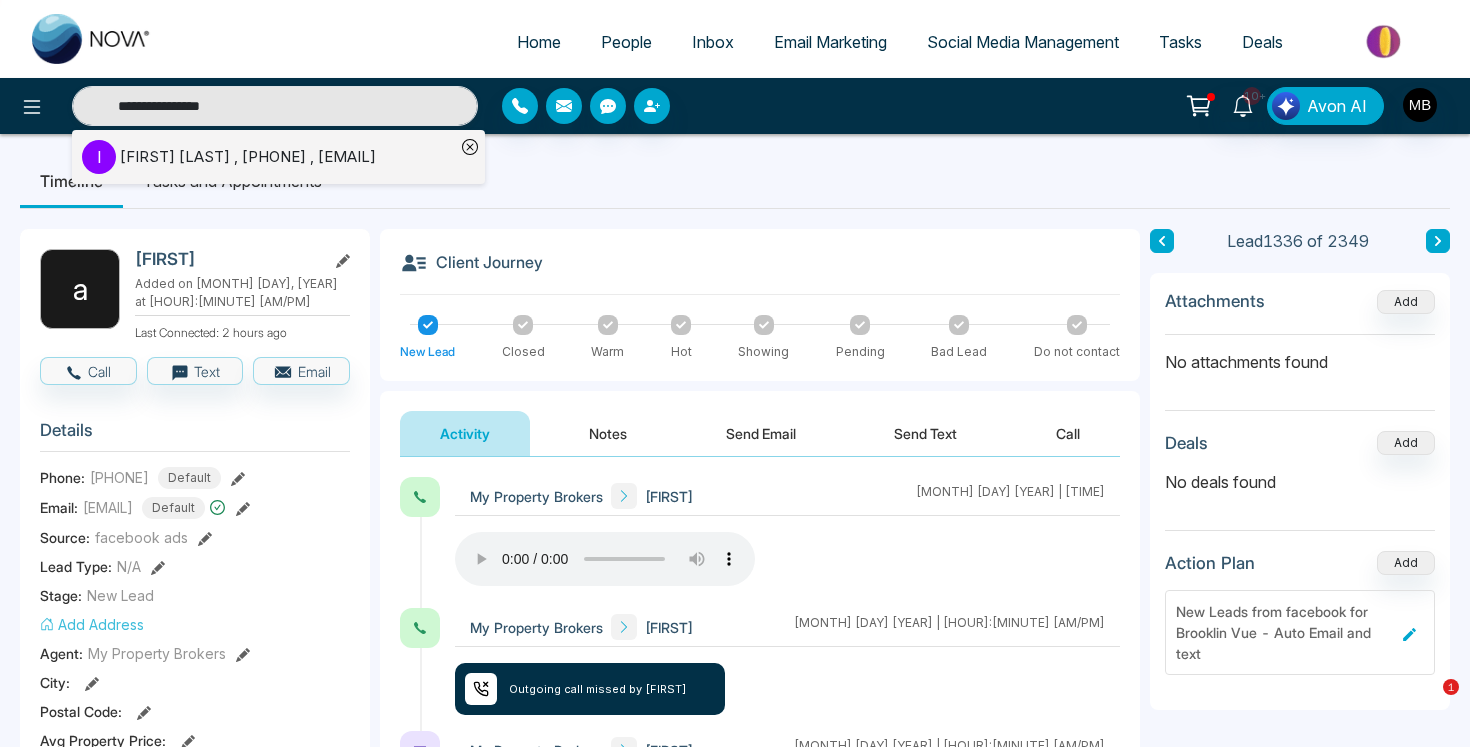 click on "[FIRST] [LAST] , [PHONE] , [EMAIL]" at bounding box center (248, 157) 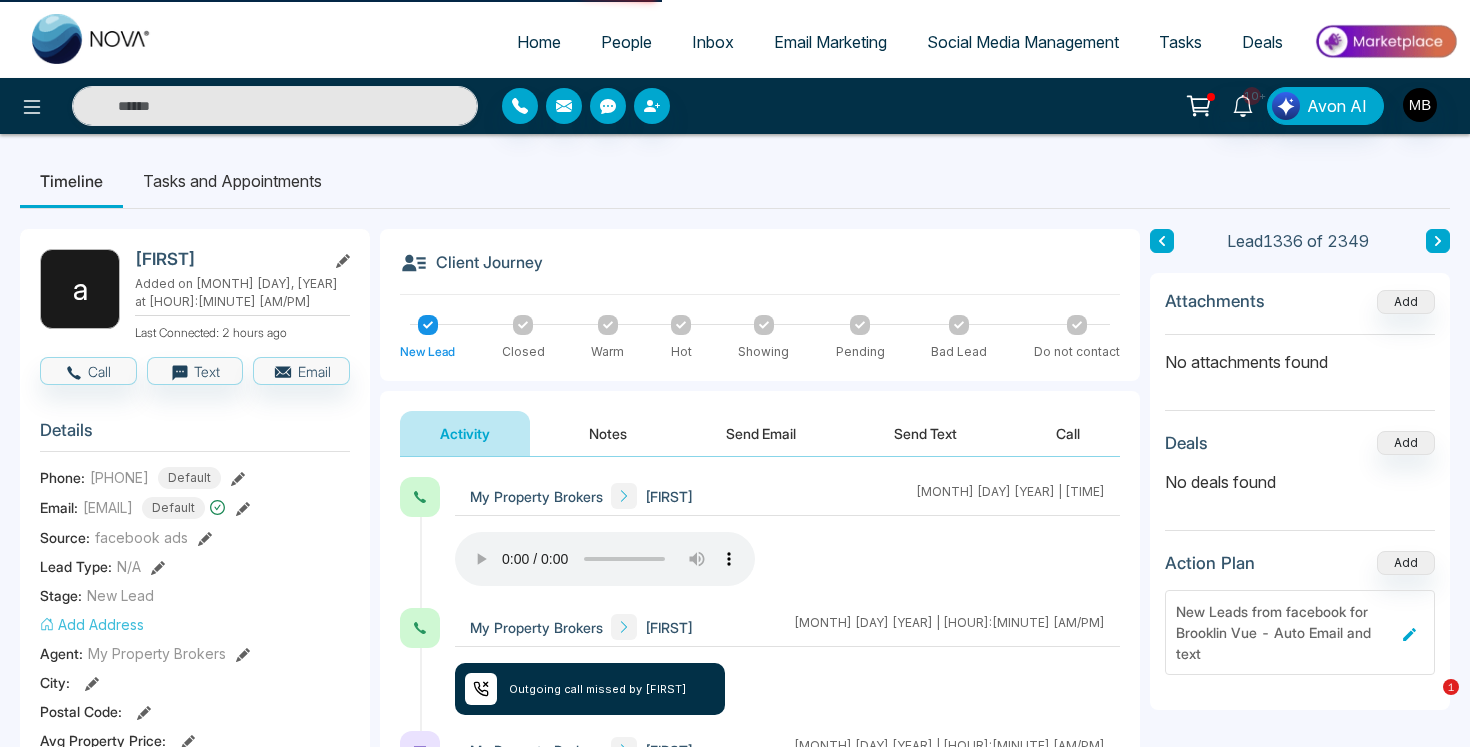 type on "**********" 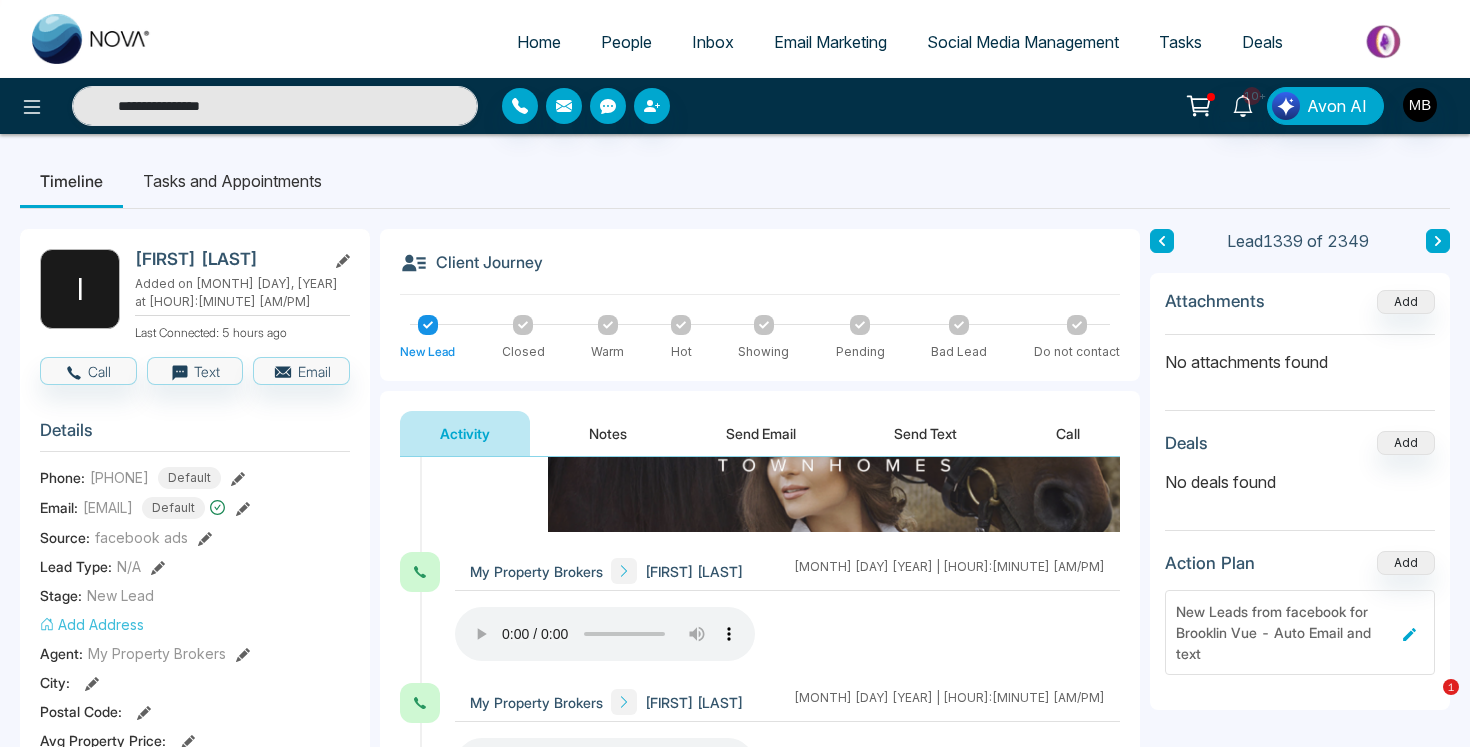 scroll, scrollTop: 492, scrollLeft: 0, axis: vertical 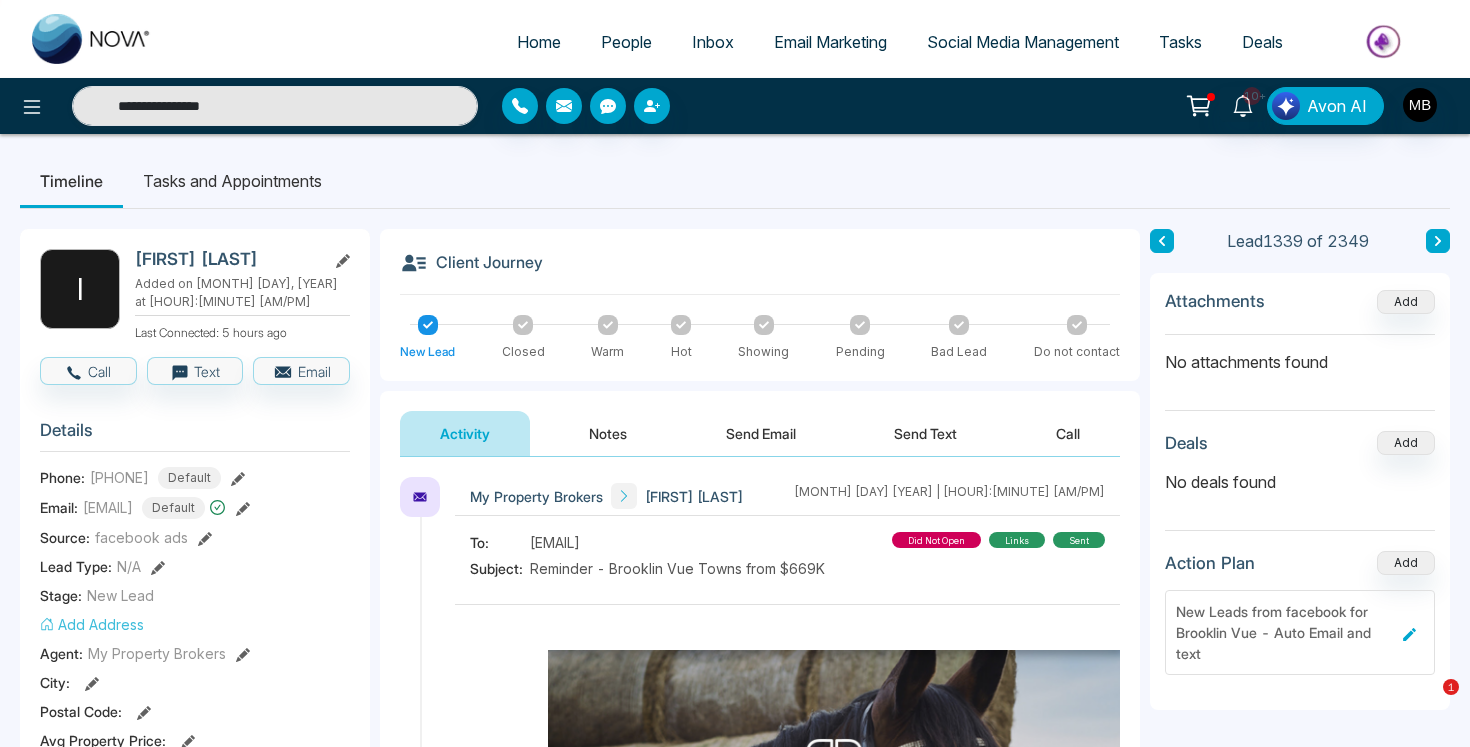 click on "Notes" at bounding box center [608, 433] 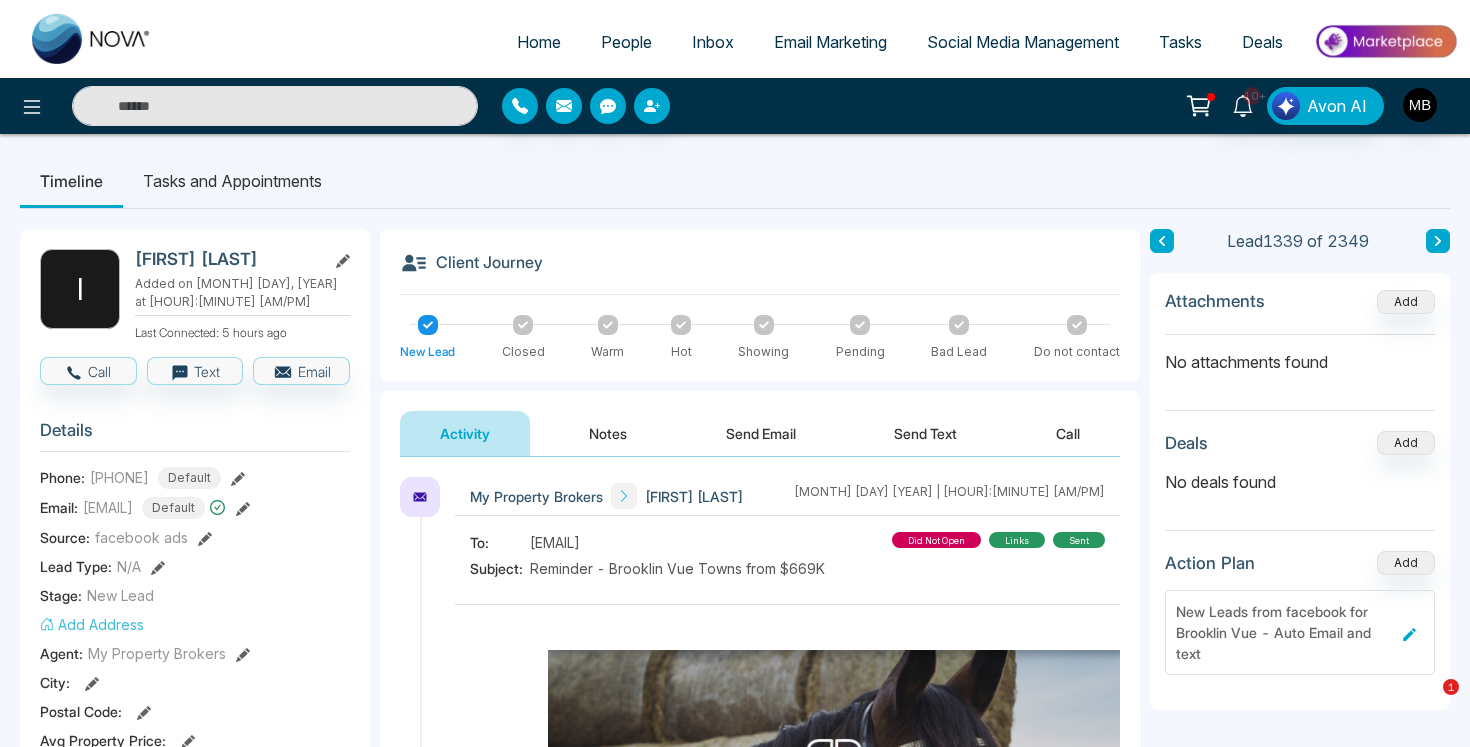 type on "**********" 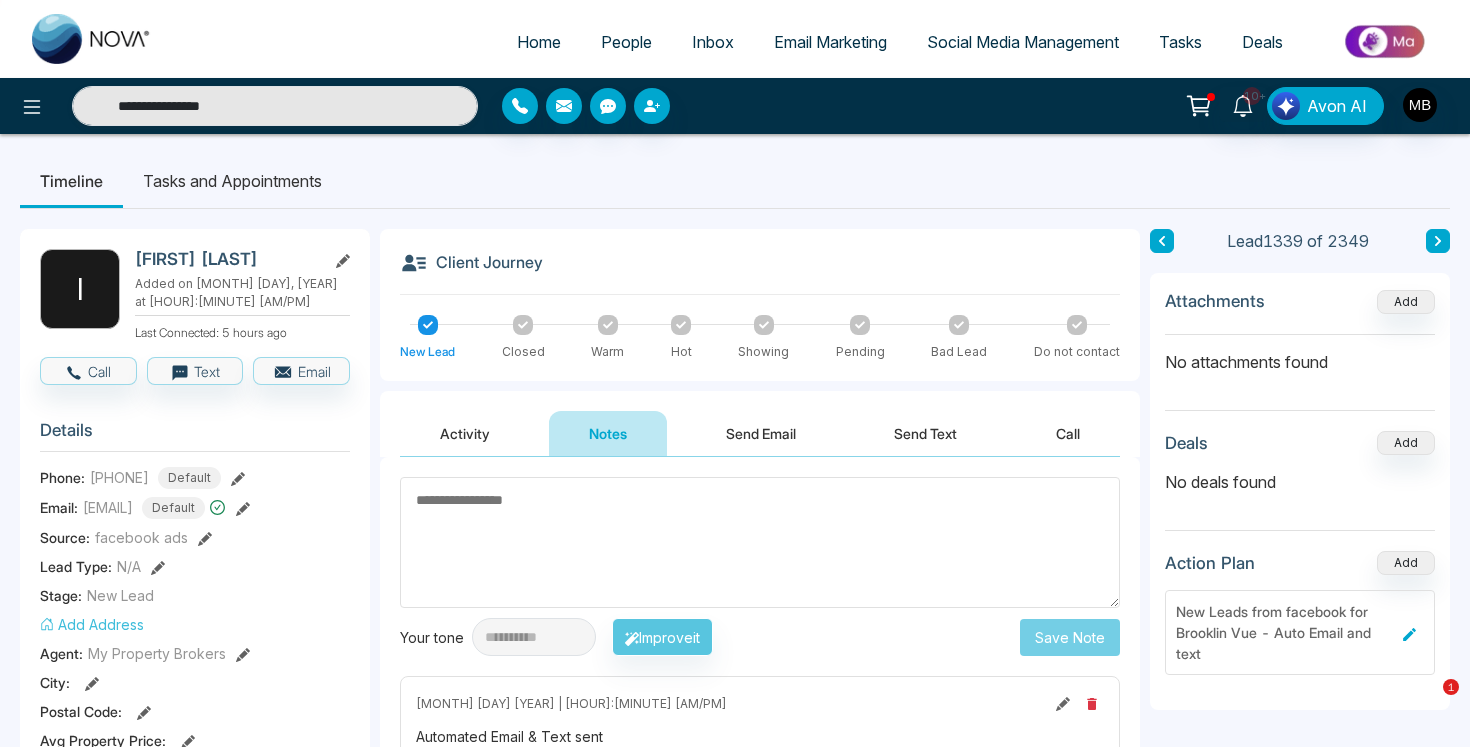 scroll, scrollTop: 0, scrollLeft: 0, axis: both 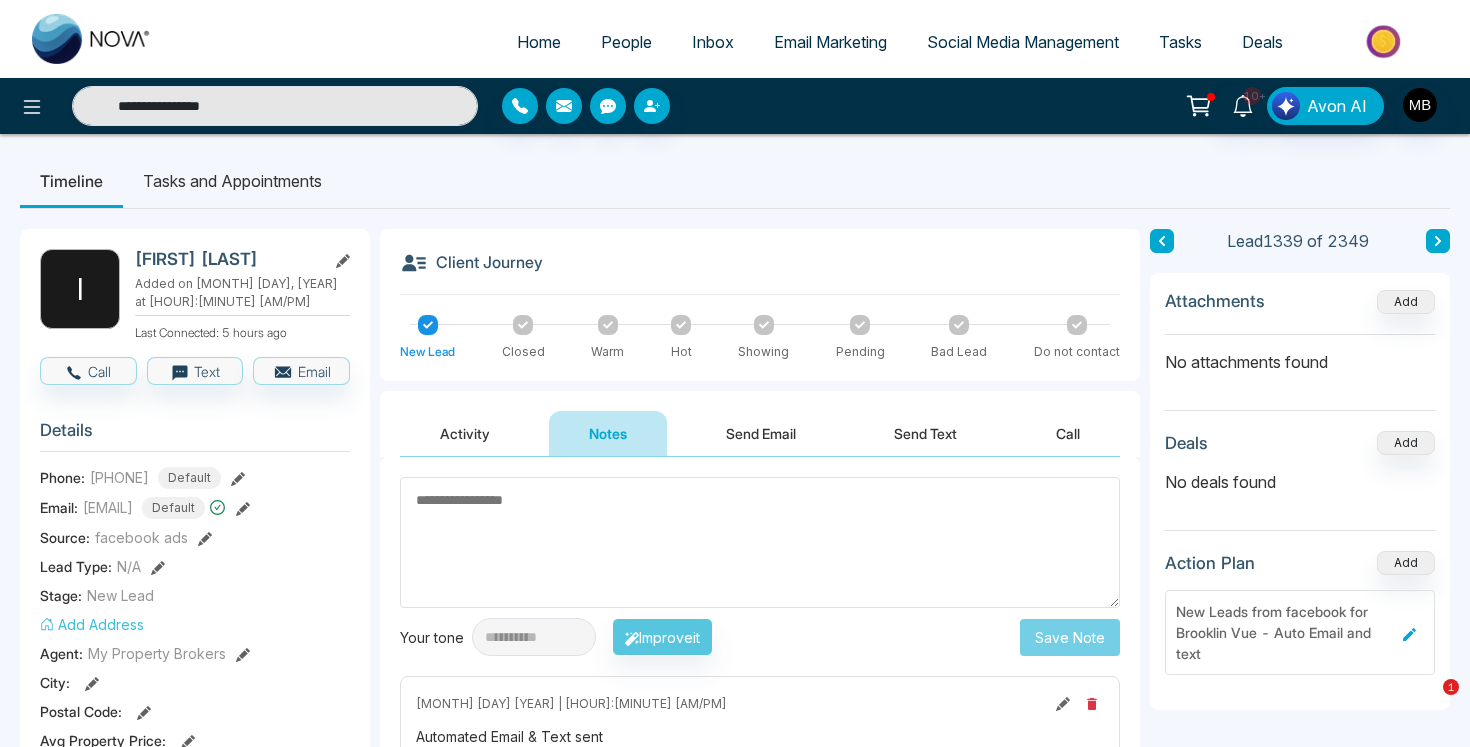 click on "Activity" at bounding box center [465, 433] 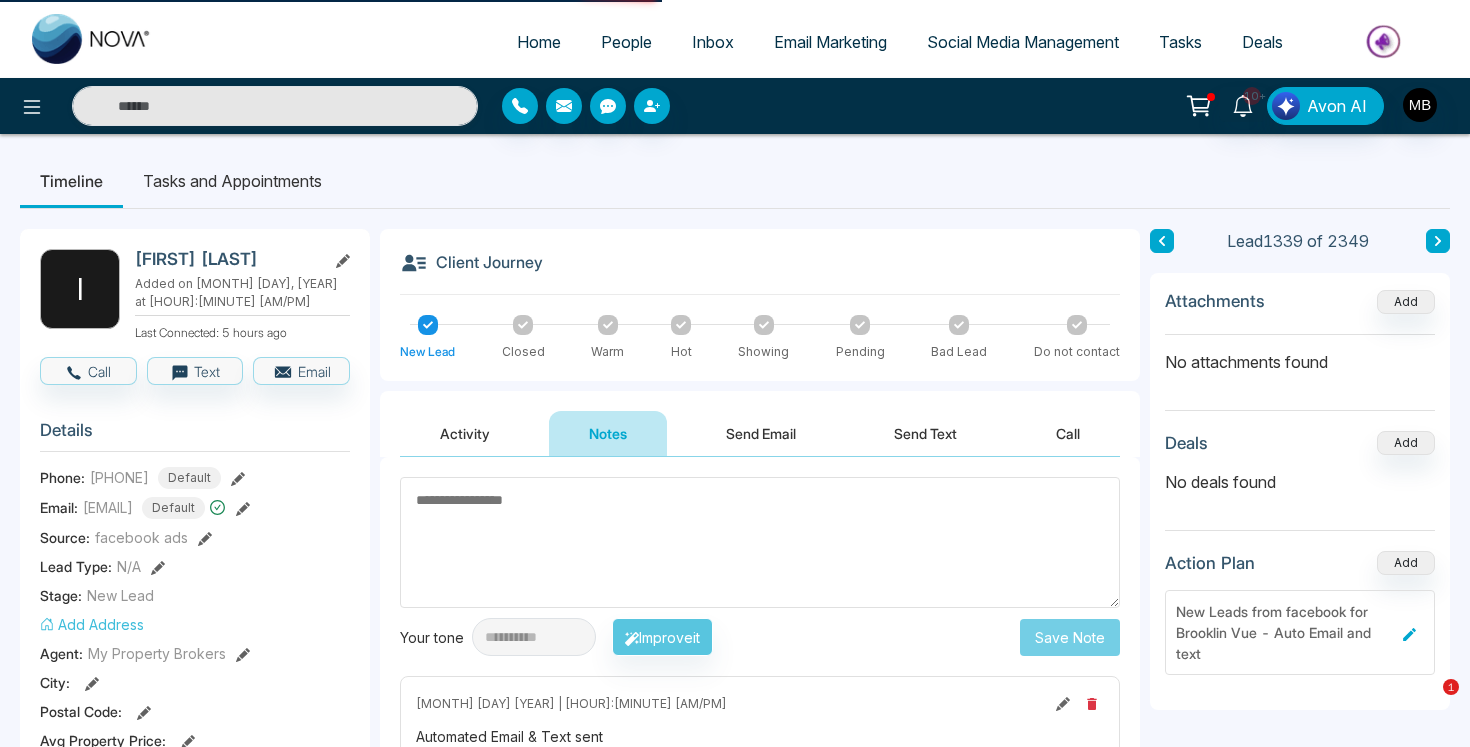 type on "**********" 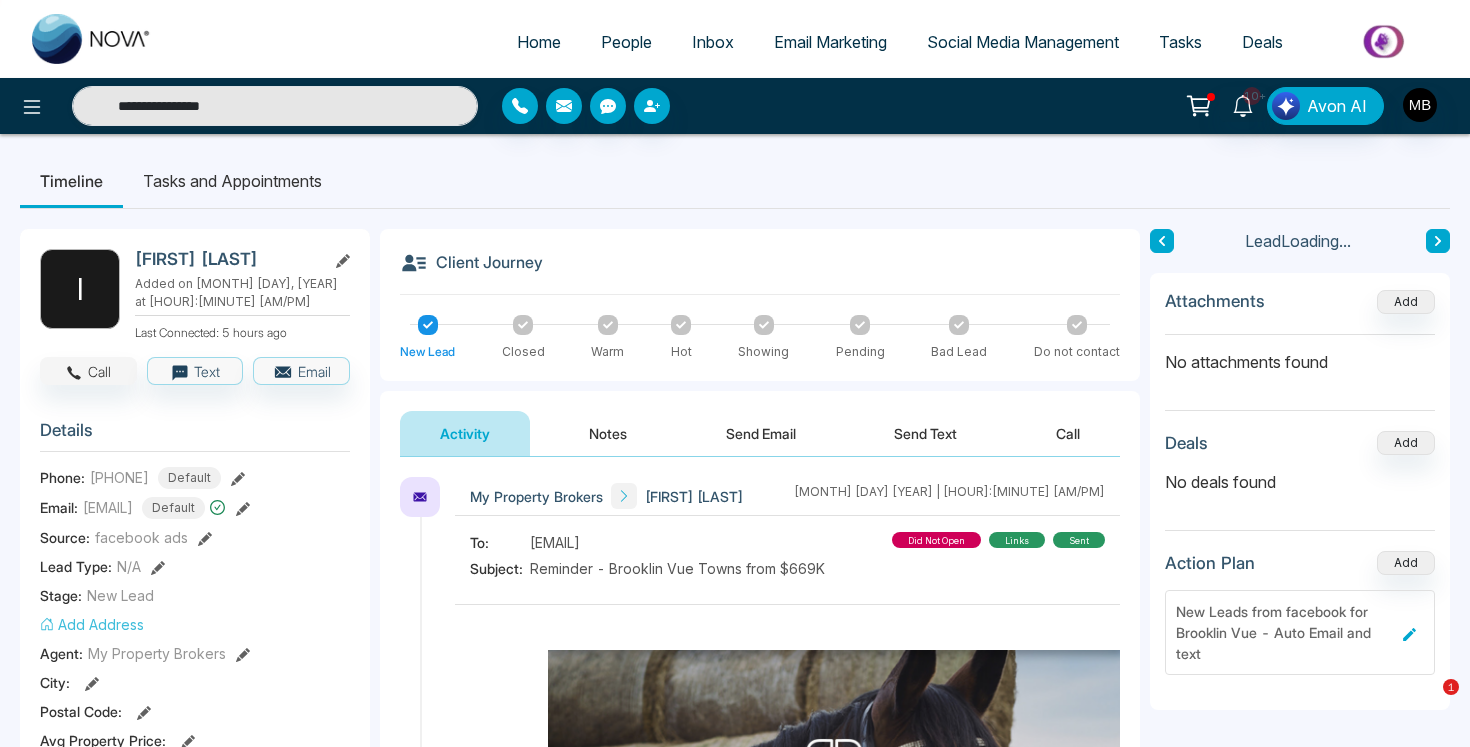 click on "Call" at bounding box center (88, 371) 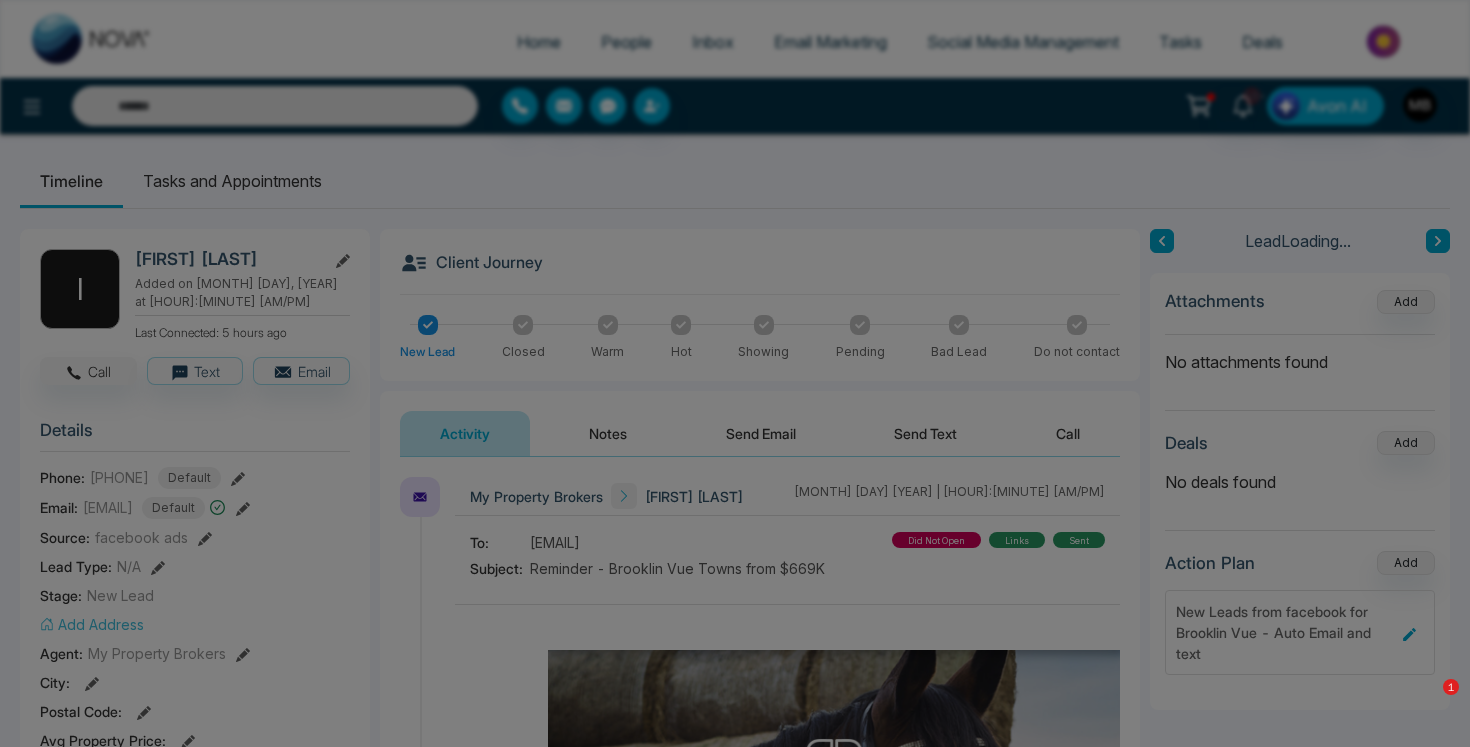type on "**********" 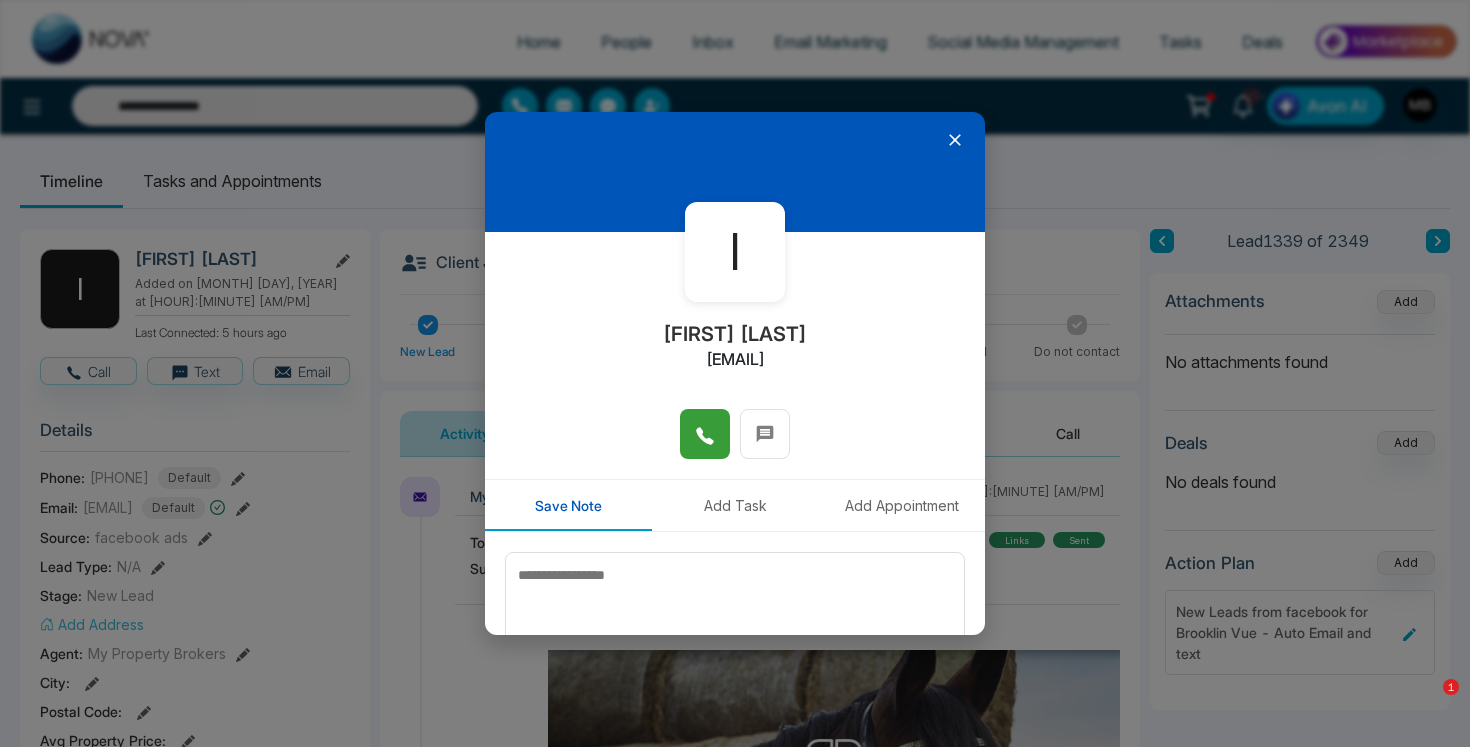 click 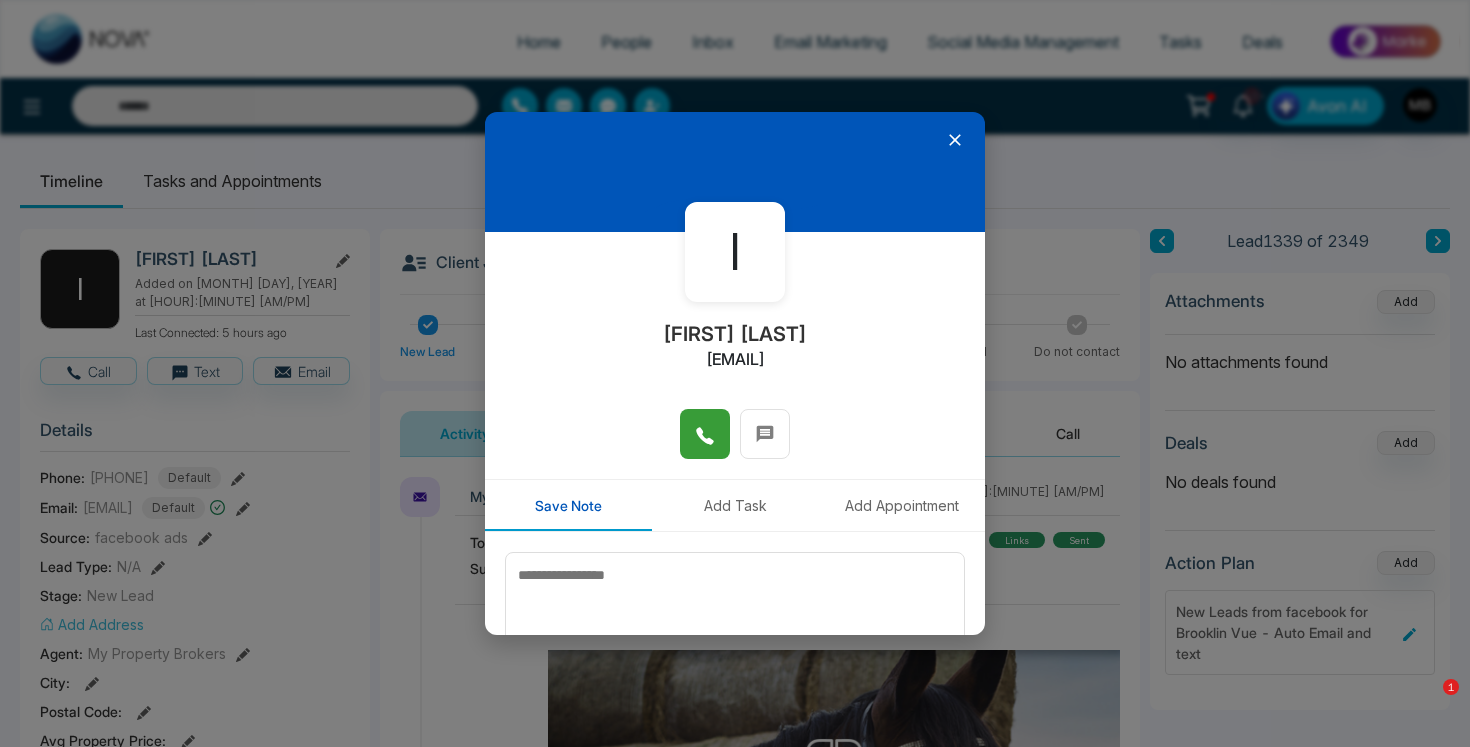type on "**********" 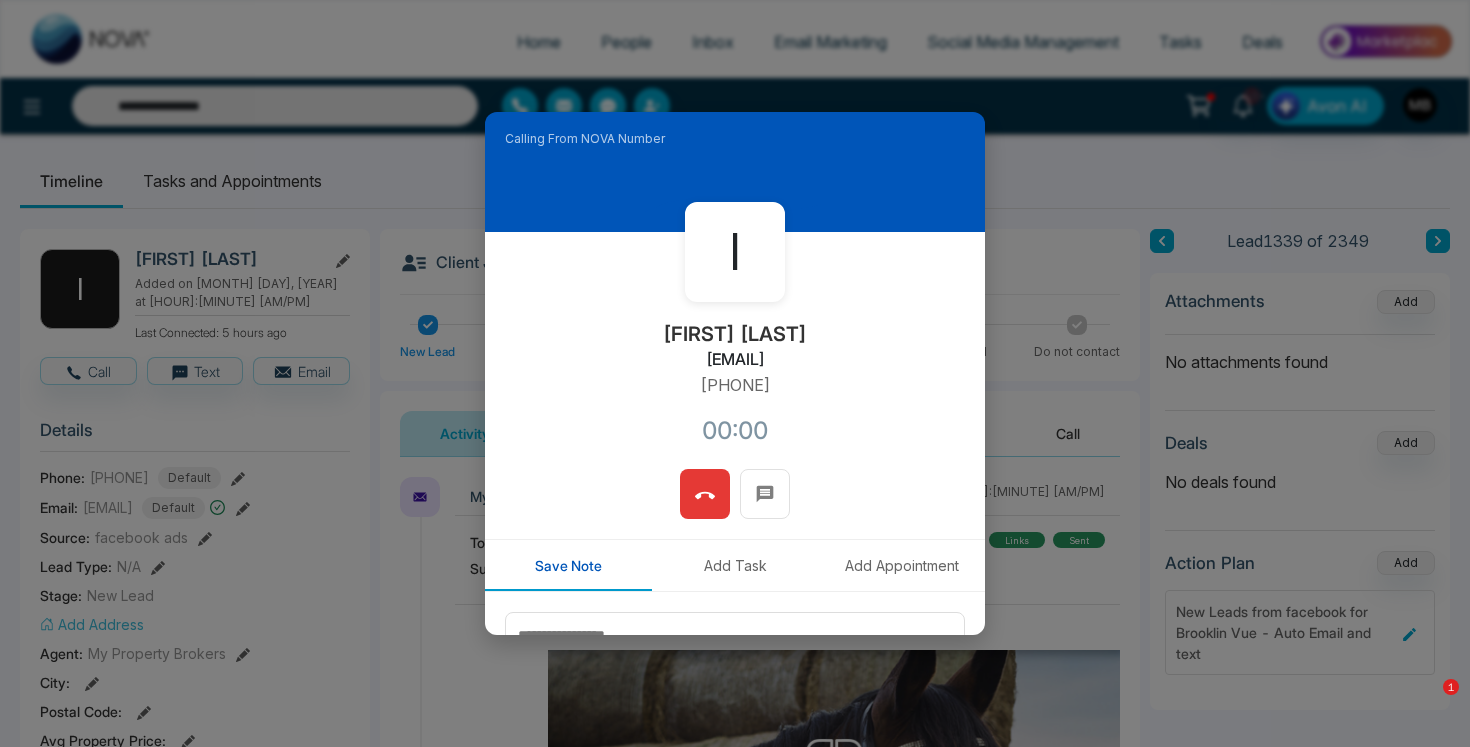 click 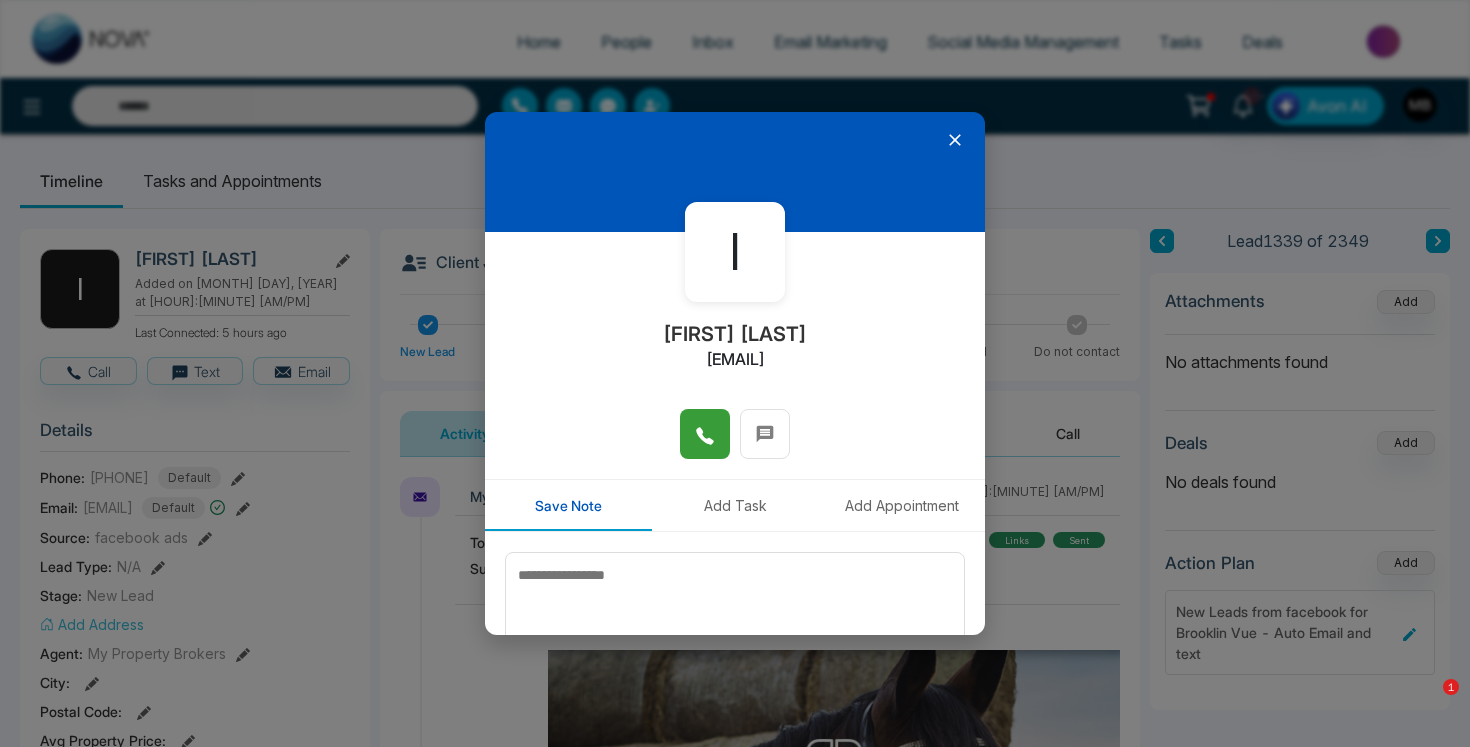 click 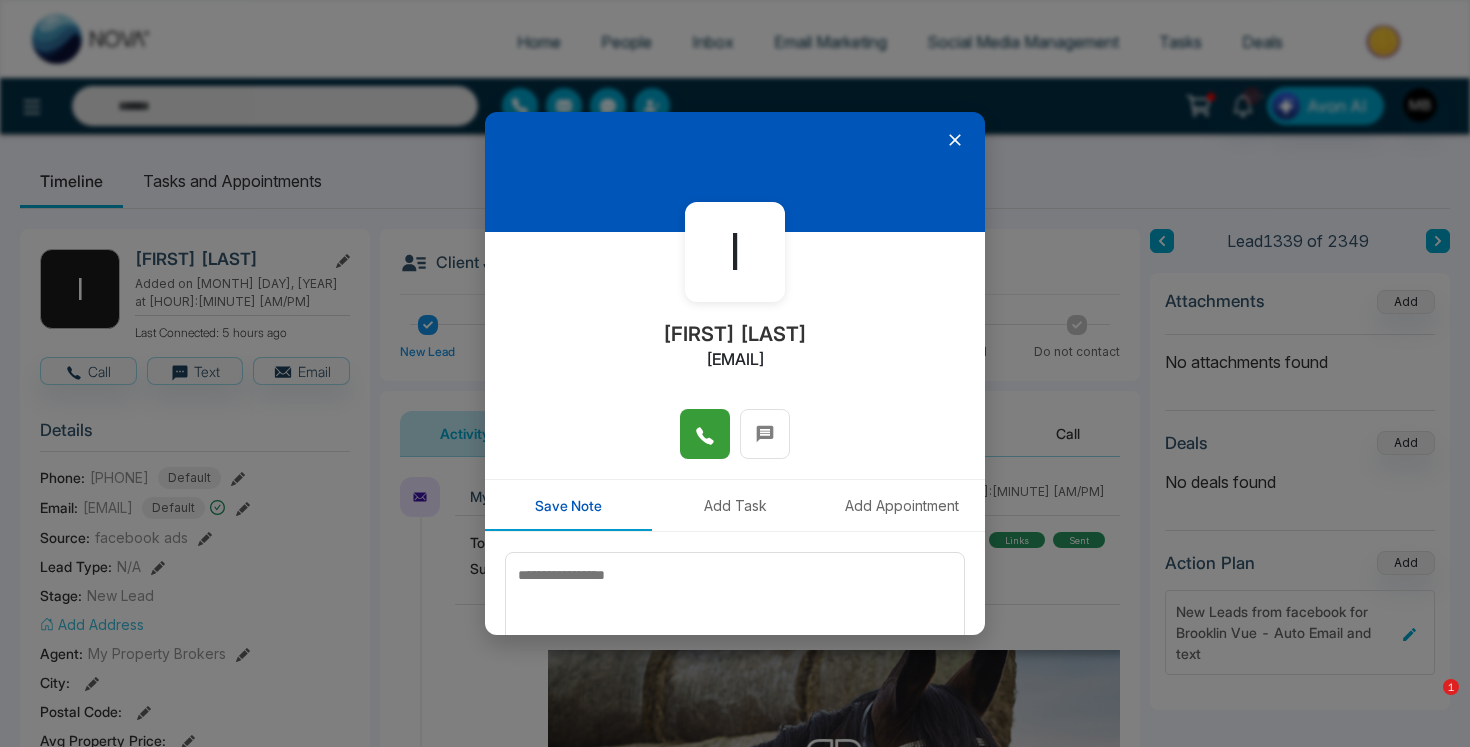 type on "**********" 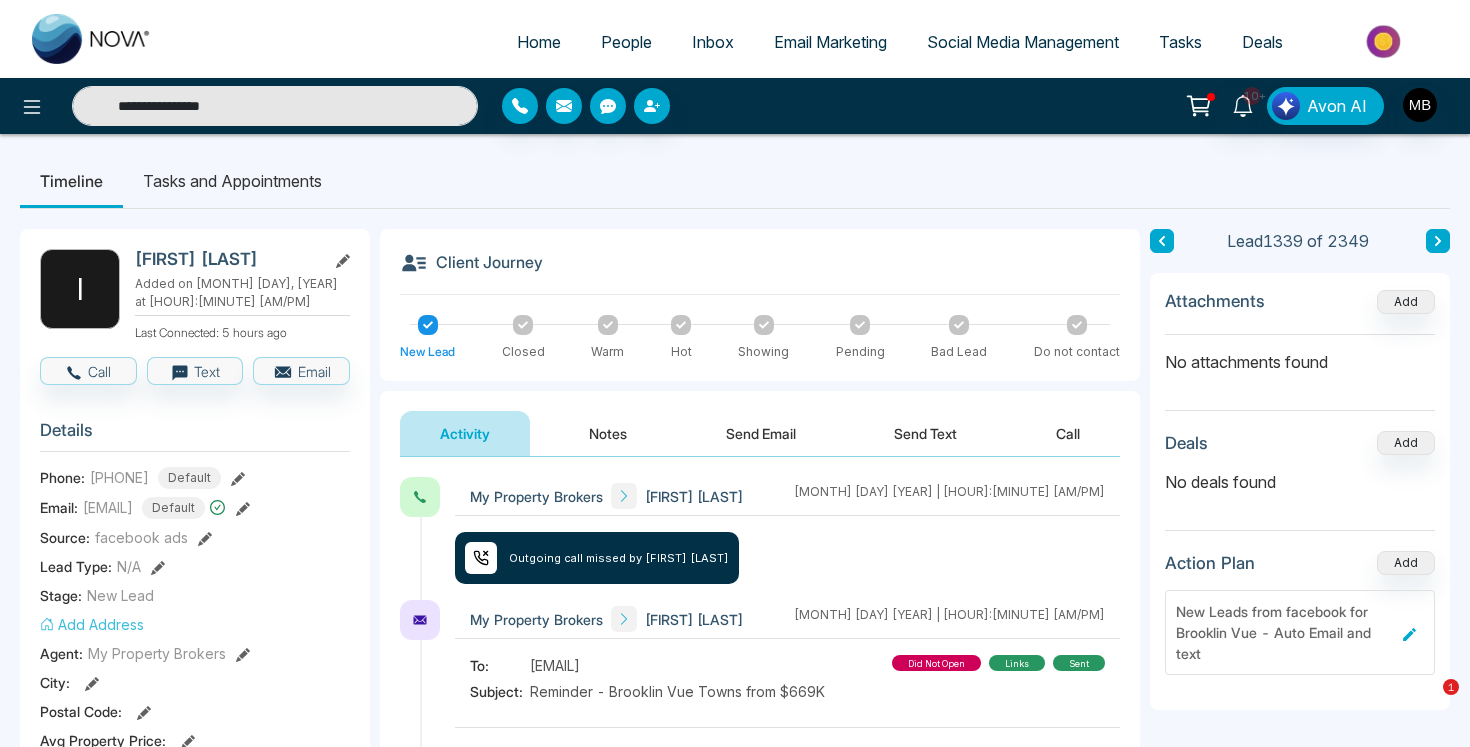 click on "**********" at bounding box center (275, 106) 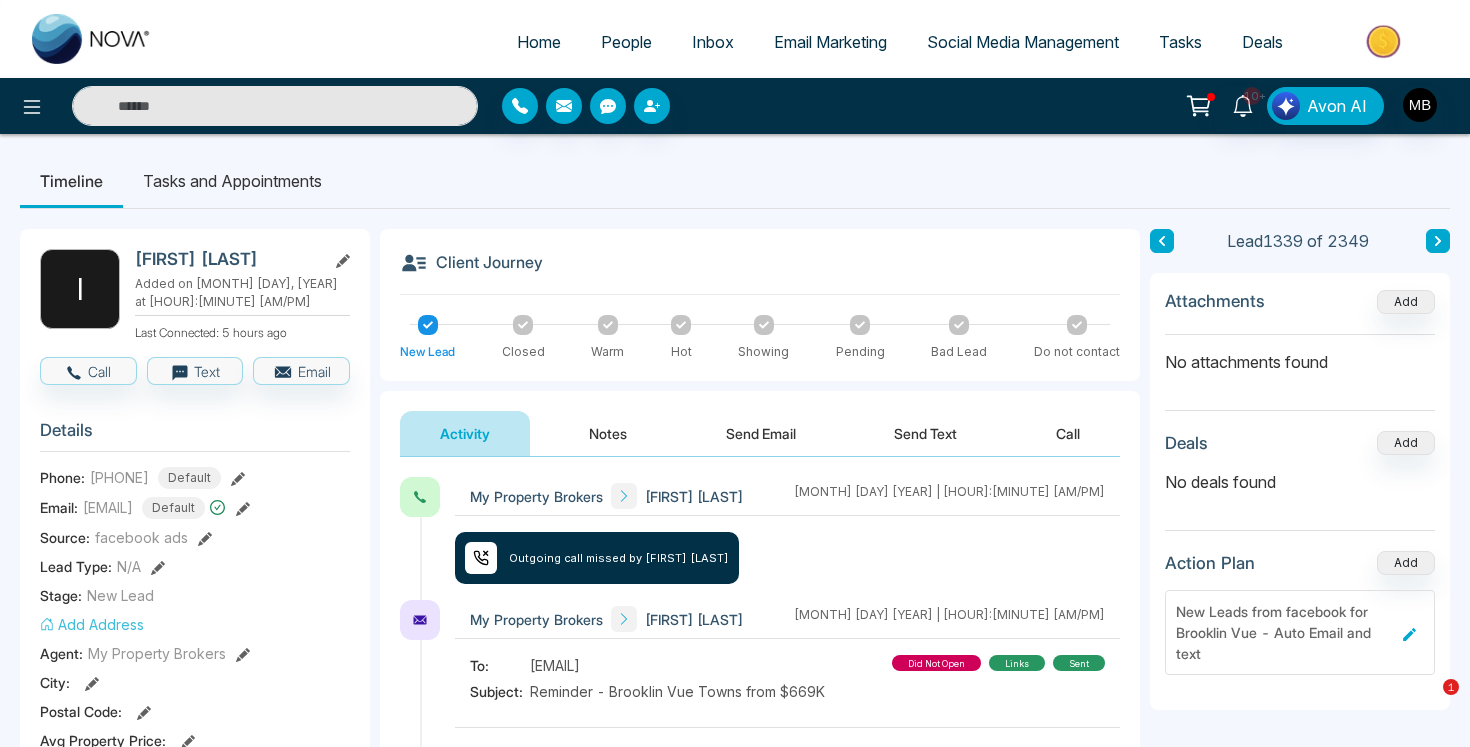 paste on "**********" 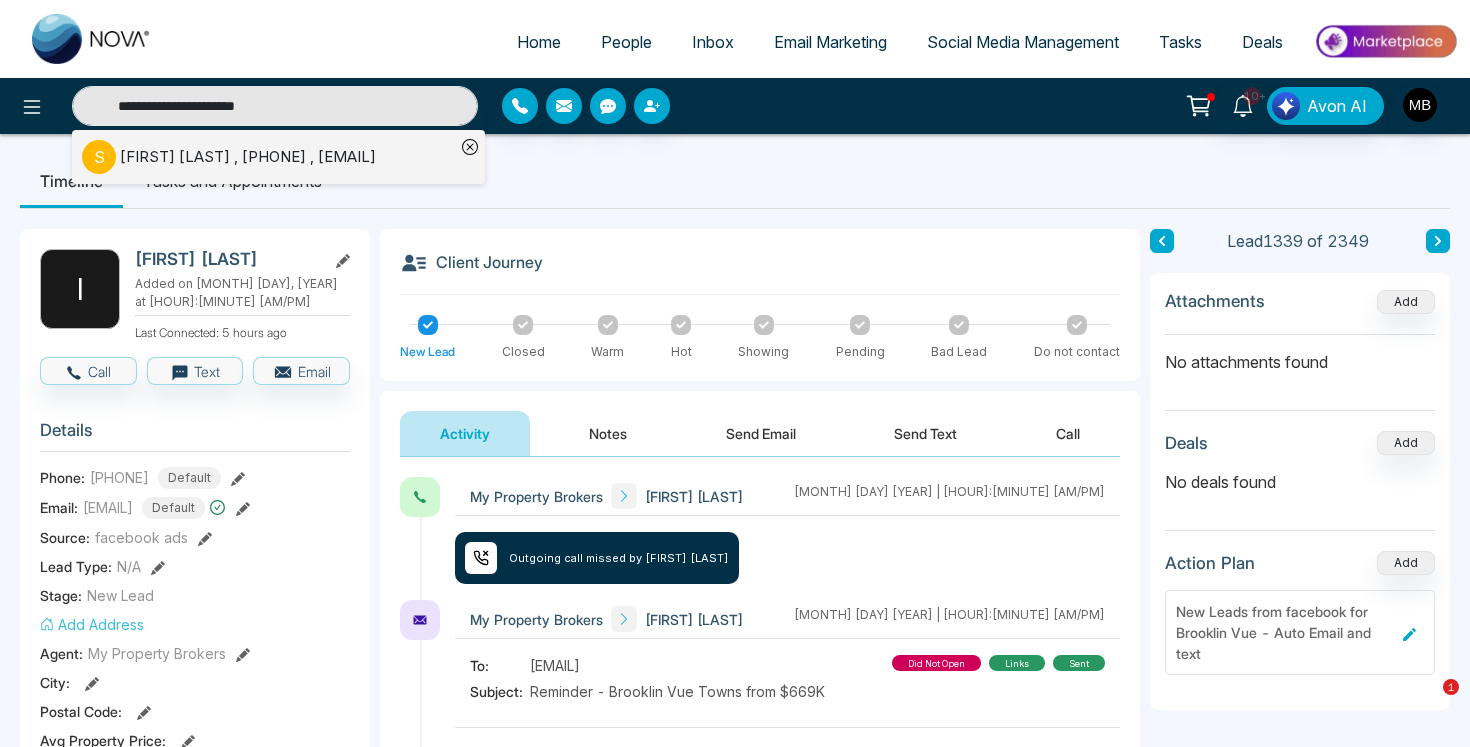 type on "**********" 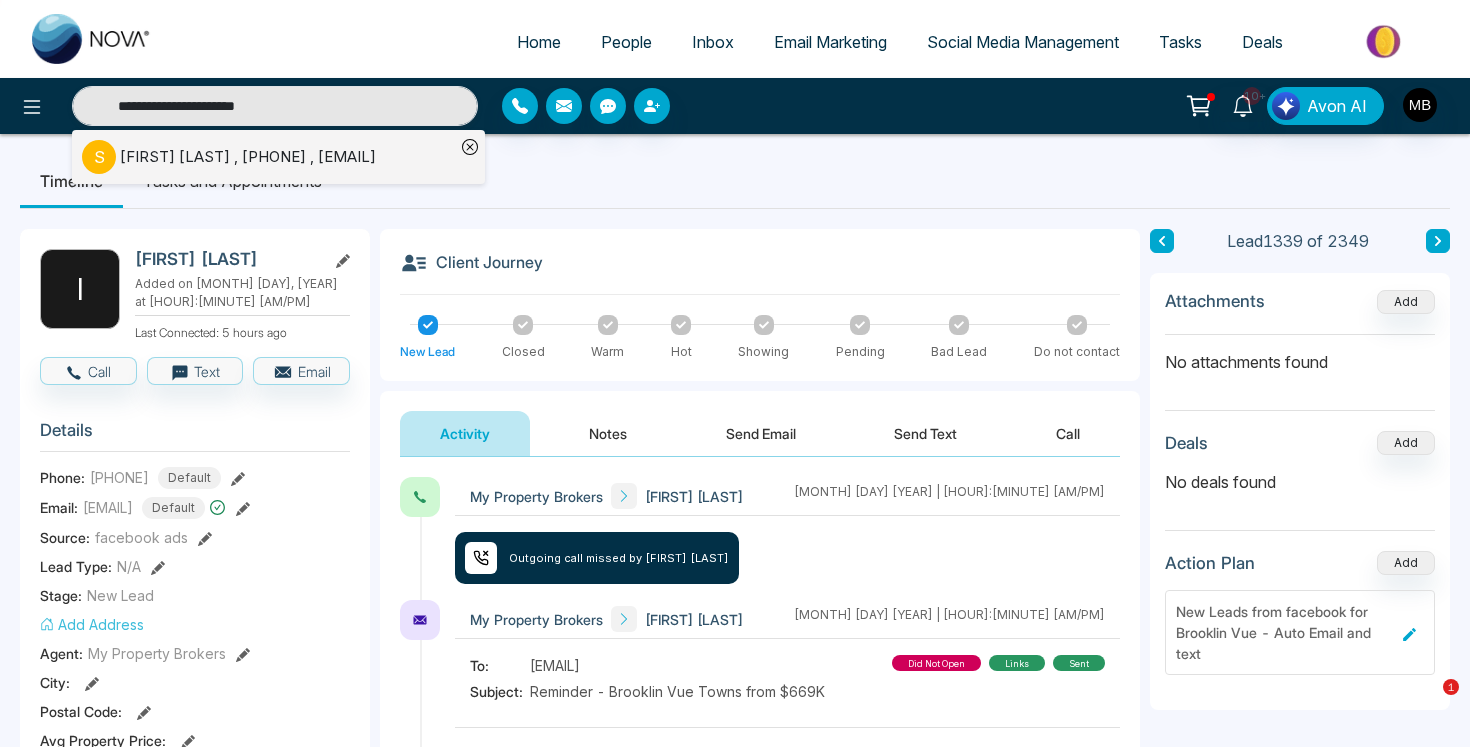 click on "[FIRST] [LAST] , [PHONE] , [EMAIL]" at bounding box center [248, 157] 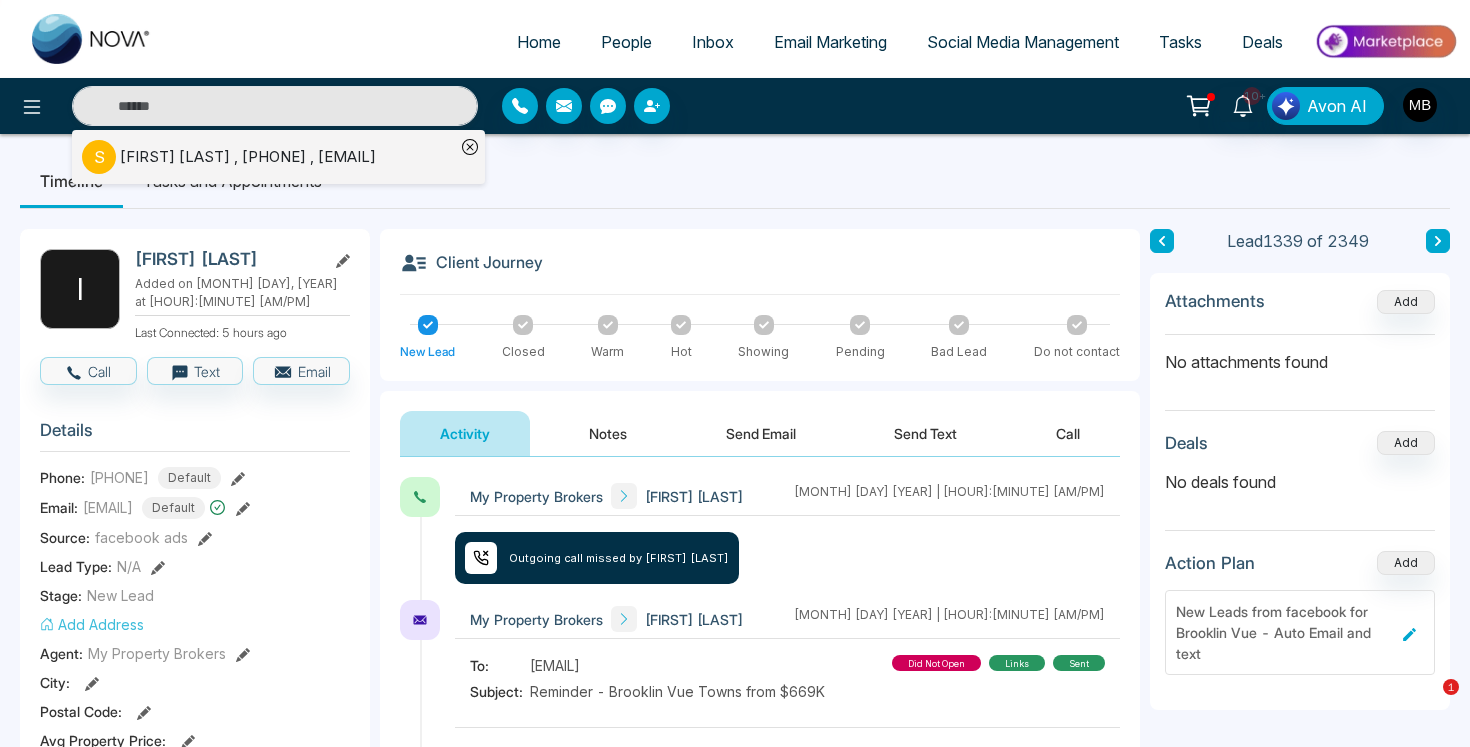 type on "**********" 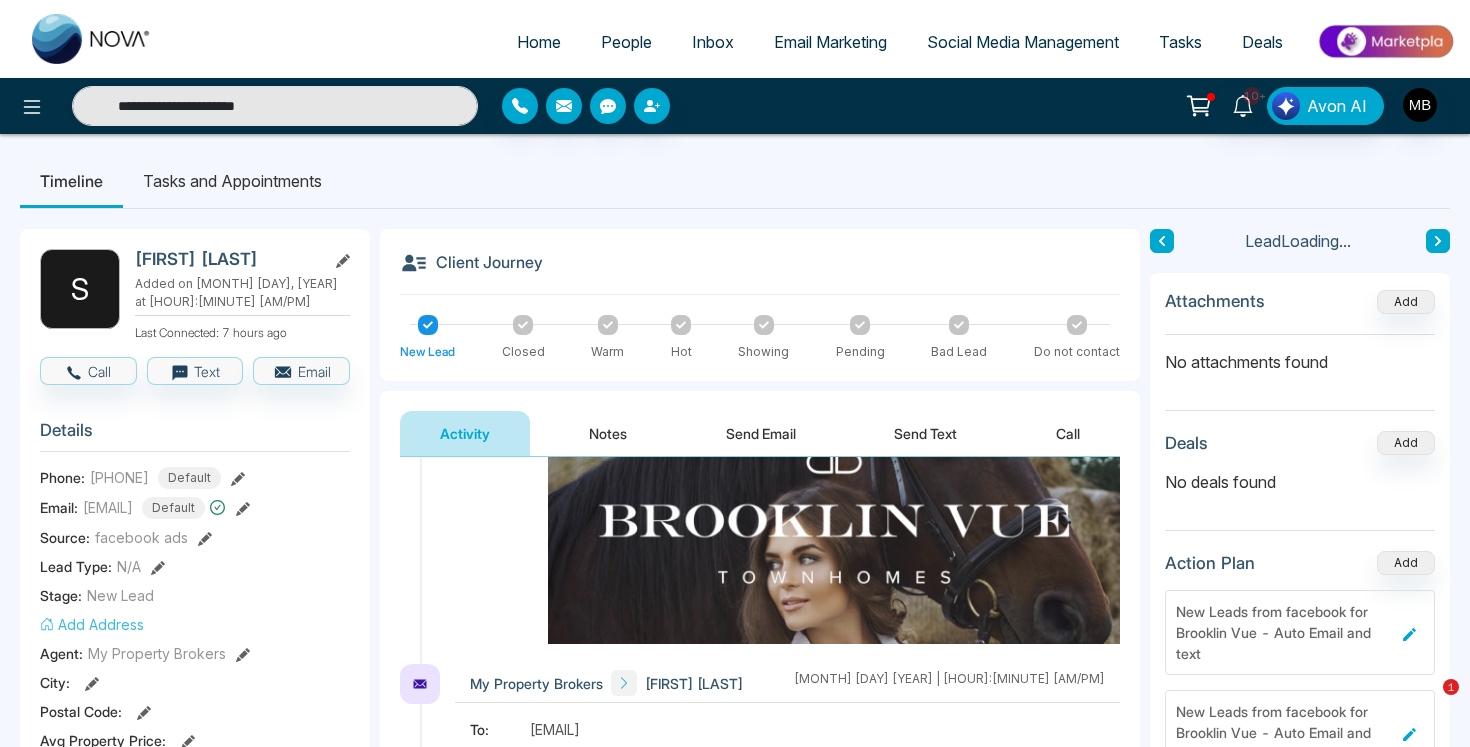 scroll, scrollTop: 383, scrollLeft: 0, axis: vertical 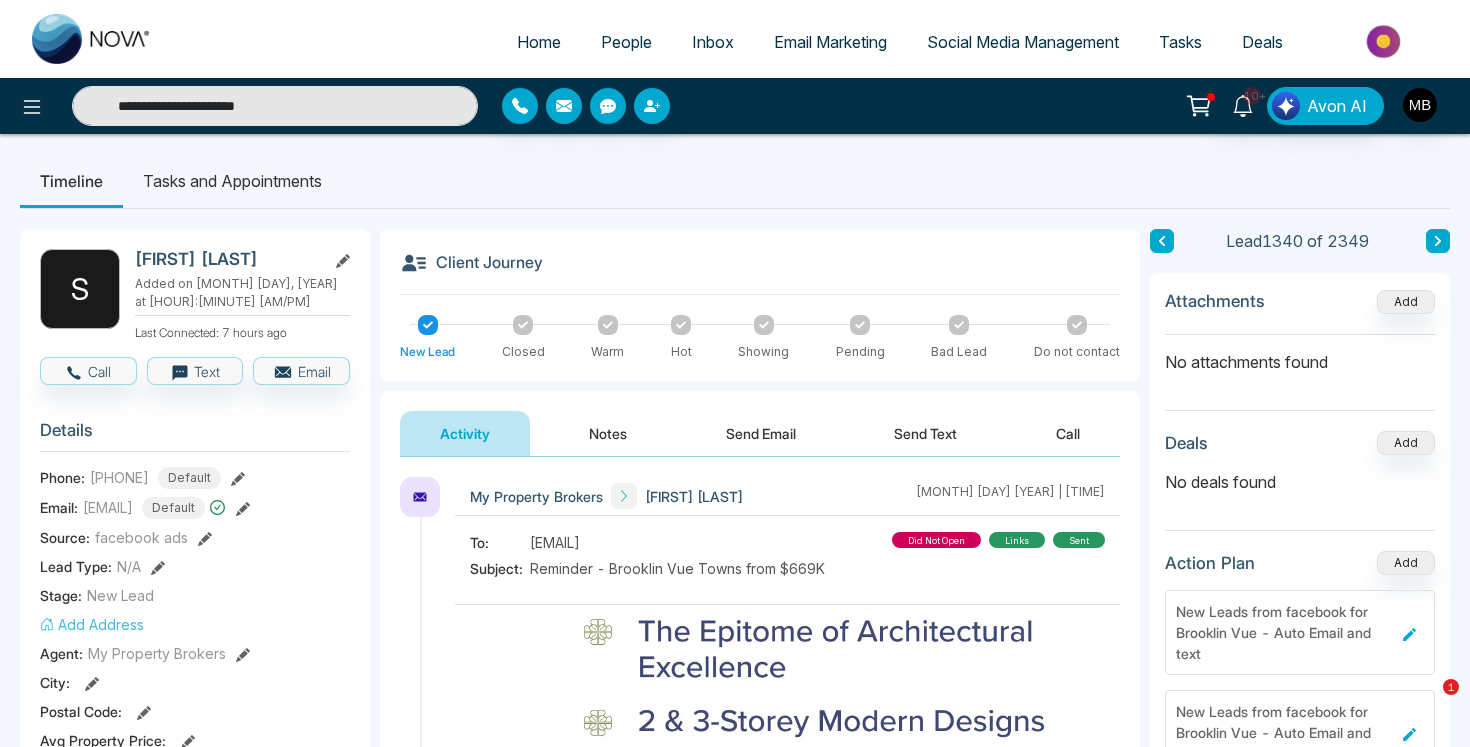 click on "**********" at bounding box center [275, 106] 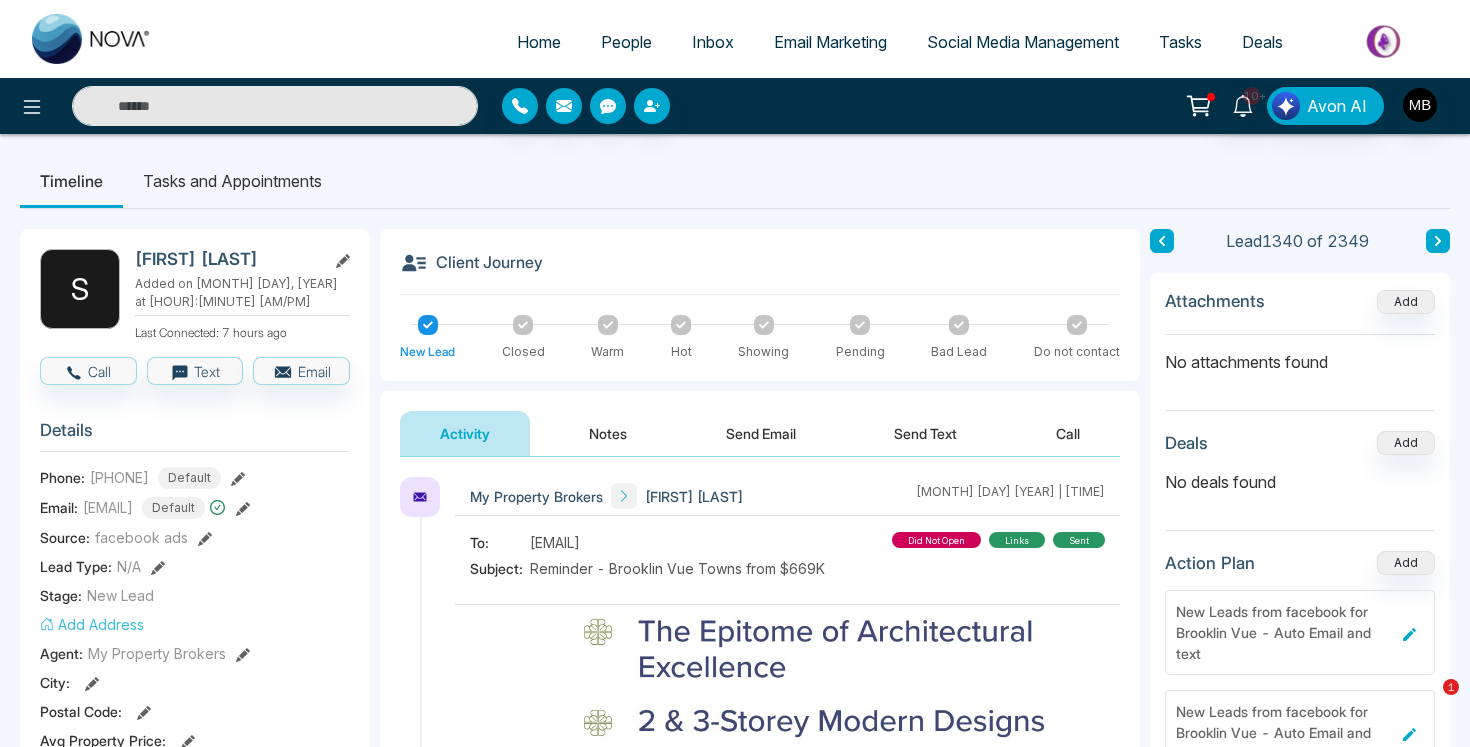 paste on "**********" 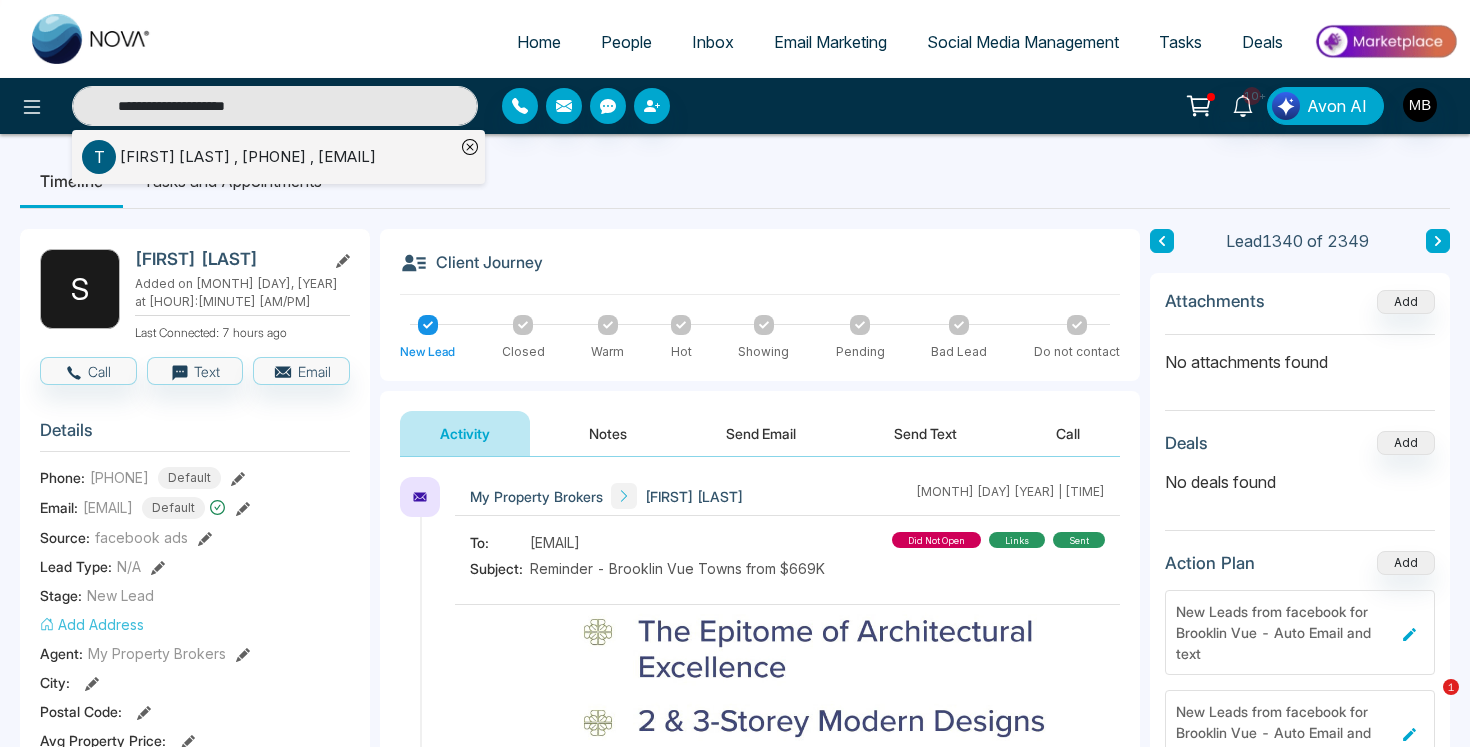 type on "**********" 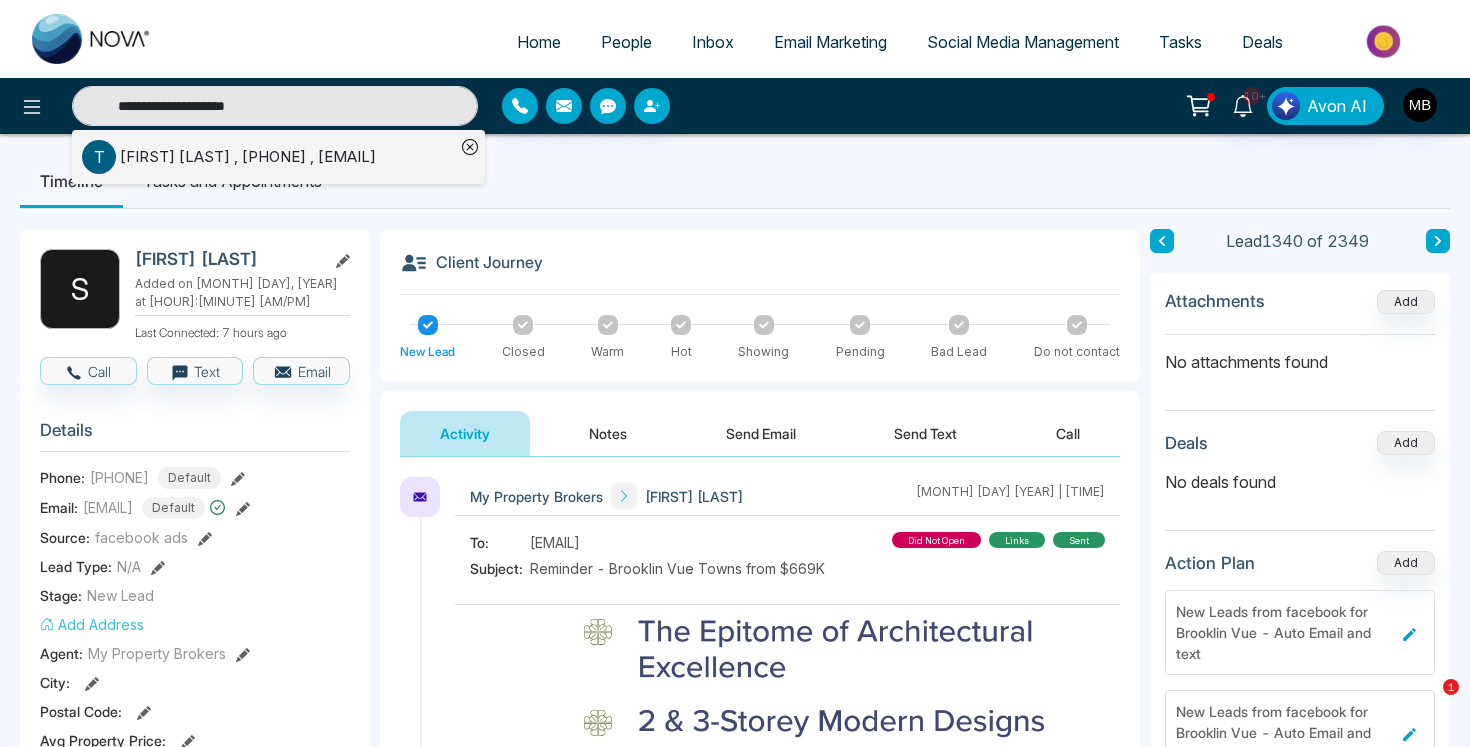 click on "[FIRST] [LAST] , [PHONE] , [EMAIL]" at bounding box center [248, 157] 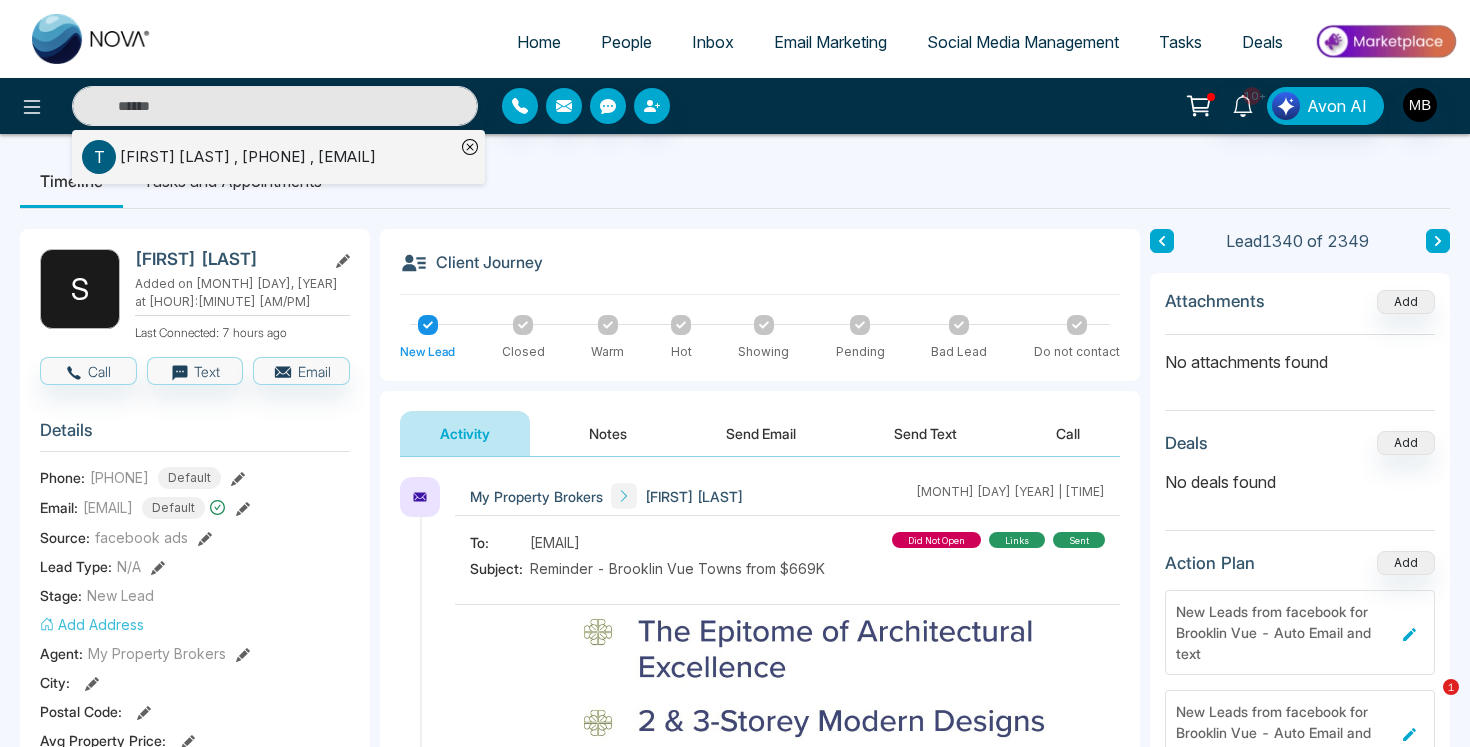 type on "**********" 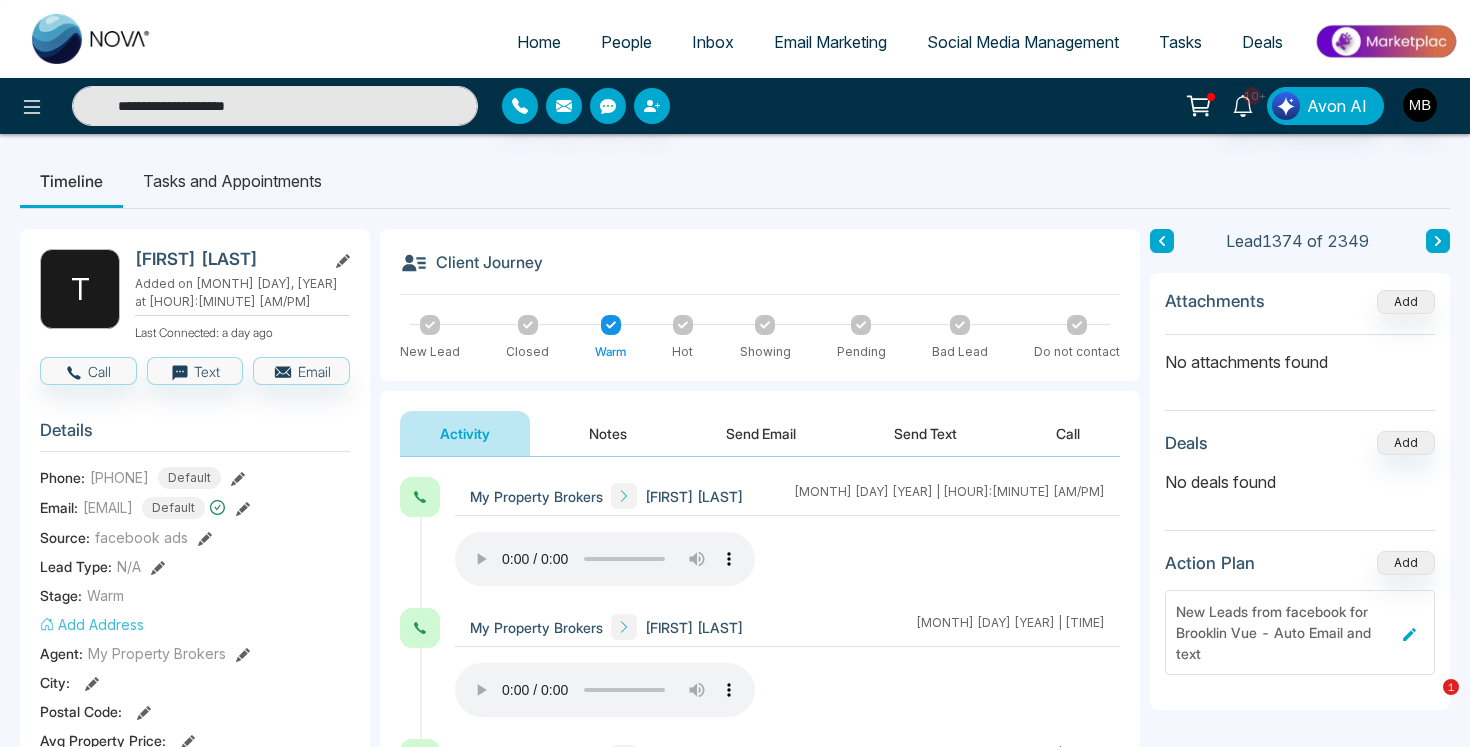 scroll, scrollTop: 0, scrollLeft: 0, axis: both 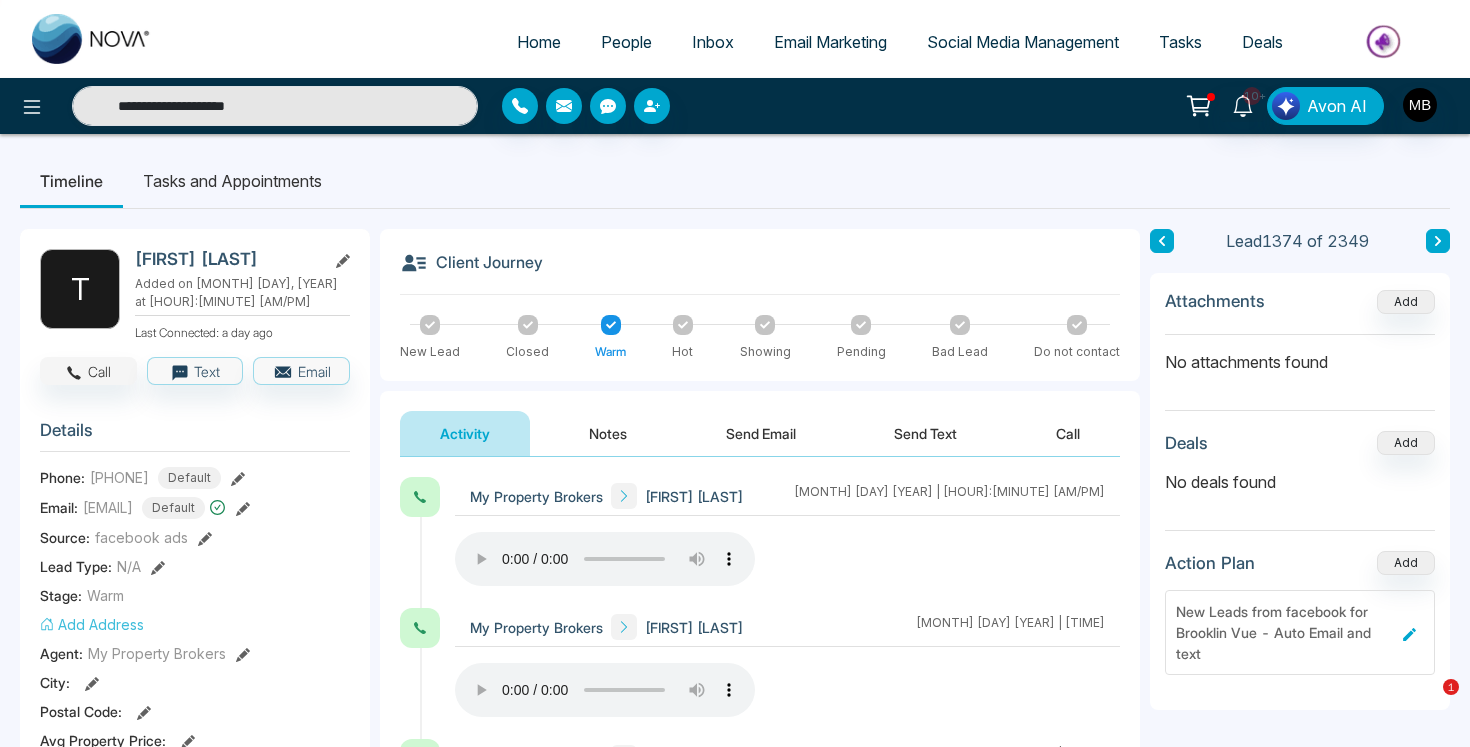 click on "Call" at bounding box center (88, 371) 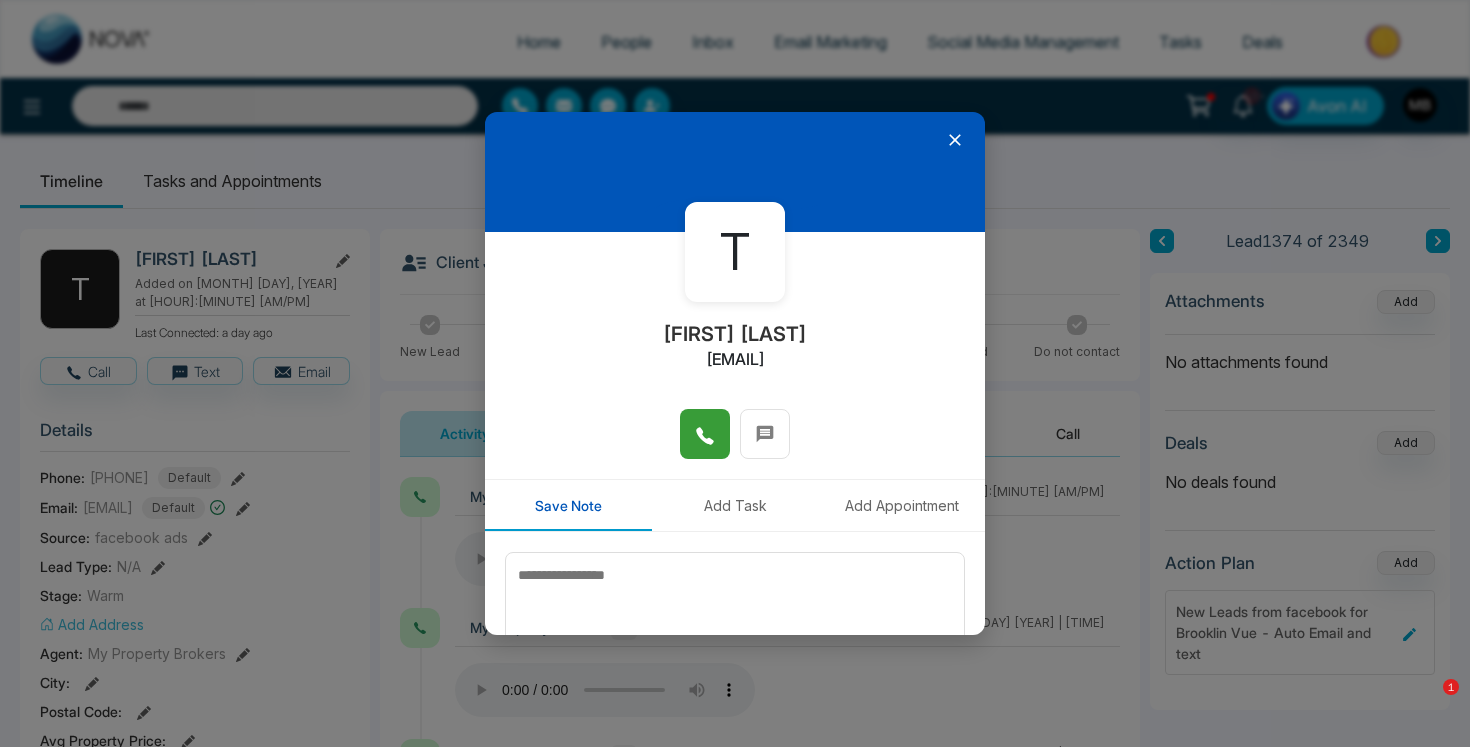 click 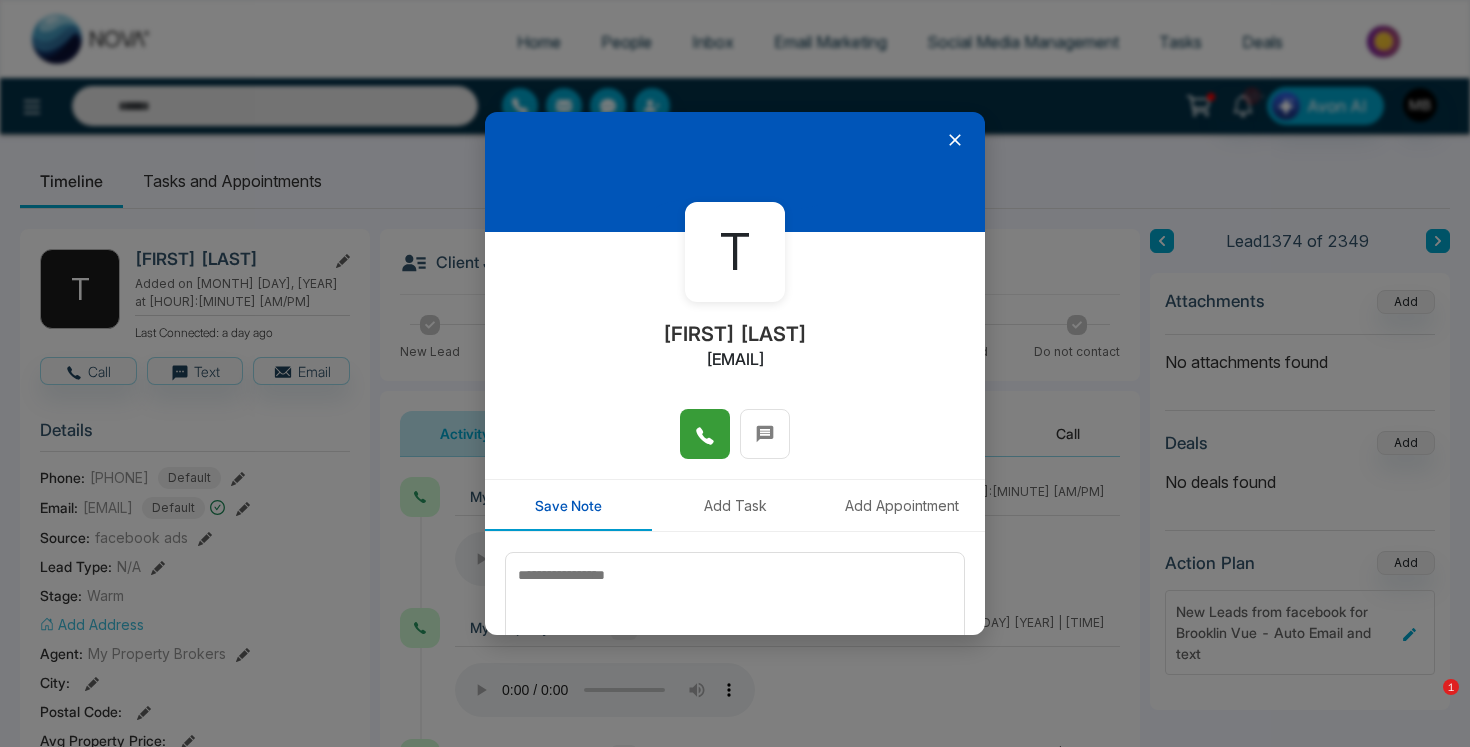 type on "**********" 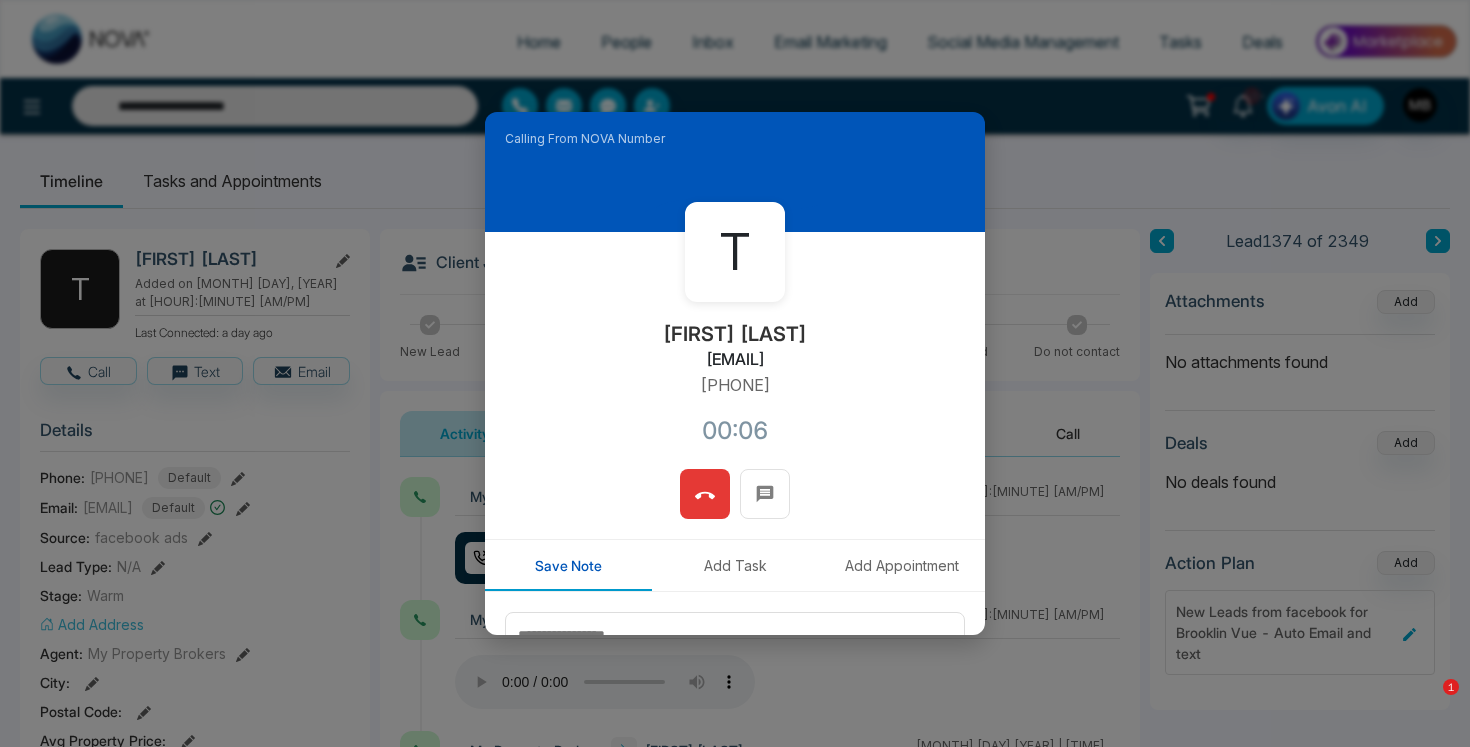 click 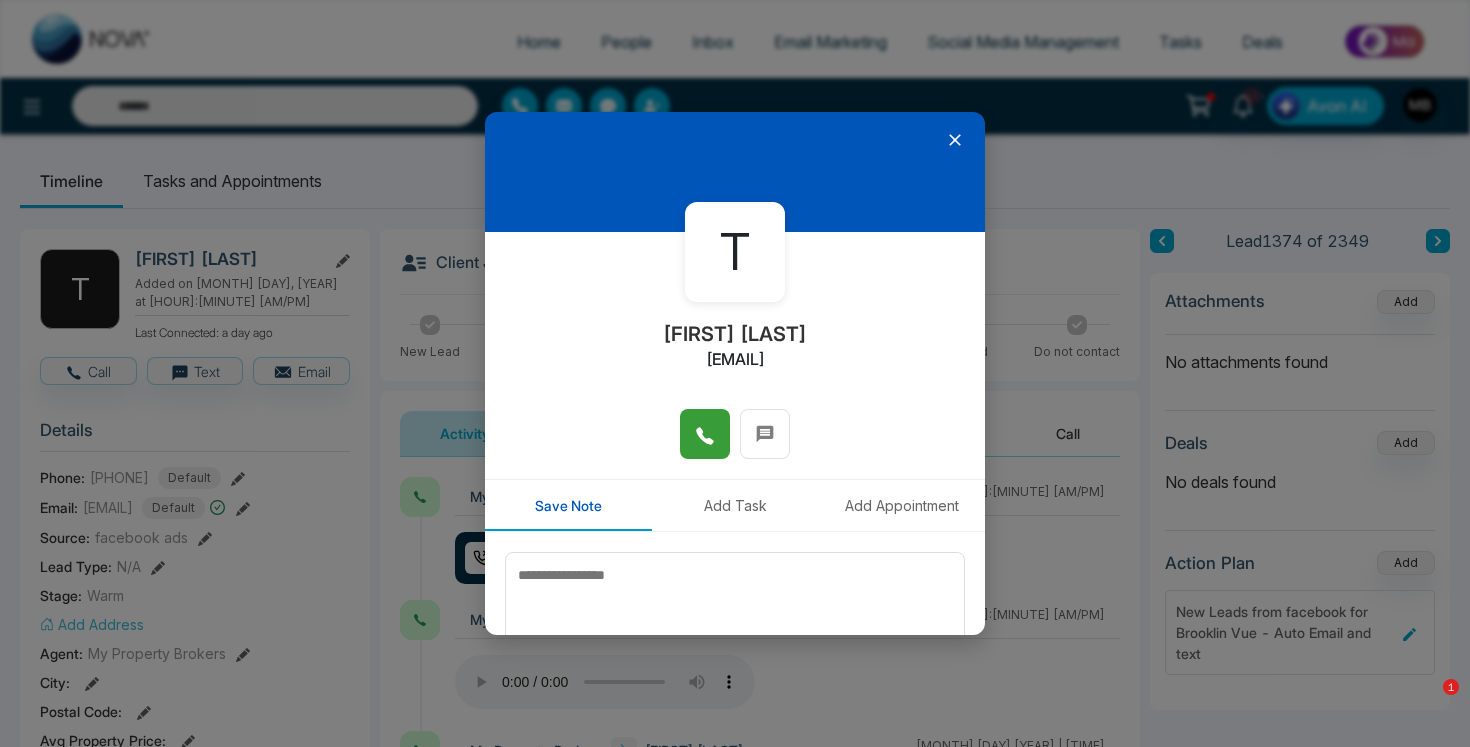 type on "**********" 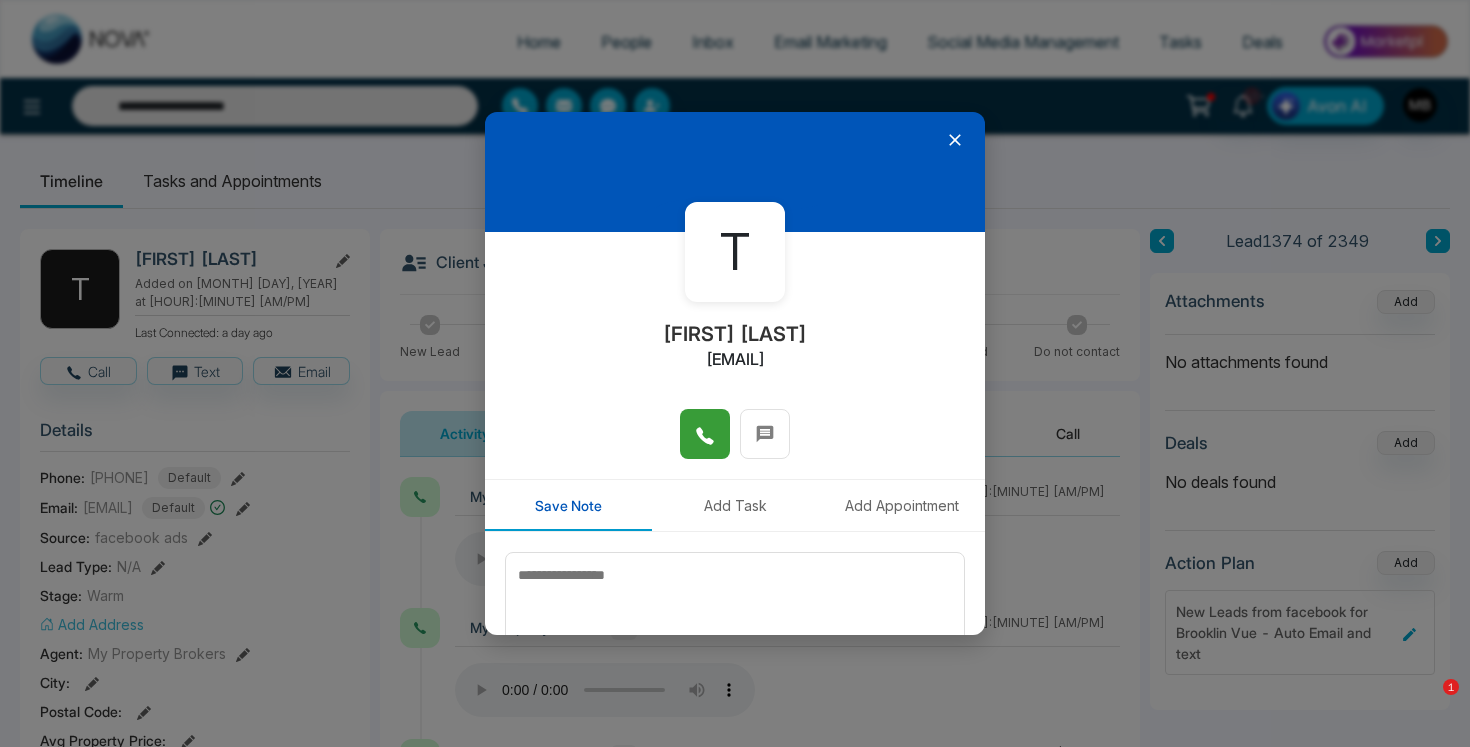 click 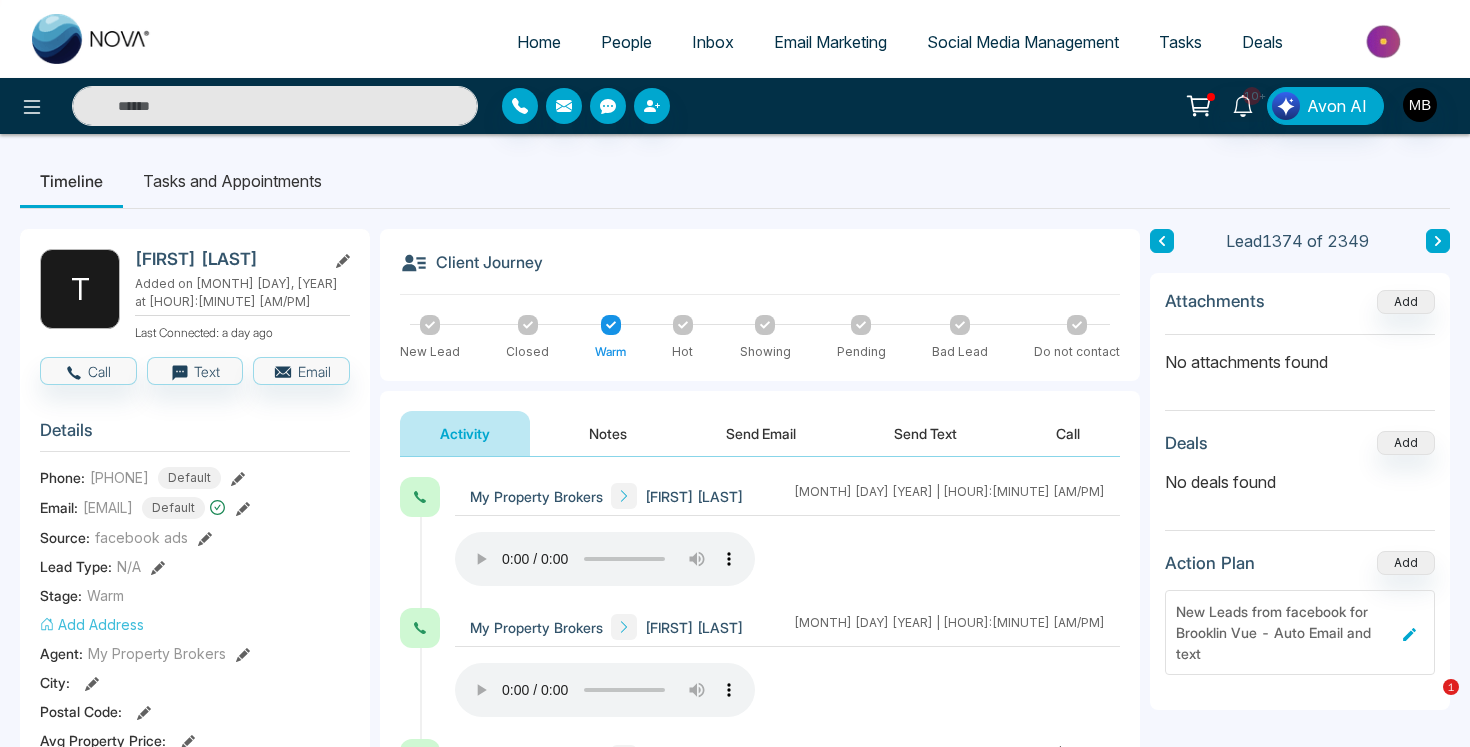 click at bounding box center [275, 106] 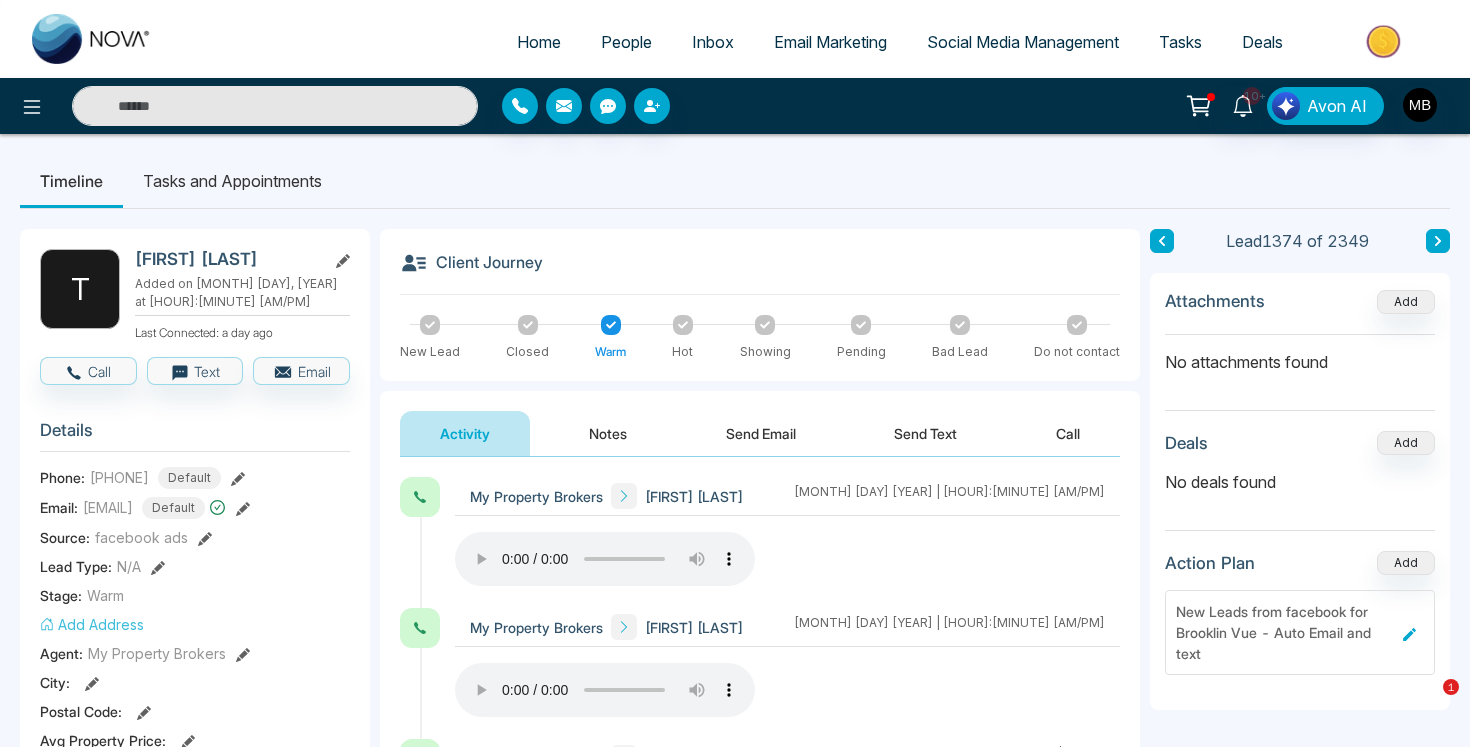 paste on "**********" 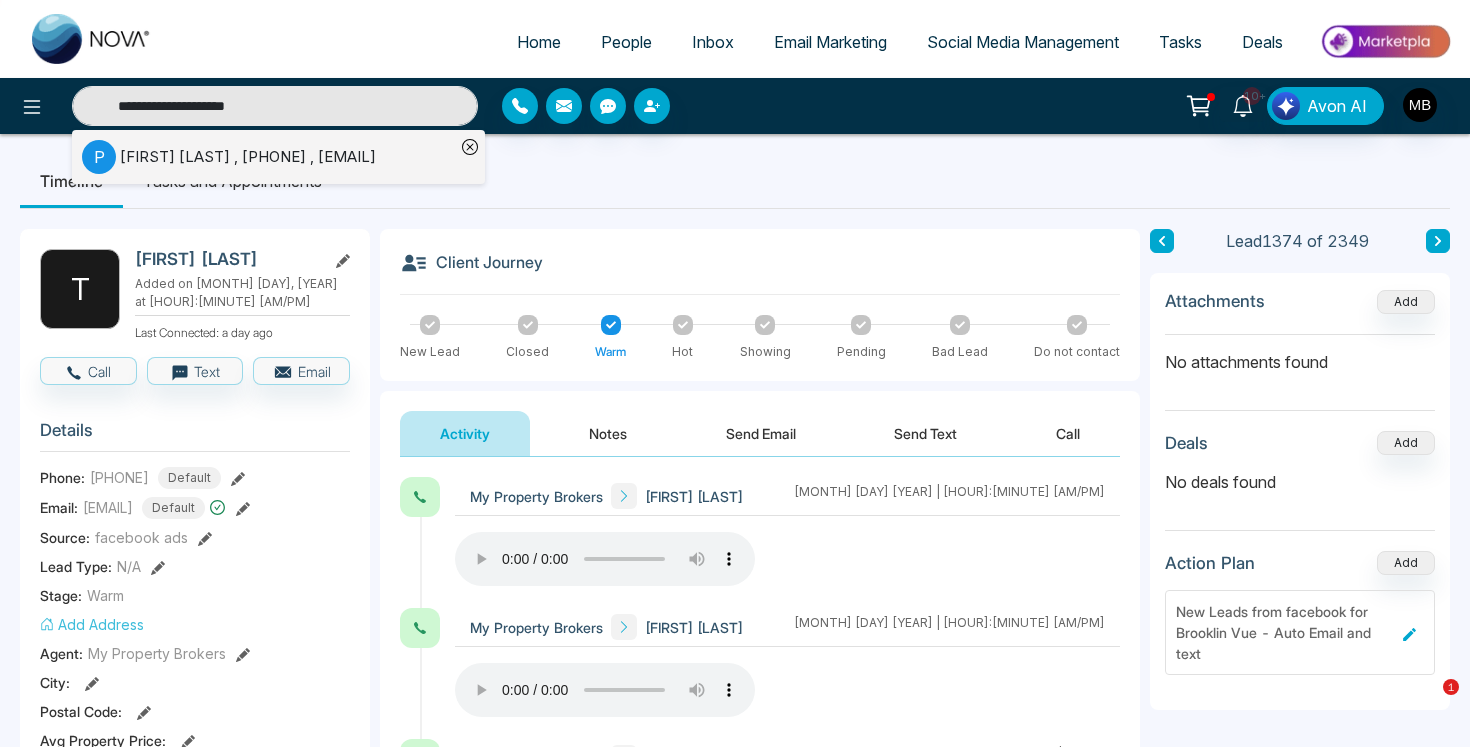 type on "**********" 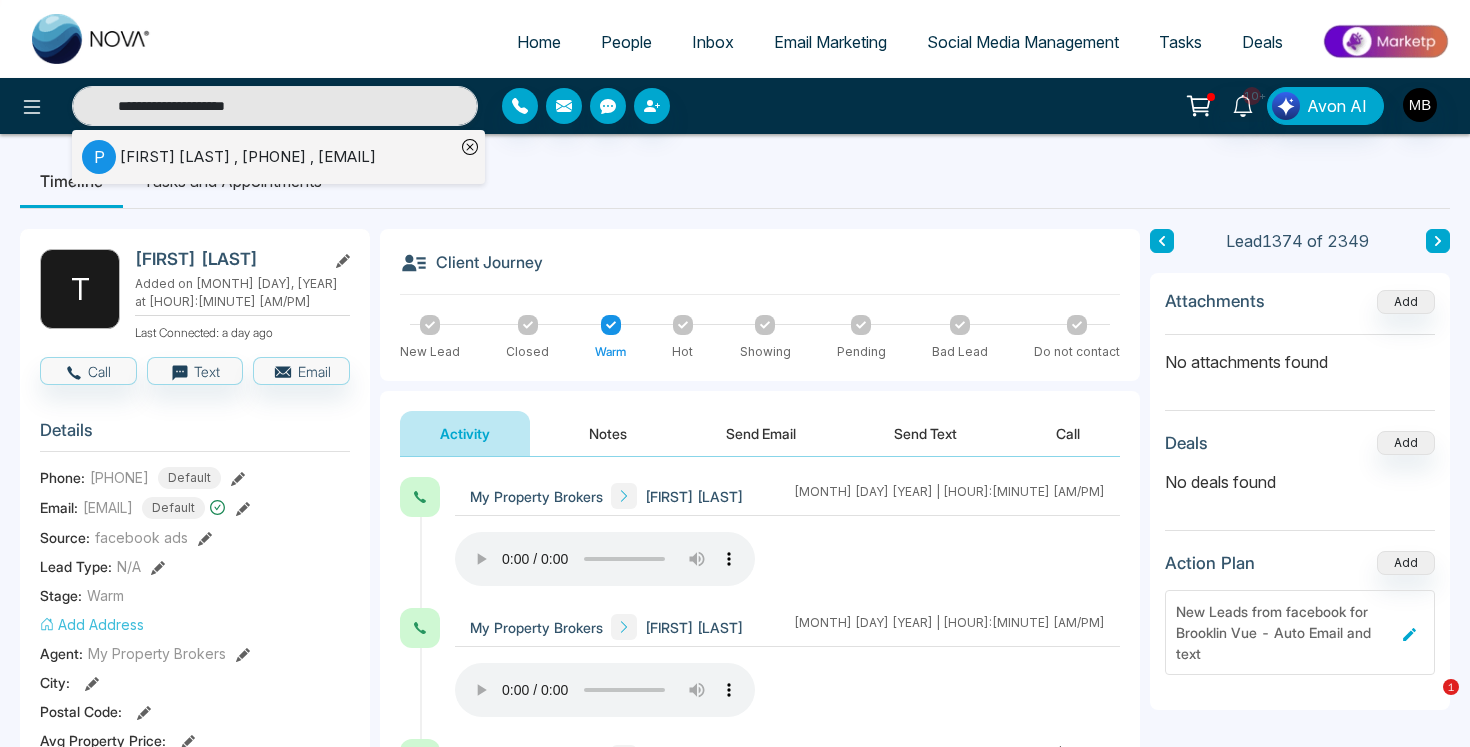 click on "[FIRST] [LAST] , [PHONE] , [EMAIL]" at bounding box center (248, 157) 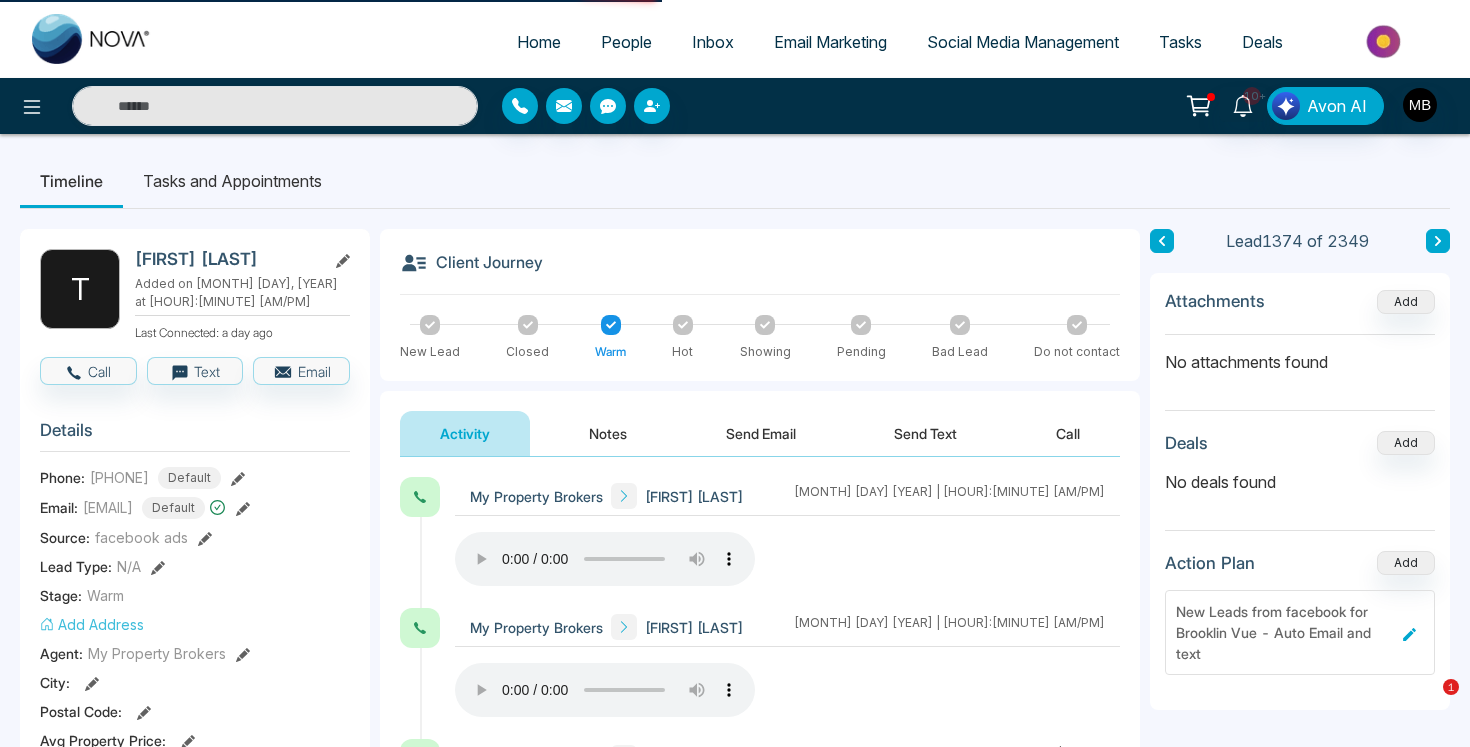 type on "**********" 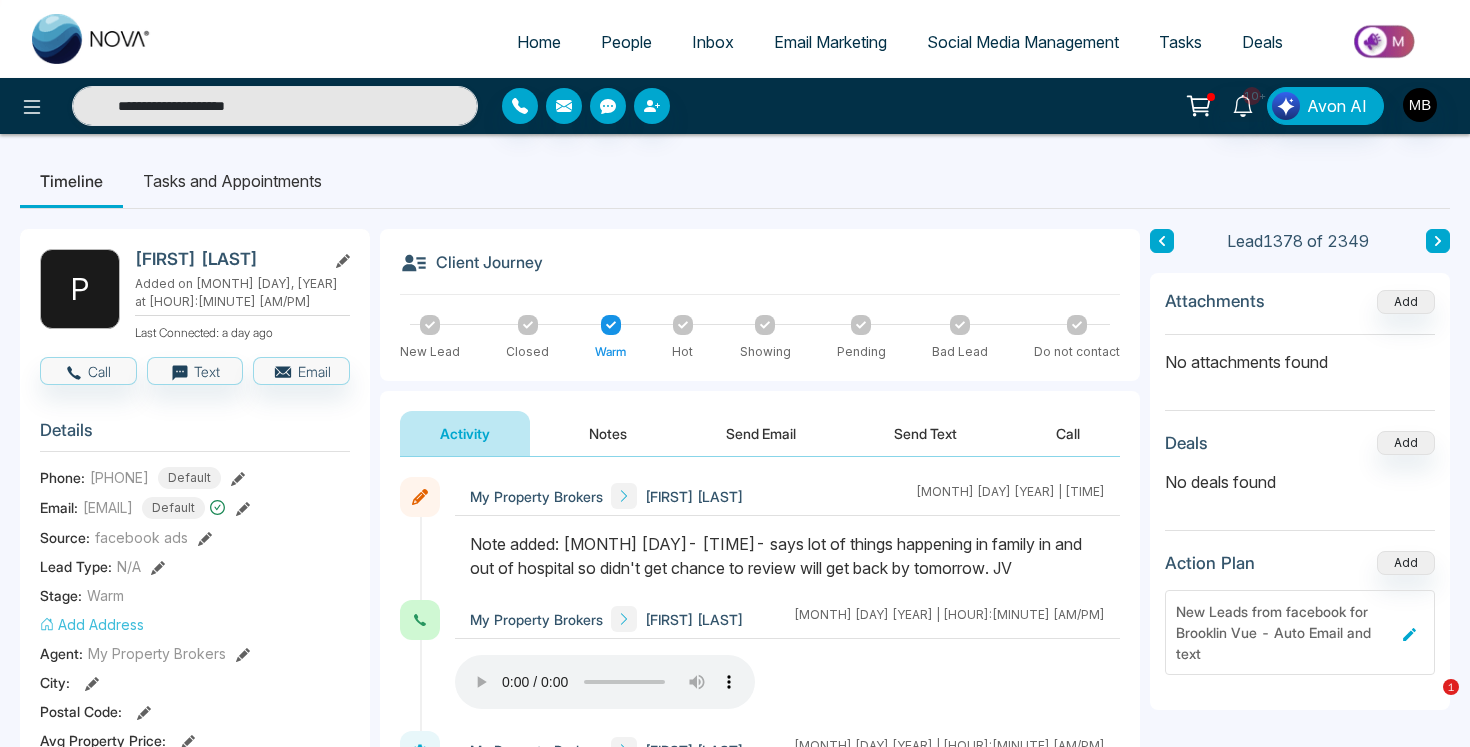 scroll, scrollTop: 0, scrollLeft: 0, axis: both 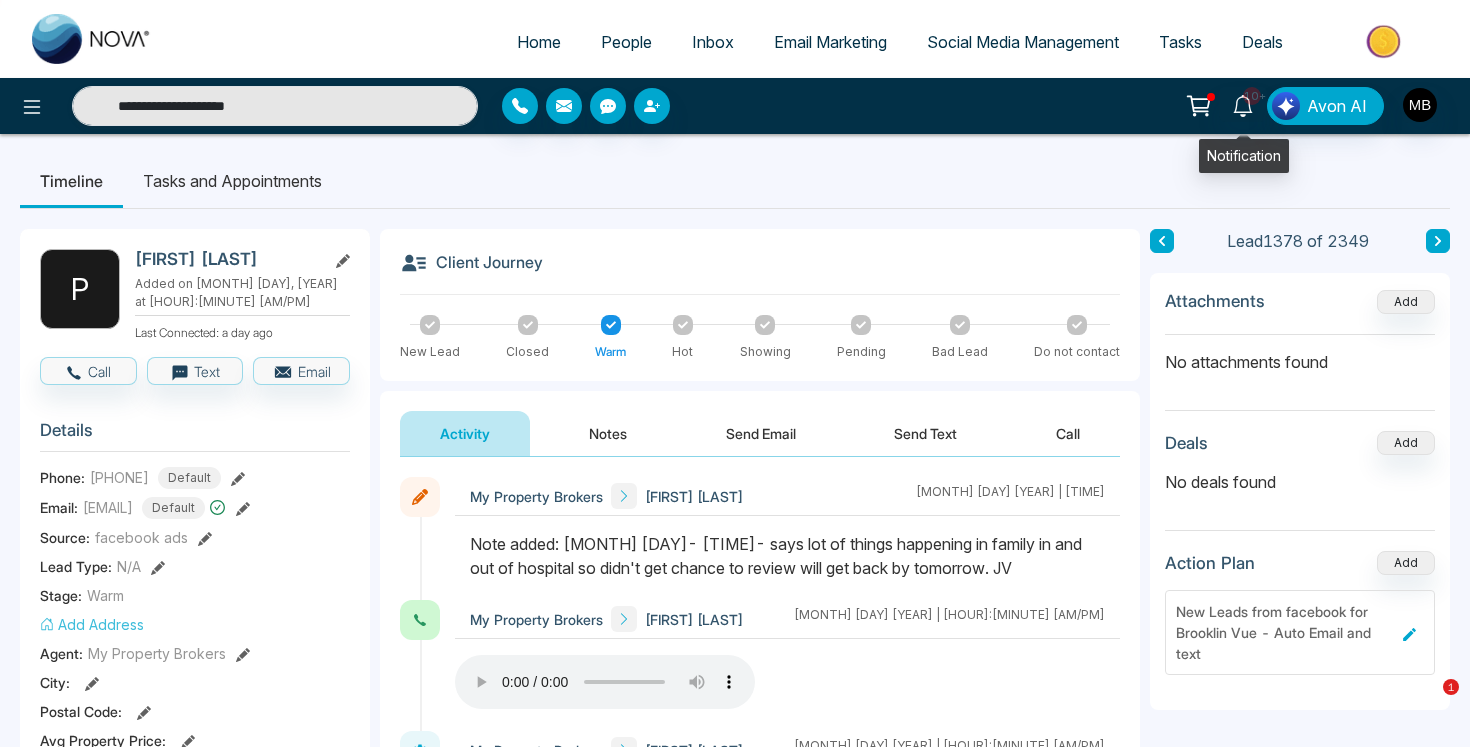 click 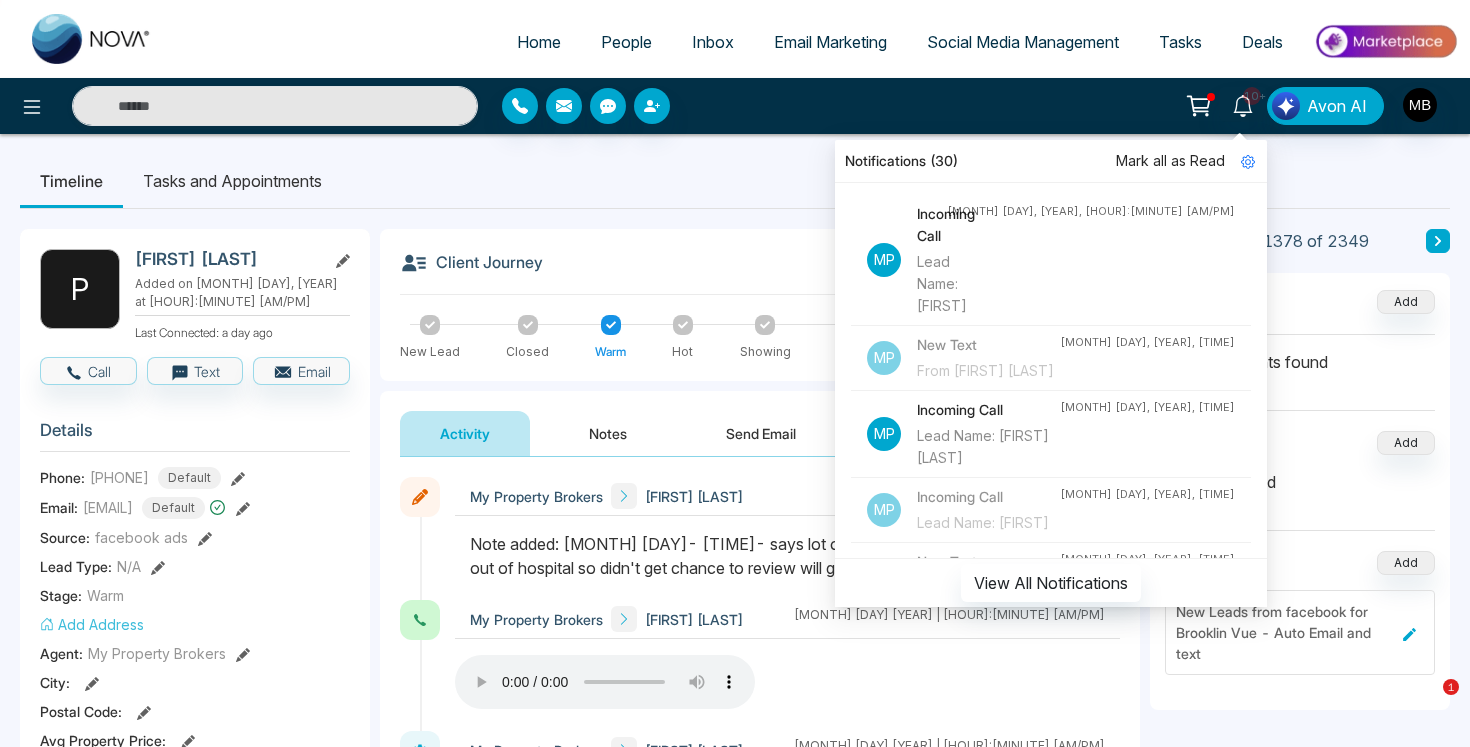 click on "Timeline Tasks and Appointments" at bounding box center (735, 181) 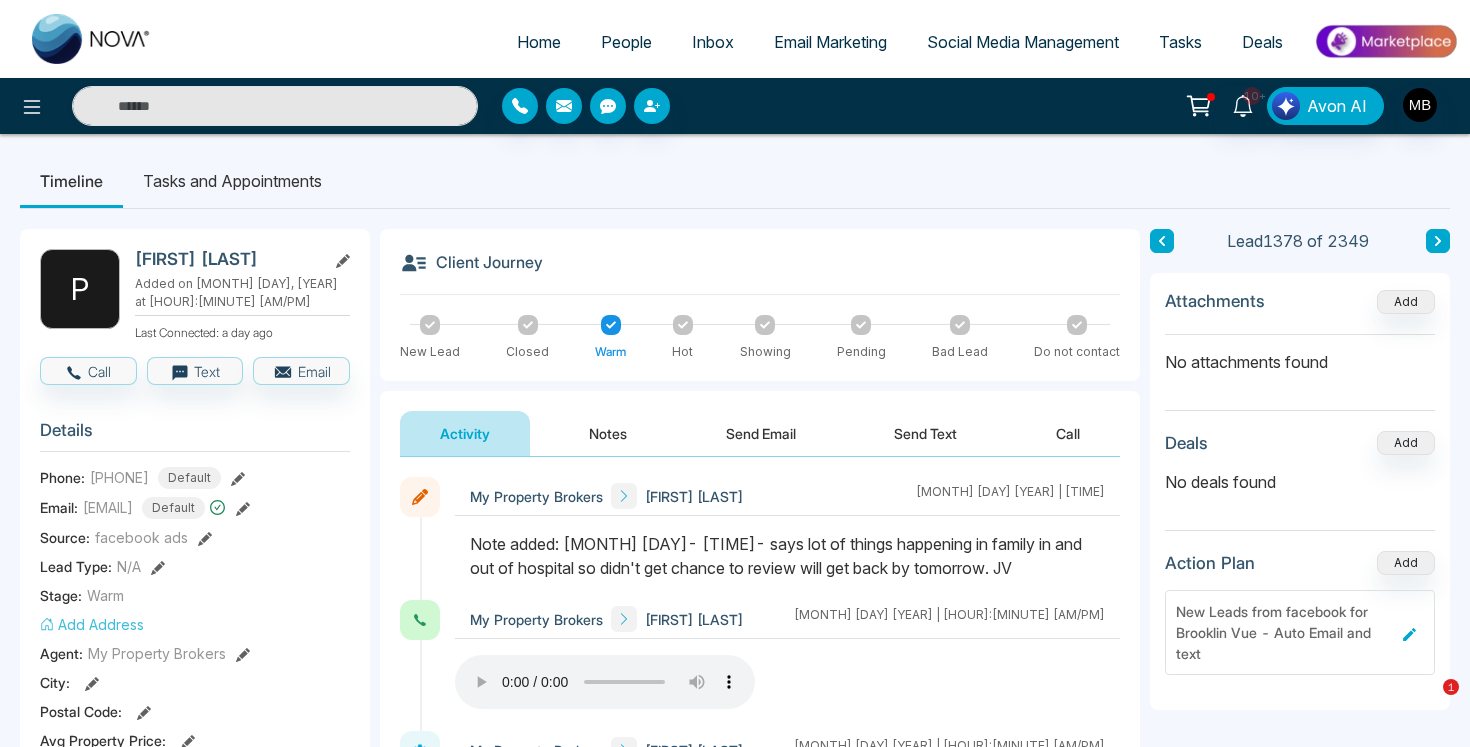 type on "**********" 